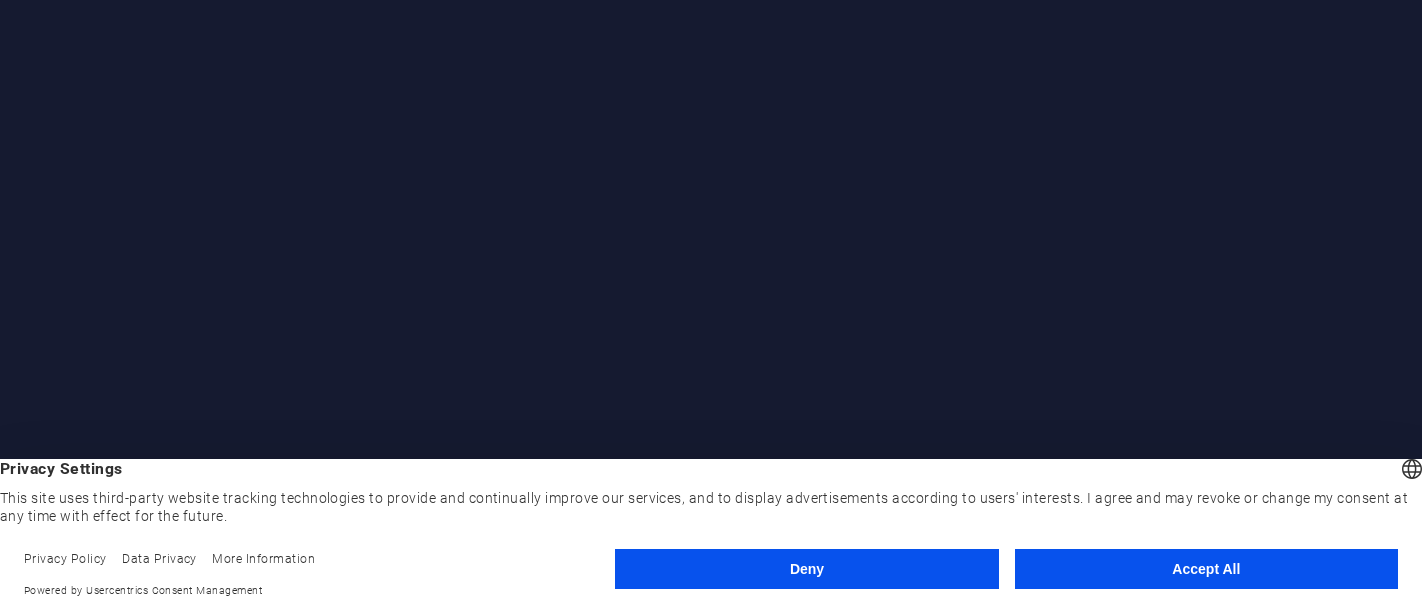 scroll, scrollTop: 0, scrollLeft: 0, axis: both 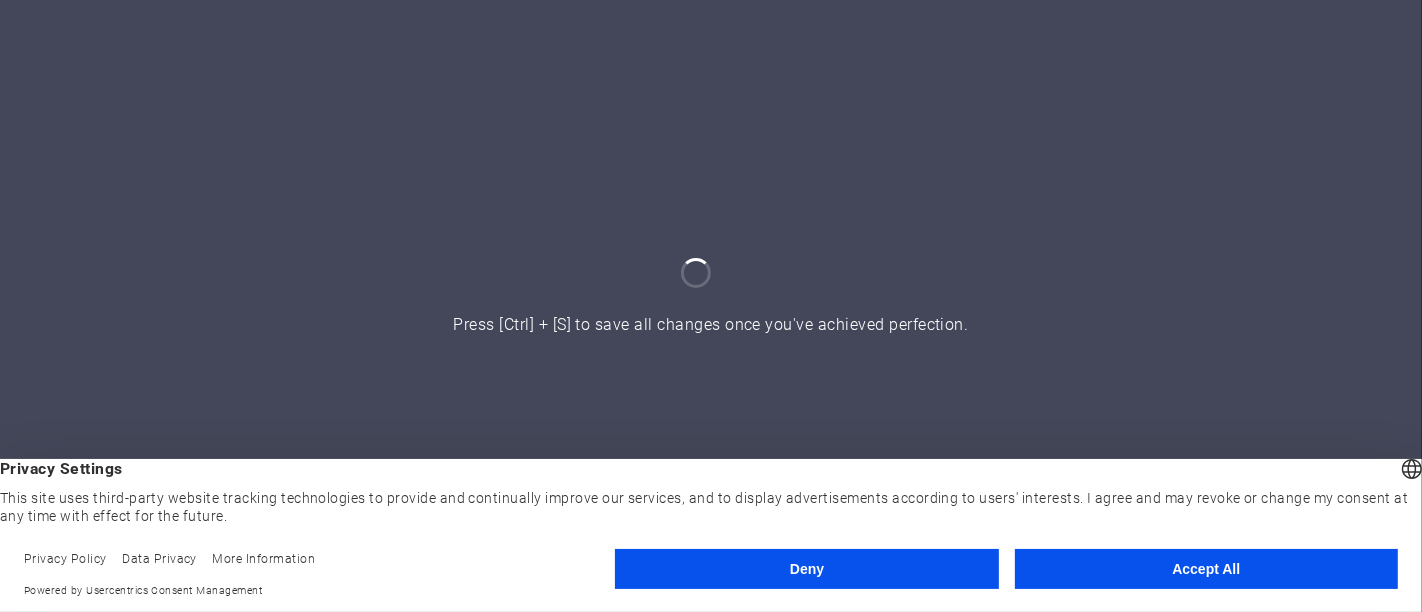 click on "Accept All" at bounding box center (1206, 569) 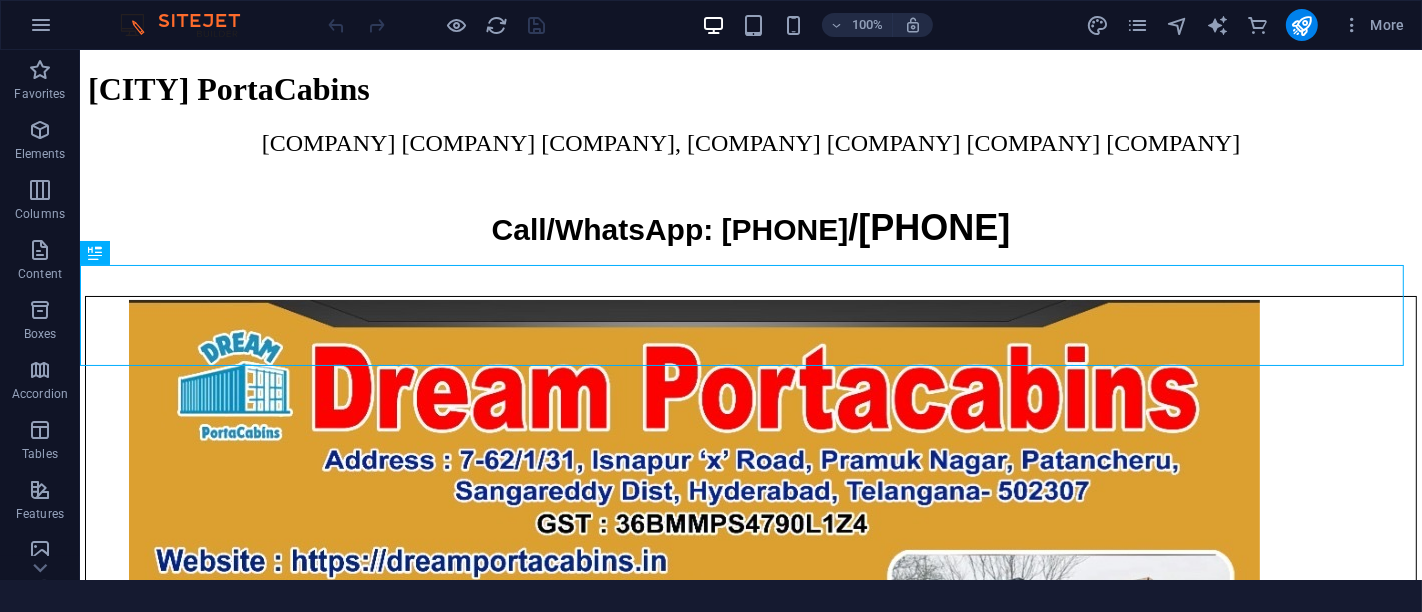 scroll, scrollTop: 2257, scrollLeft: 0, axis: vertical 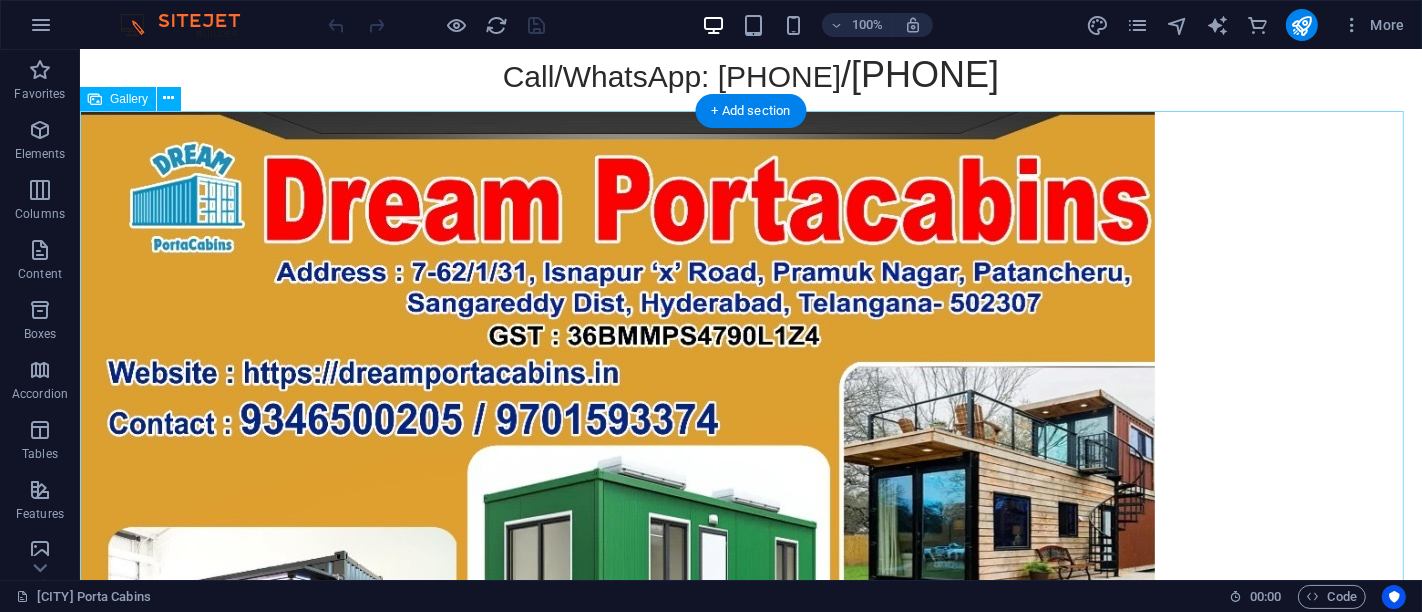 click at bounding box center (750, 912) 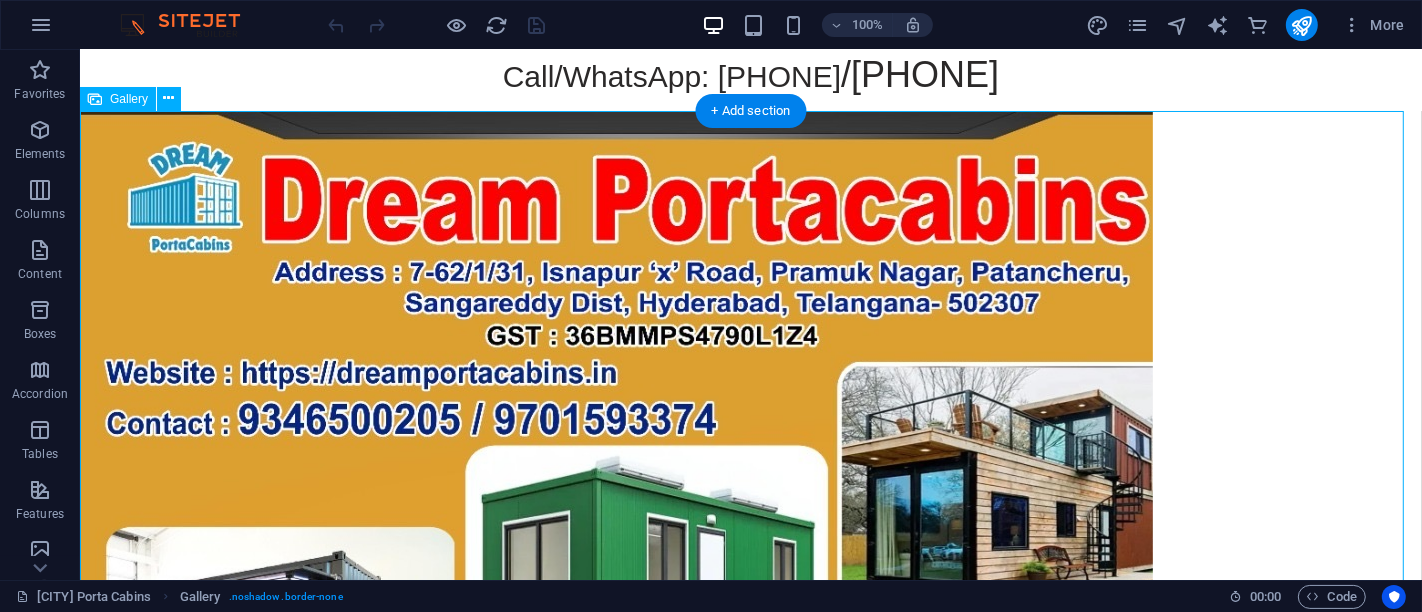 scroll, scrollTop: 2, scrollLeft: 0, axis: vertical 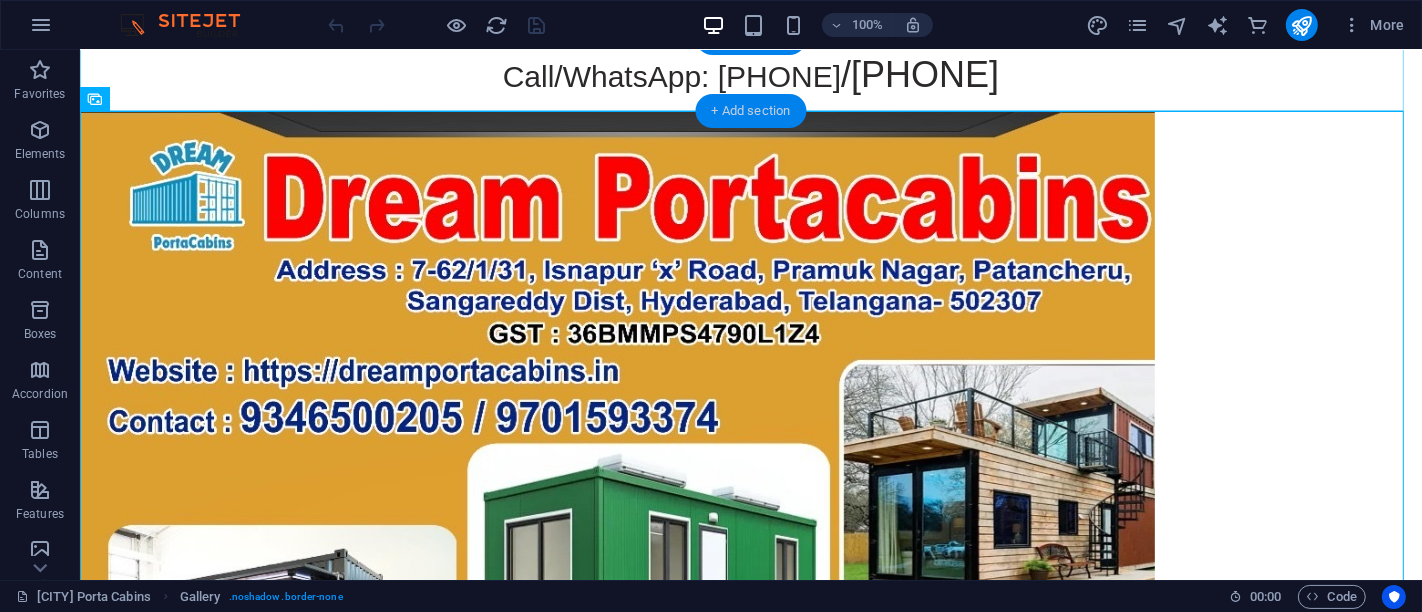 click on "+ Add section" at bounding box center [751, 111] 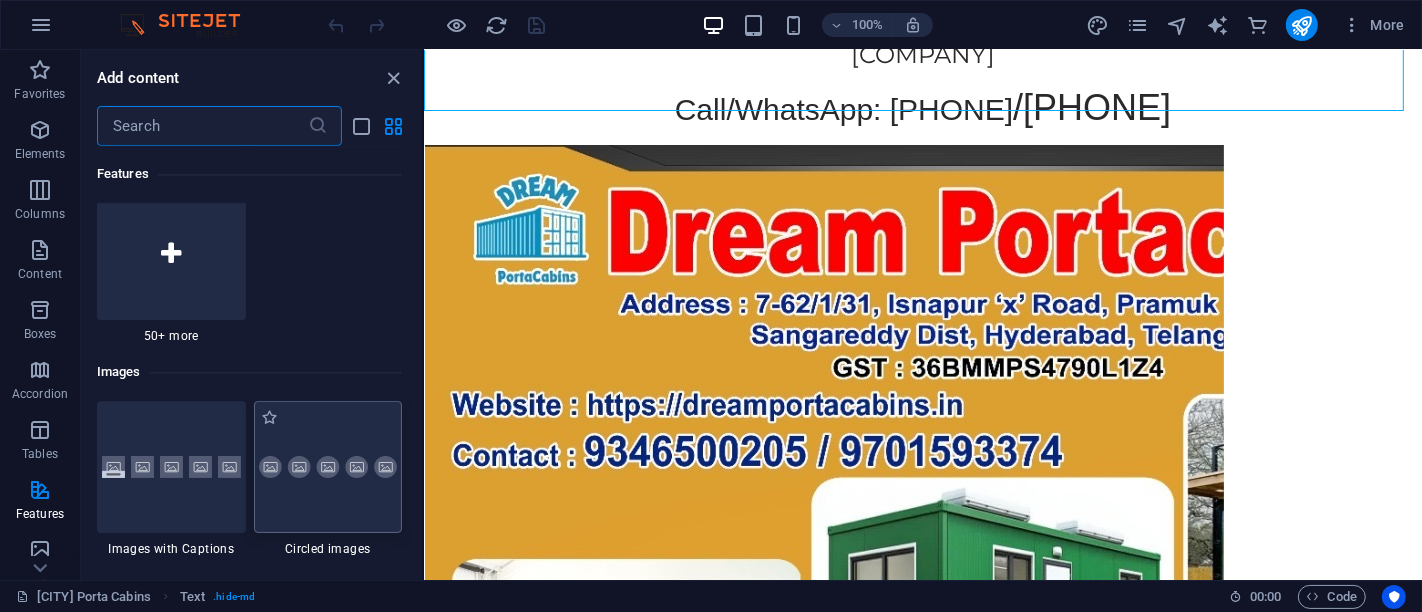 scroll, scrollTop: 9497, scrollLeft: 0, axis: vertical 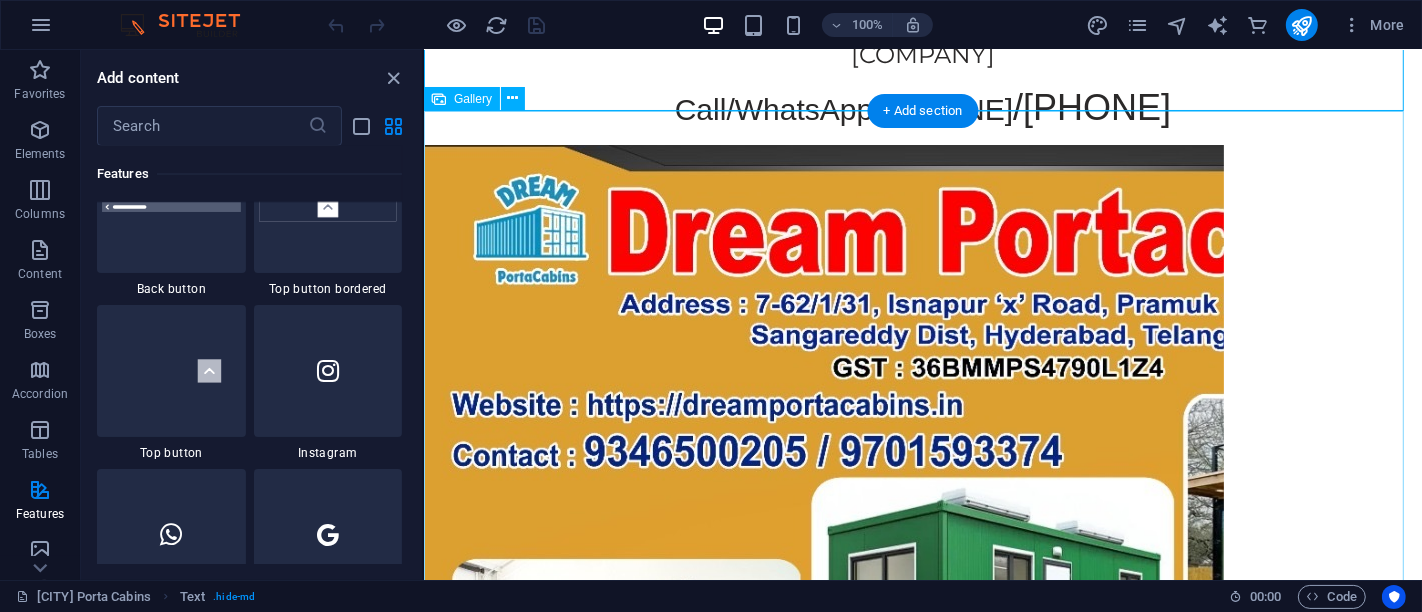 click at bounding box center (922, 946) 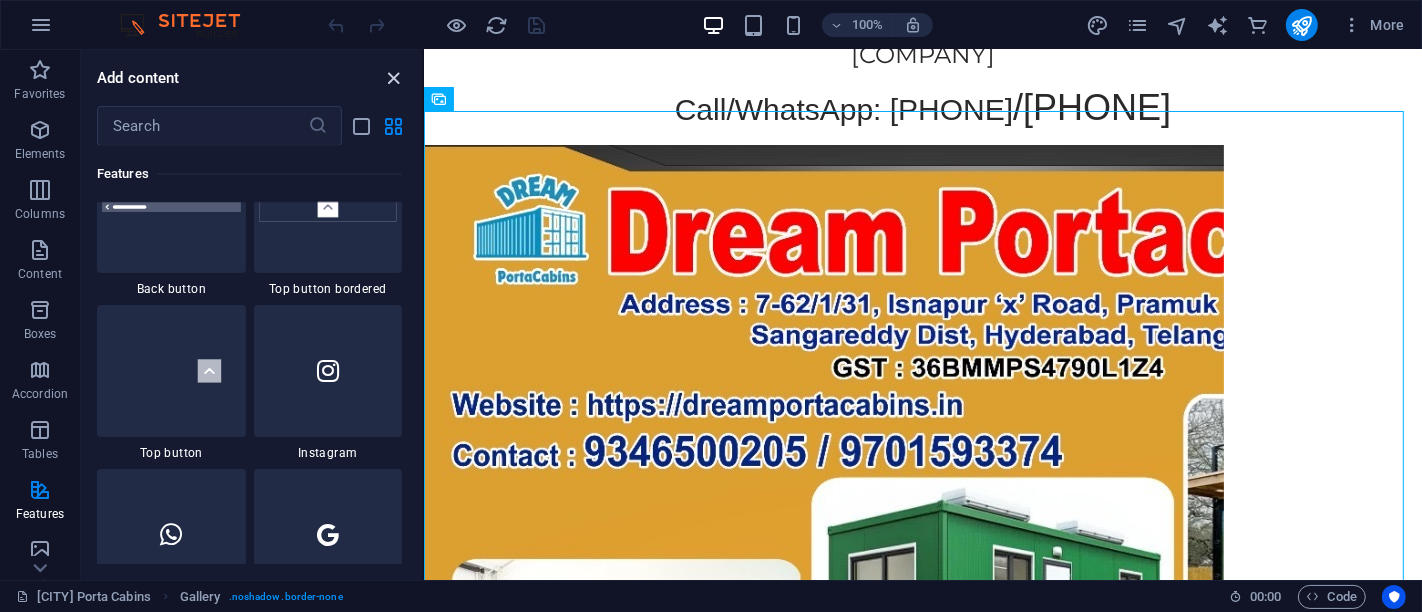 click at bounding box center [394, 78] 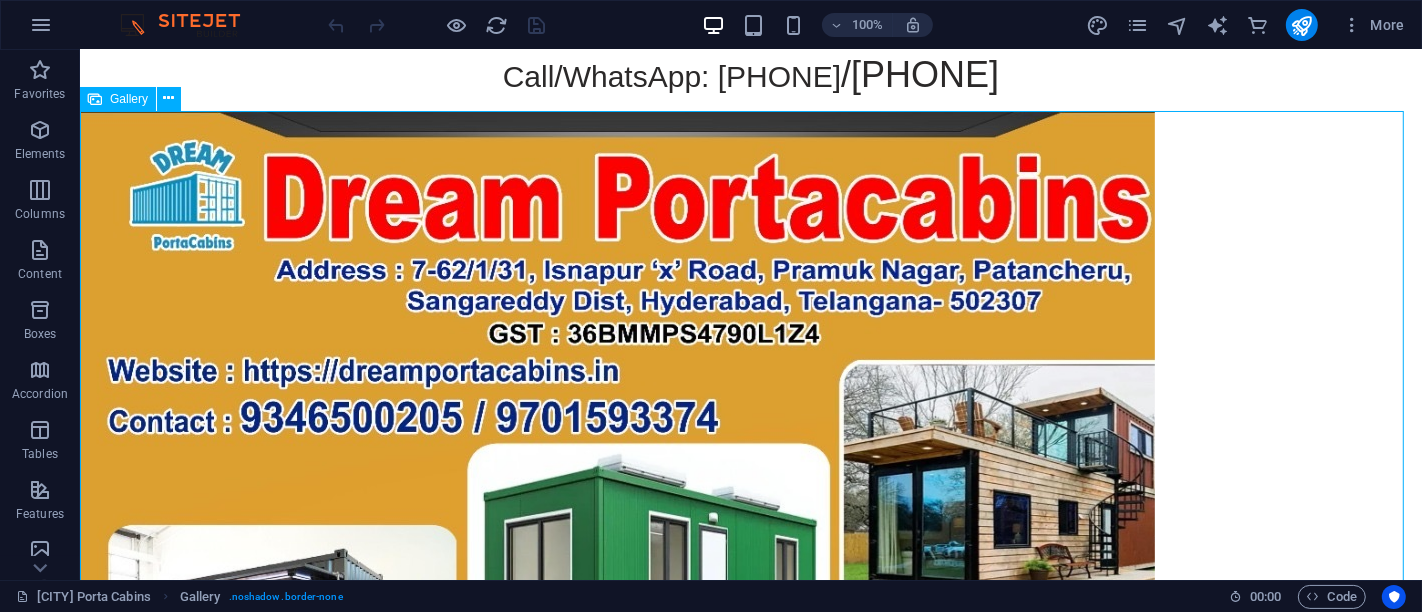 click on "Gallery" at bounding box center [129, 99] 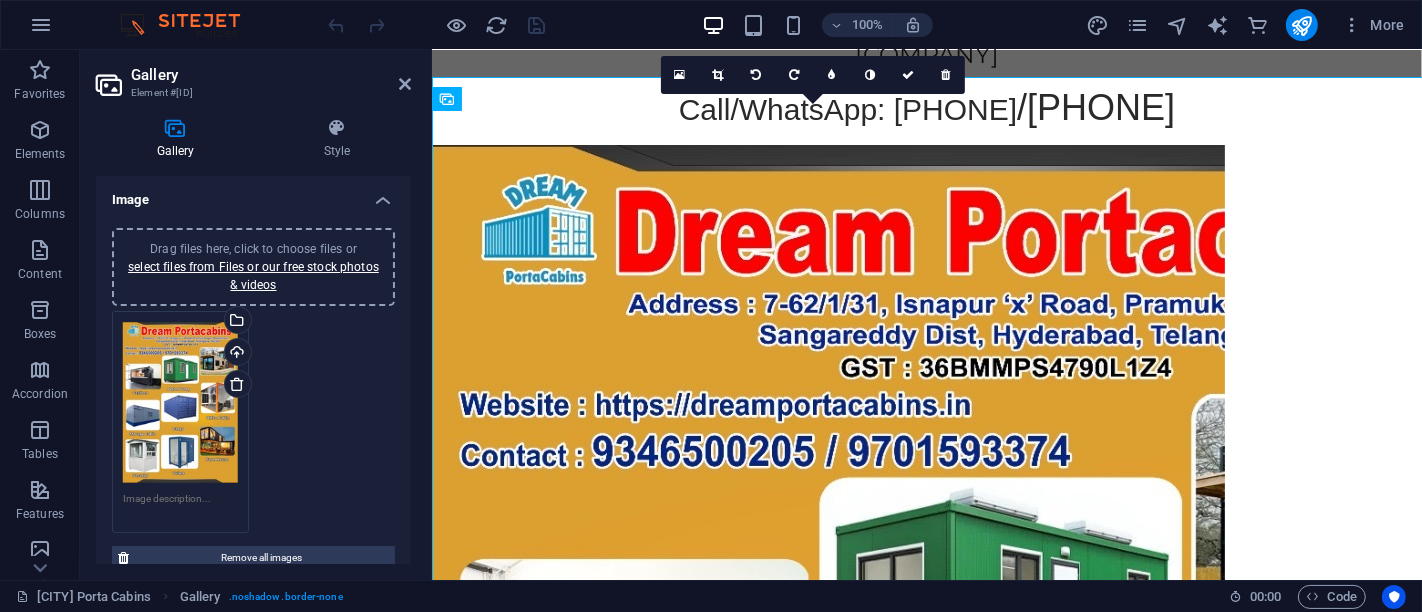 scroll, scrollTop: 180, scrollLeft: 0, axis: vertical 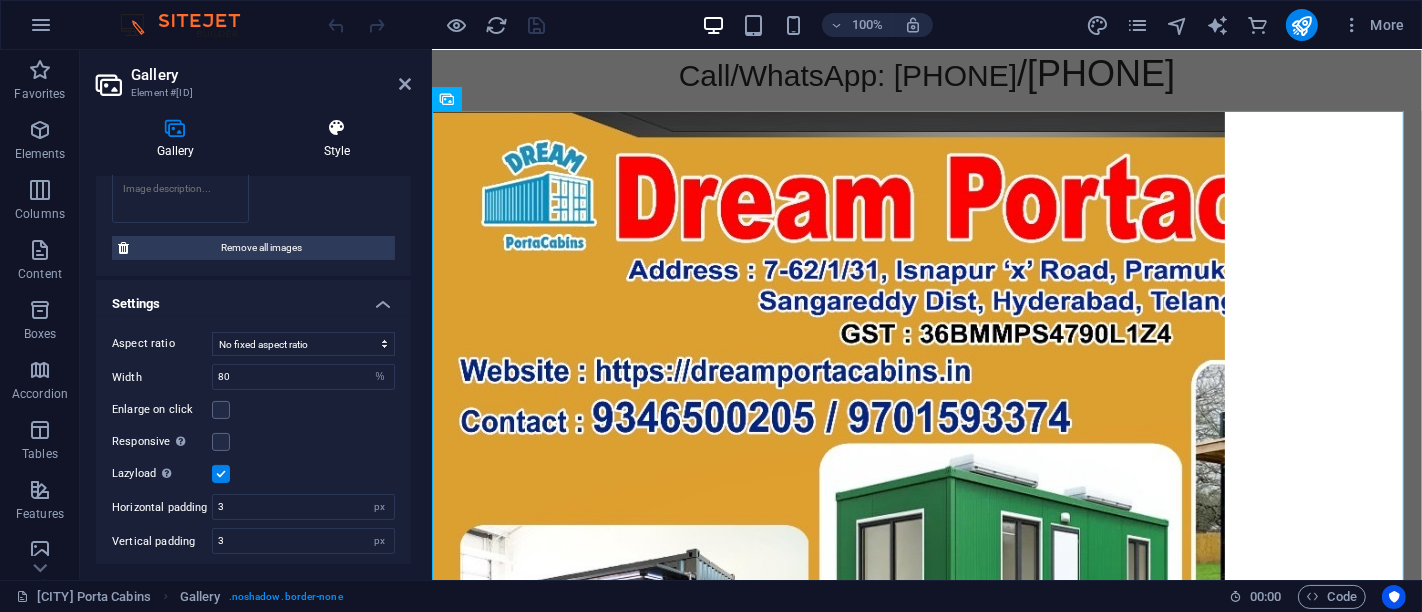 click on "Style" at bounding box center (337, 139) 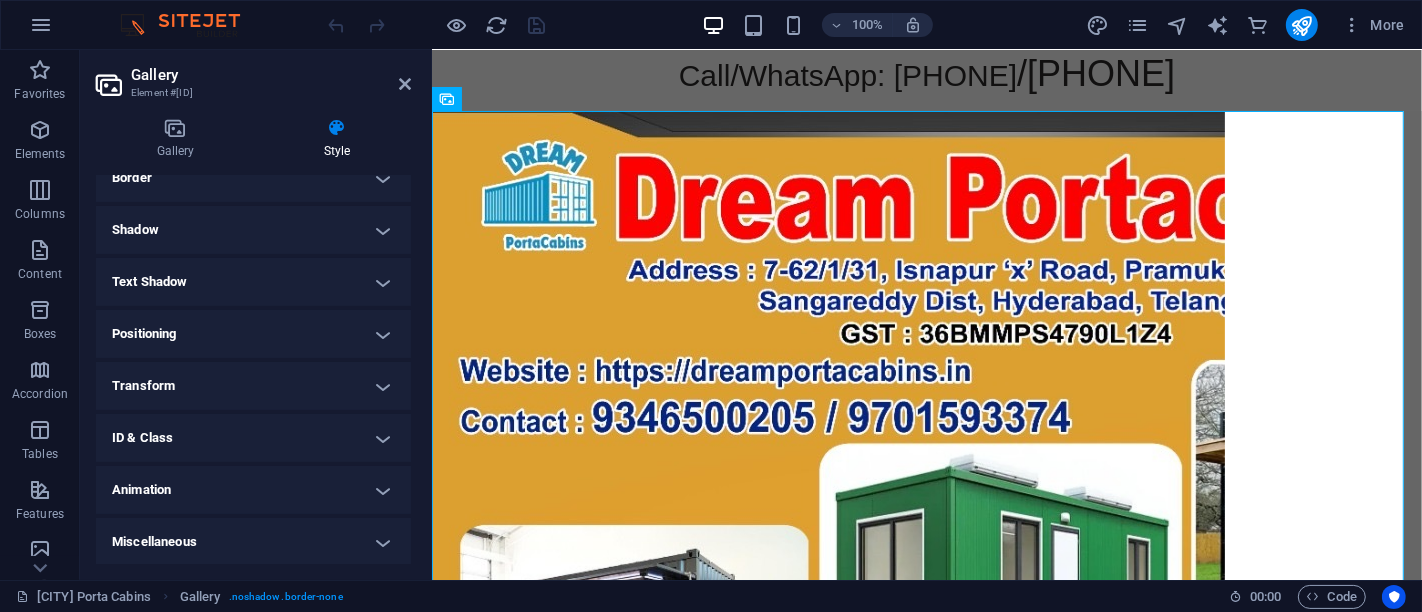 scroll, scrollTop: 0, scrollLeft: 0, axis: both 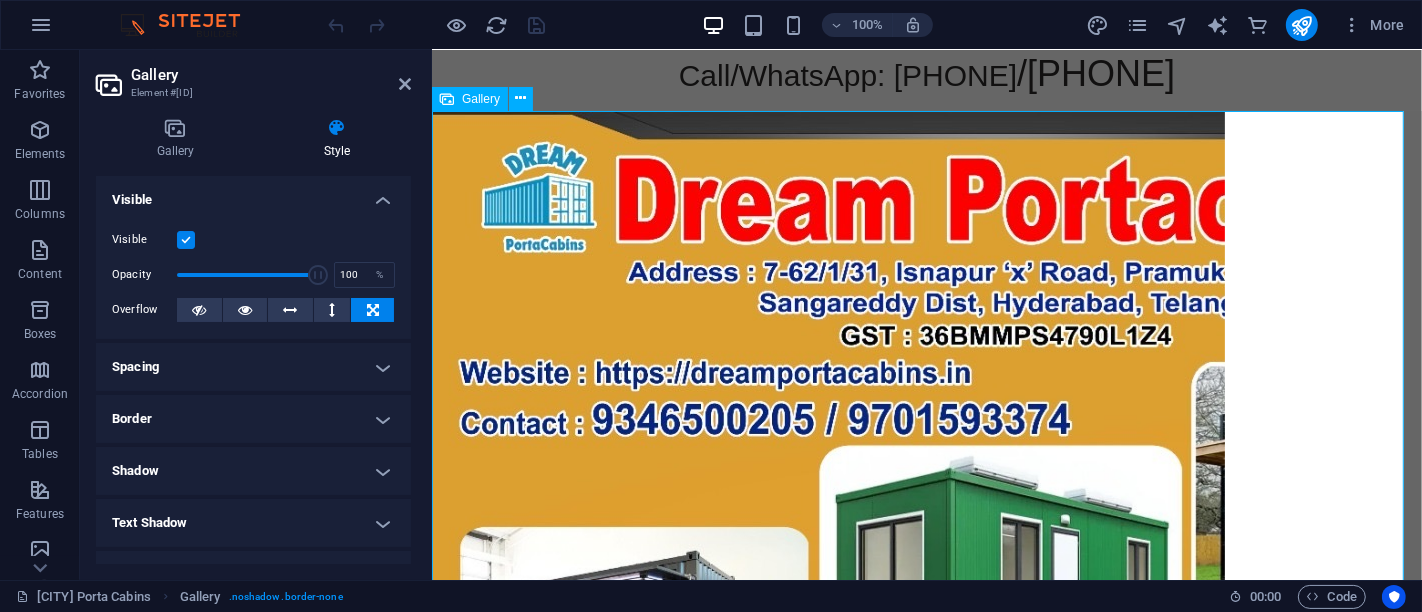 click at bounding box center (926, 912) 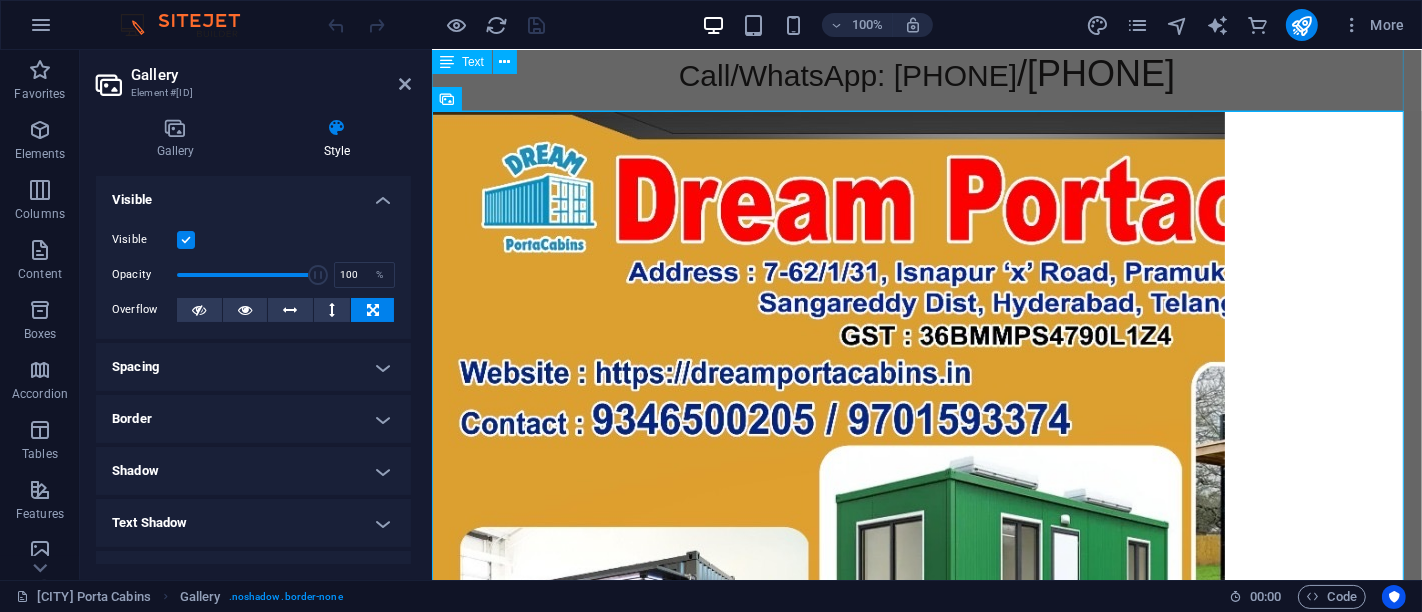click on "Call/WhatsApp: [PHONE] / [PHONE]" at bounding box center [926, 74] 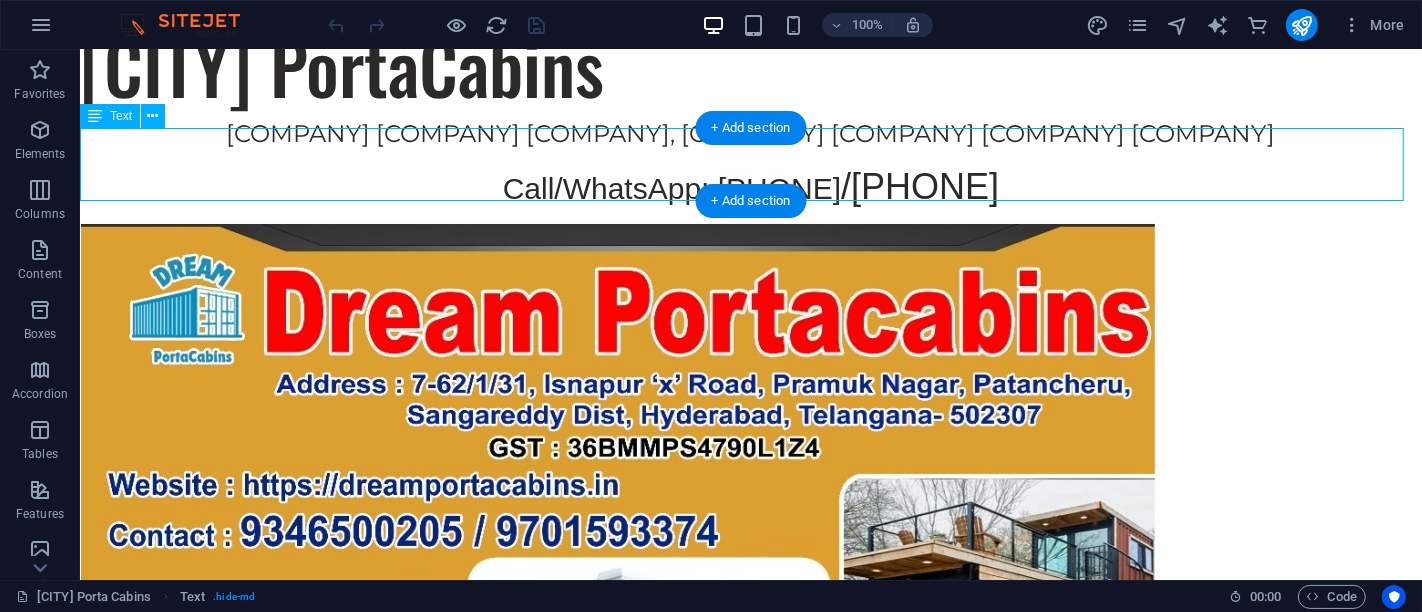 scroll, scrollTop: 0, scrollLeft: 0, axis: both 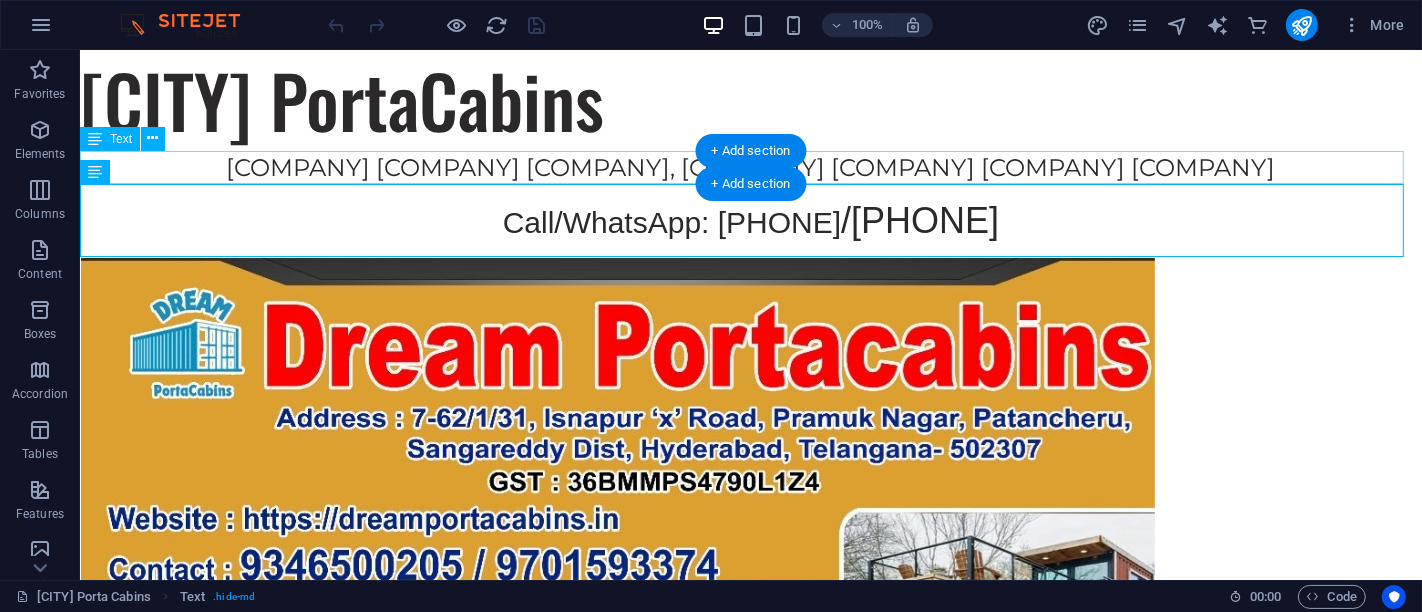 click on "[COMPANY] [COMPANY] [COMPANY], [COMPANY] [COMPANY] [COMPANY] [COMPANY]" at bounding box center [750, 167] 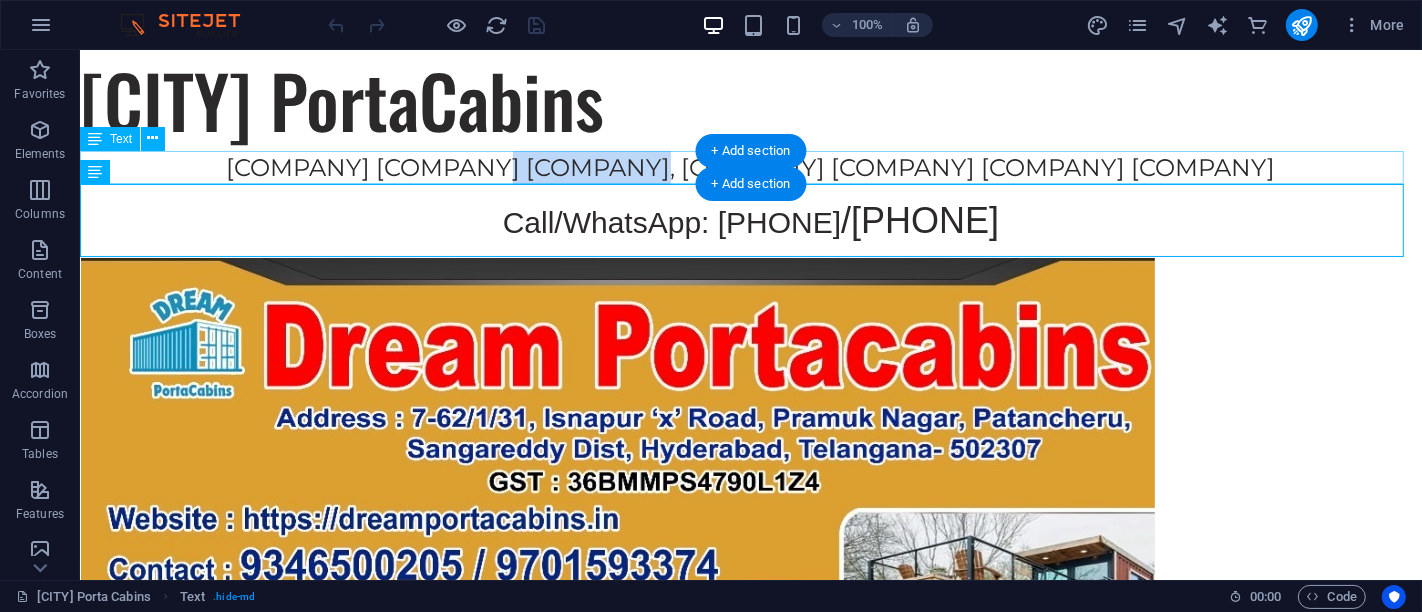 click on "[COMPANY] [COMPANY] [COMPANY], [COMPANY] [COMPANY] [COMPANY] [COMPANY]" at bounding box center (750, 167) 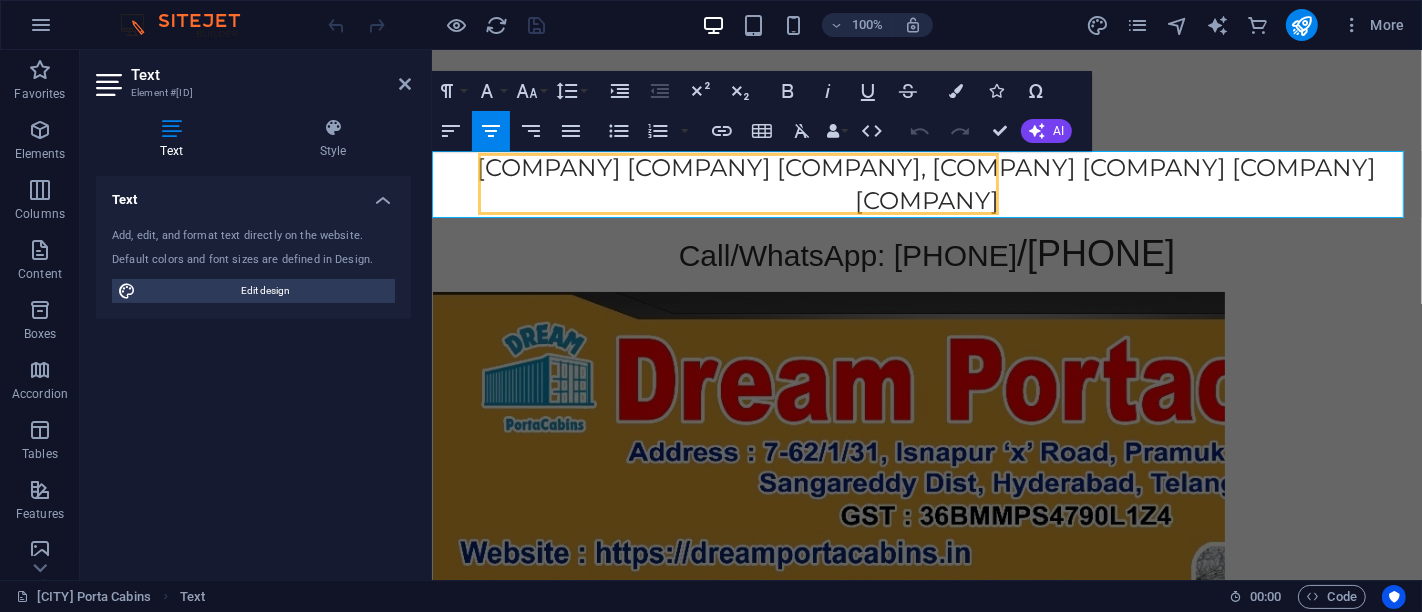 click on "[COMPANY] [COMPANY] [COMPANY], [COMPANY] [COMPANY] [COMPANY] [COMPANY]" at bounding box center (926, 184) 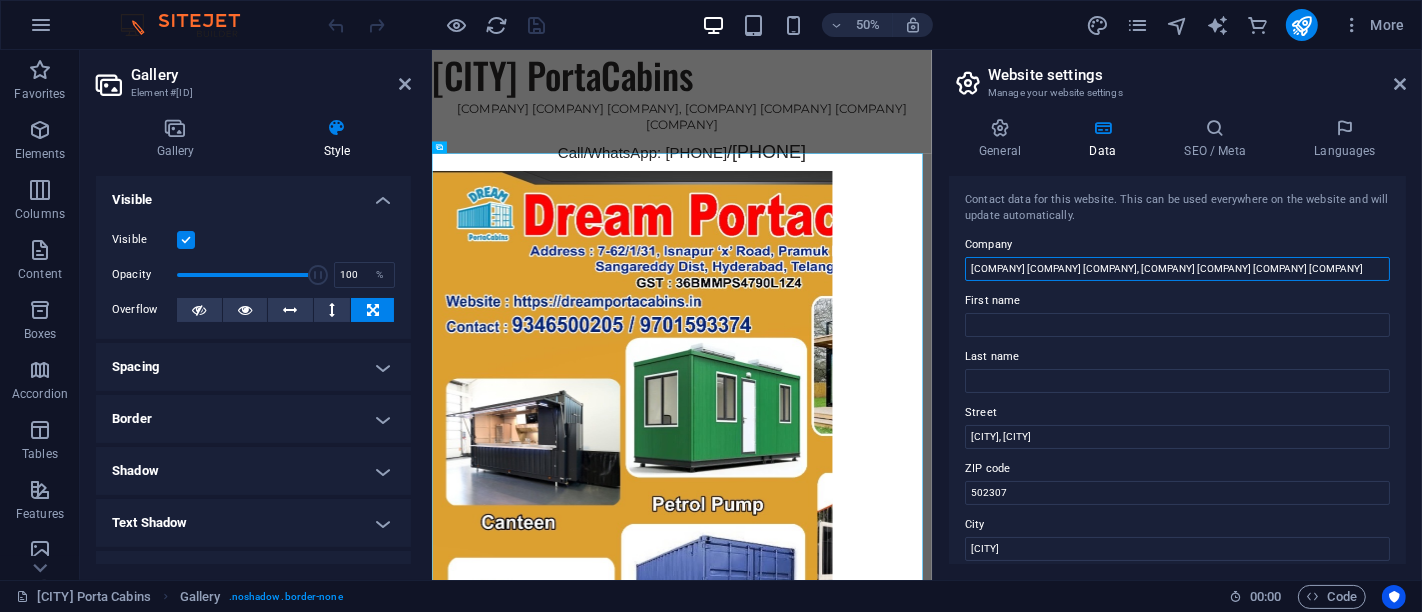 click on "[COMPANY] [COMPANY] [COMPANY], [COMPANY] [COMPANY] [COMPANY] [COMPANY]" at bounding box center (1177, 269) 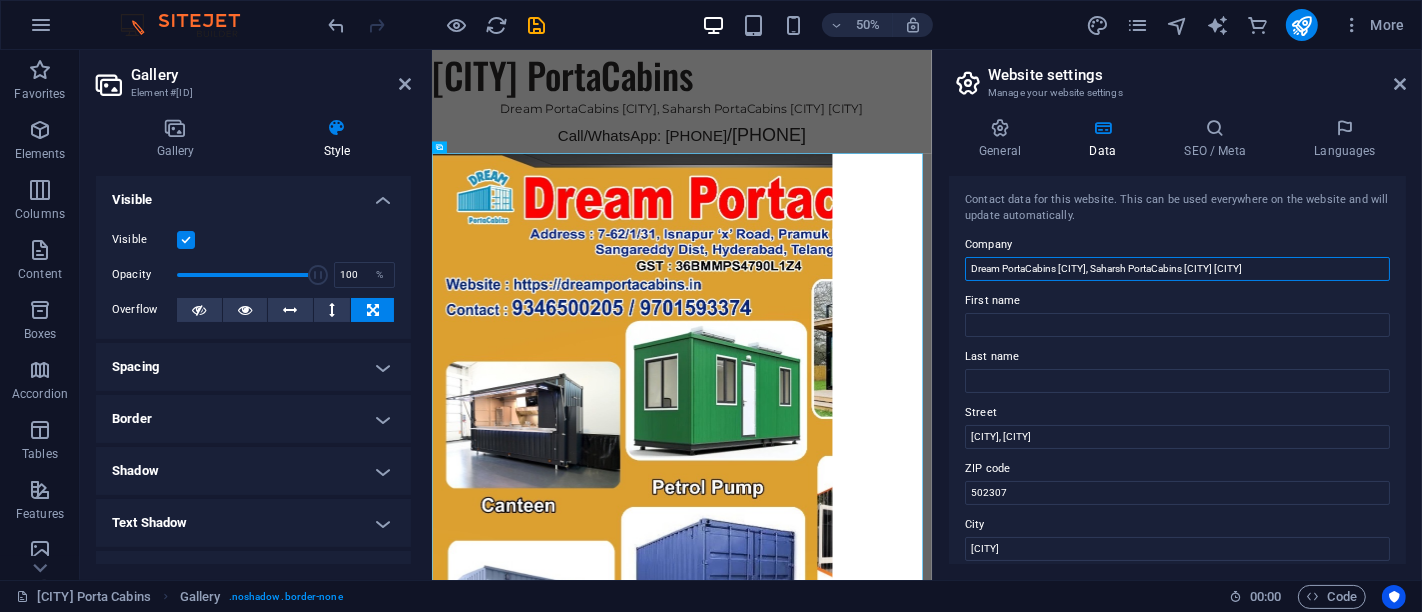 type on "Dream PortaCabins [CITY], Saharsh PortaCabins [CITY] [CITY]" 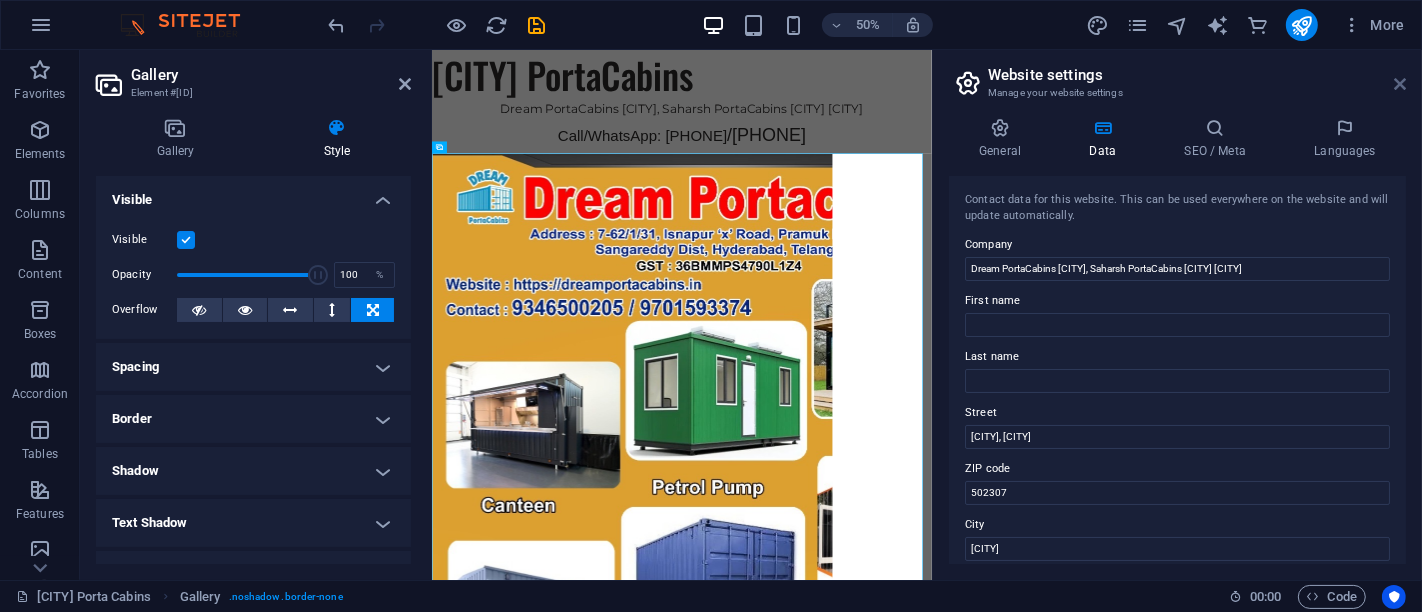click at bounding box center (1400, 84) 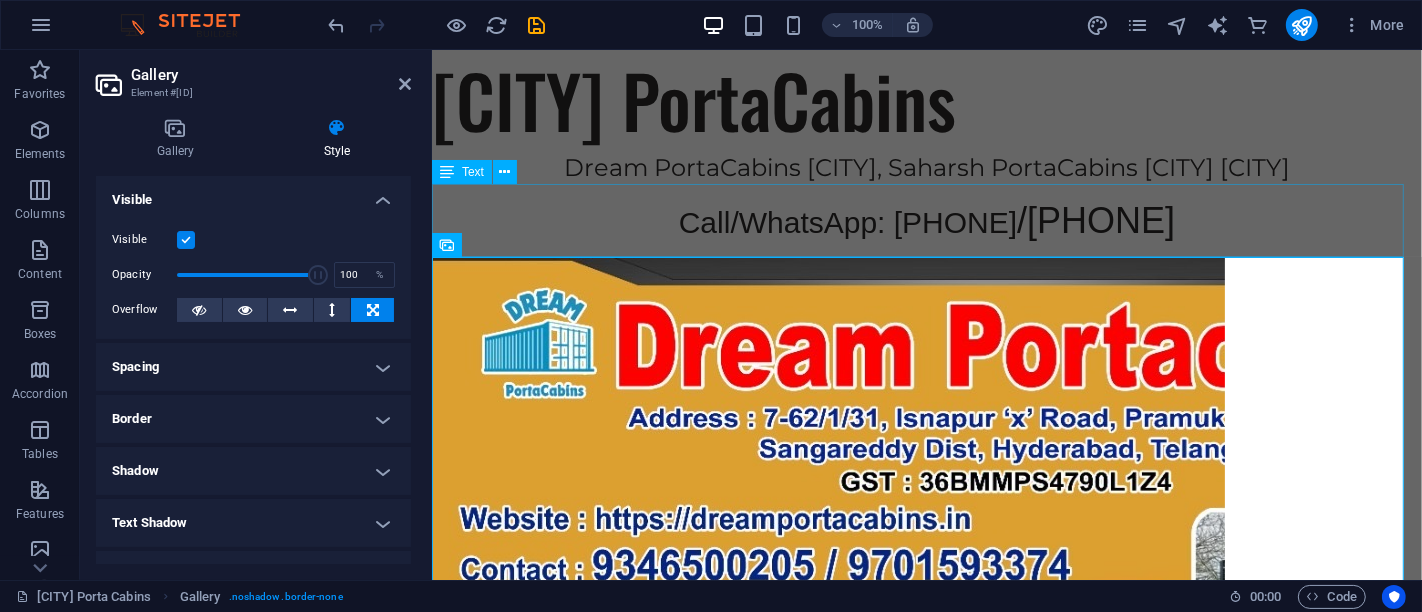 click on "Call/WhatsApp: [PHONE] / [PHONE]" at bounding box center [926, 220] 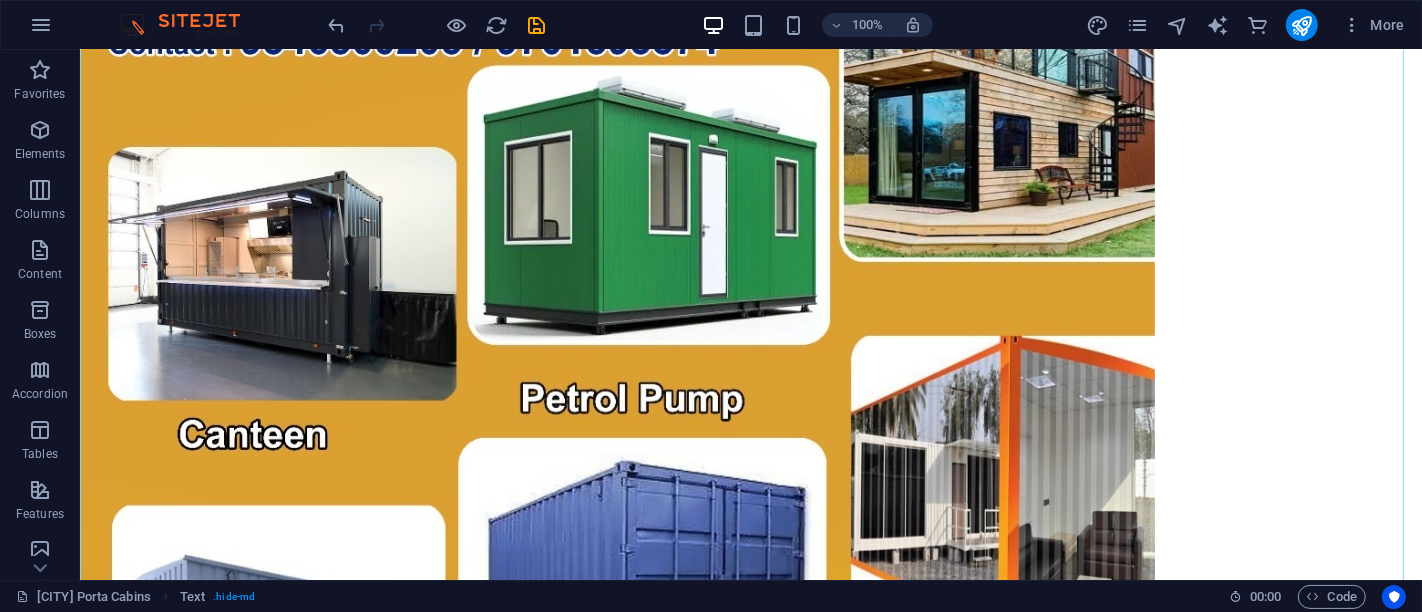 scroll, scrollTop: 555, scrollLeft: 0, axis: vertical 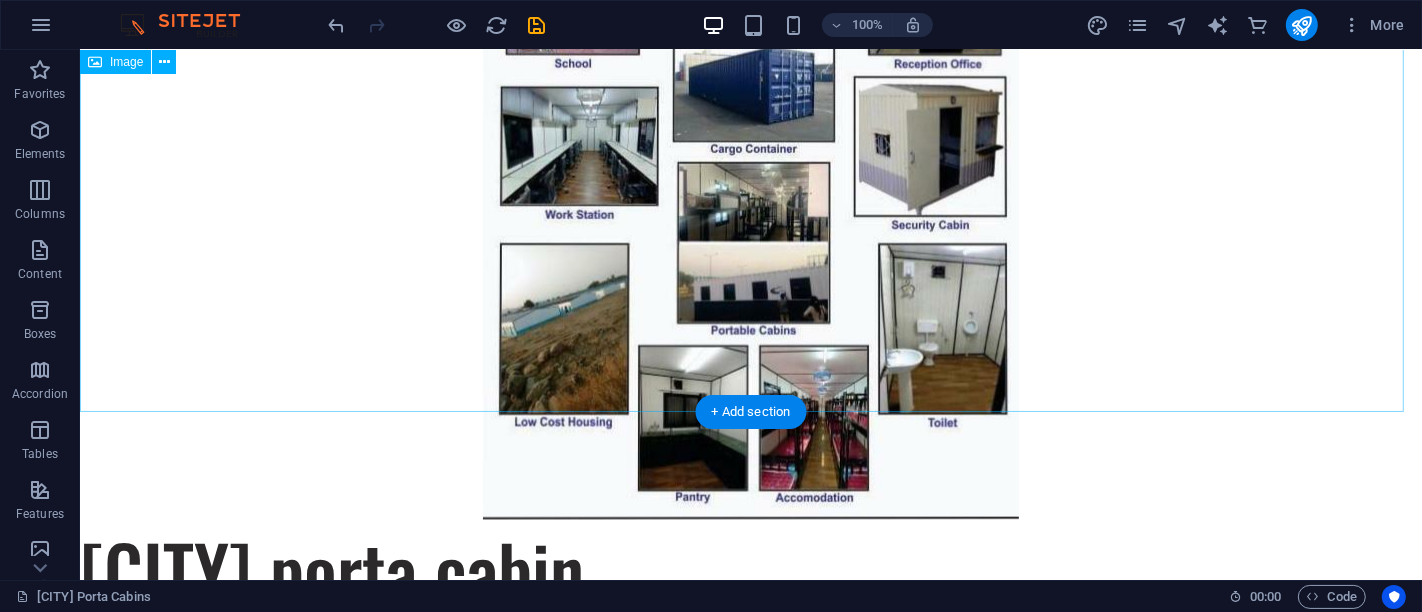 click at bounding box center [750, 134] 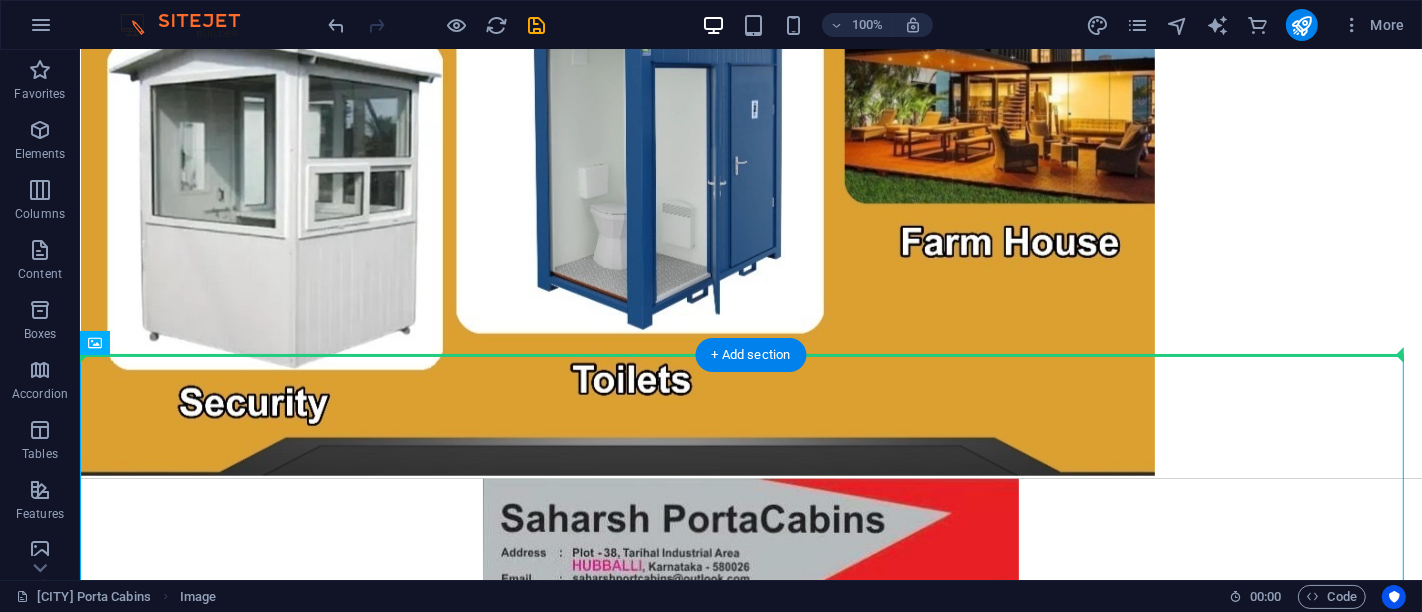 scroll, scrollTop: 1367, scrollLeft: 0, axis: vertical 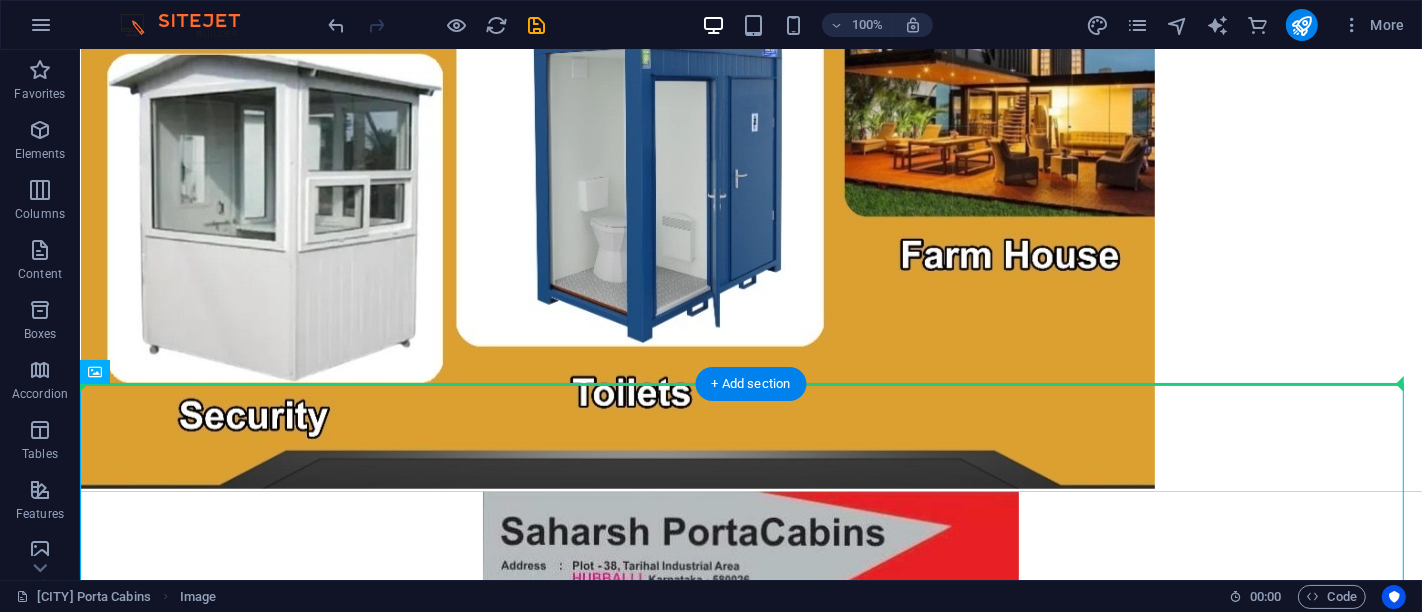 drag, startPoint x: 709, startPoint y: 328, endPoint x: 1176, endPoint y: 224, distance: 478.4402 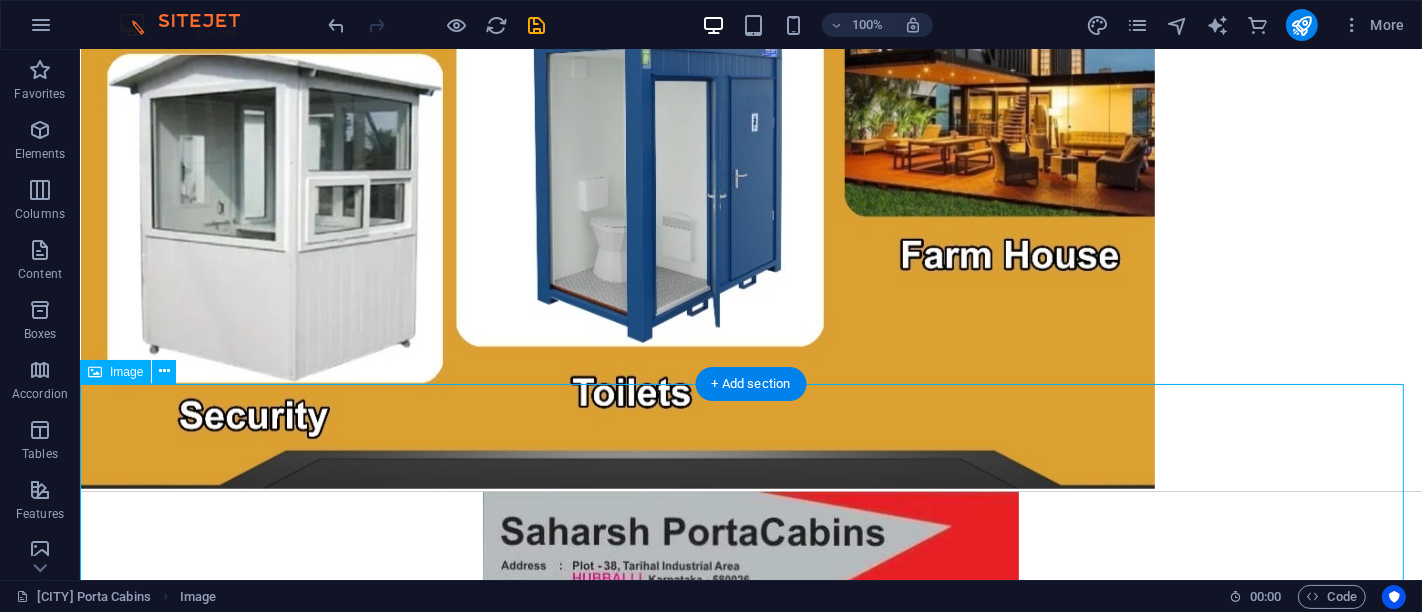 click at bounding box center [750, 878] 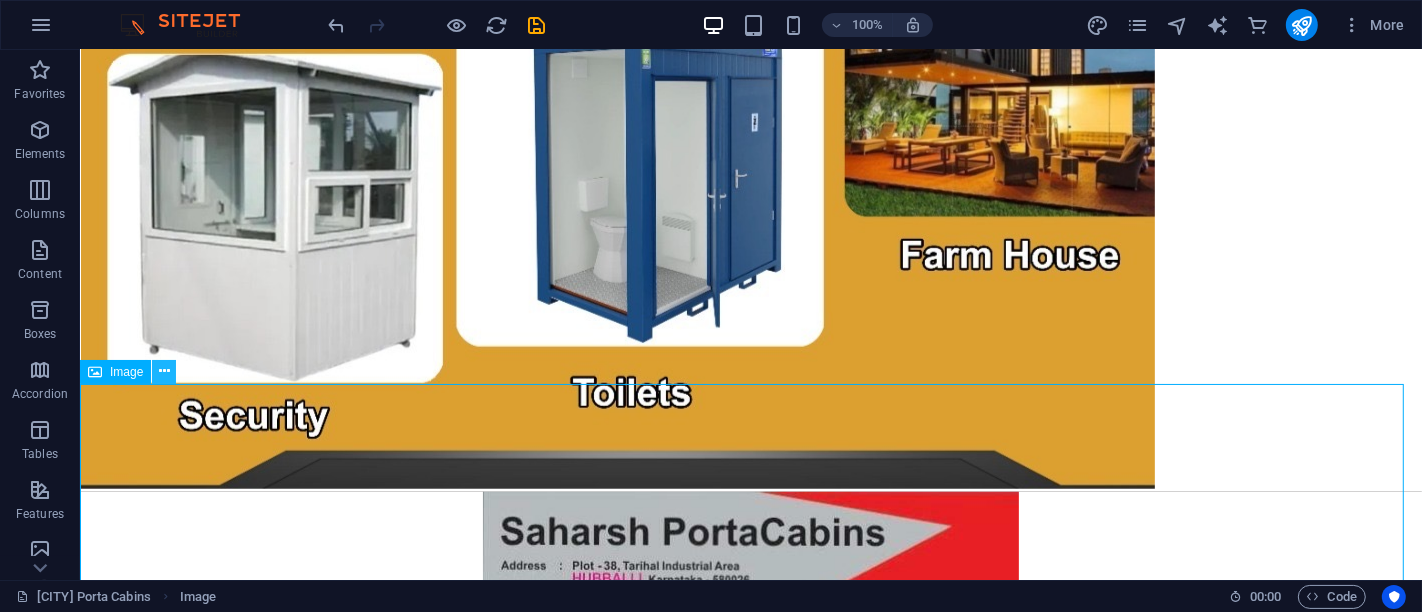 click at bounding box center [164, 371] 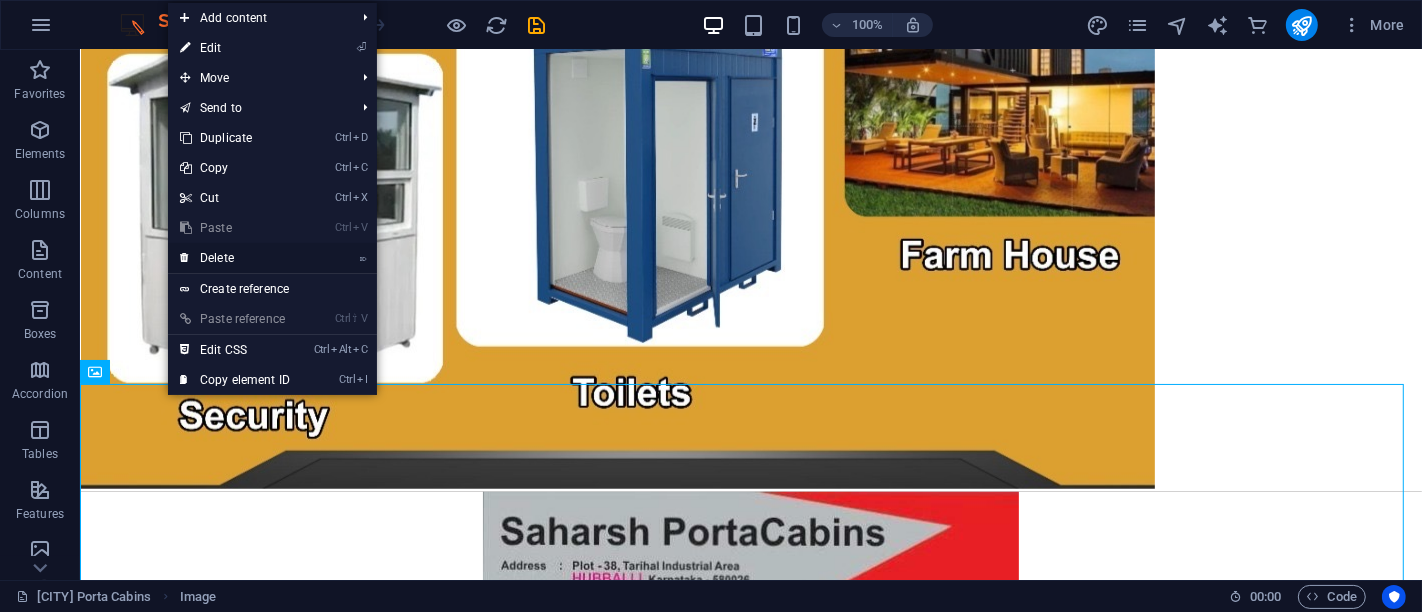 click on "⌦  Delete" at bounding box center (235, 258) 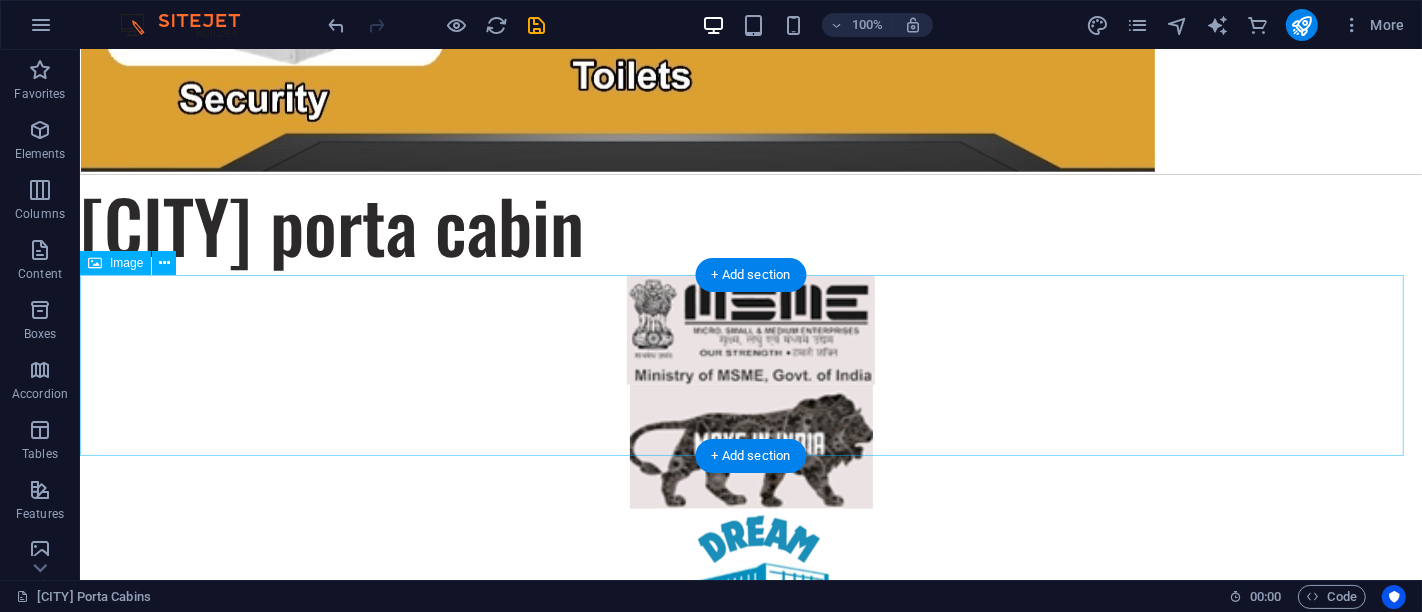 scroll, scrollTop: 1589, scrollLeft: 0, axis: vertical 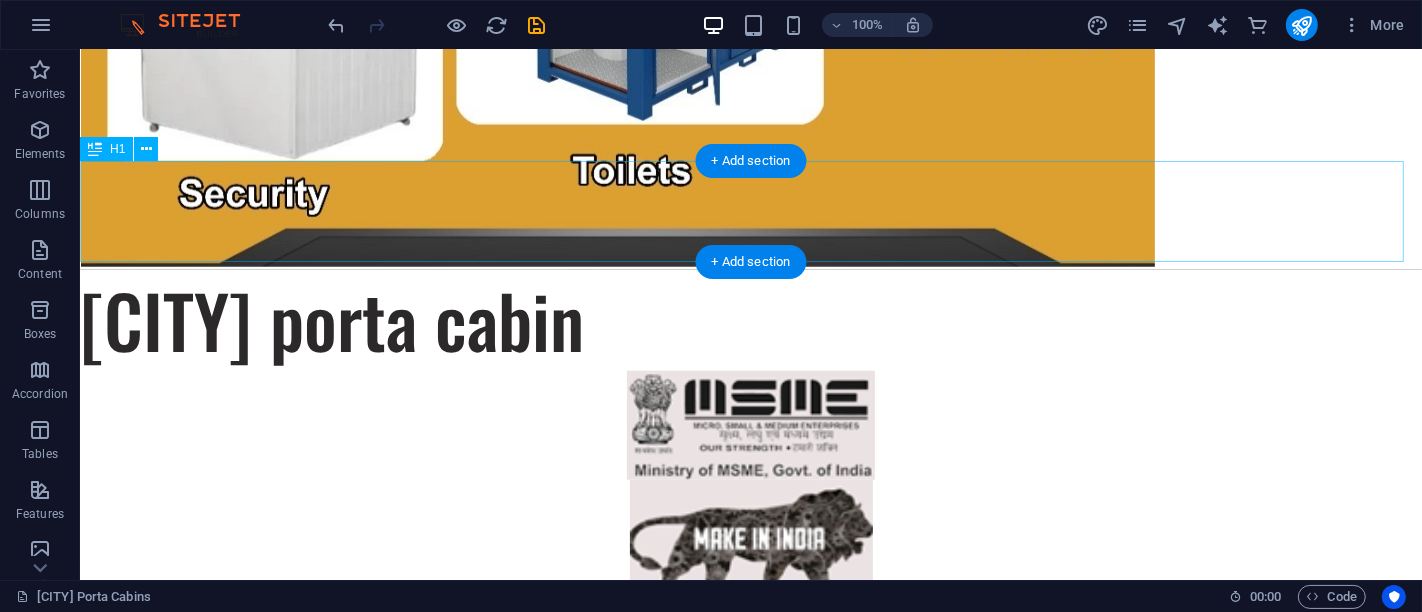 click on "[CITY] porta cabin" at bounding box center (750, 320) 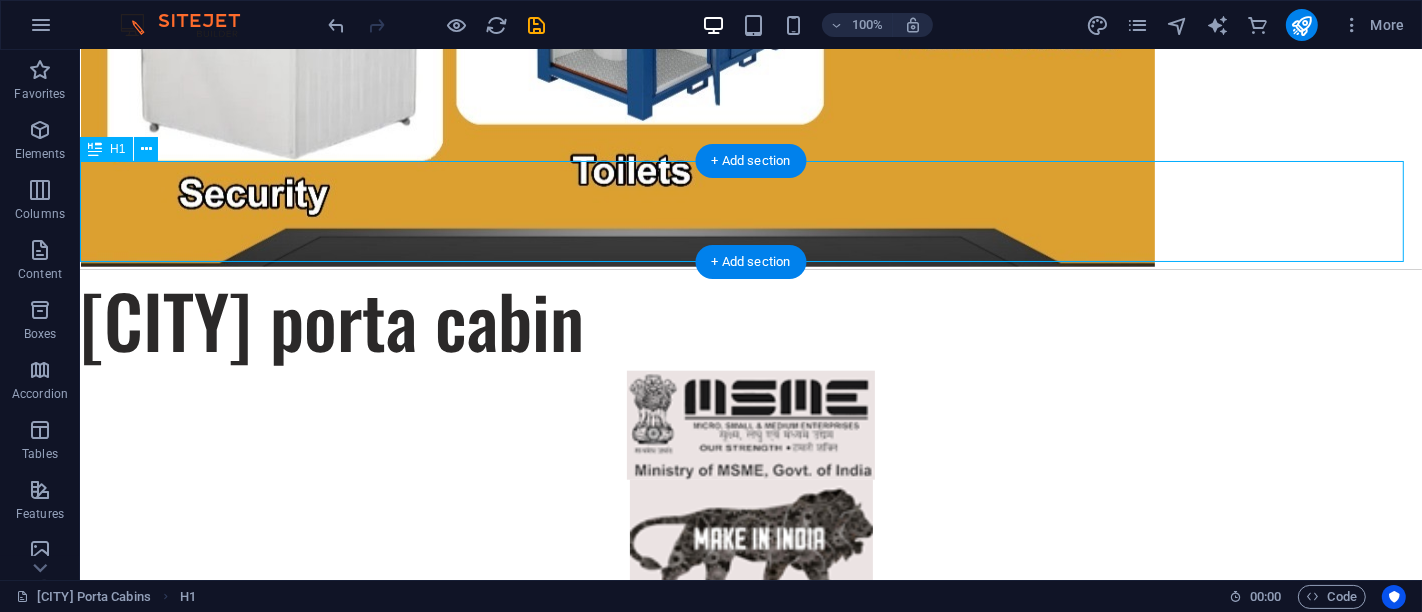 click on "[CITY] porta cabin" at bounding box center (750, 320) 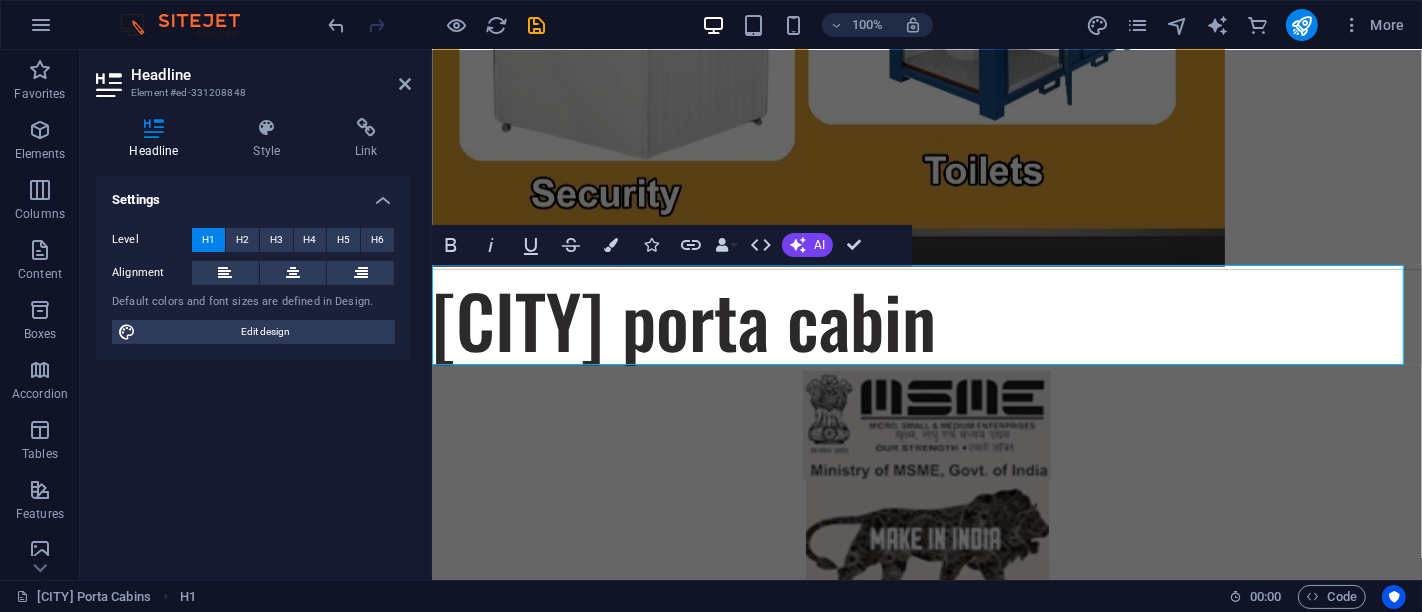 scroll, scrollTop: 1088, scrollLeft: 0, axis: vertical 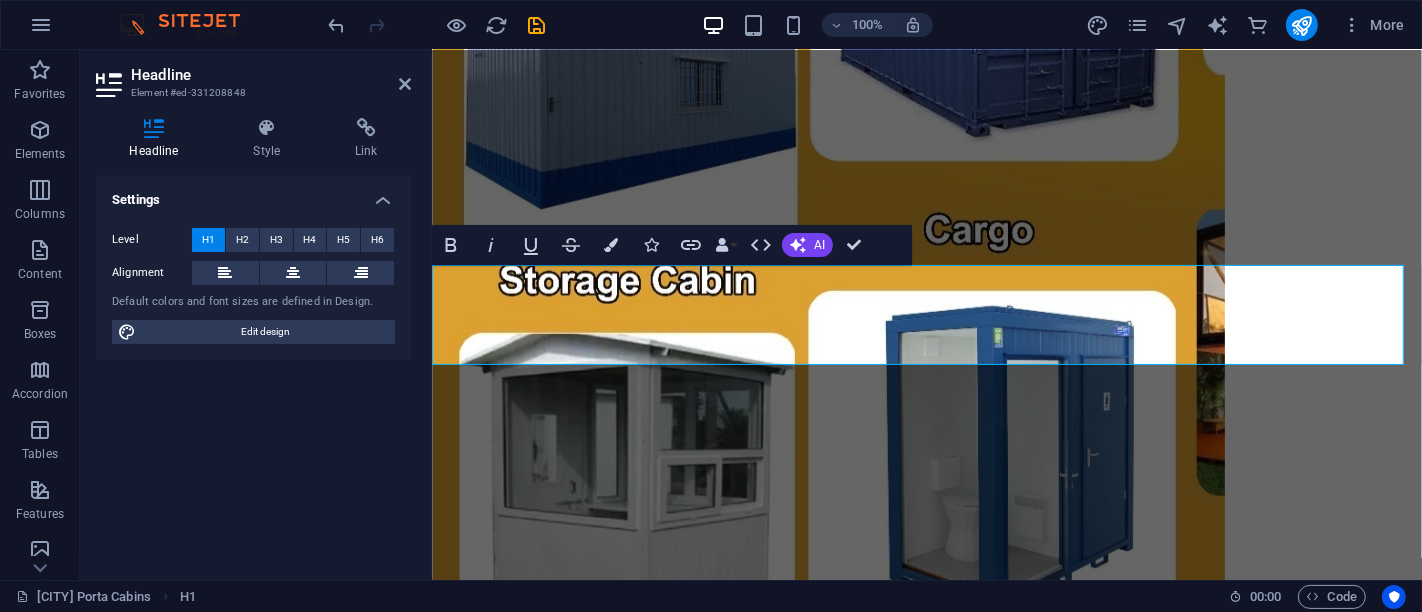 click on "[CITY] porta cabin" at bounding box center (926, 821) 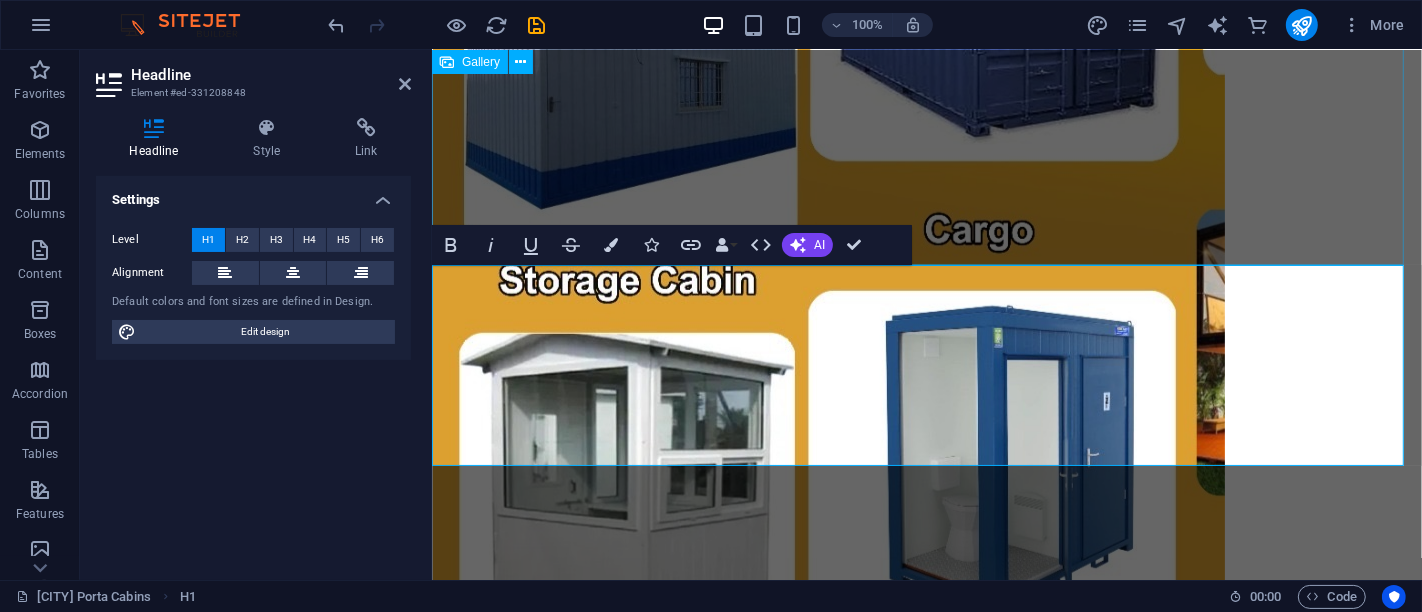 click at bounding box center [926, -30] 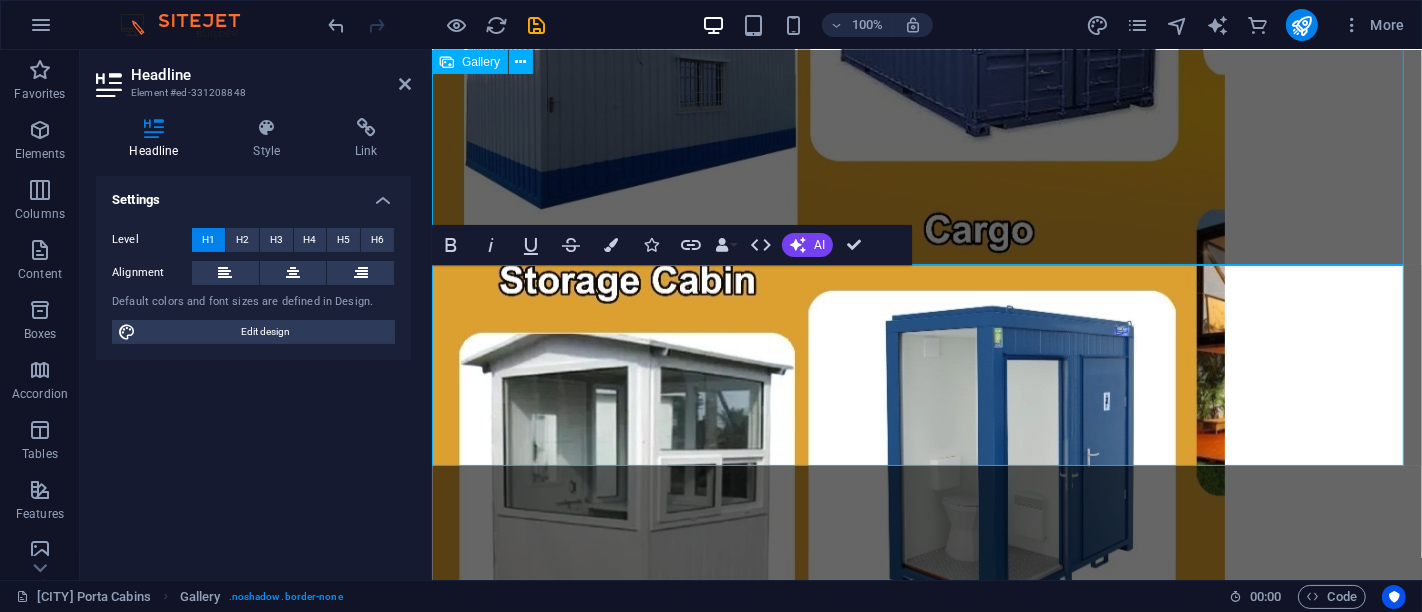 click at bounding box center [926, -30] 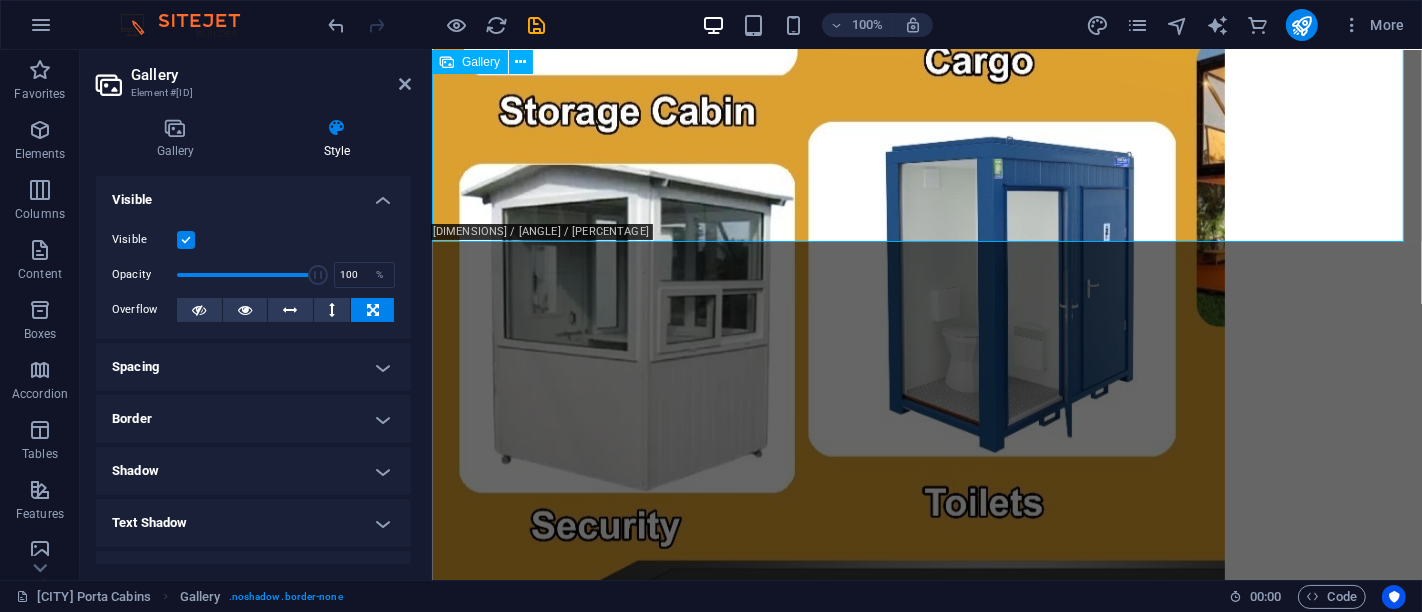 scroll, scrollTop: 477, scrollLeft: 0, axis: vertical 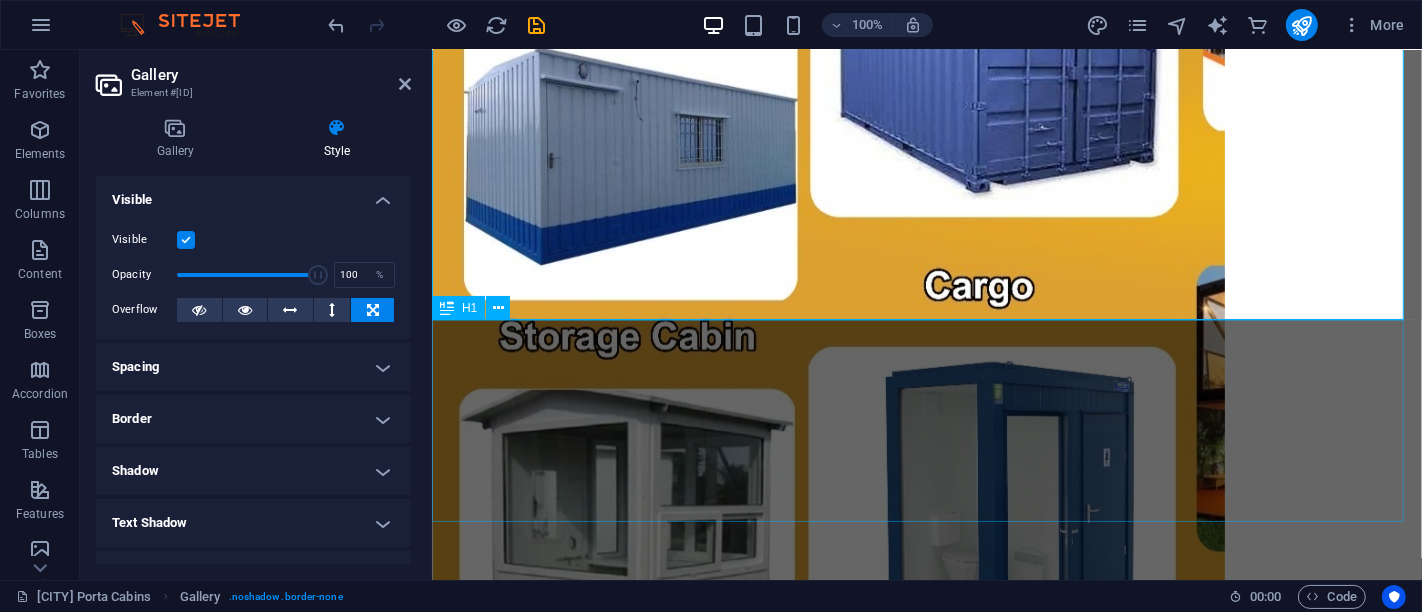 click on "[CITY] [CITY] [CITY] [PRODUCT]" at bounding box center [926, 877] 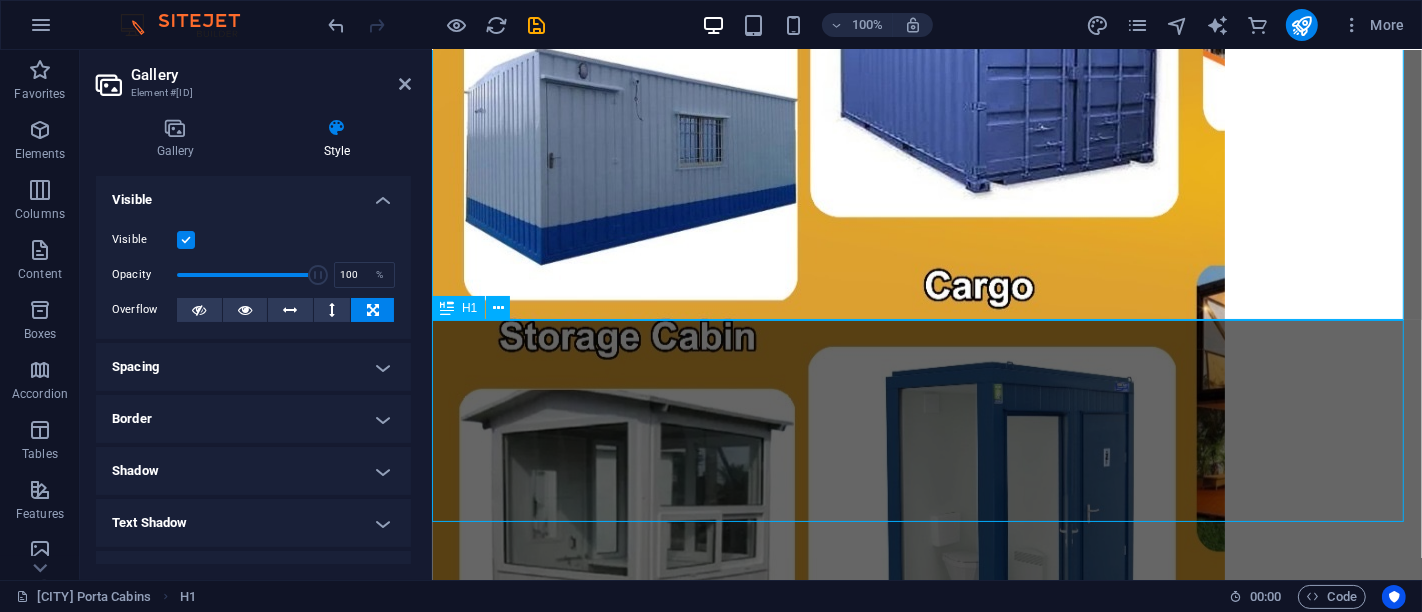 scroll, scrollTop: 1485, scrollLeft: 0, axis: vertical 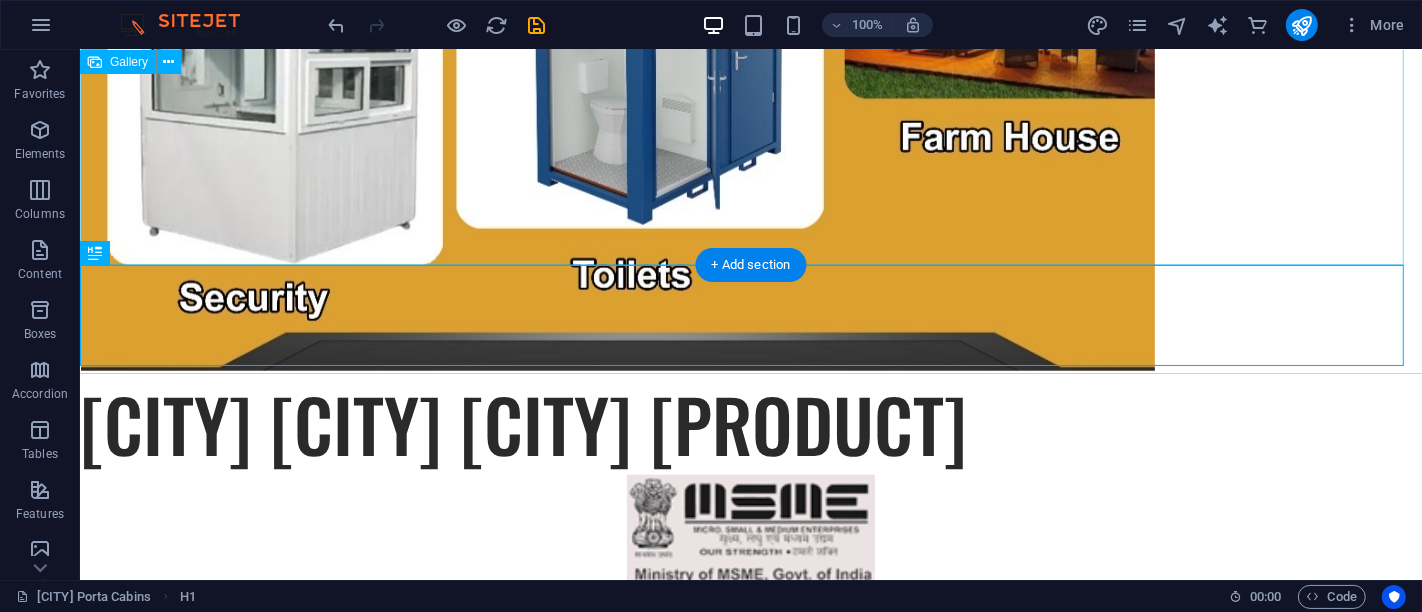 click at bounding box center [750, -427] 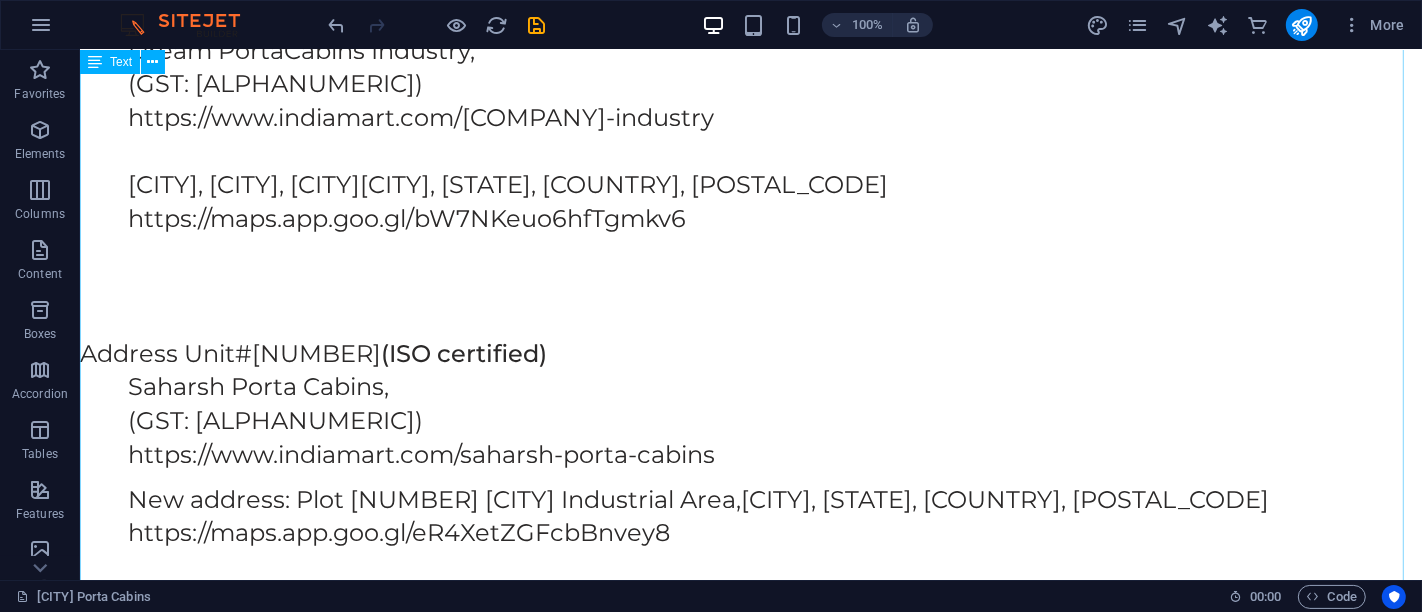scroll, scrollTop: 5687, scrollLeft: 0, axis: vertical 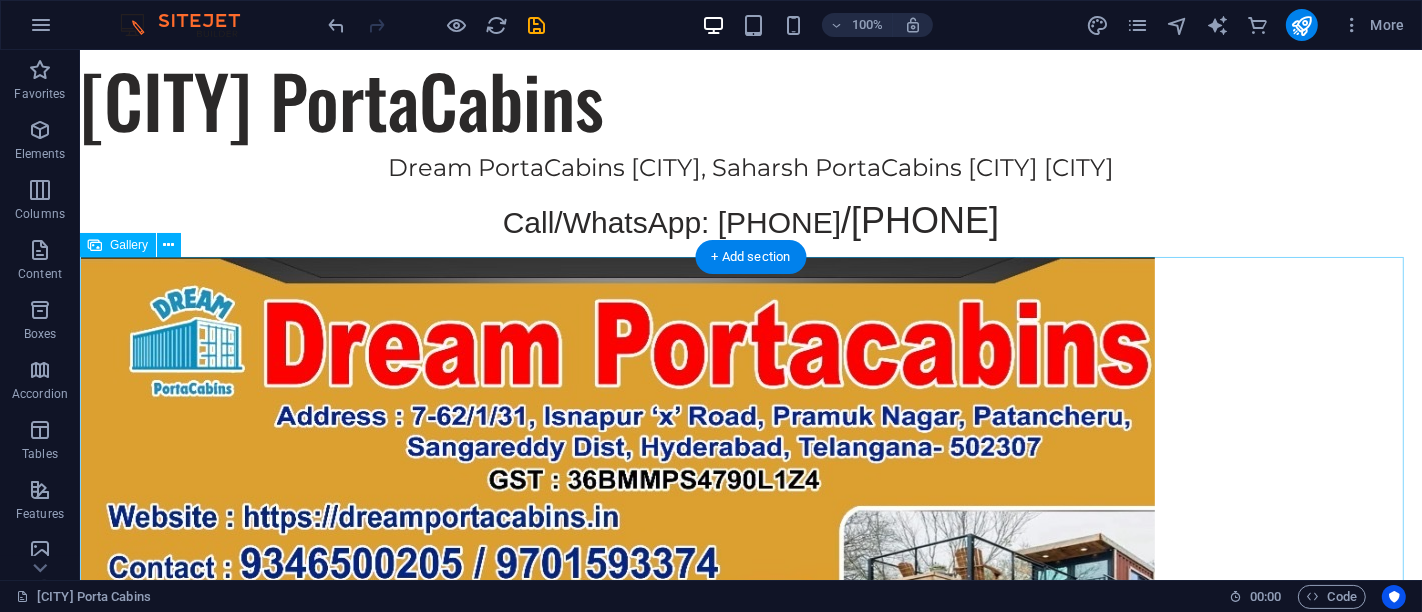 click at bounding box center (750, 1058) 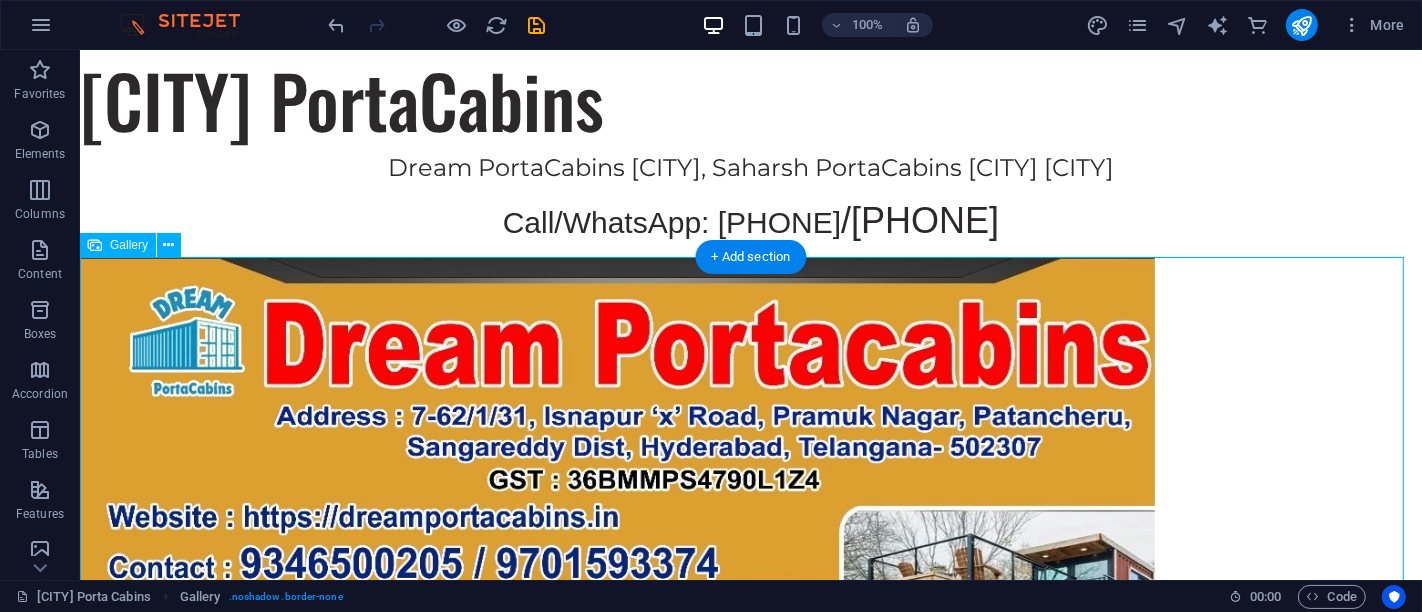 click at bounding box center (750, 1058) 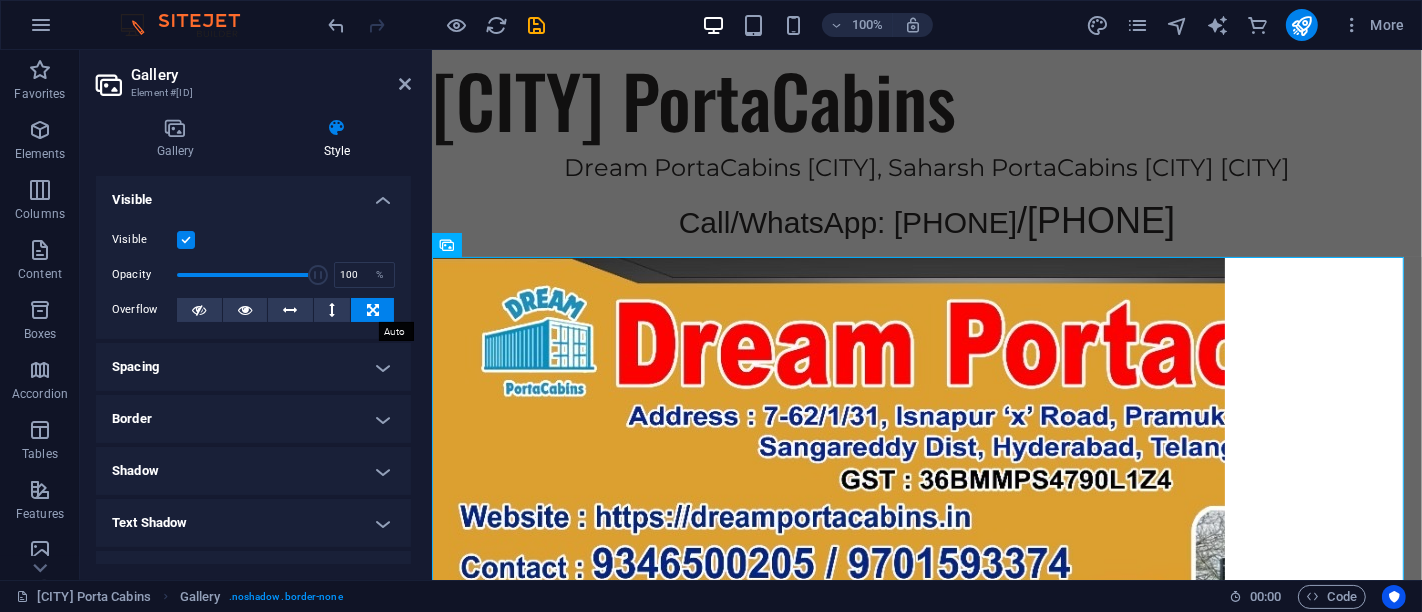 click at bounding box center [372, 310] 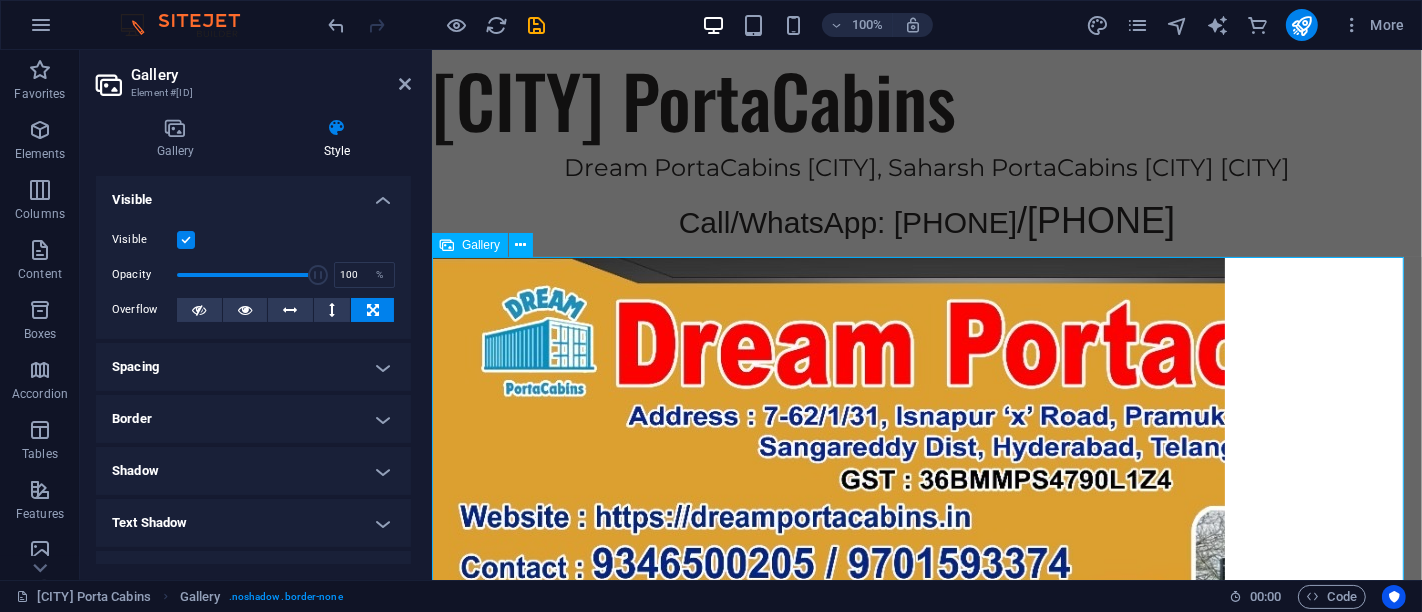 click at bounding box center (926, 1058) 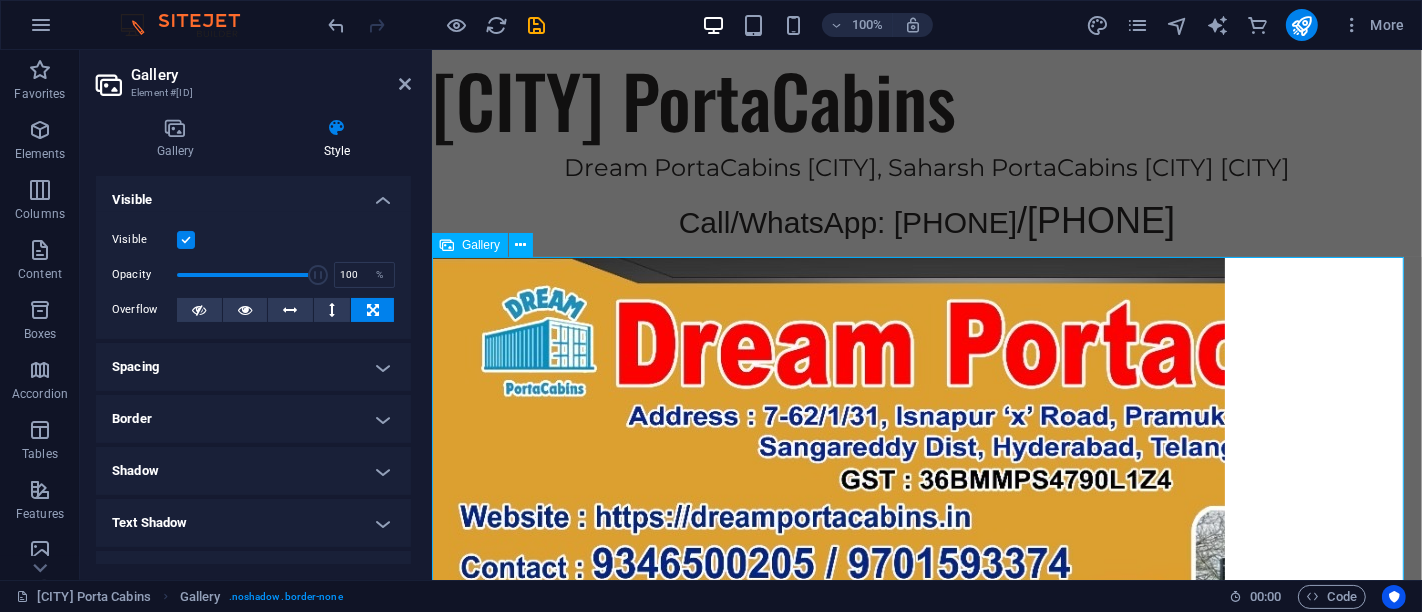 click at bounding box center (926, 1058) 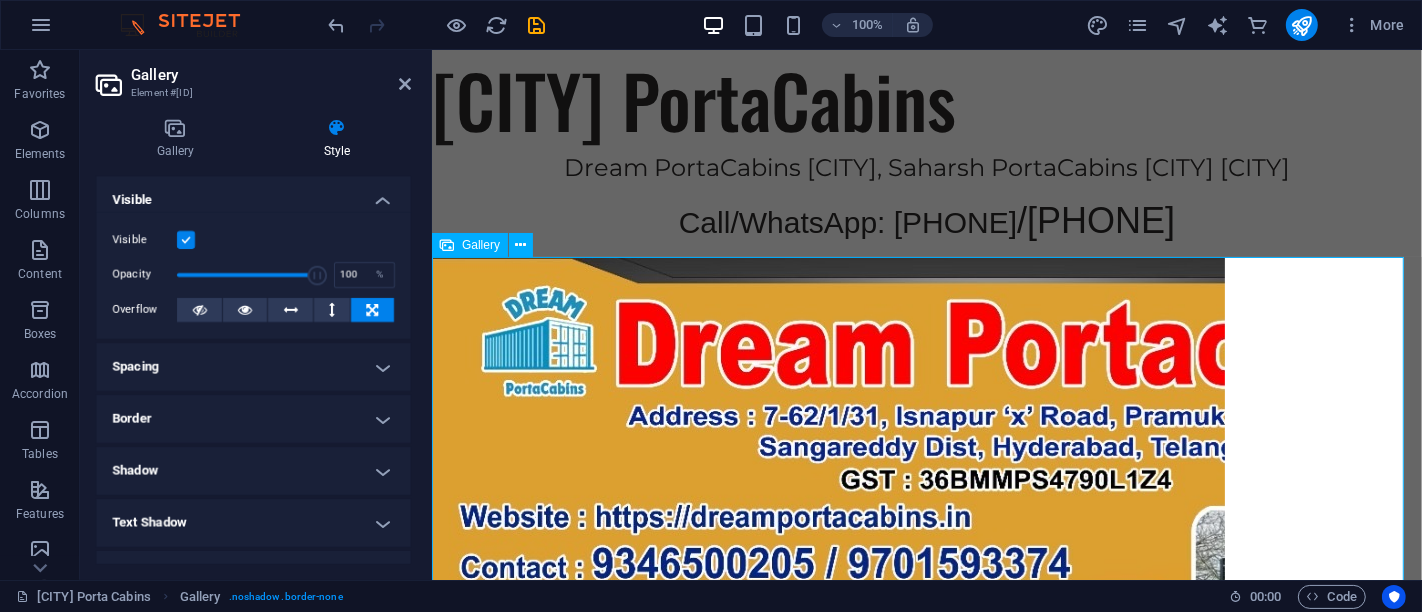 click at bounding box center [926, 1058] 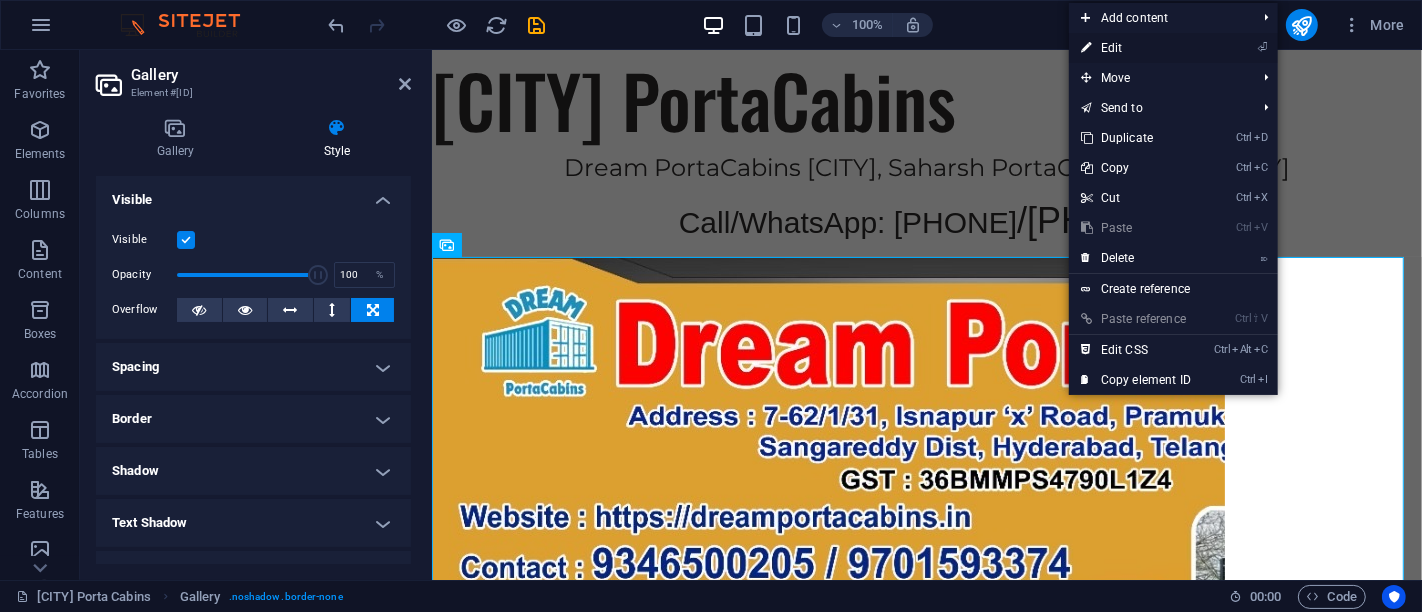 click on "⏎  Edit" at bounding box center [1136, 48] 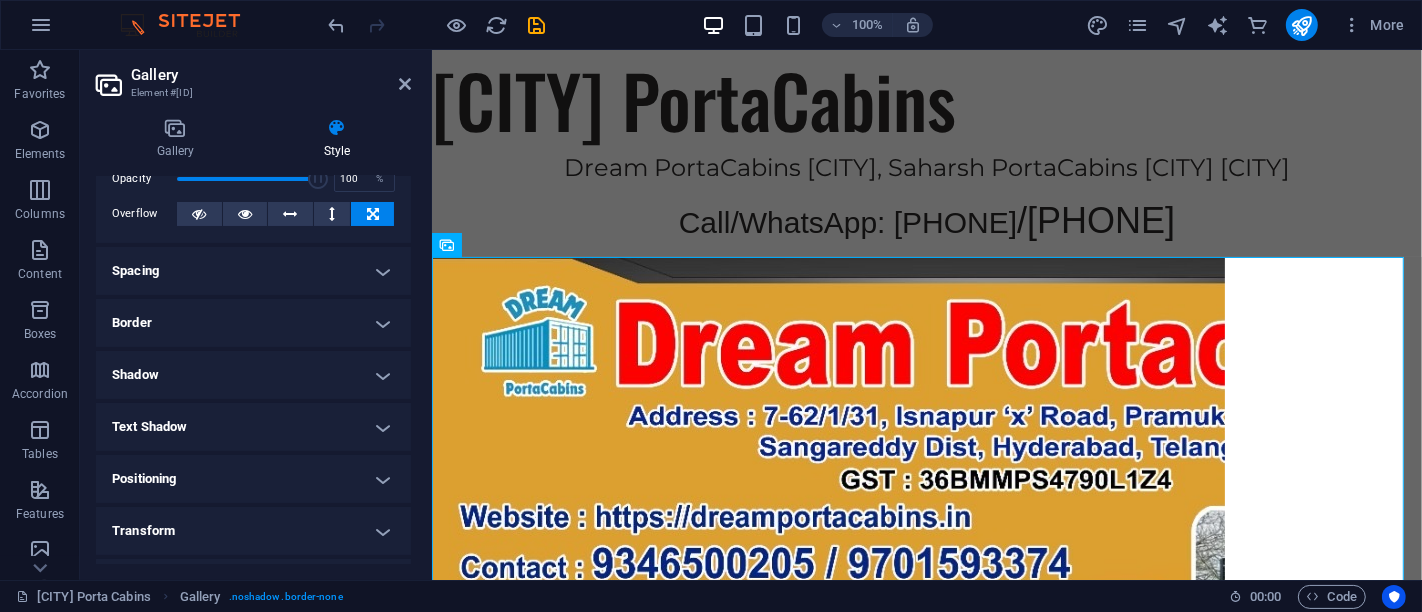 scroll, scrollTop: 222, scrollLeft: 0, axis: vertical 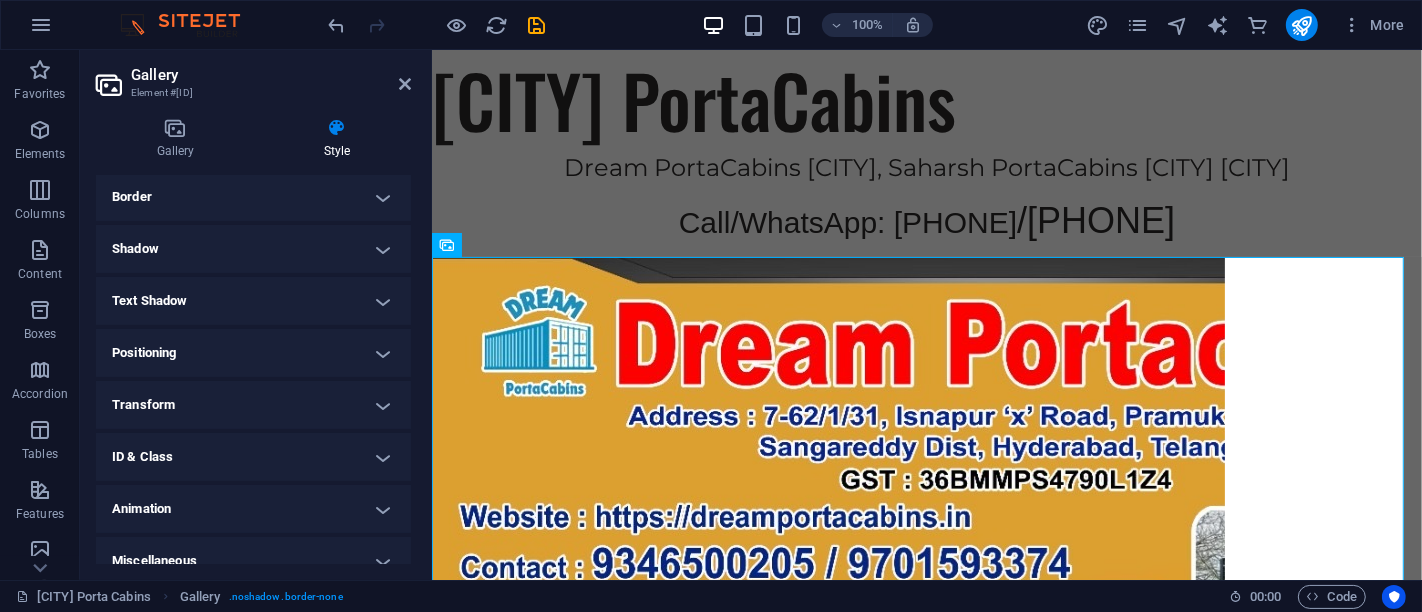 click on "Border" at bounding box center (253, 197) 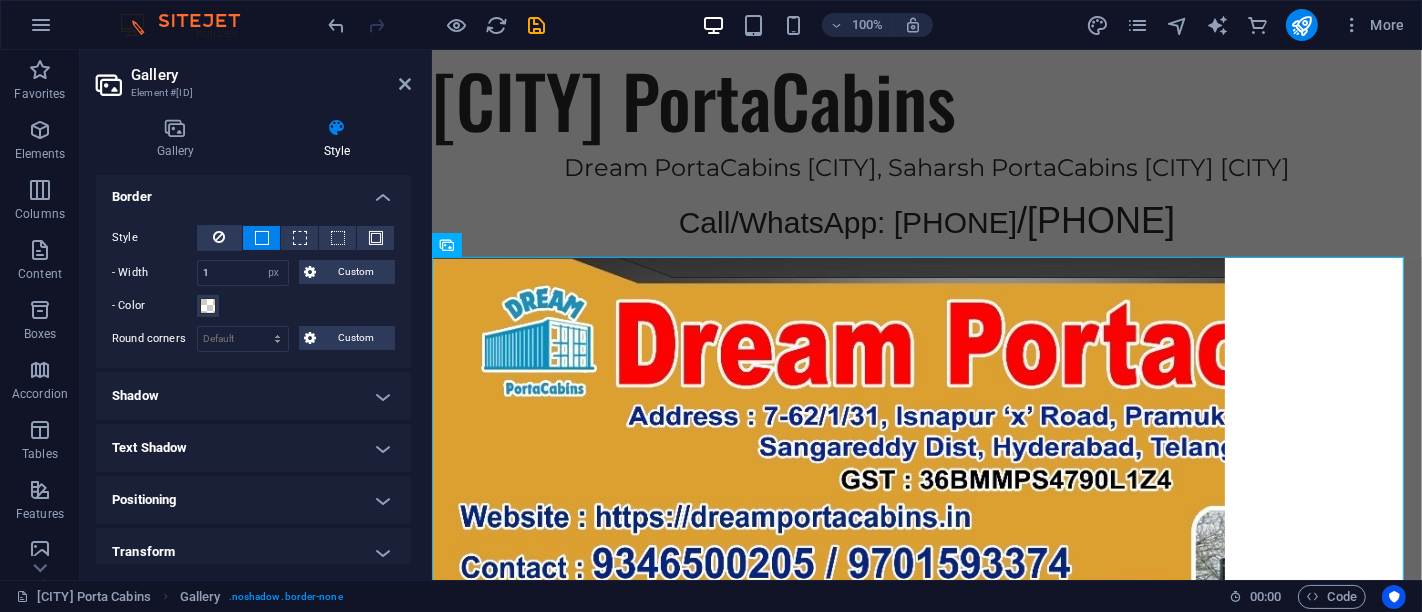 click on "Shadow" at bounding box center (253, 396) 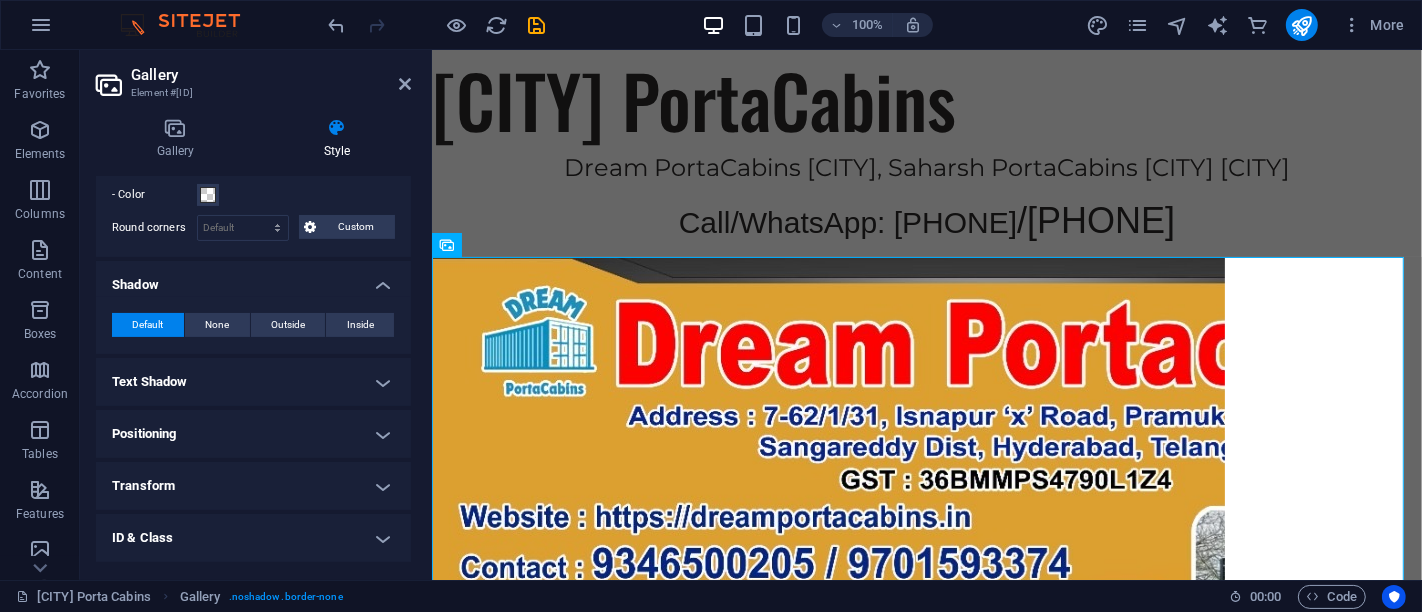 scroll, scrollTop: 431, scrollLeft: 0, axis: vertical 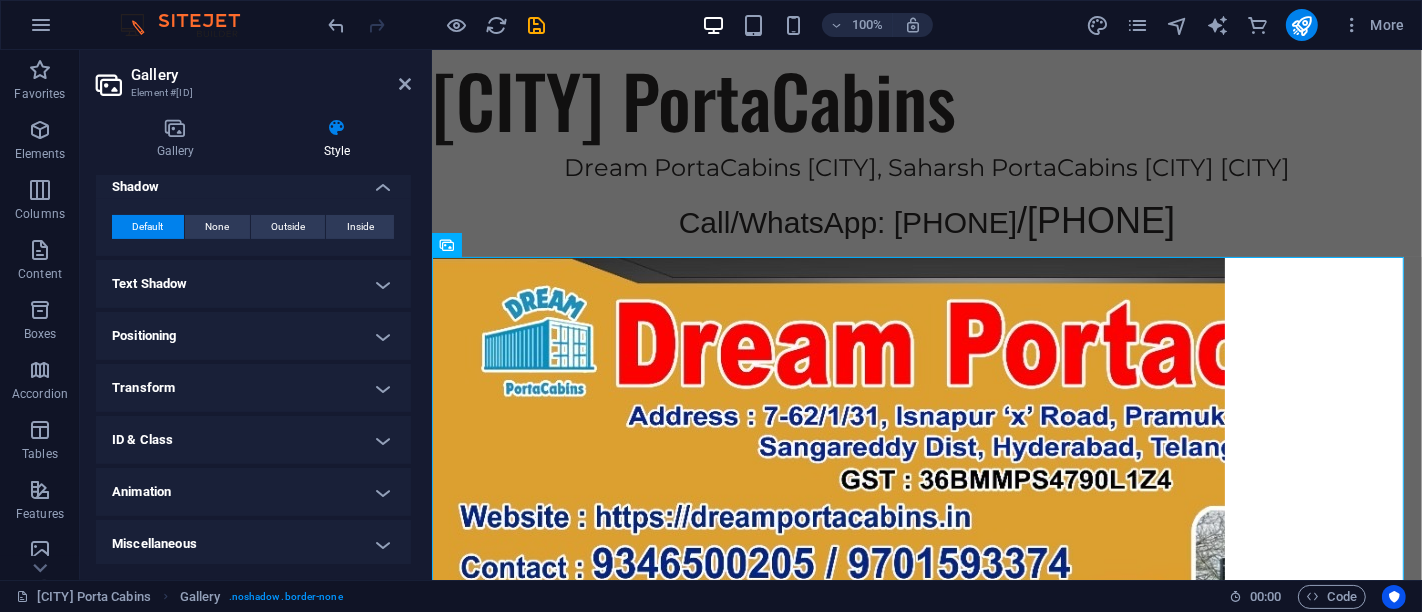 click on "Miscellaneous" at bounding box center [253, 544] 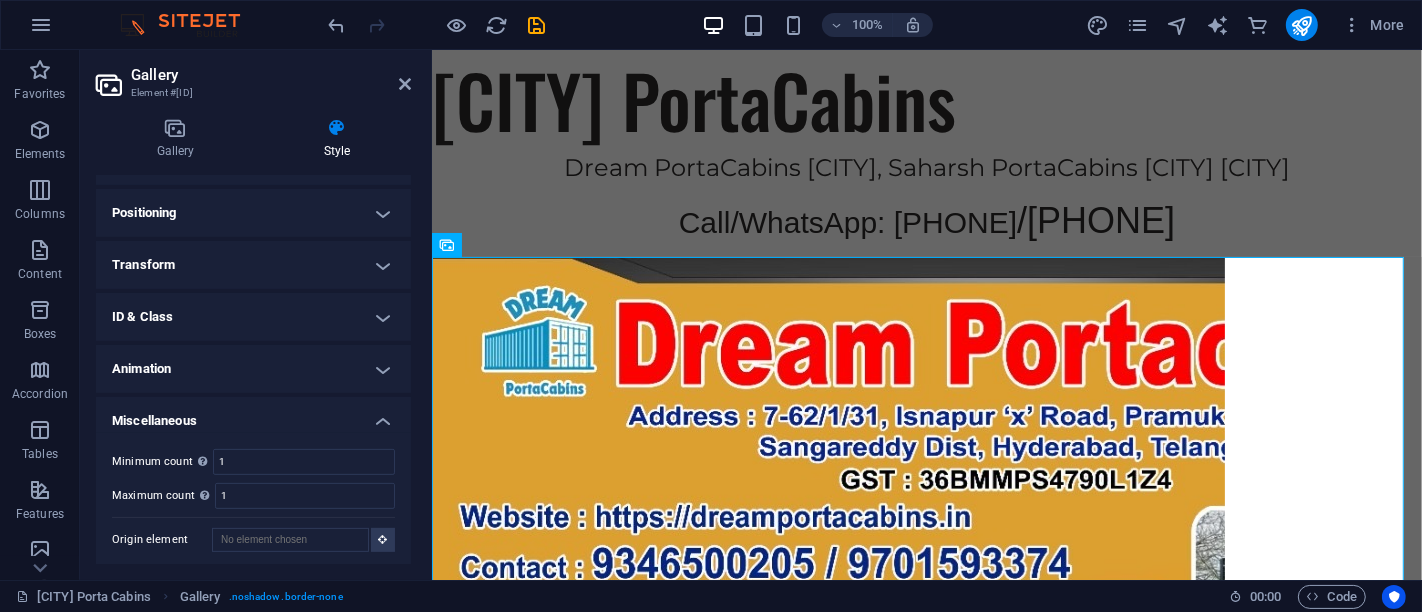 scroll, scrollTop: 0, scrollLeft: 0, axis: both 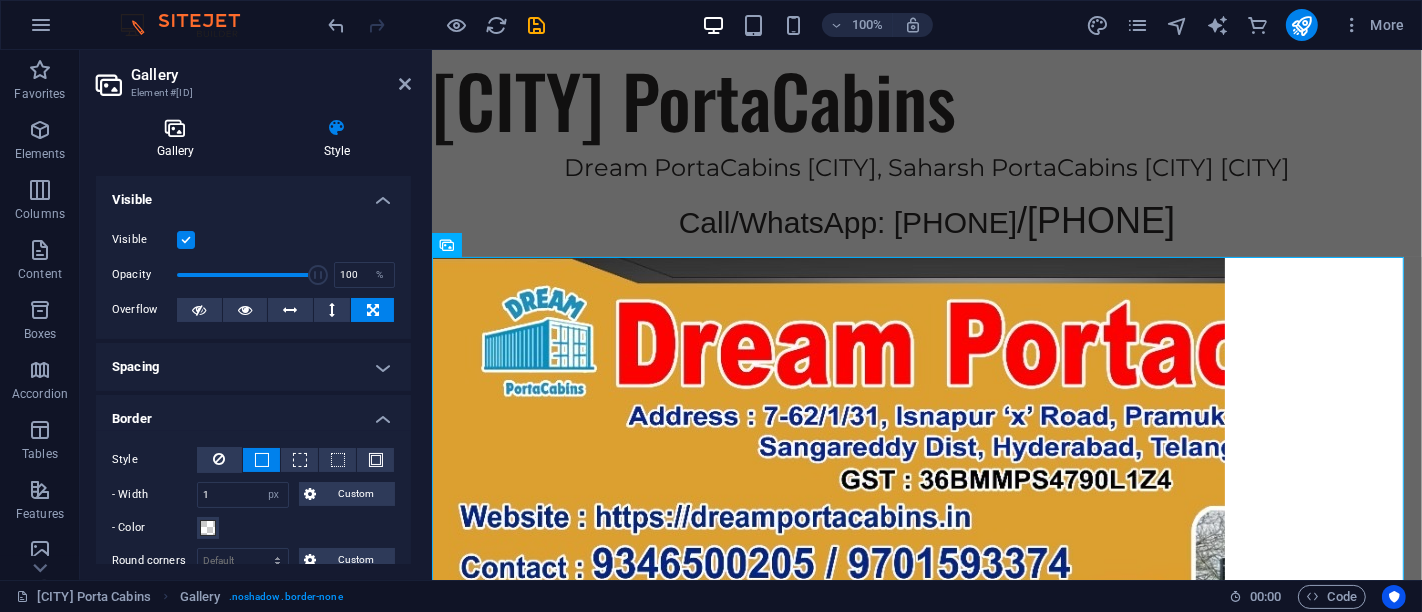 click at bounding box center [175, 128] 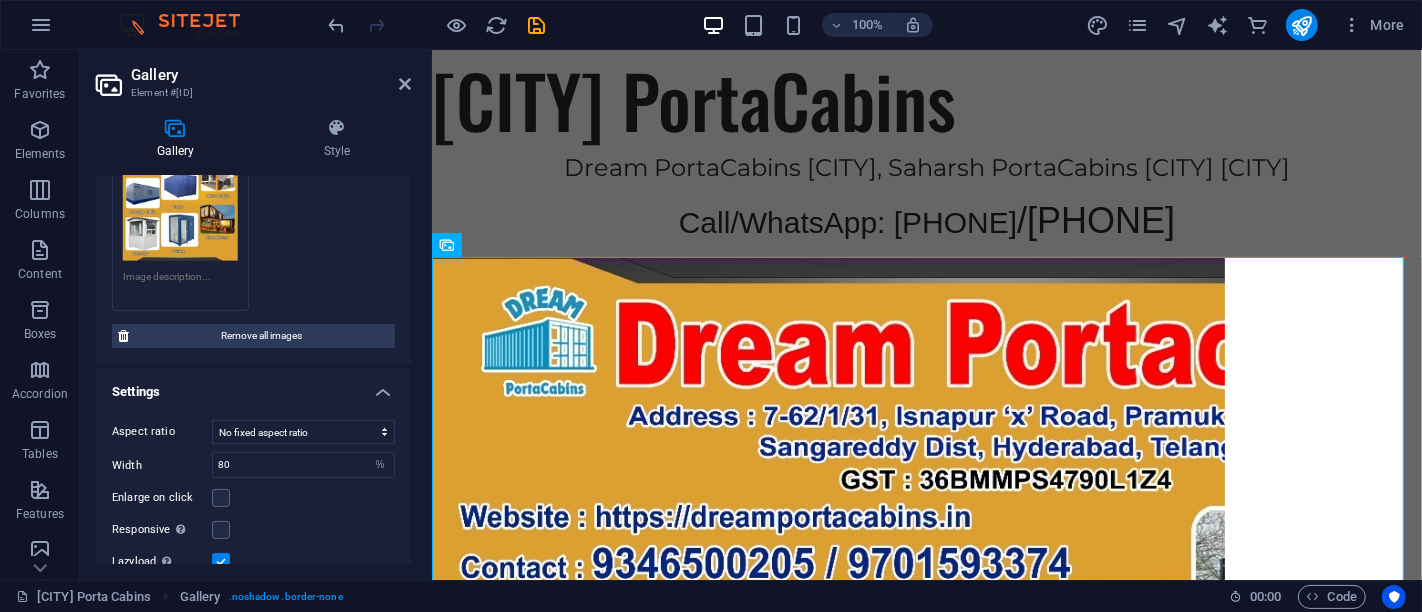 scroll, scrollTop: 310, scrollLeft: 0, axis: vertical 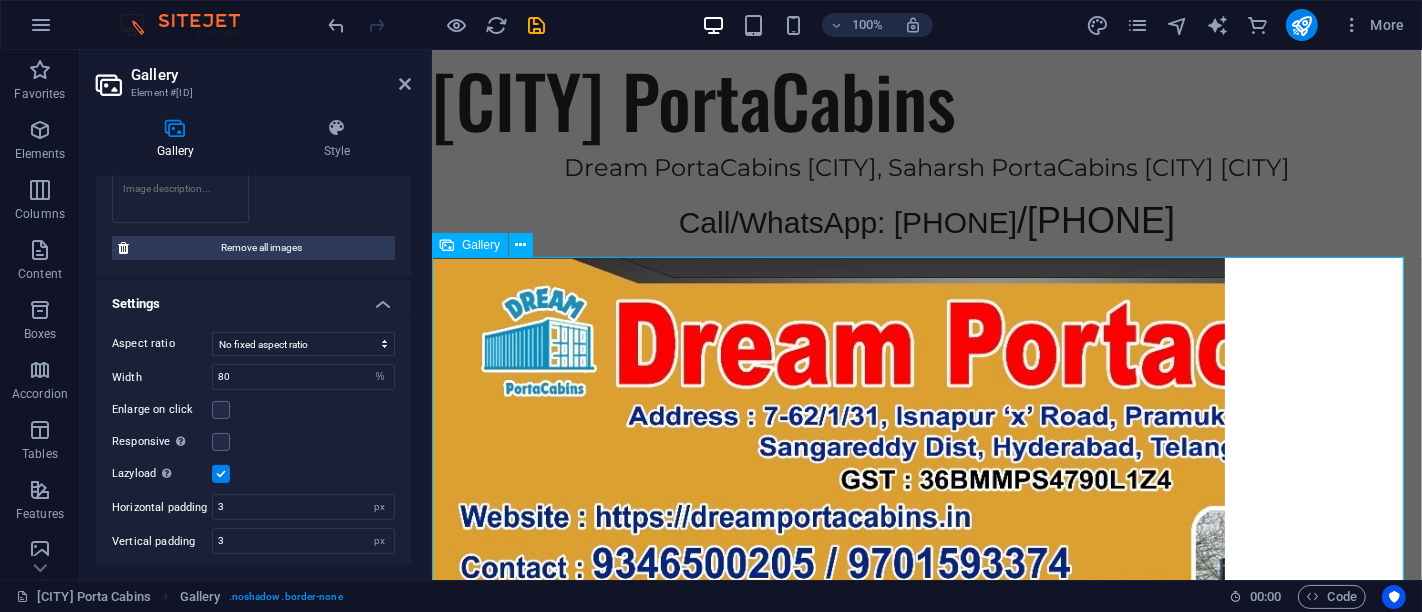 click at bounding box center (926, 1058) 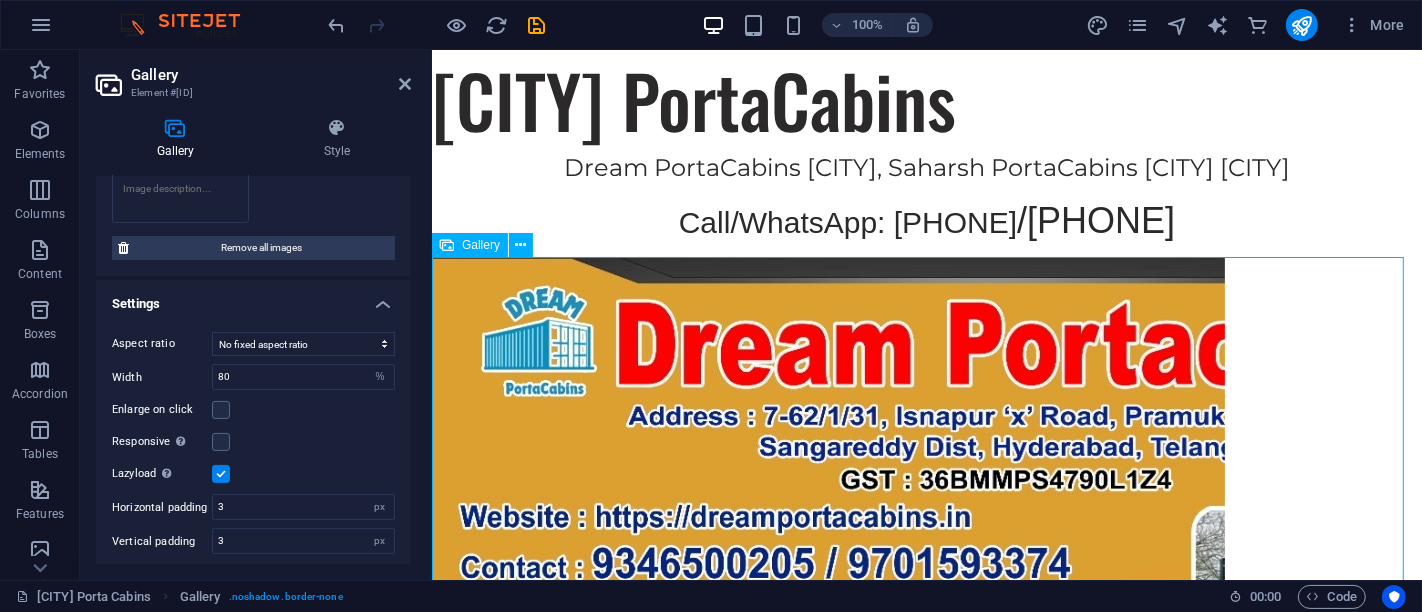 click at bounding box center [926, 1058] 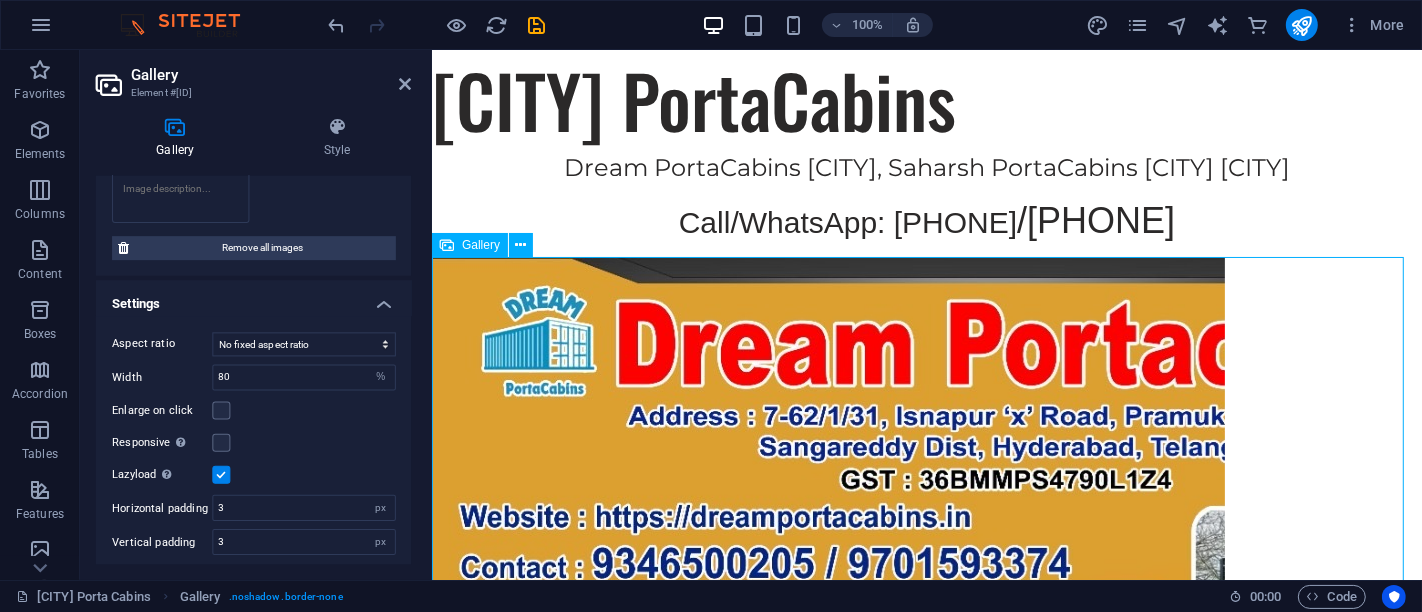 click at bounding box center (926, 1058) 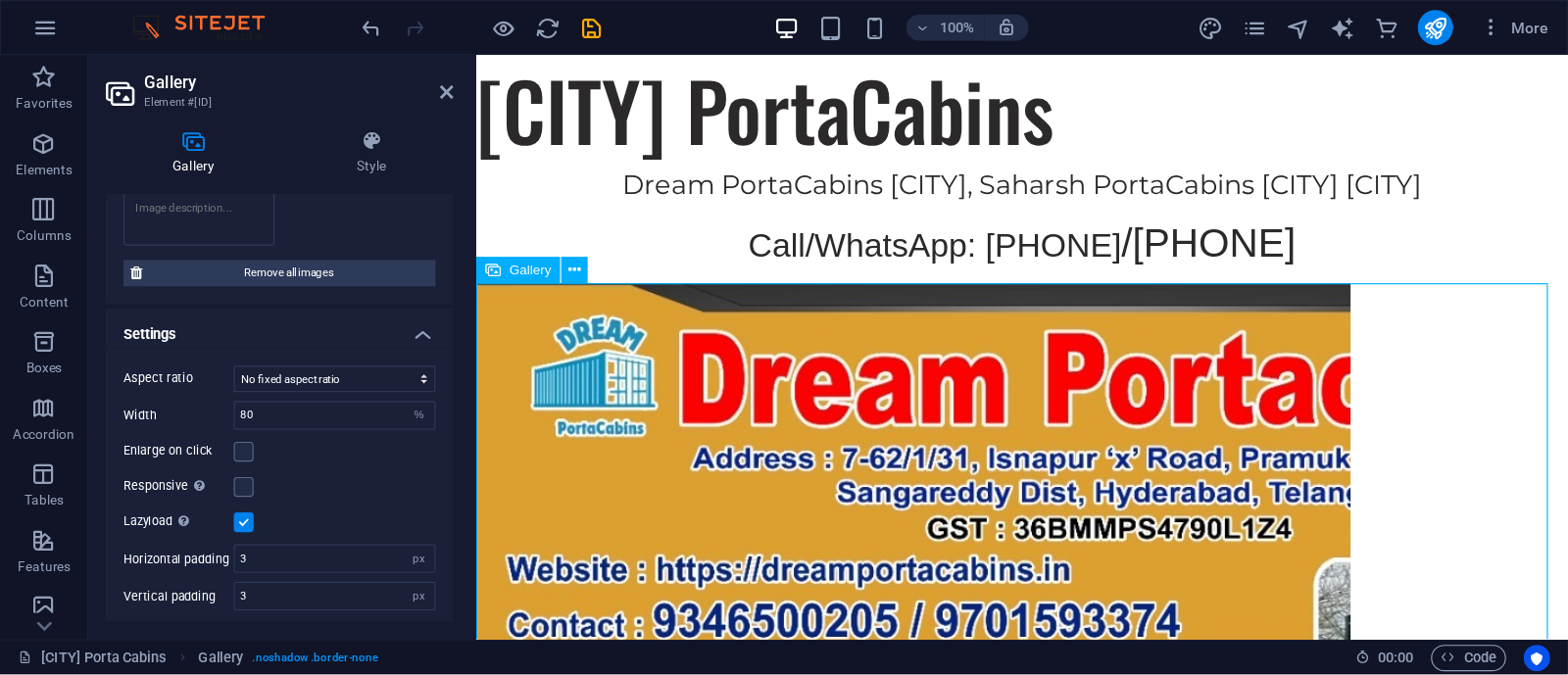 scroll, scrollTop: 0, scrollLeft: 2, axis: horizontal 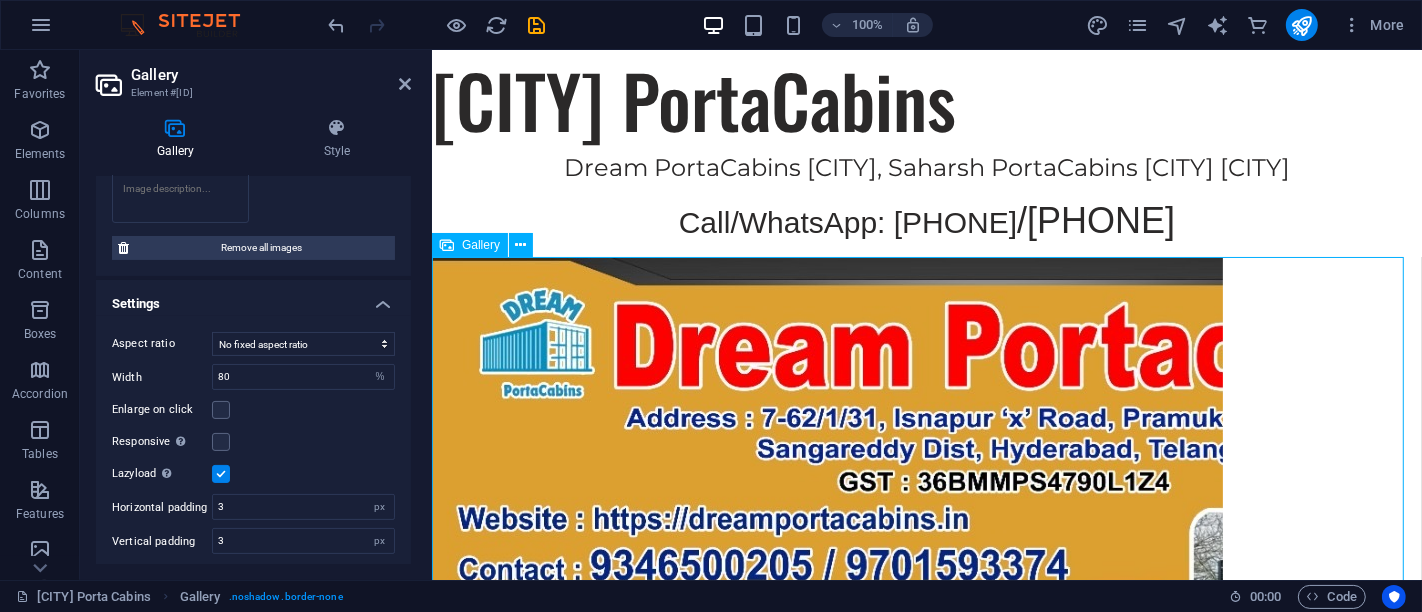 click at bounding box center (926, 1058) 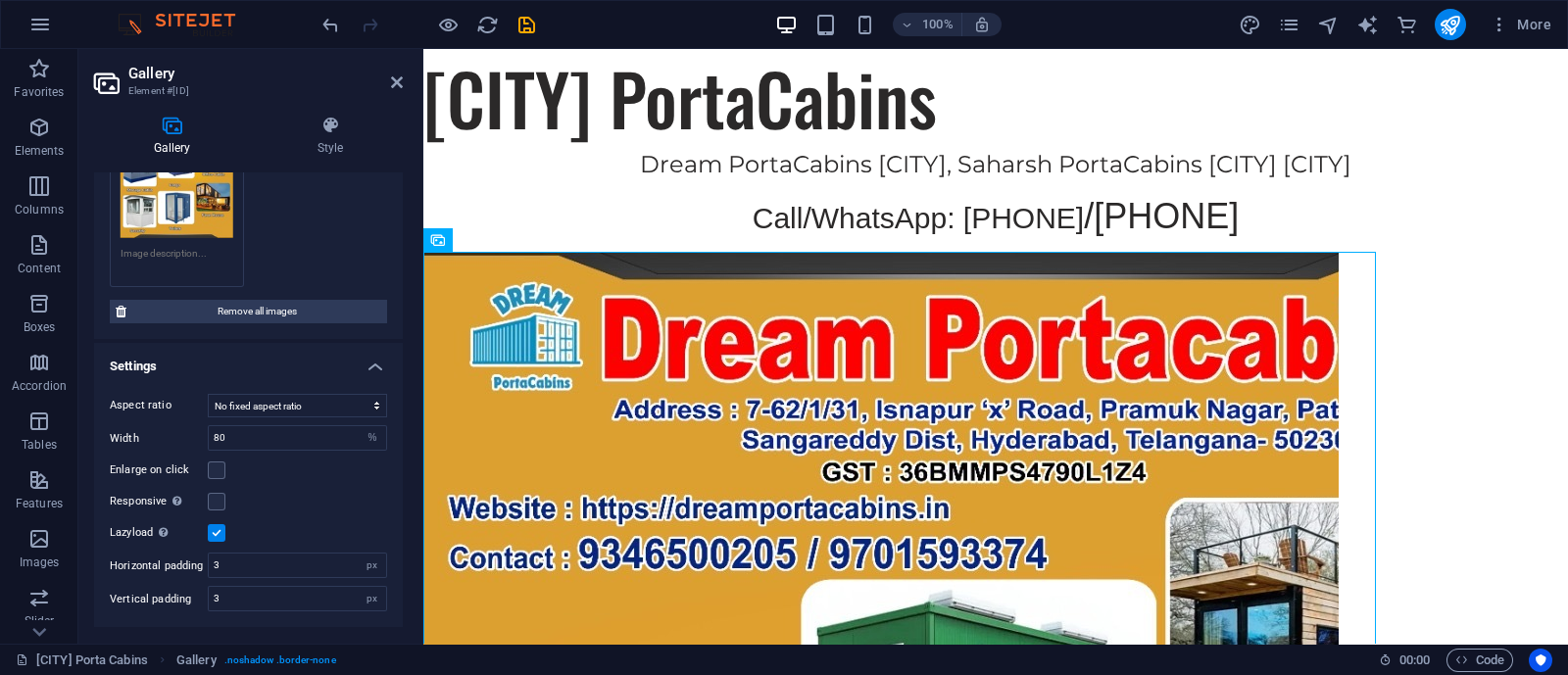 scroll, scrollTop: 186, scrollLeft: 0, axis: vertical 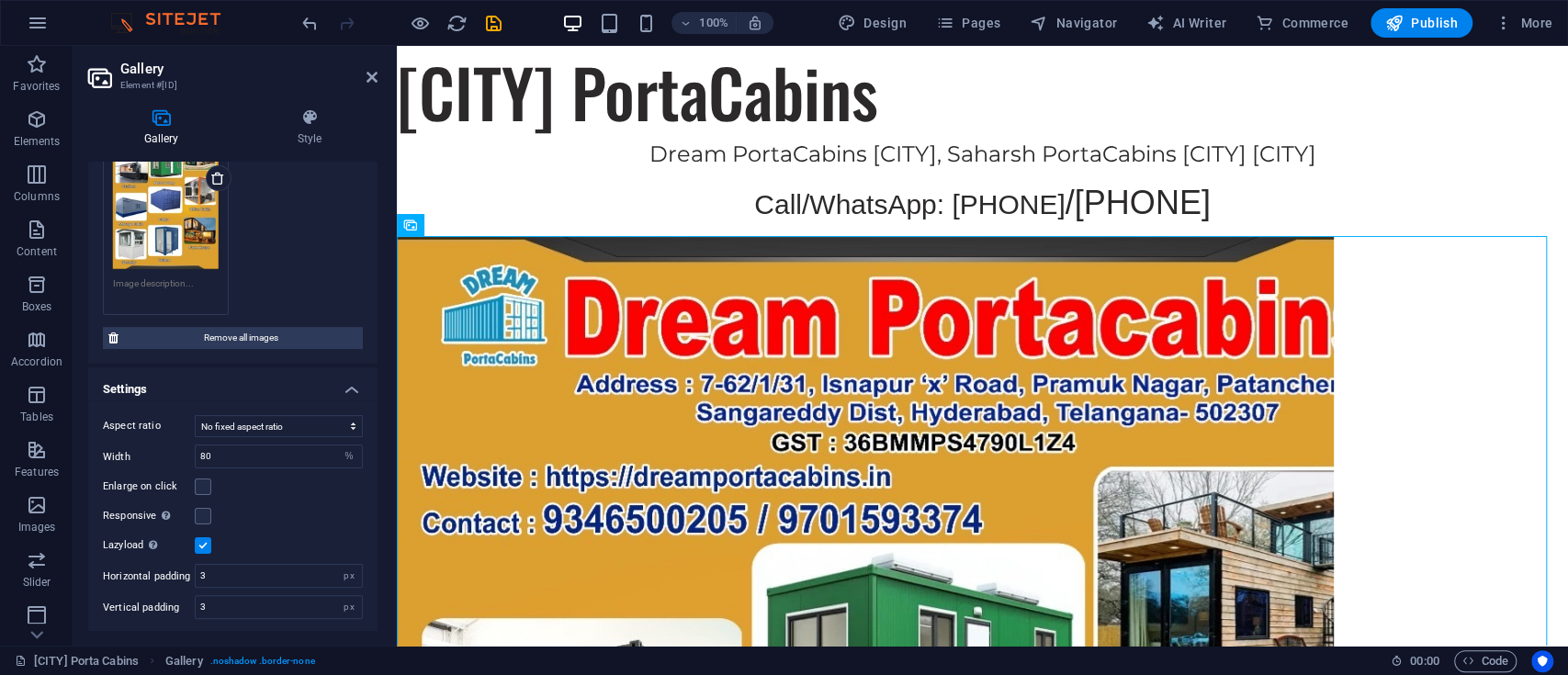 drag, startPoint x: 1693, startPoint y: 51, endPoint x: 999, endPoint y: 101, distance: 695.79882 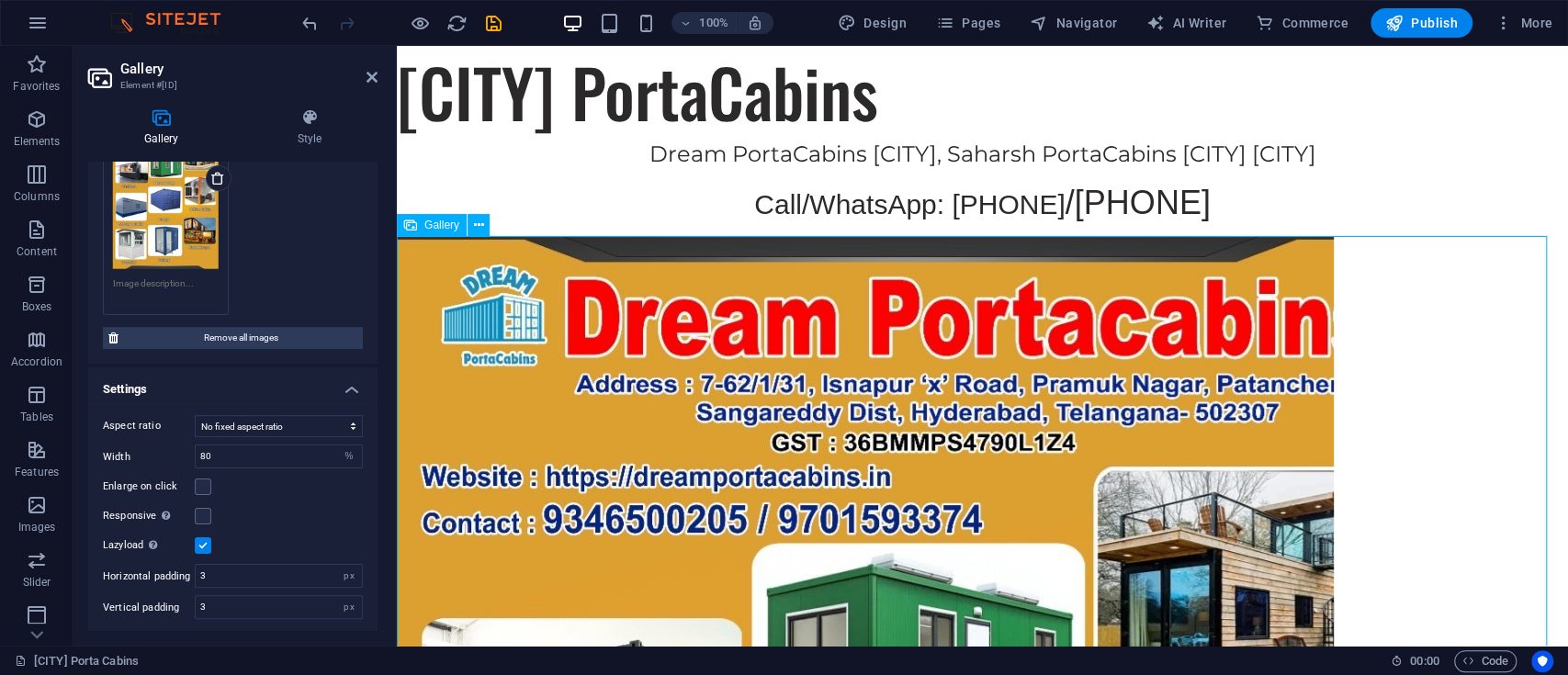 scroll, scrollTop: 3, scrollLeft: 1, axis: both 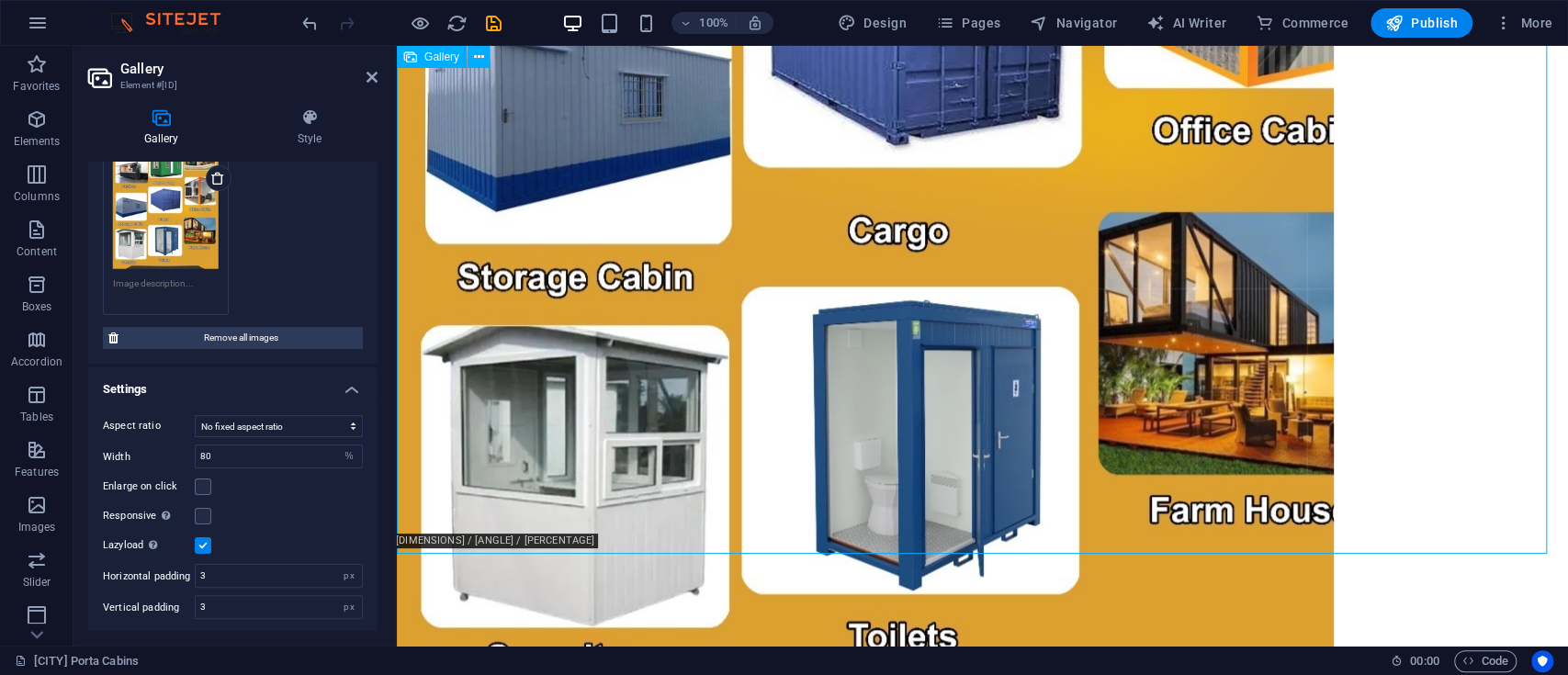 click at bounding box center [916, -10] 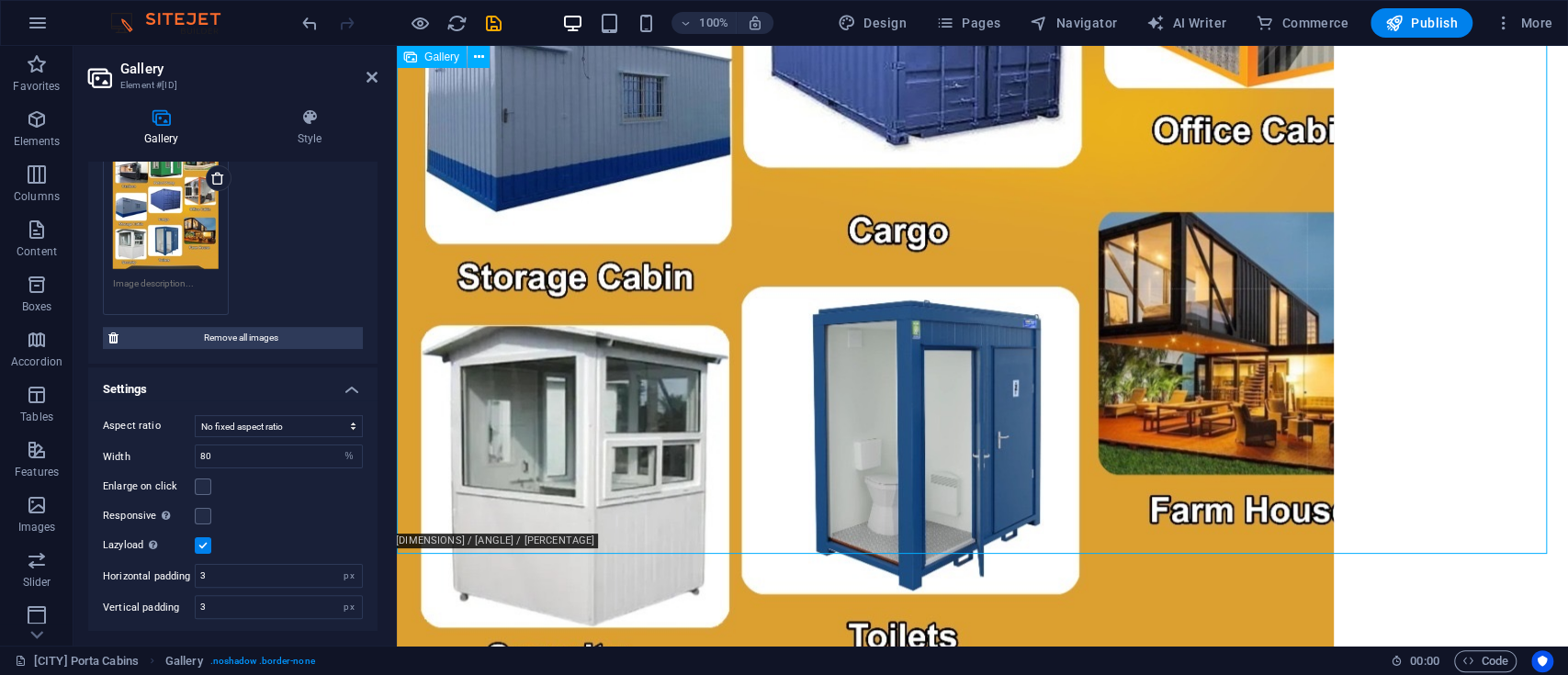 click at bounding box center (916, -10) 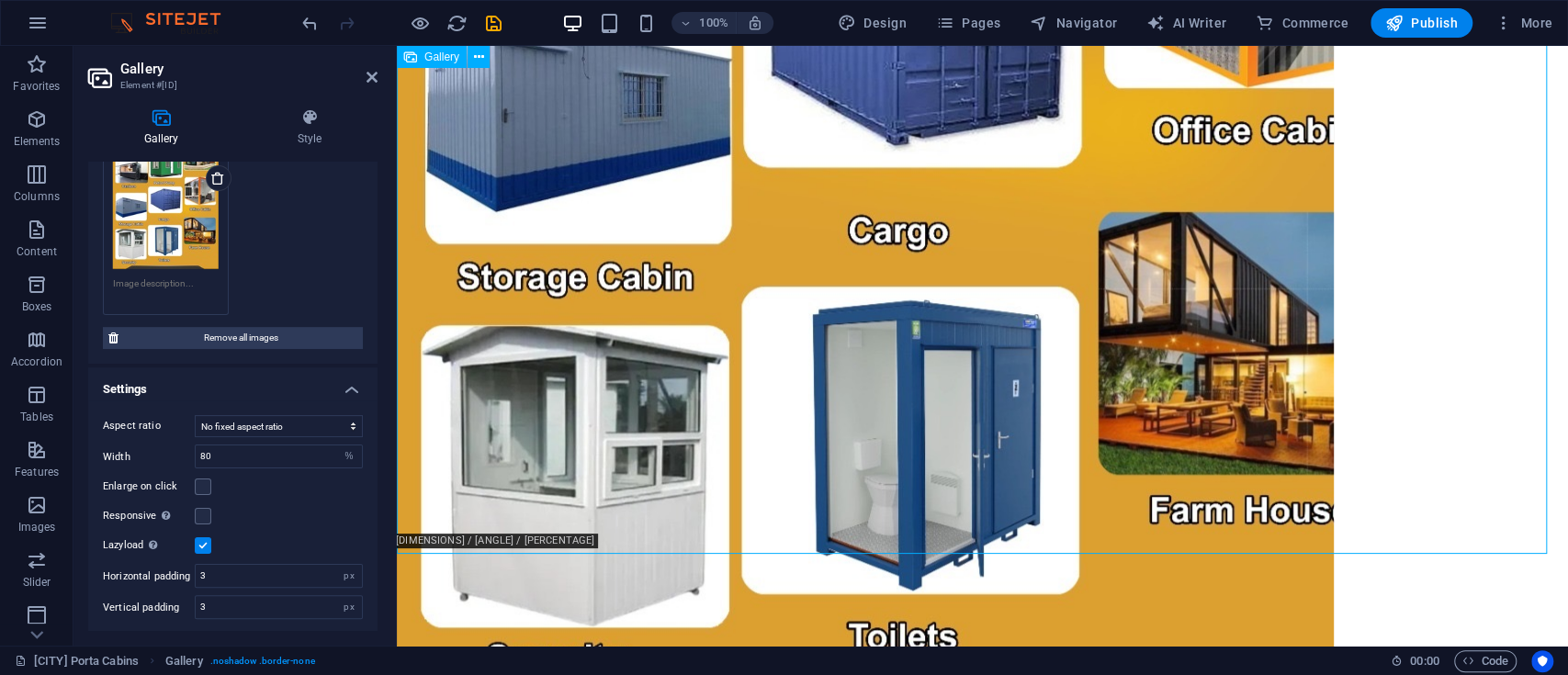 click at bounding box center [916, -10] 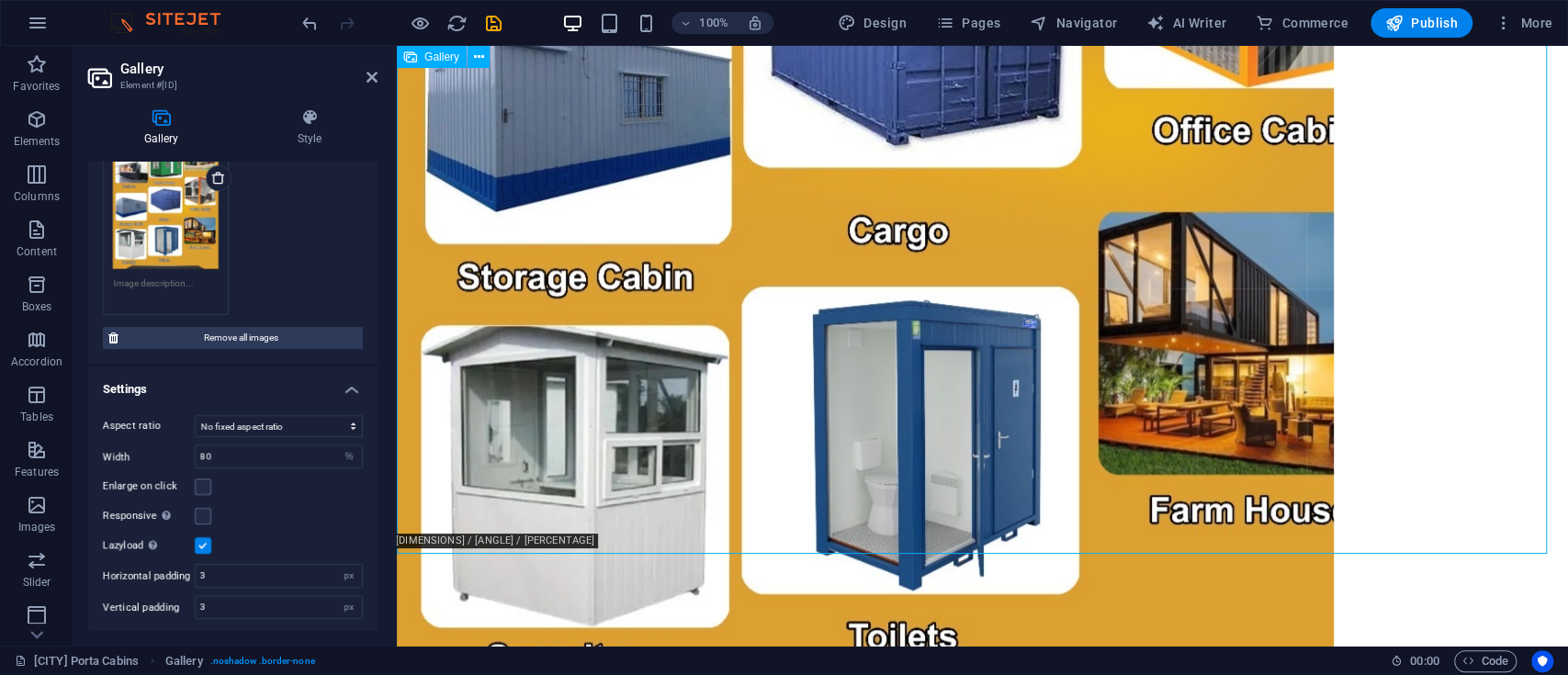 click at bounding box center [916, -10] 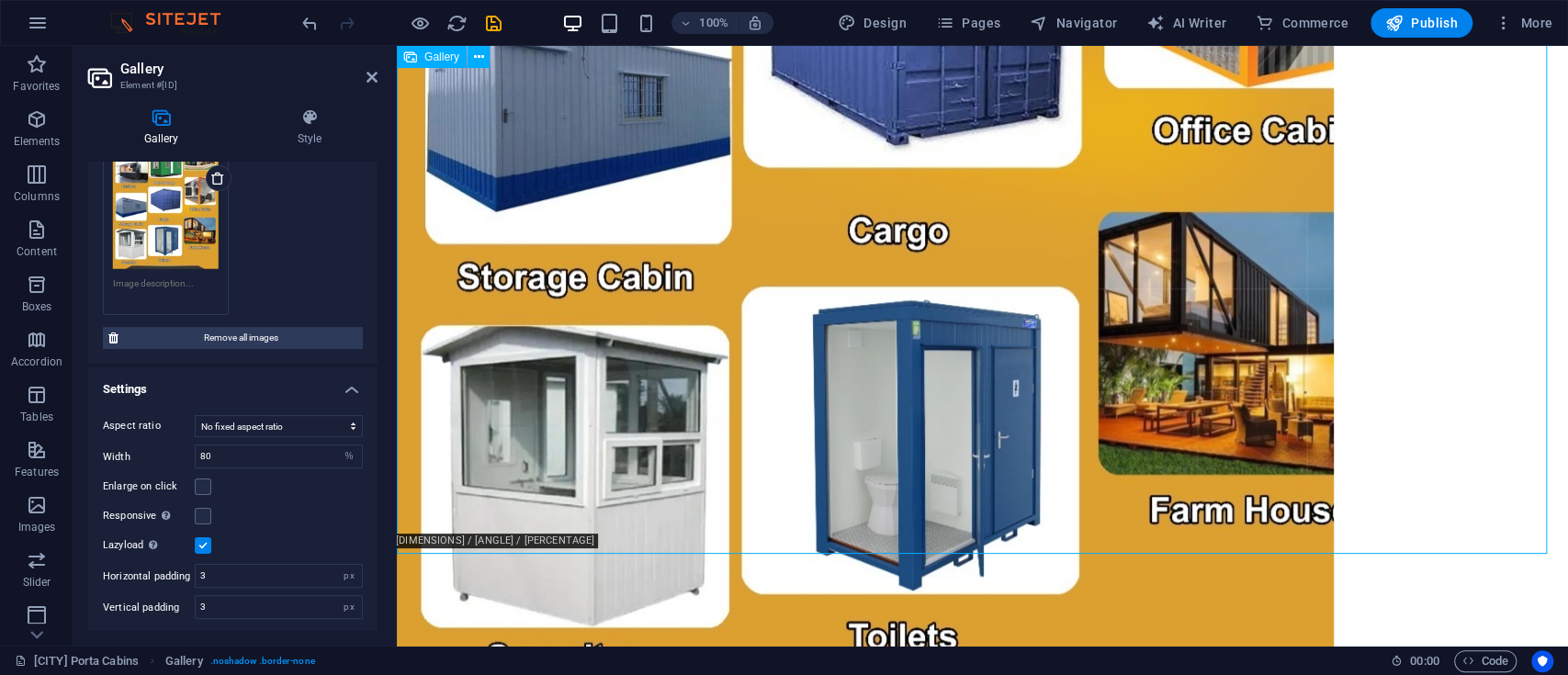 click at bounding box center (916, -10) 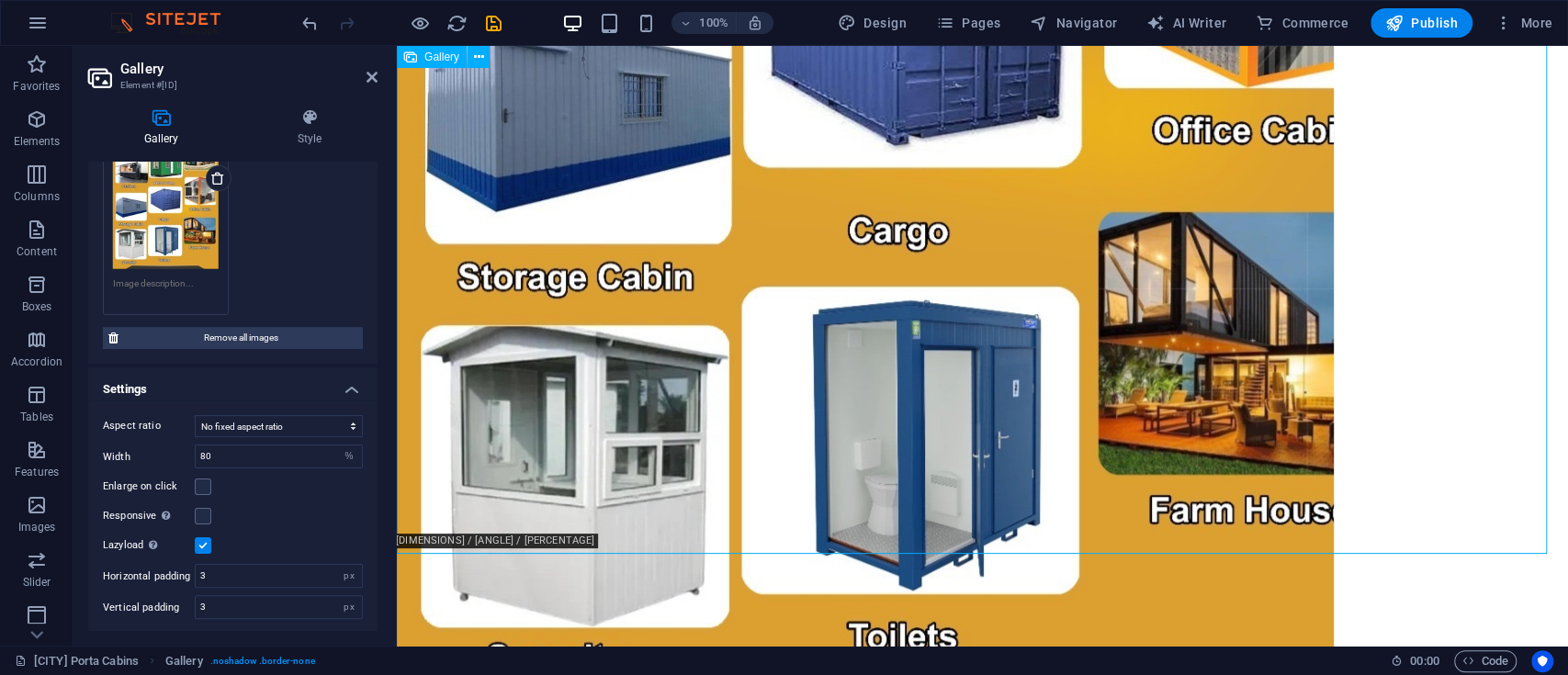click at bounding box center (916, -10) 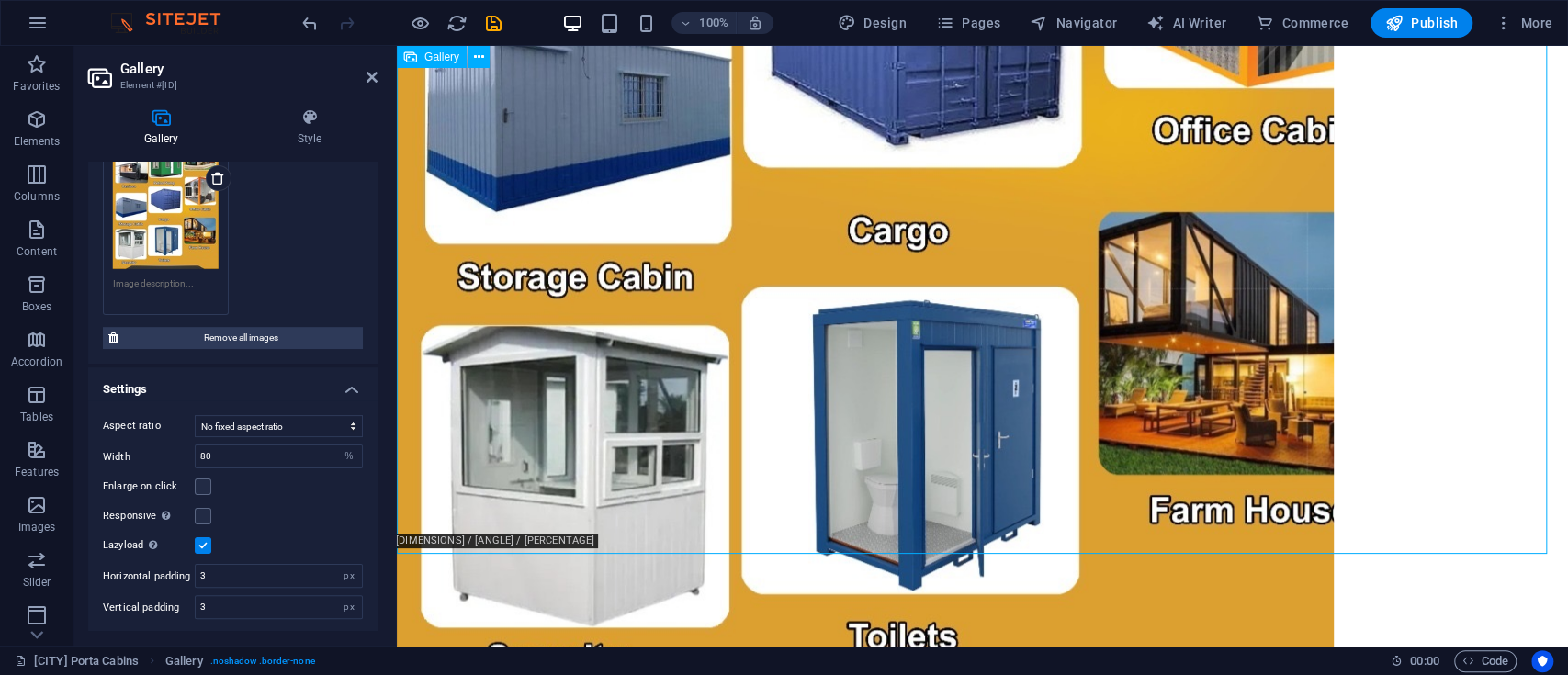 click at bounding box center [916, -10] 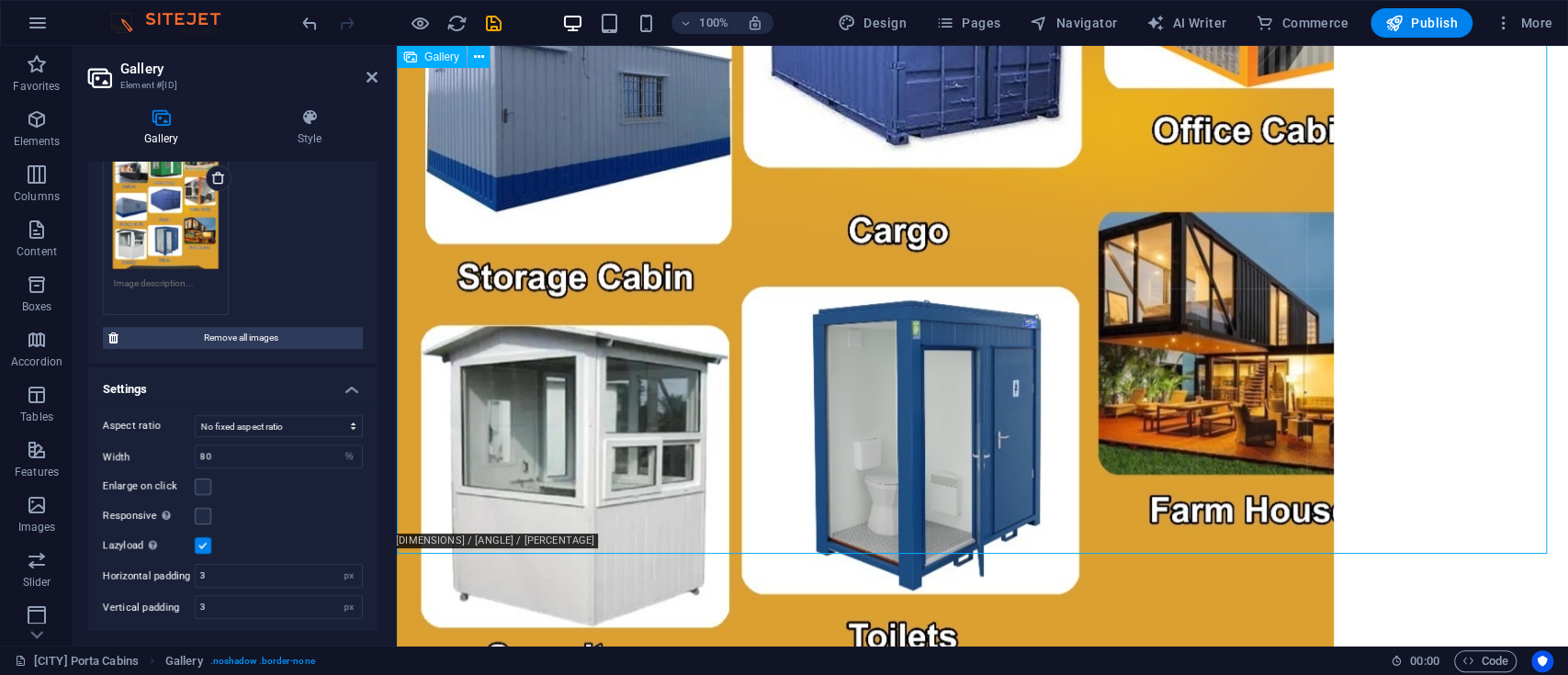click at bounding box center (916, -10) 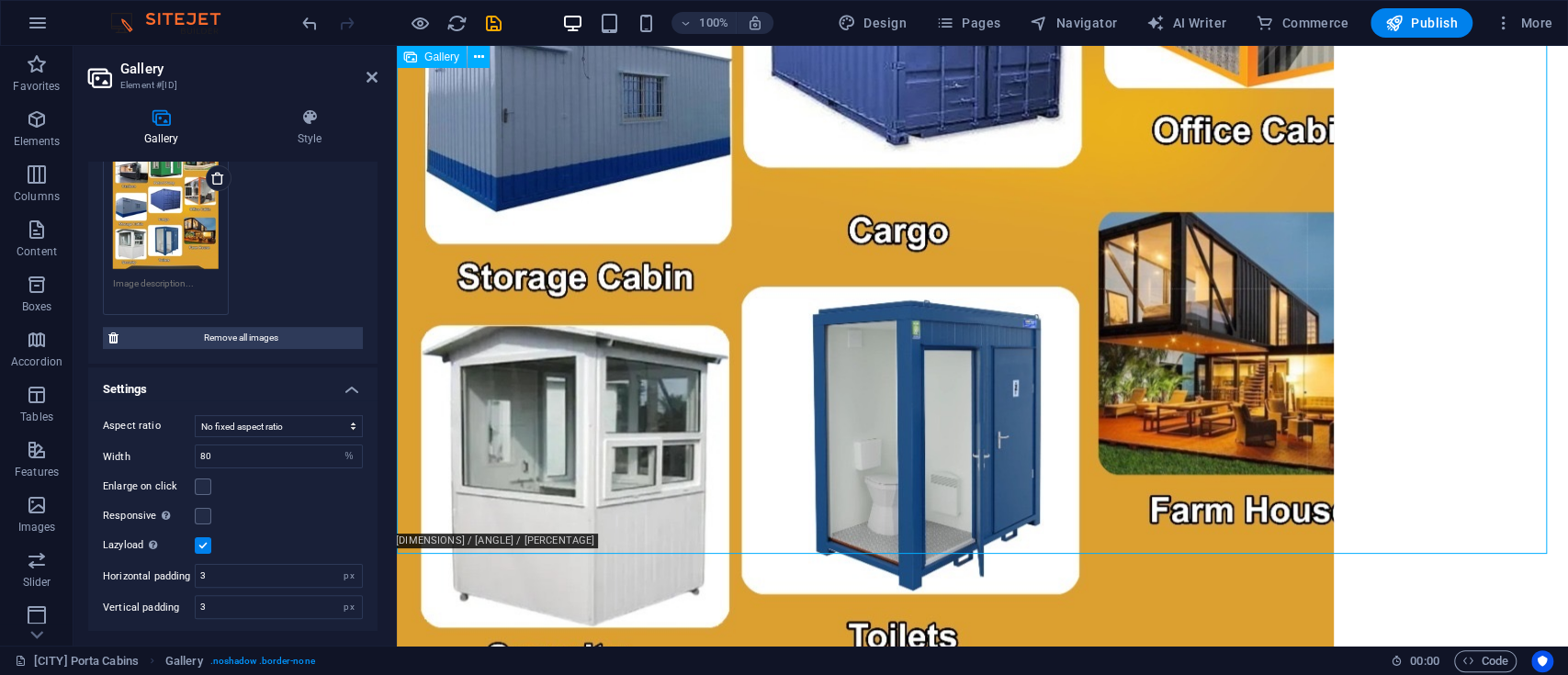 click at bounding box center (916, -10) 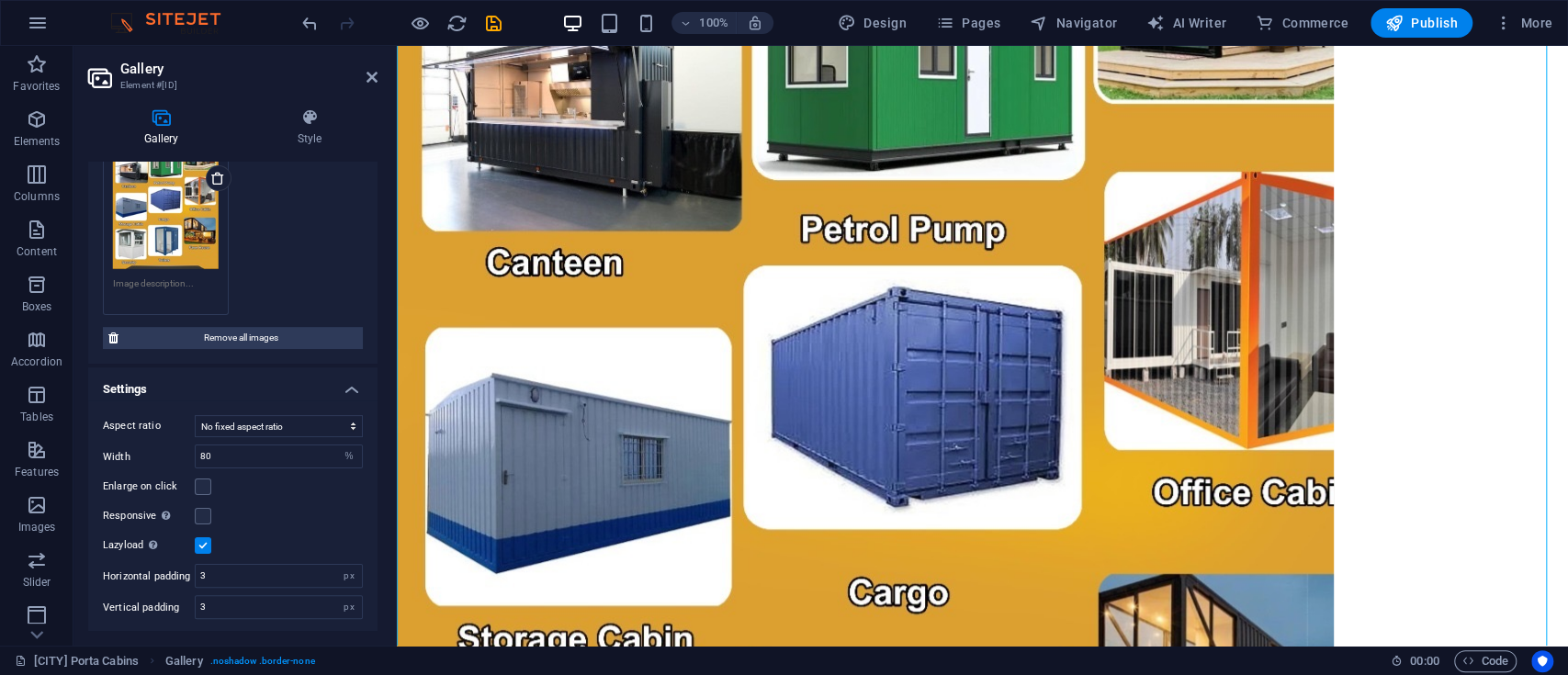 scroll, scrollTop: 0, scrollLeft: 0, axis: both 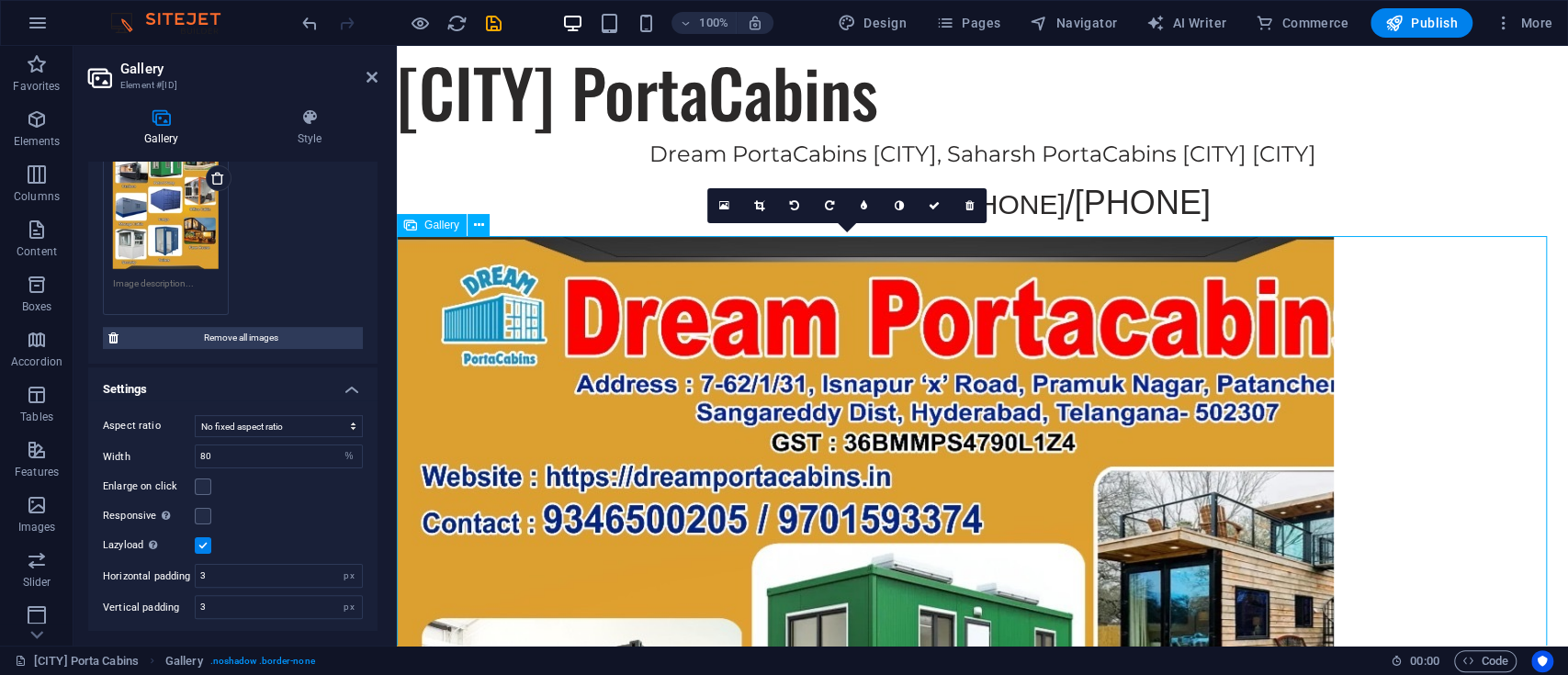 click at bounding box center [916, 972] 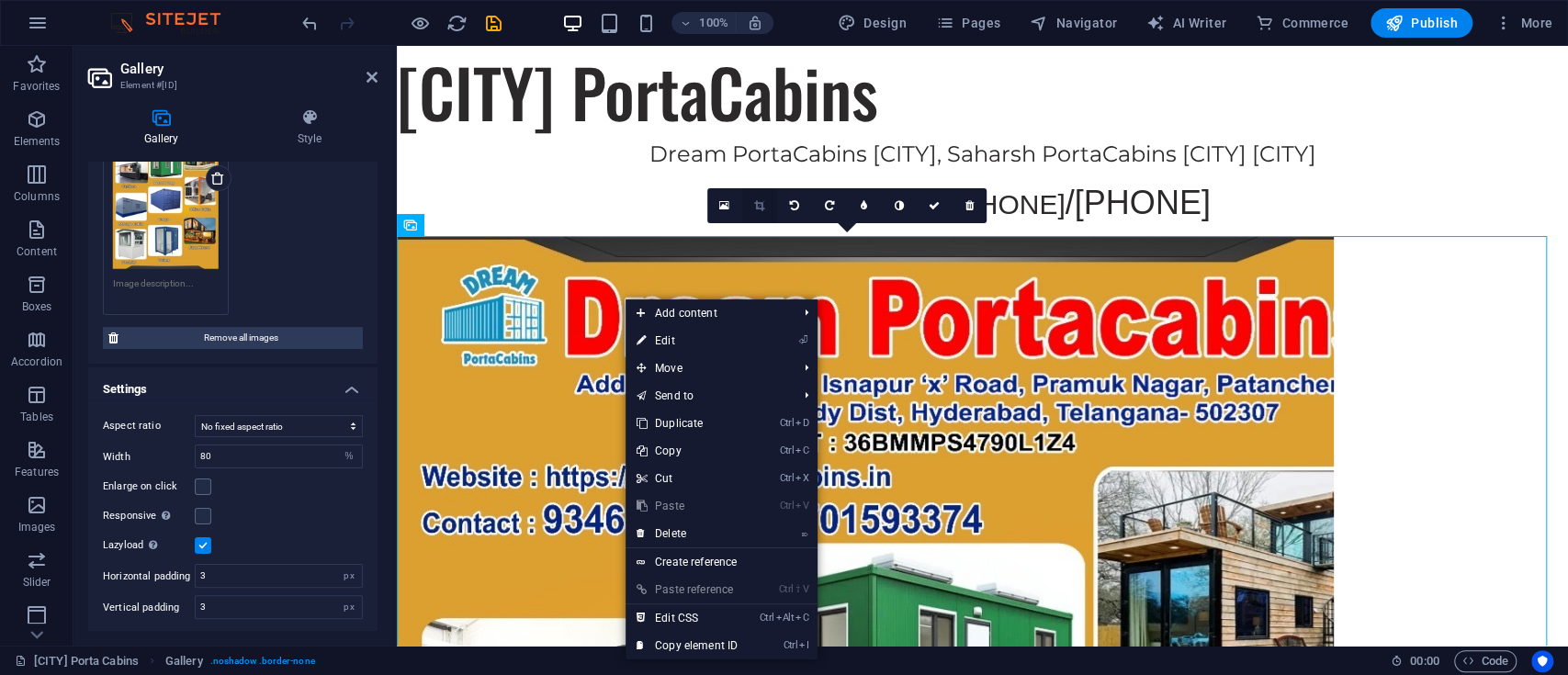 click at bounding box center (759, 206) 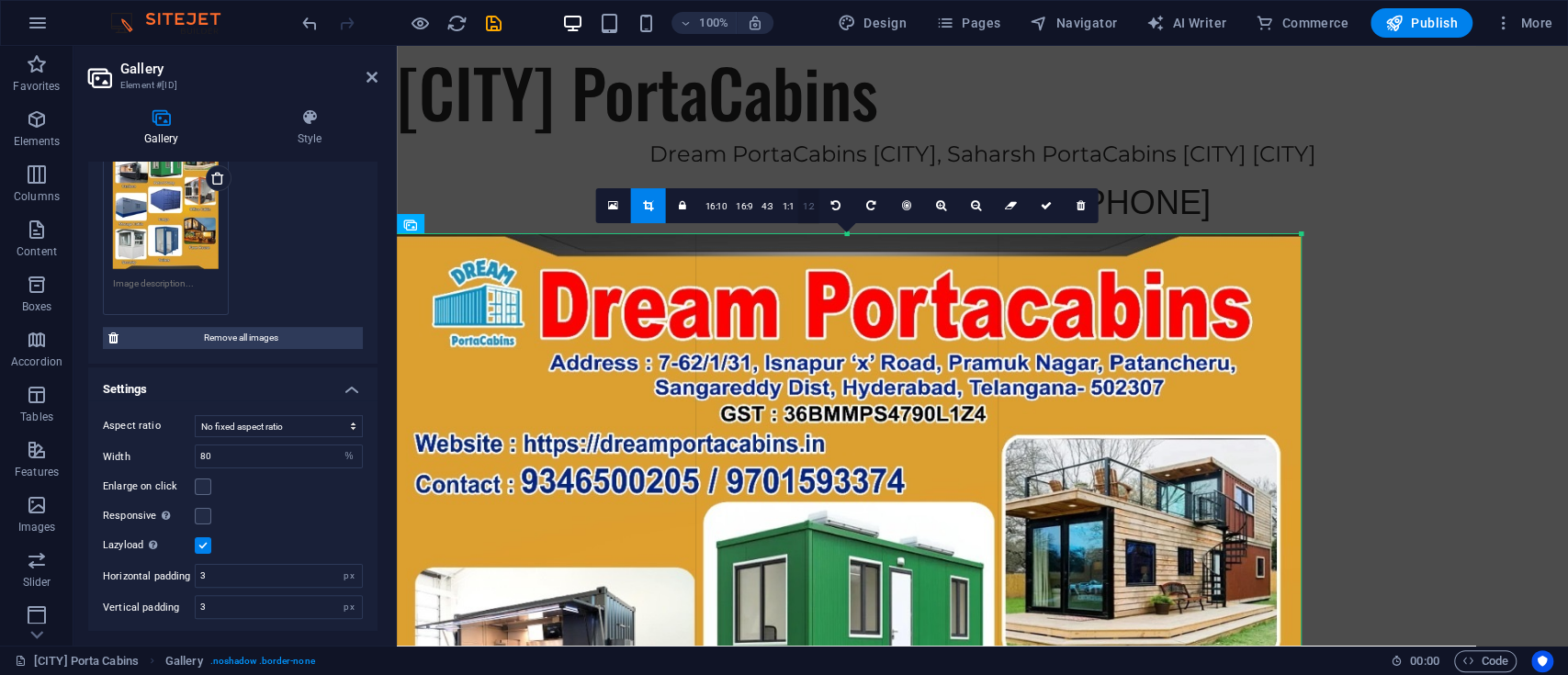 click on "1:2" at bounding box center (808, 207) 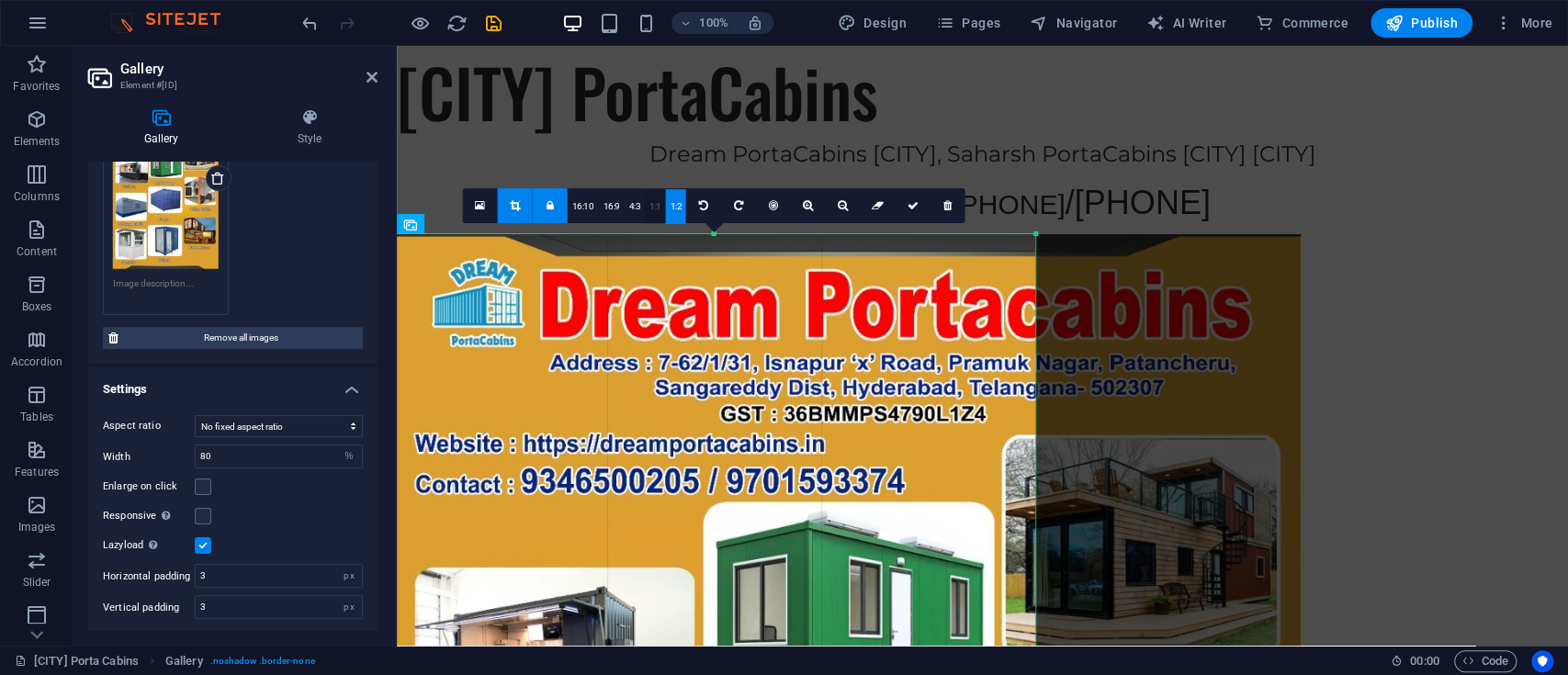 click on "1:1" at bounding box center (655, 207) 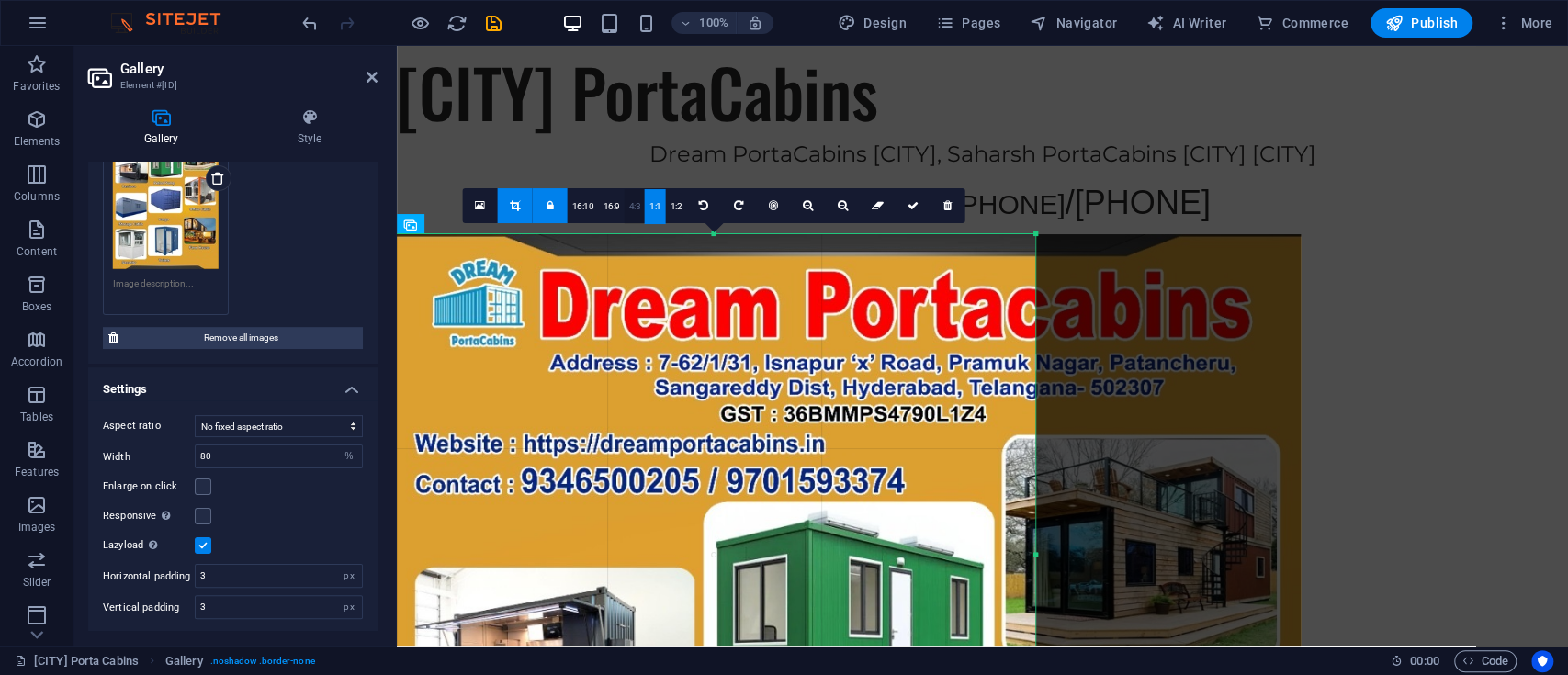 click on "4:3" at bounding box center (634, 207) 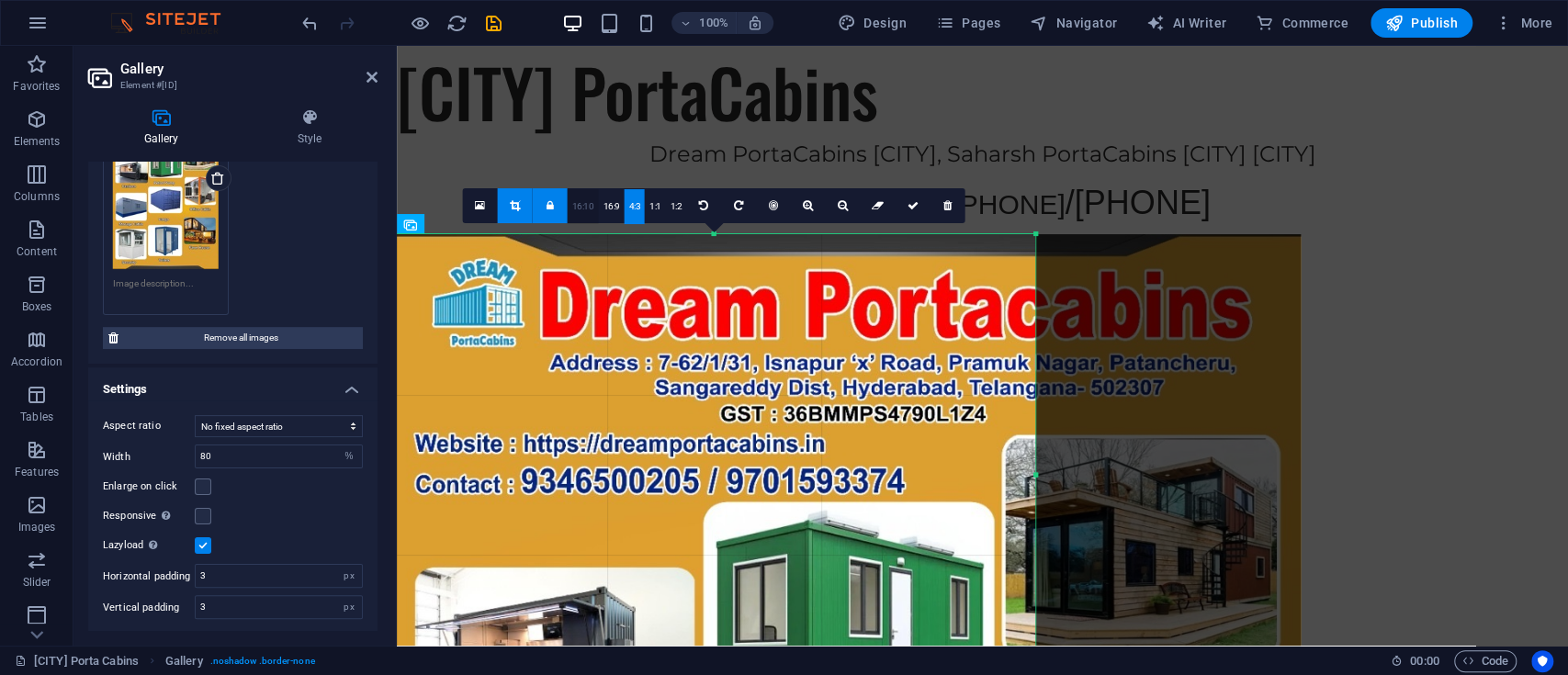 click on "16:10" at bounding box center [583, 207] 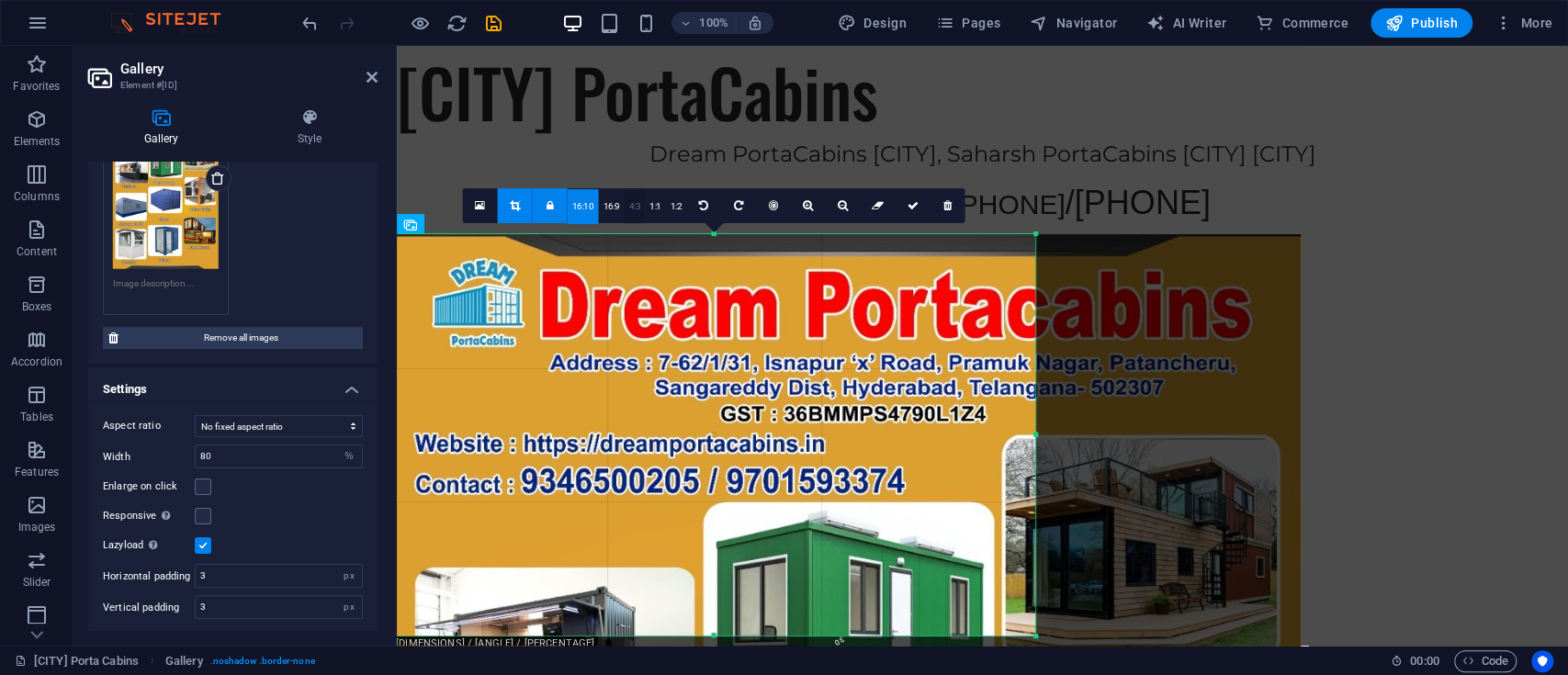 click on "4:3" at bounding box center (634, 207) 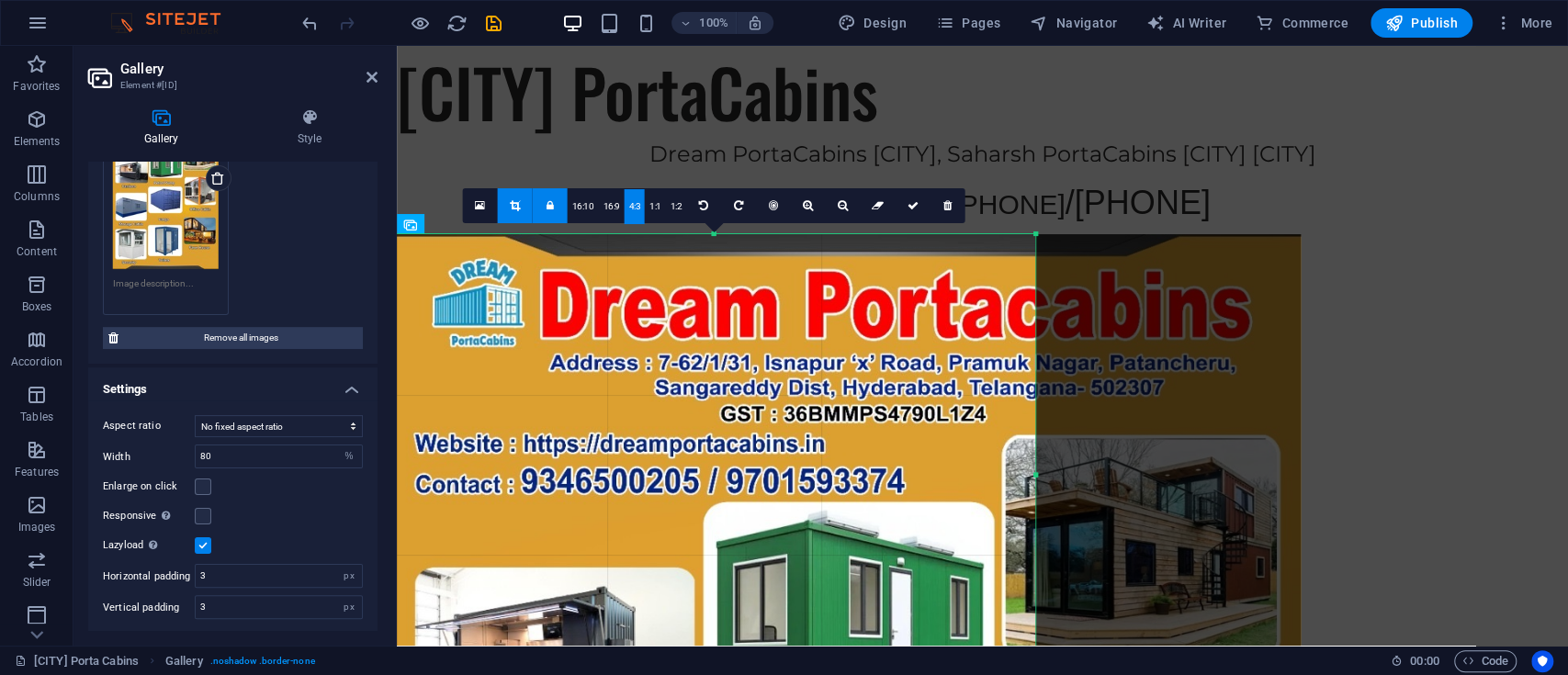 click at bounding box center (550, 206) 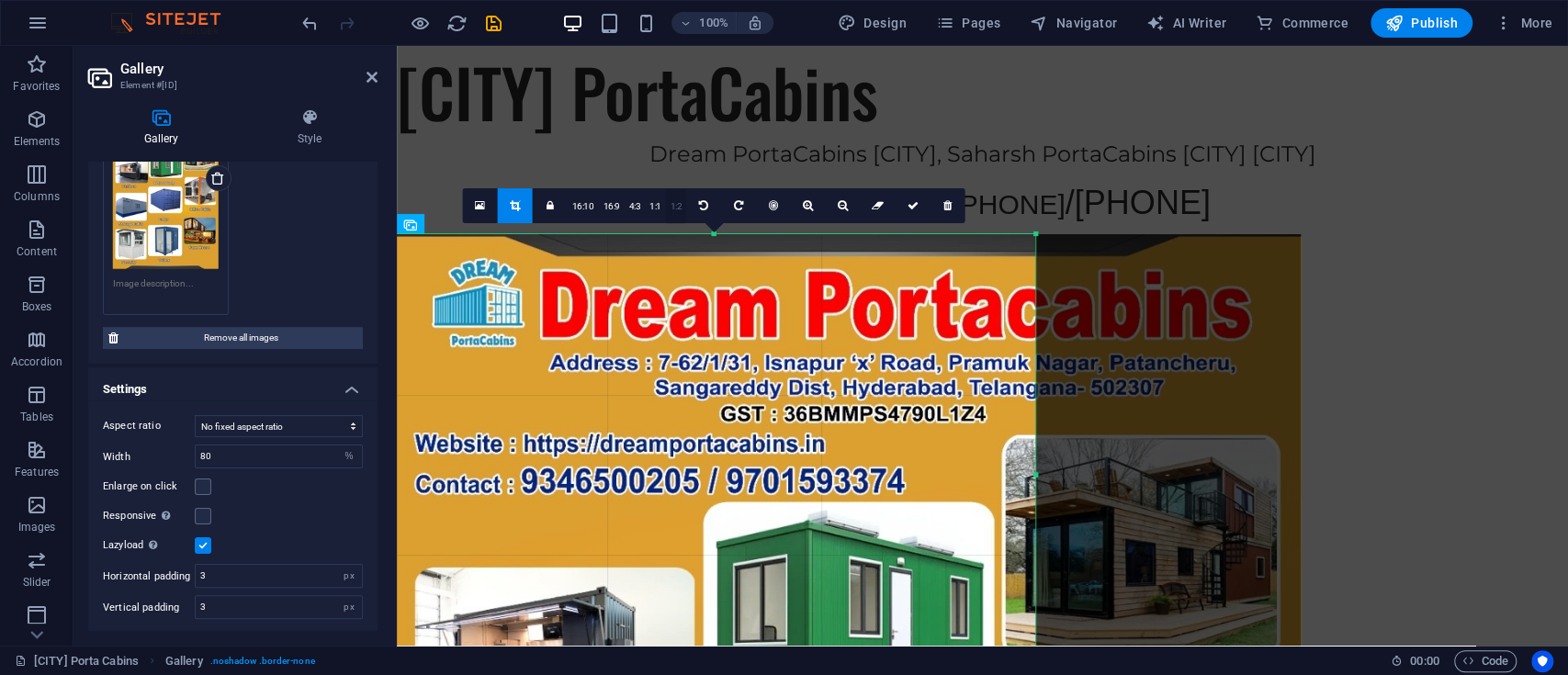 click on "1:2" at bounding box center [675, 207] 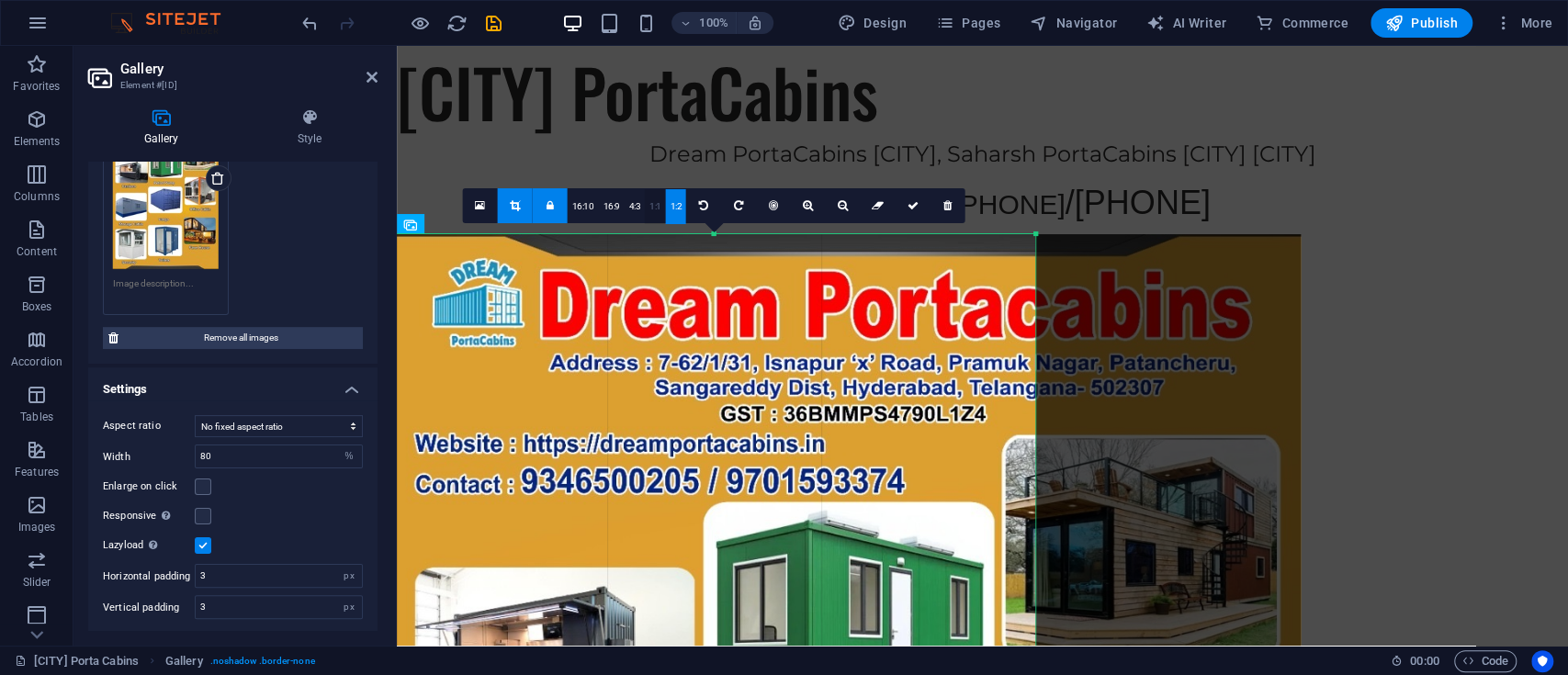 click on "1:1" at bounding box center [655, 207] 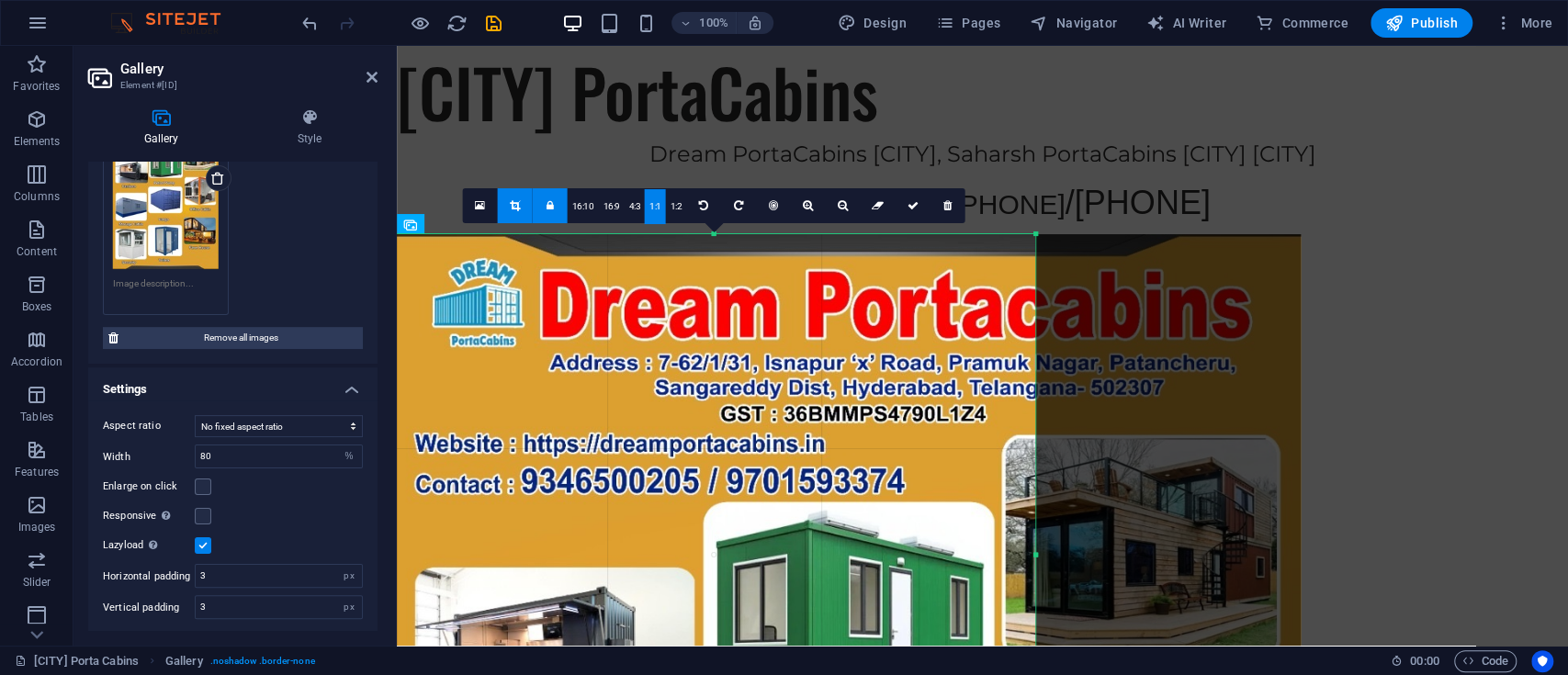 click at bounding box center [514, 206] 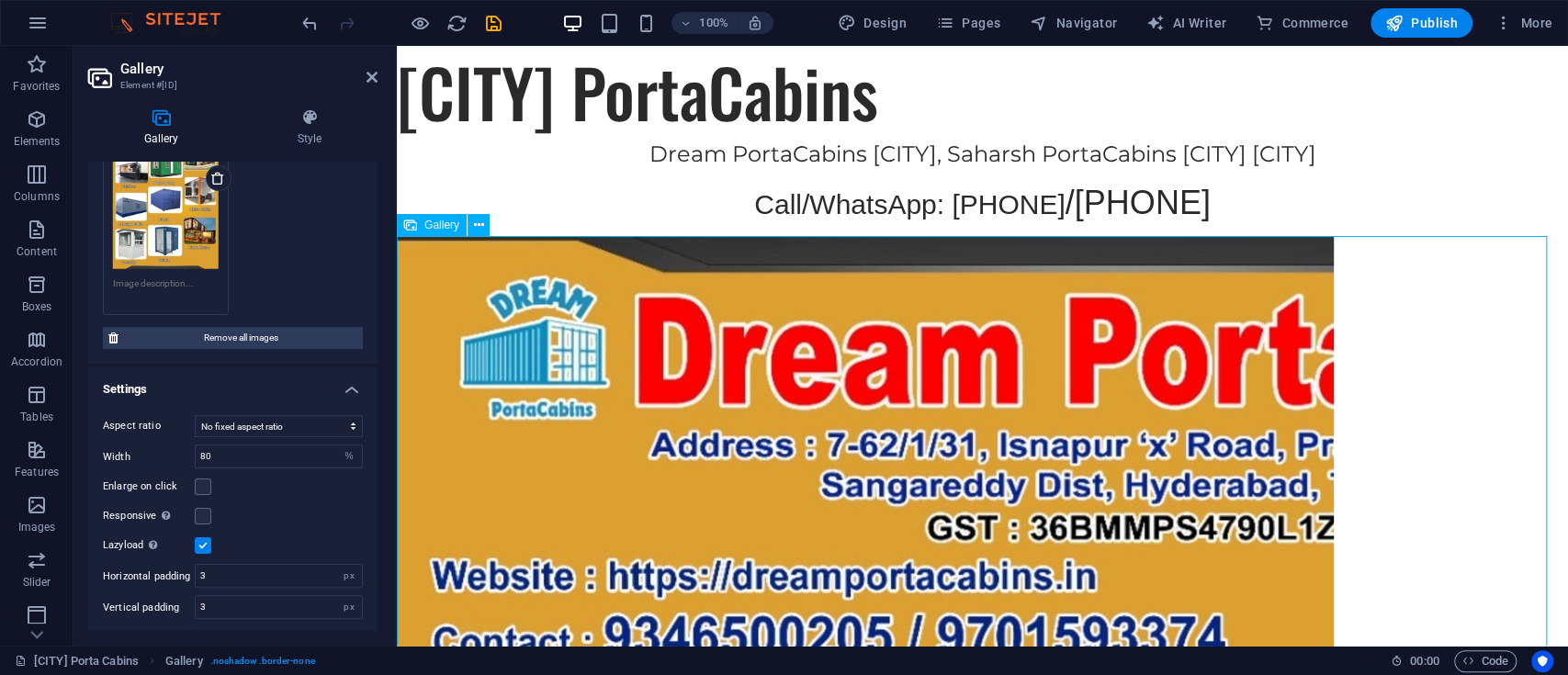 click at bounding box center [982, 757] 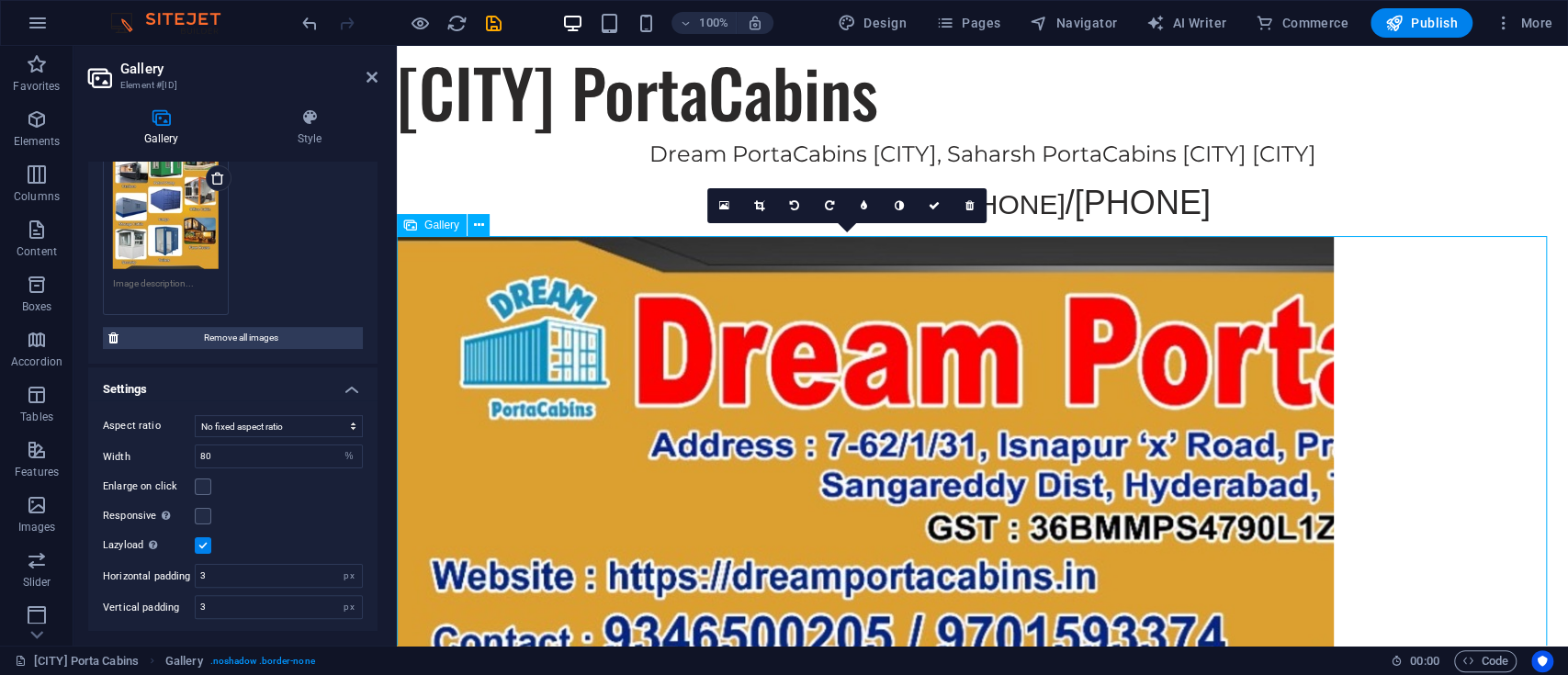 click at bounding box center (916, 757) 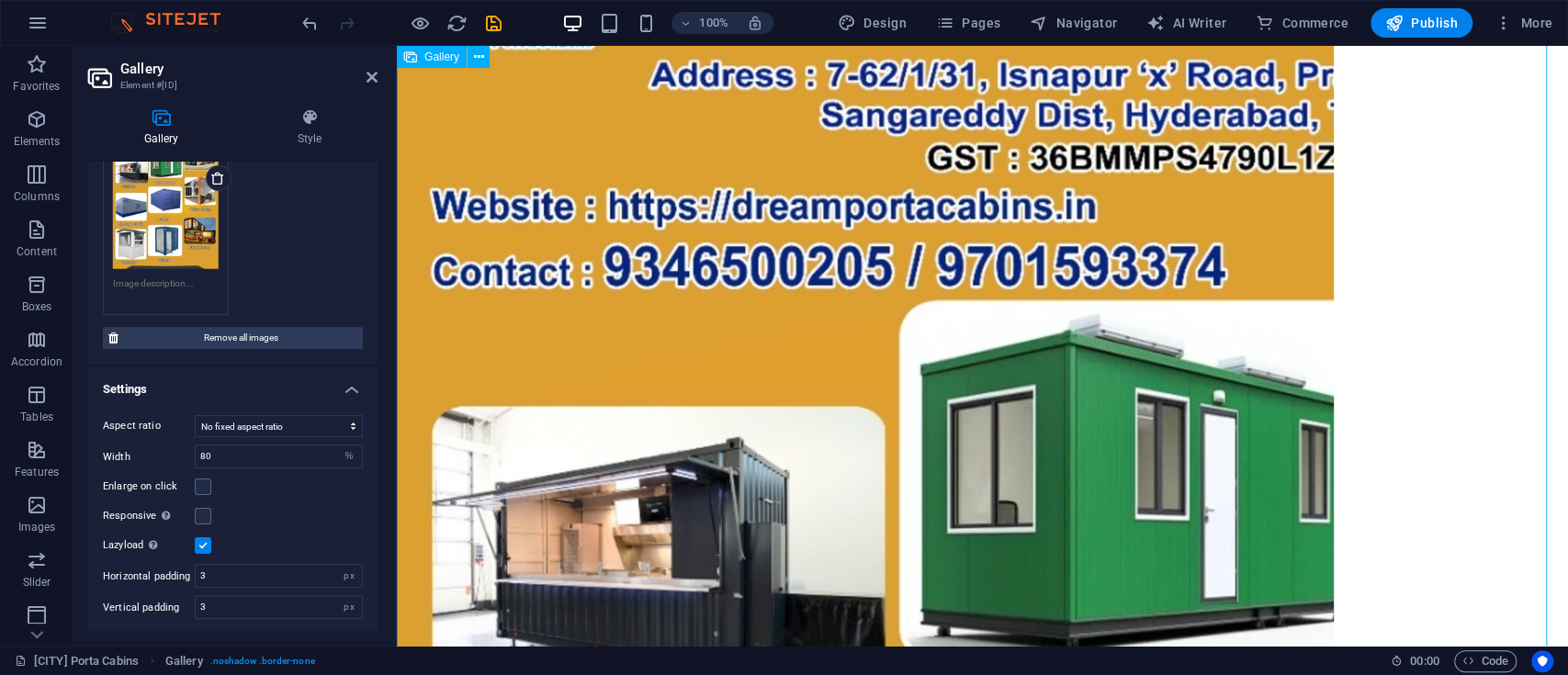 scroll, scrollTop: 735, scrollLeft: 0, axis: vertical 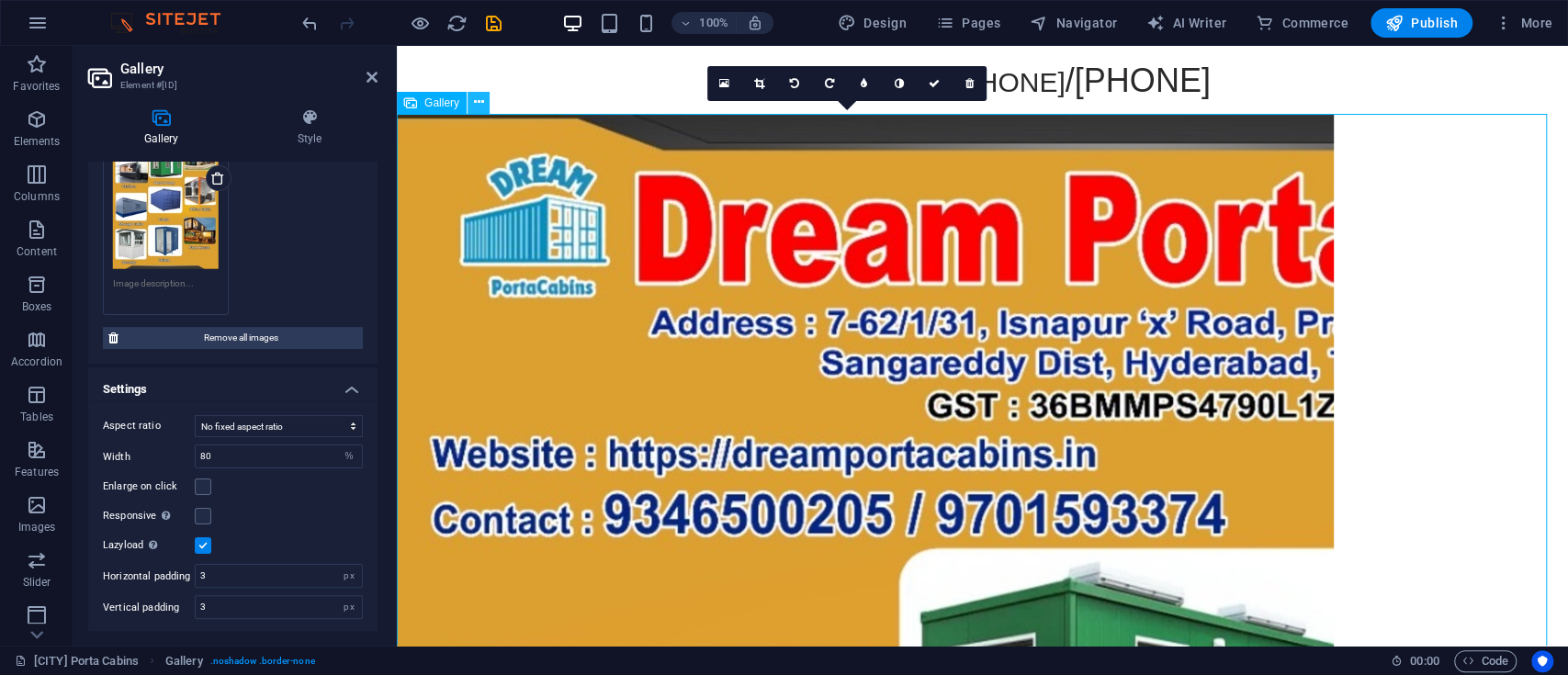 click at bounding box center (479, 103) 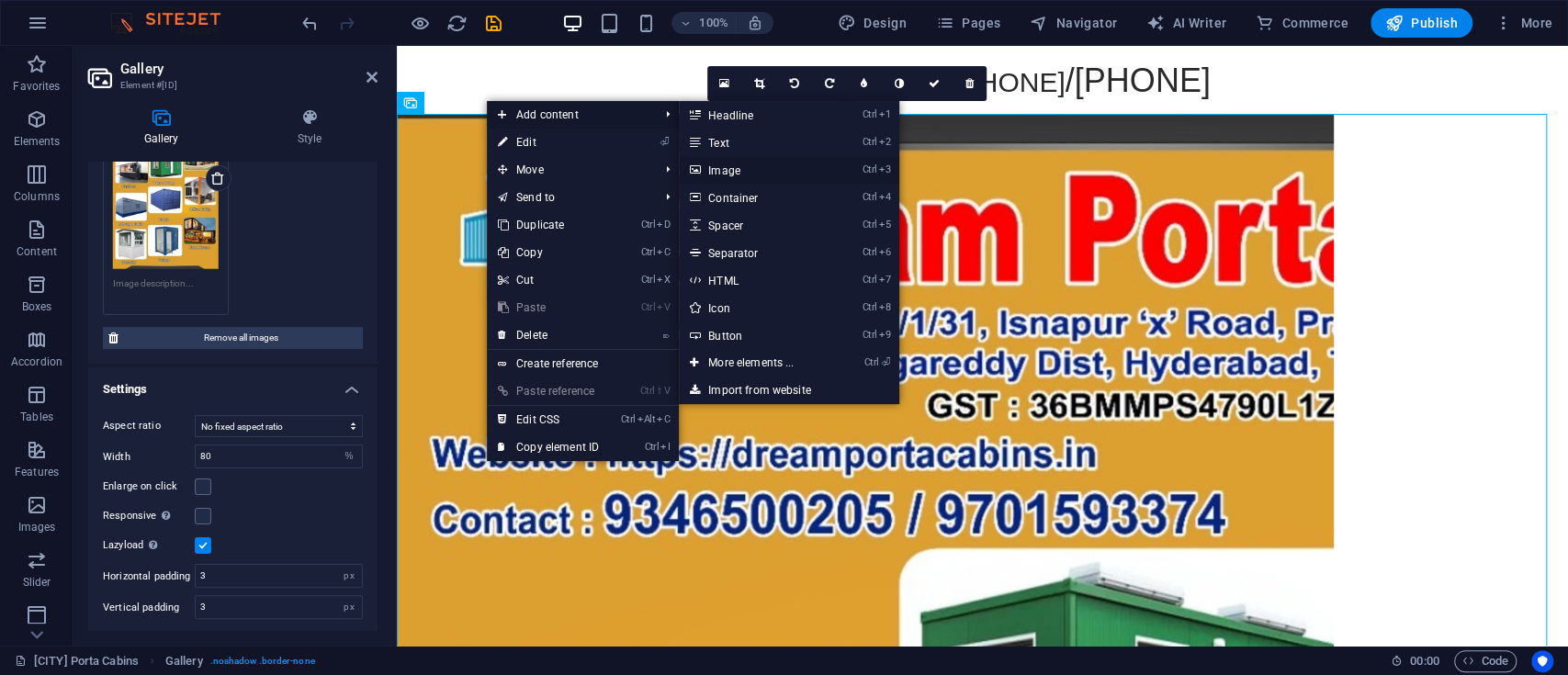 drag, startPoint x: 733, startPoint y: 166, endPoint x: 385, endPoint y: 126, distance: 350.29131 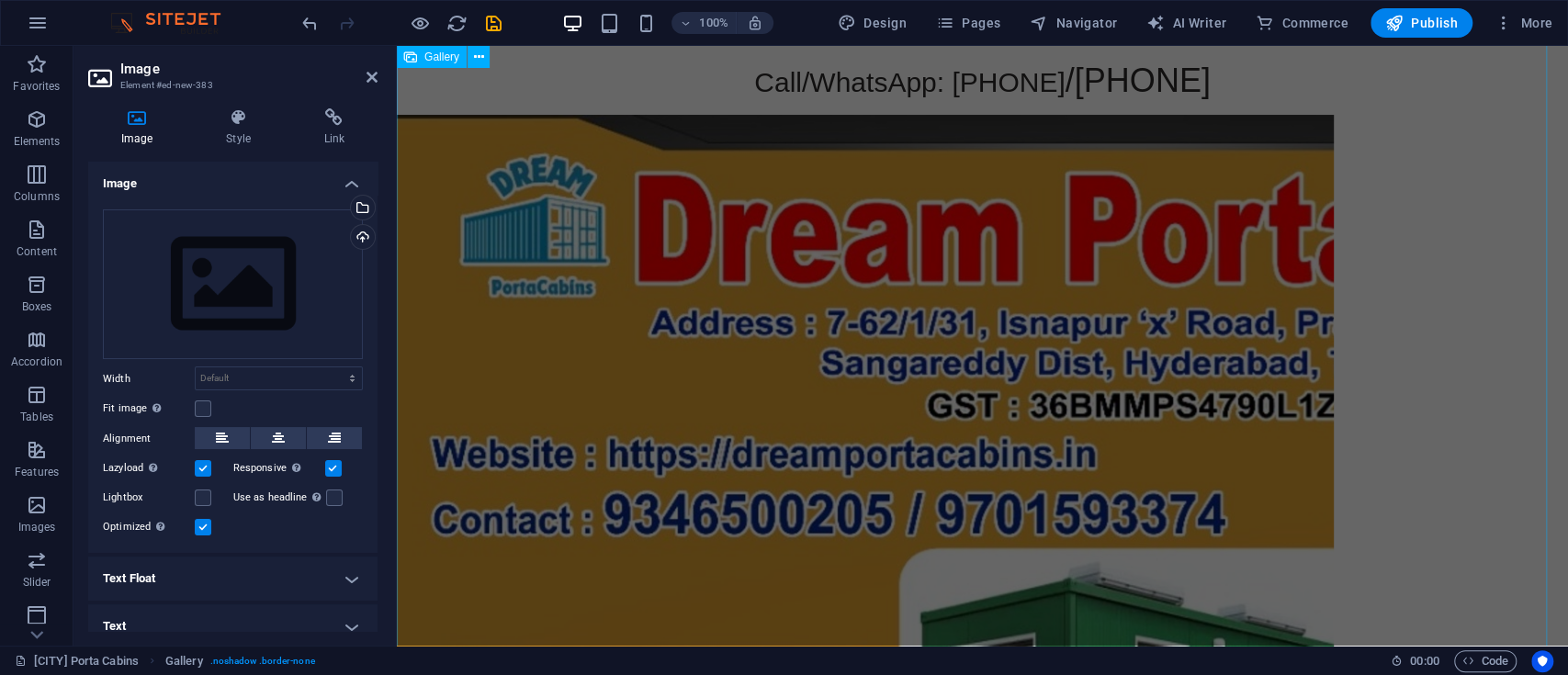 scroll, scrollTop: 917, scrollLeft: 0, axis: vertical 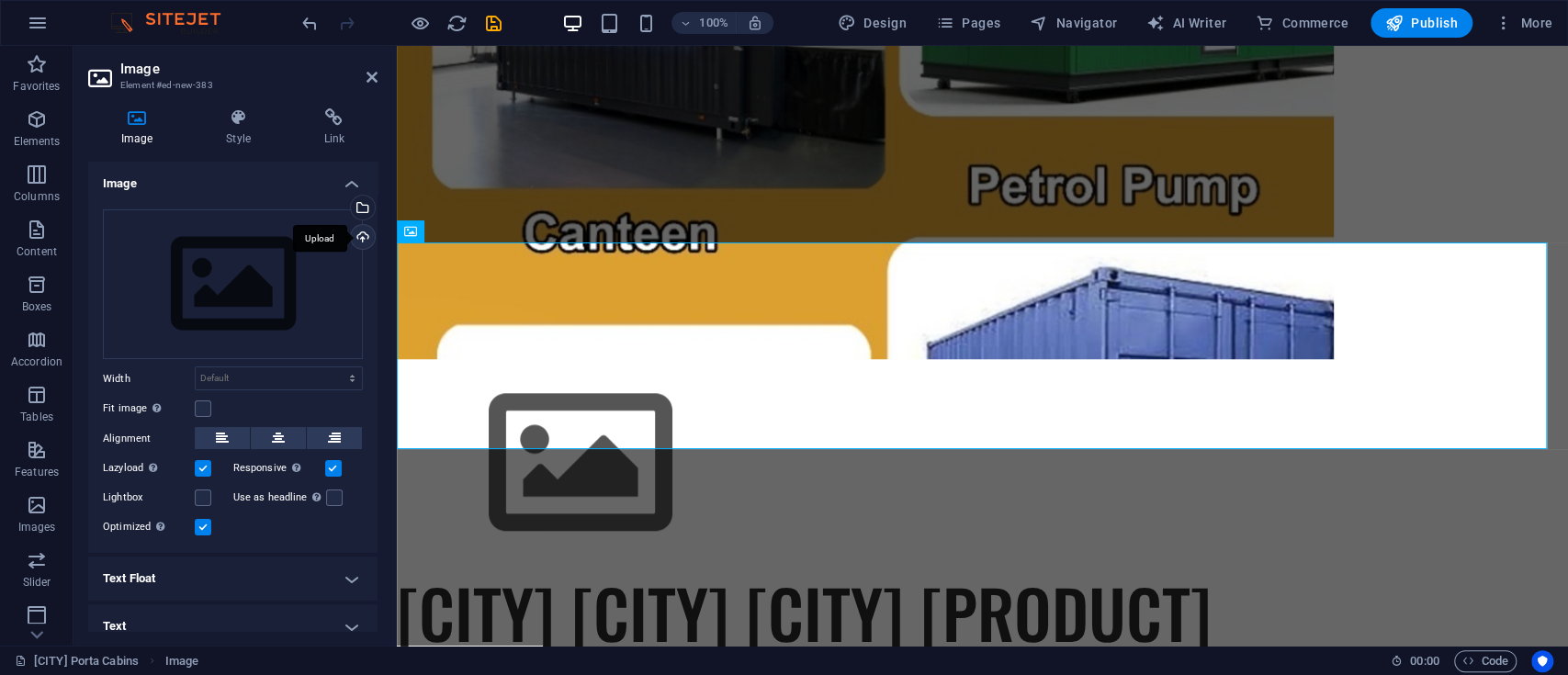 click on "Upload" at bounding box center [361, 239] 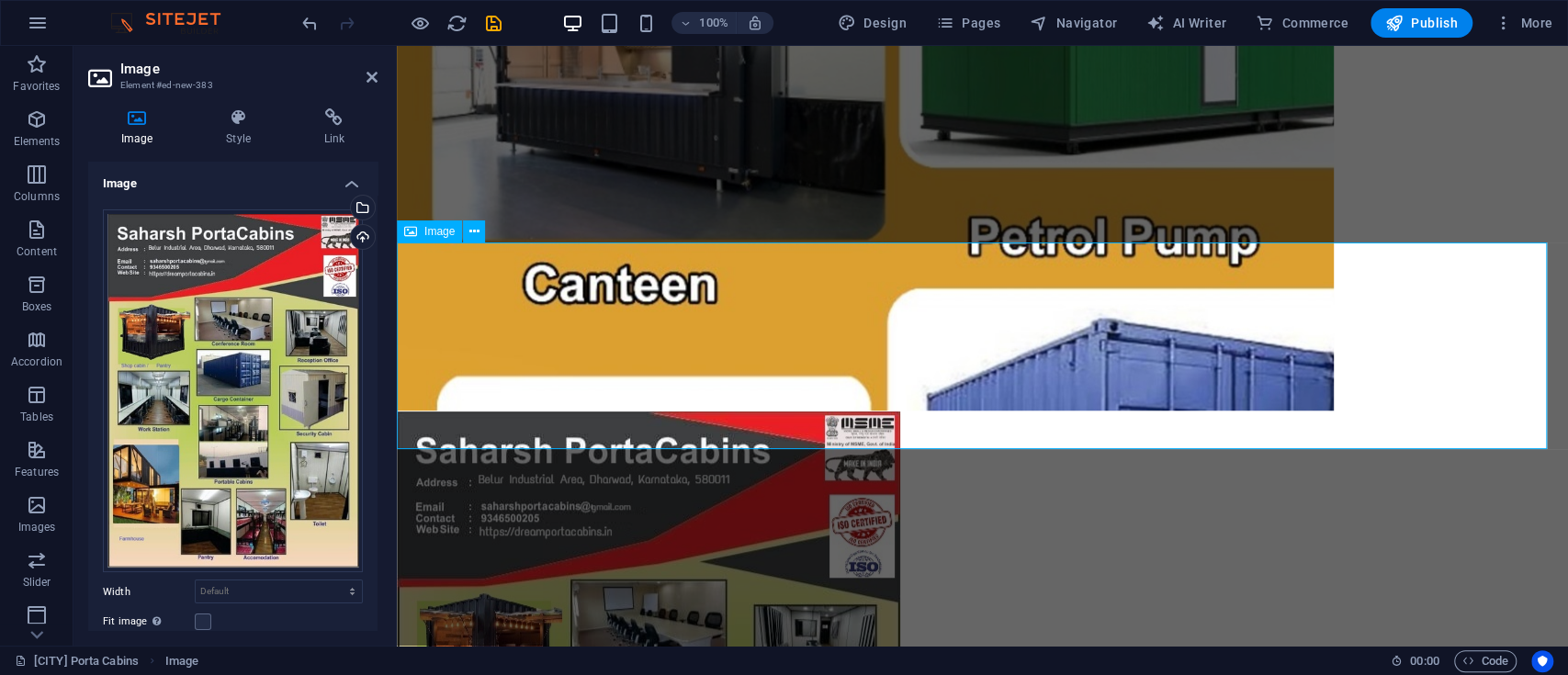 scroll, scrollTop: 794, scrollLeft: 0, axis: vertical 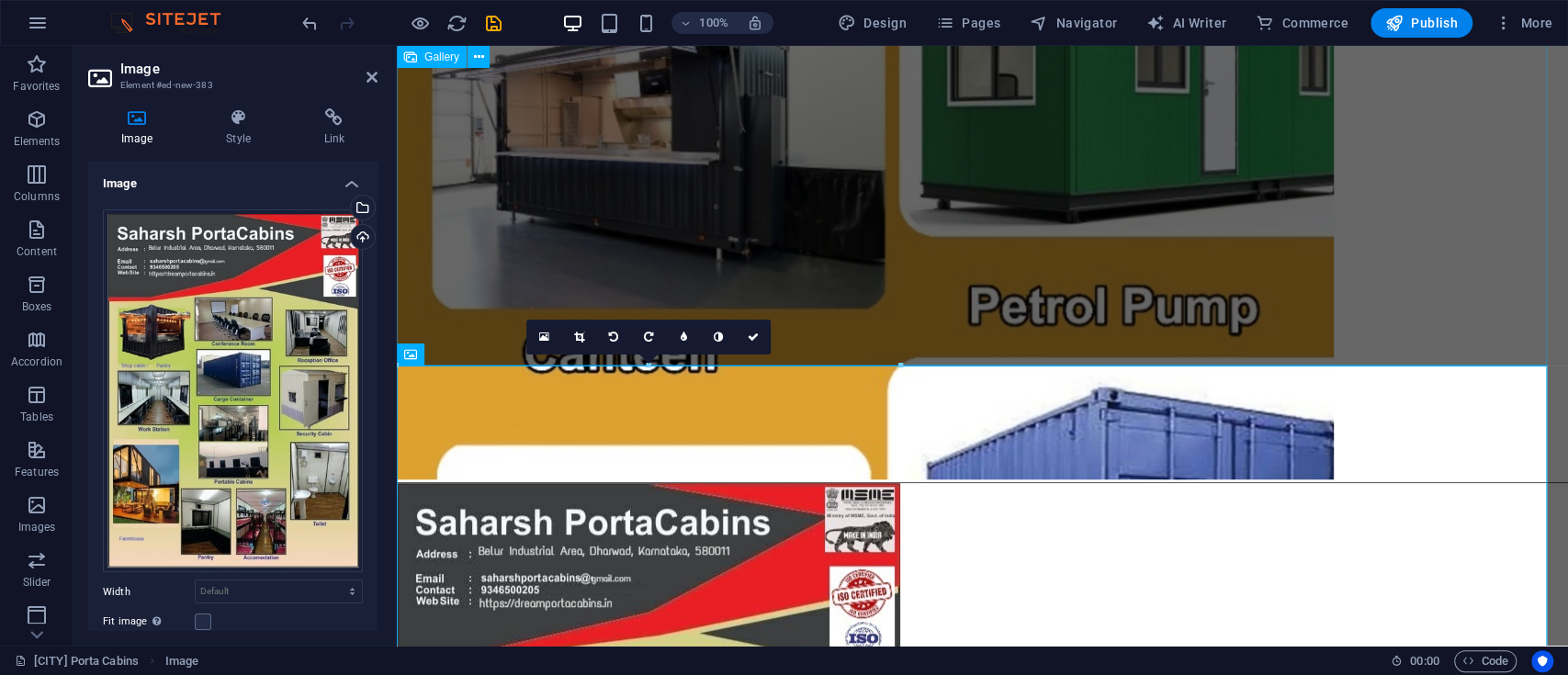 click at bounding box center (916, -40) 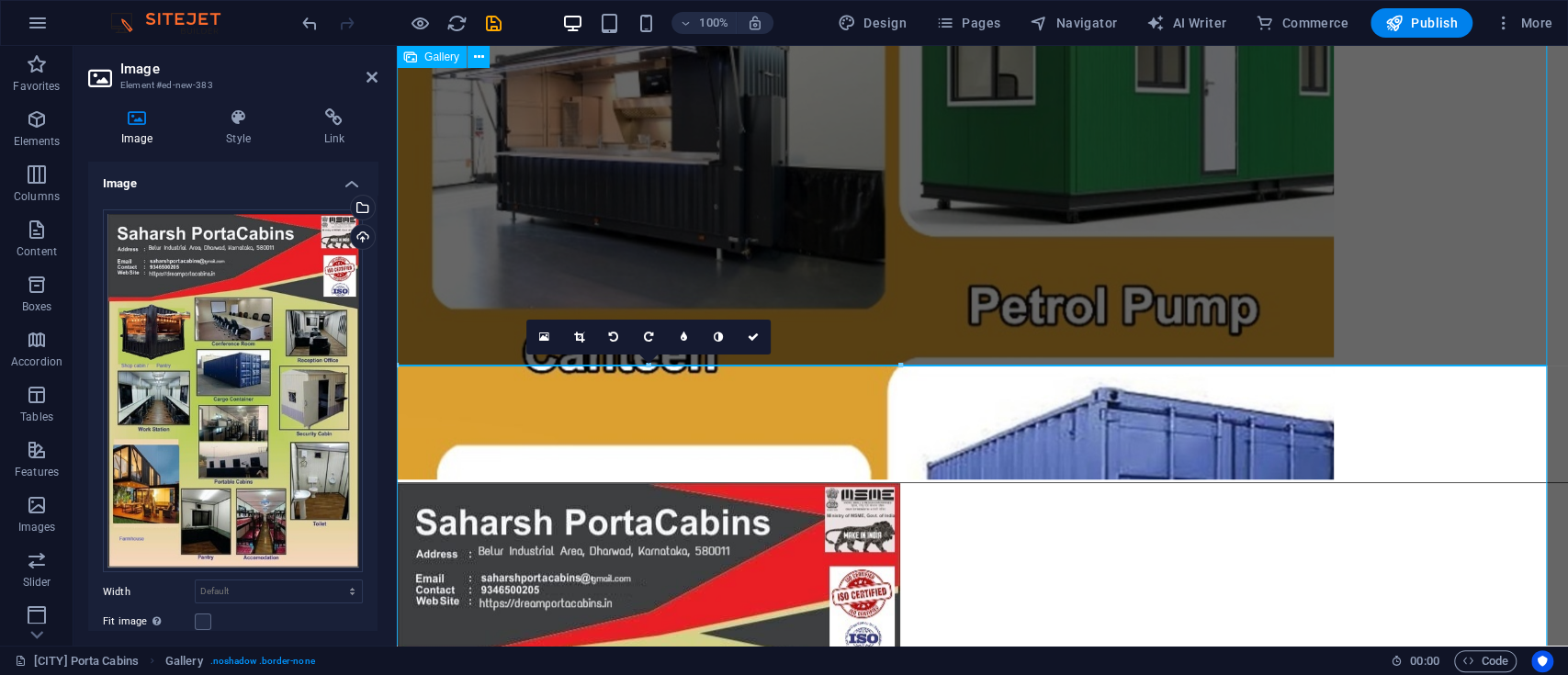click at bounding box center (916, -40) 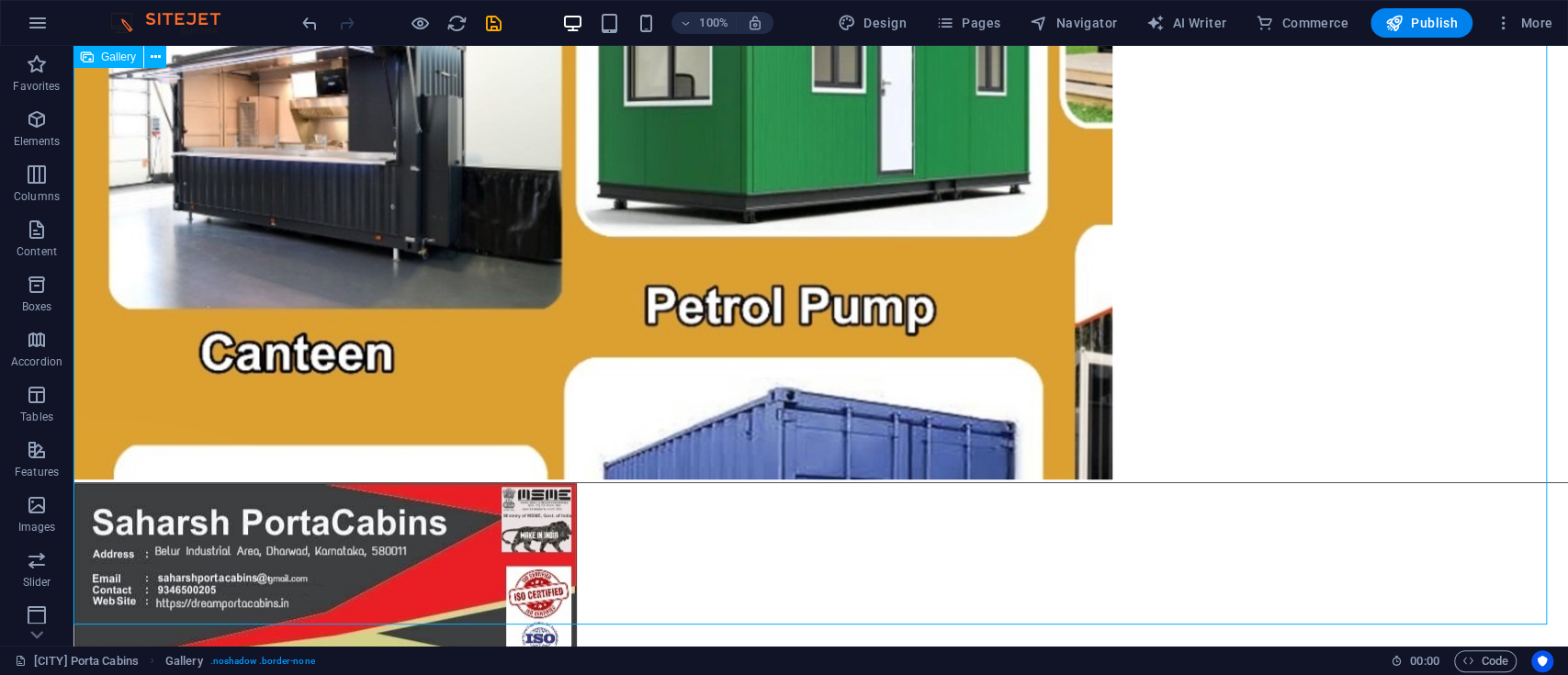 scroll, scrollTop: 0, scrollLeft: 1, axis: horizontal 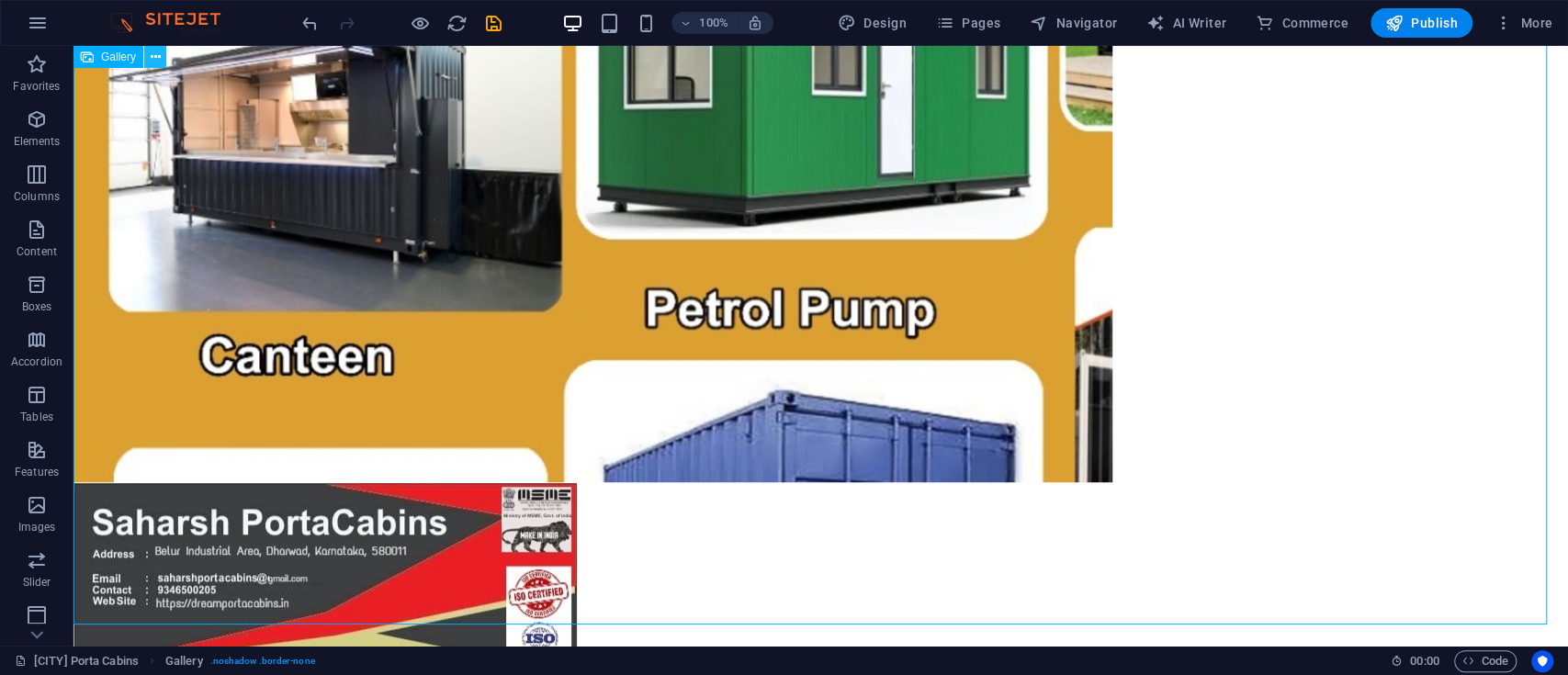 click at bounding box center [155, 57] 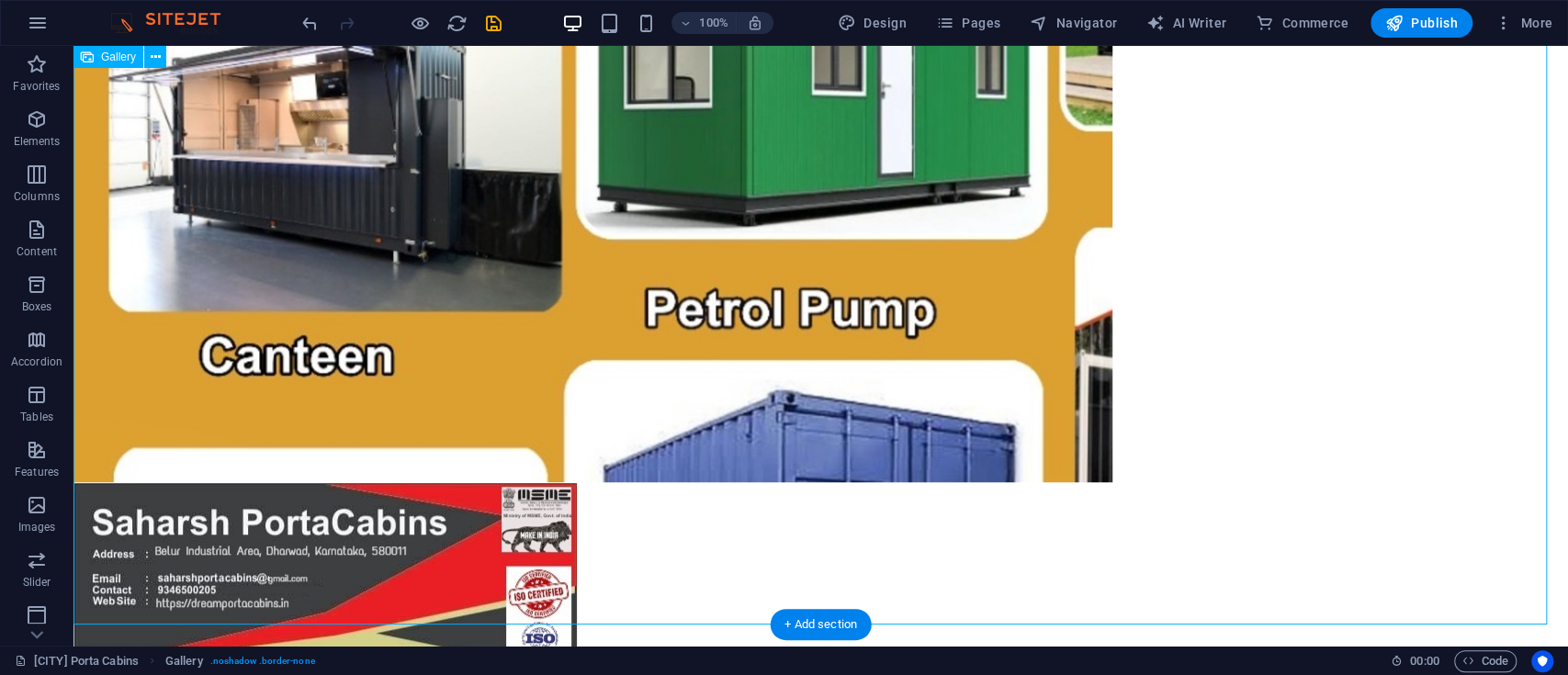 click at bounding box center (820, -38) 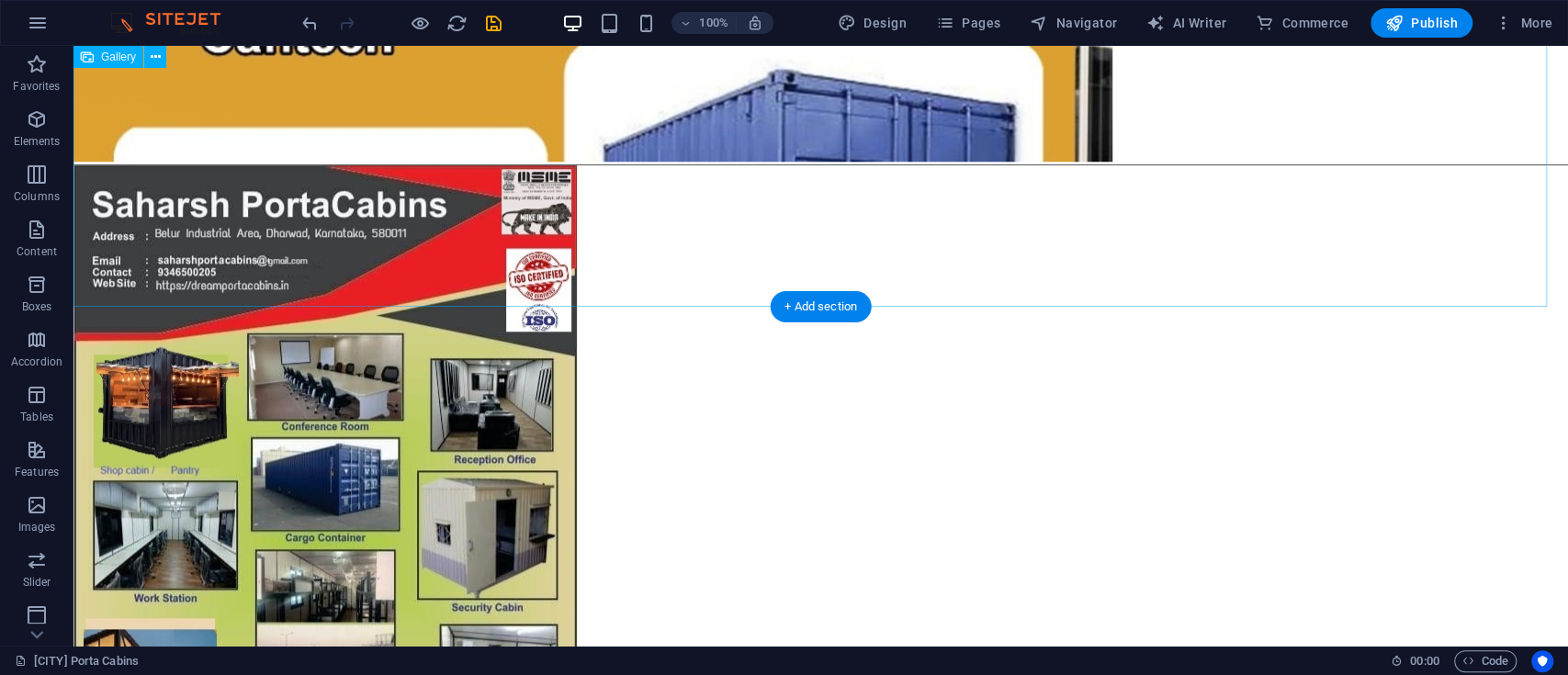 scroll, scrollTop: 1040, scrollLeft: 0, axis: vertical 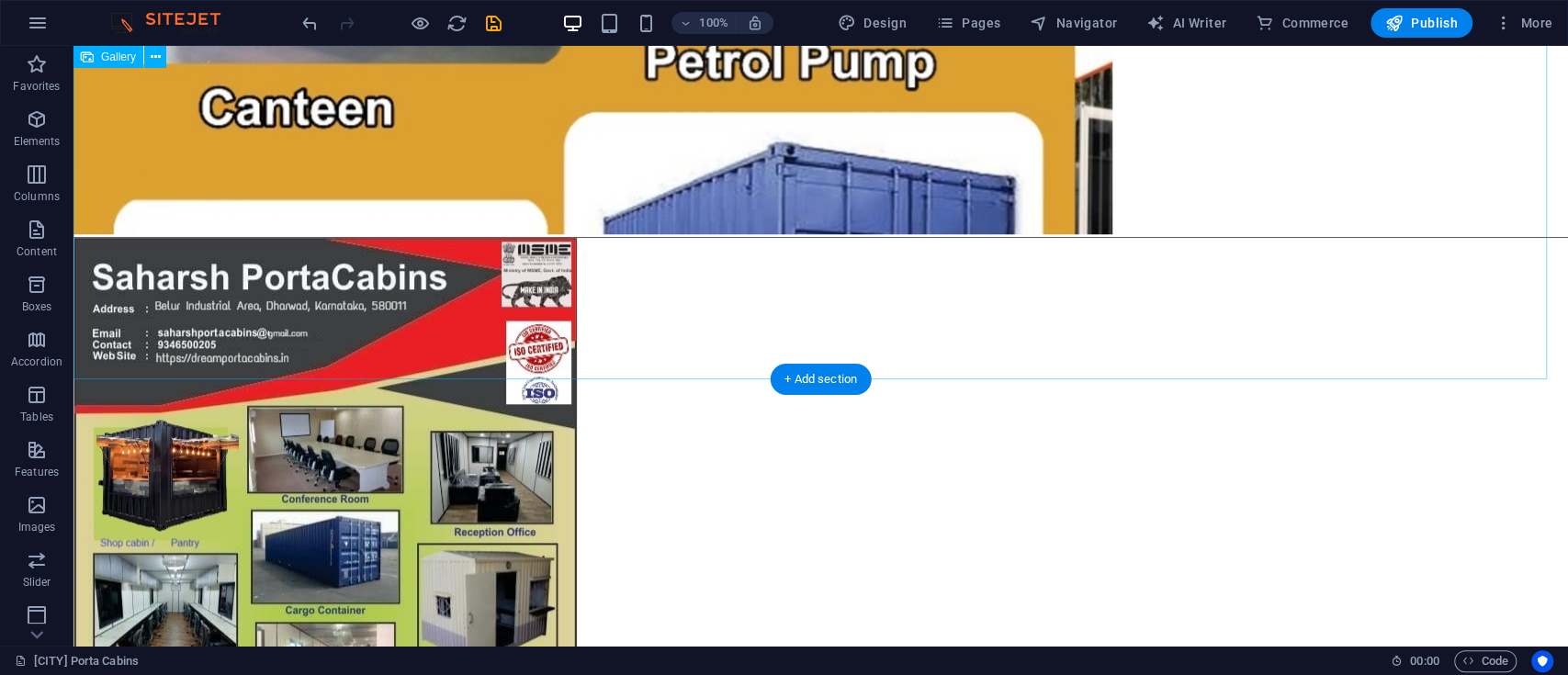 click at bounding box center [592, -286] 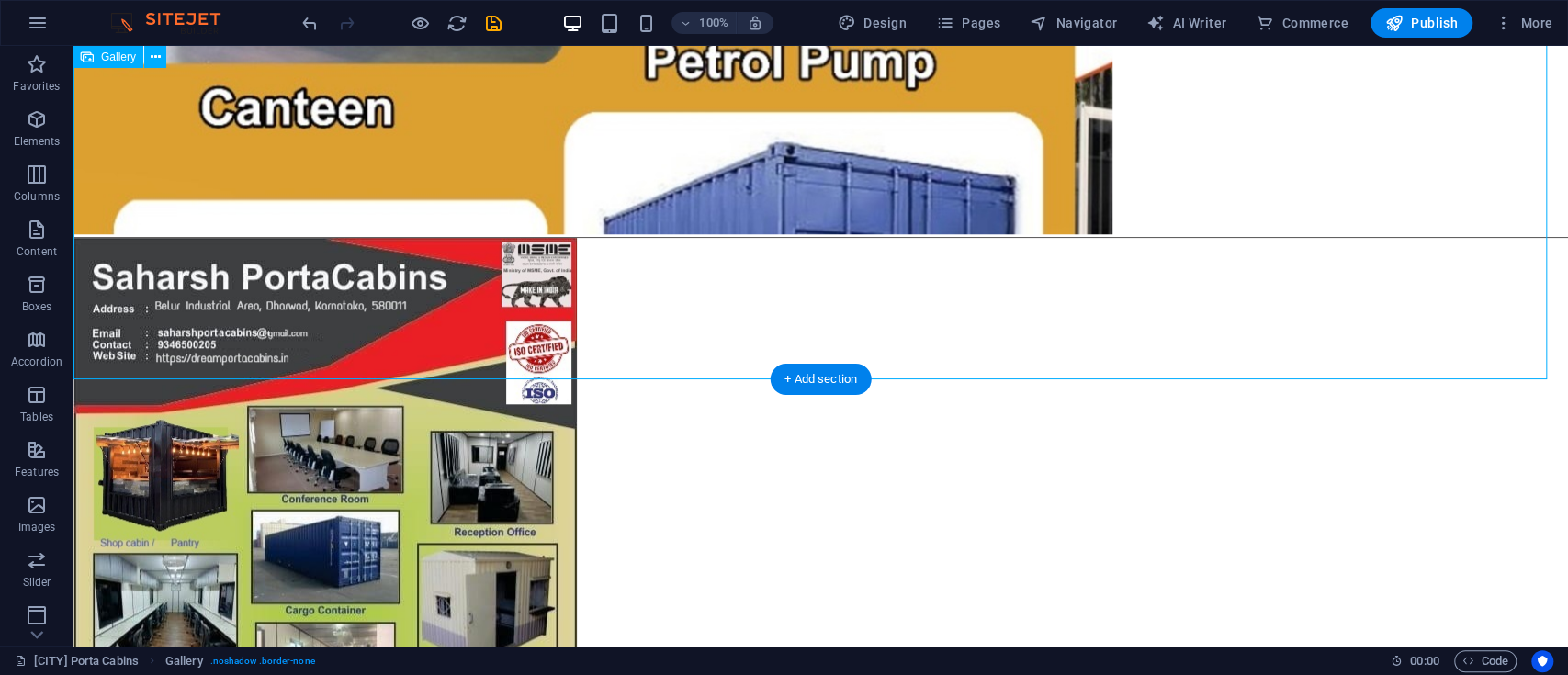 click at bounding box center [592, -286] 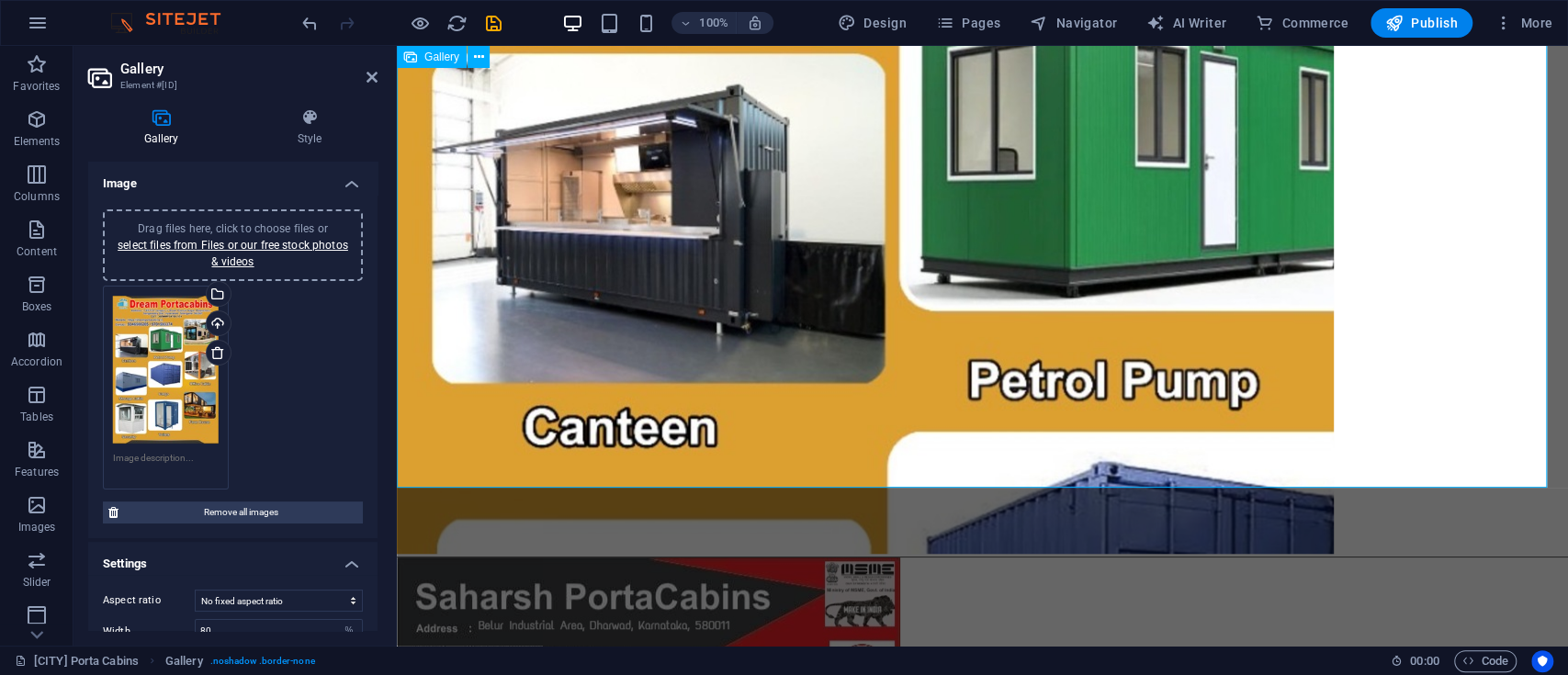 scroll, scrollTop: 672, scrollLeft: 0, axis: vertical 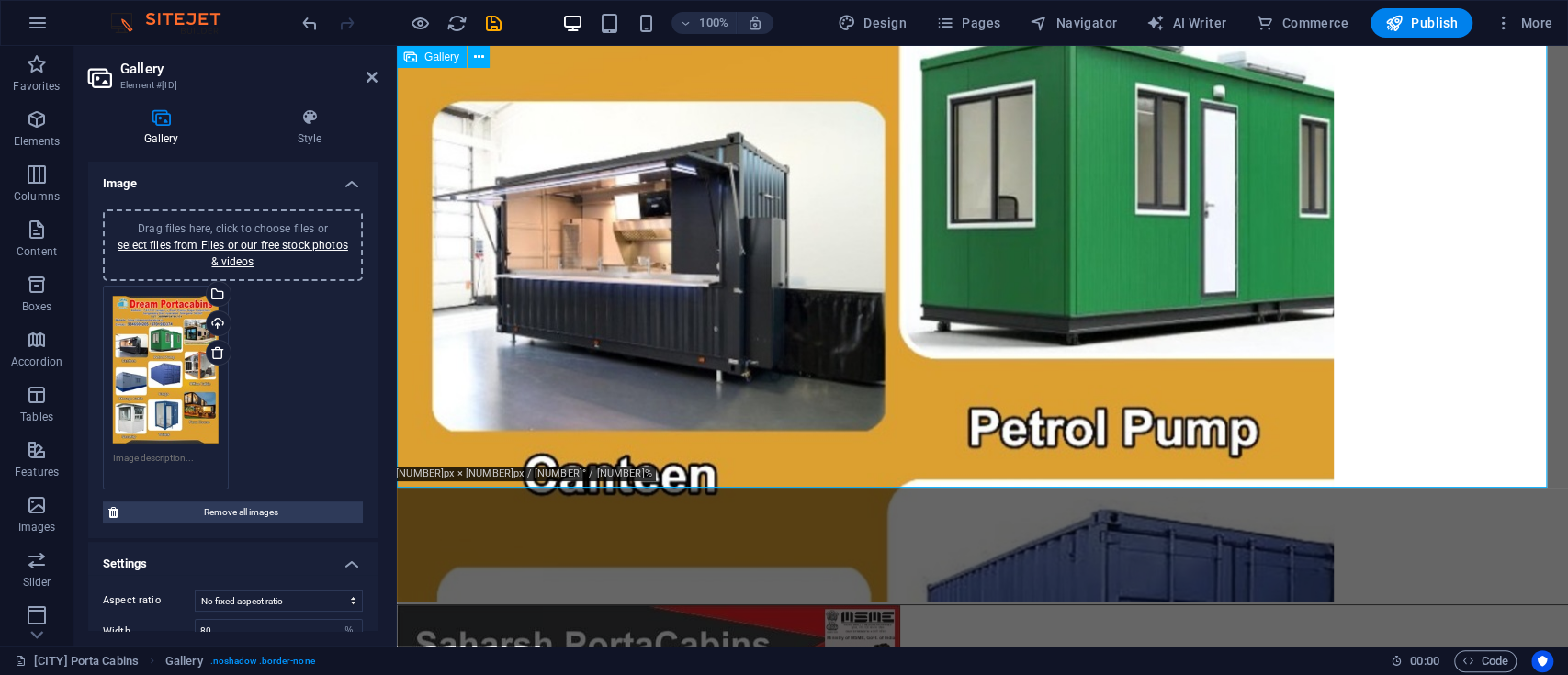 click at bounding box center [916, 82] 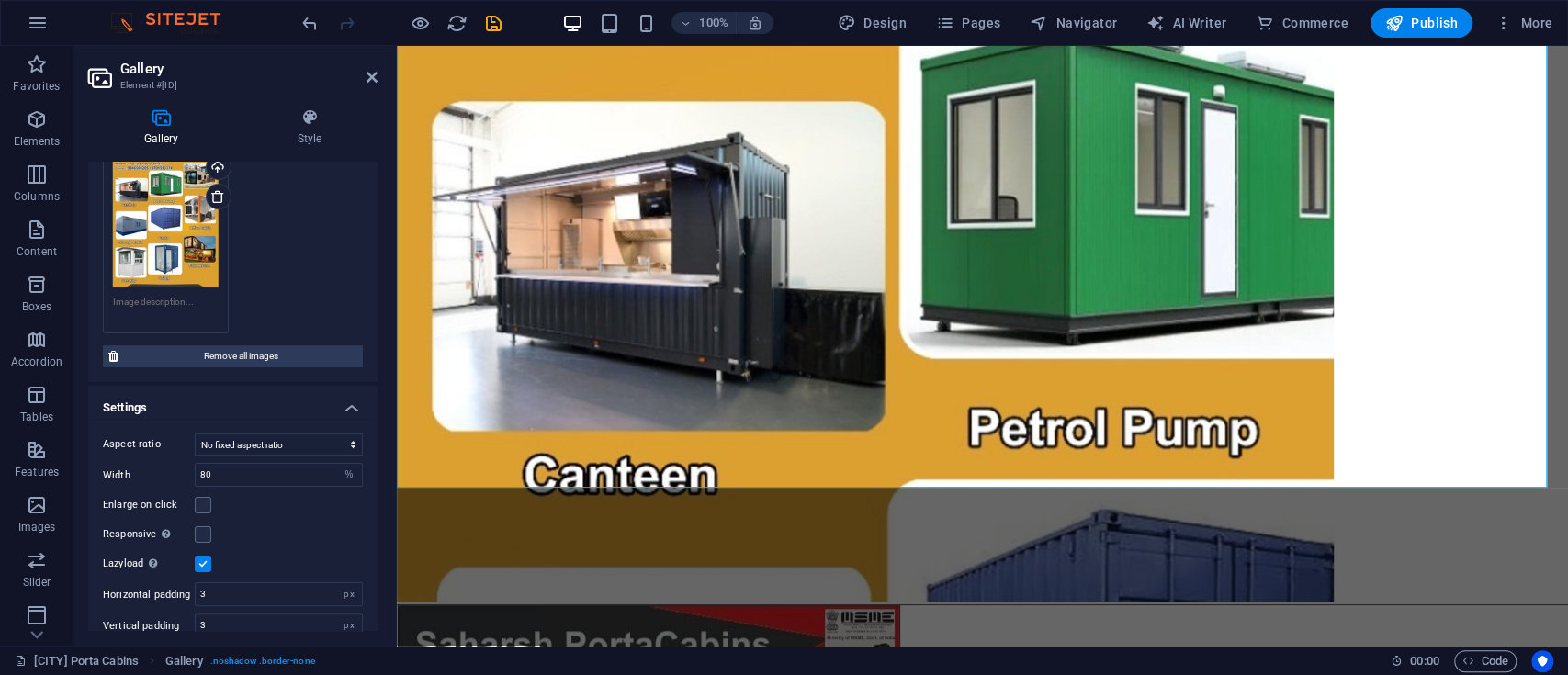 scroll, scrollTop: 174, scrollLeft: 0, axis: vertical 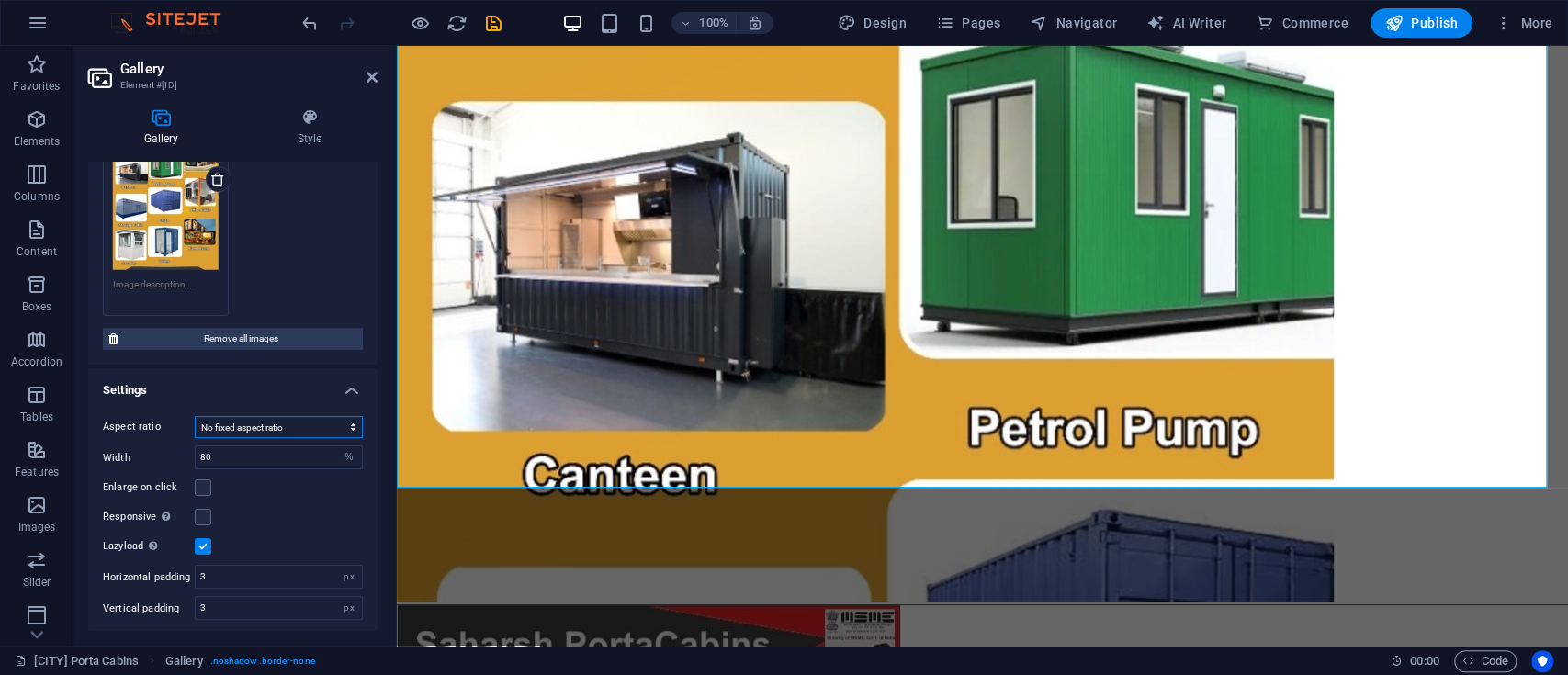 click on "No fixed aspect ratio 16:9 16:10 4:3 1:1 1:2 2:1" at bounding box center (278, 427) 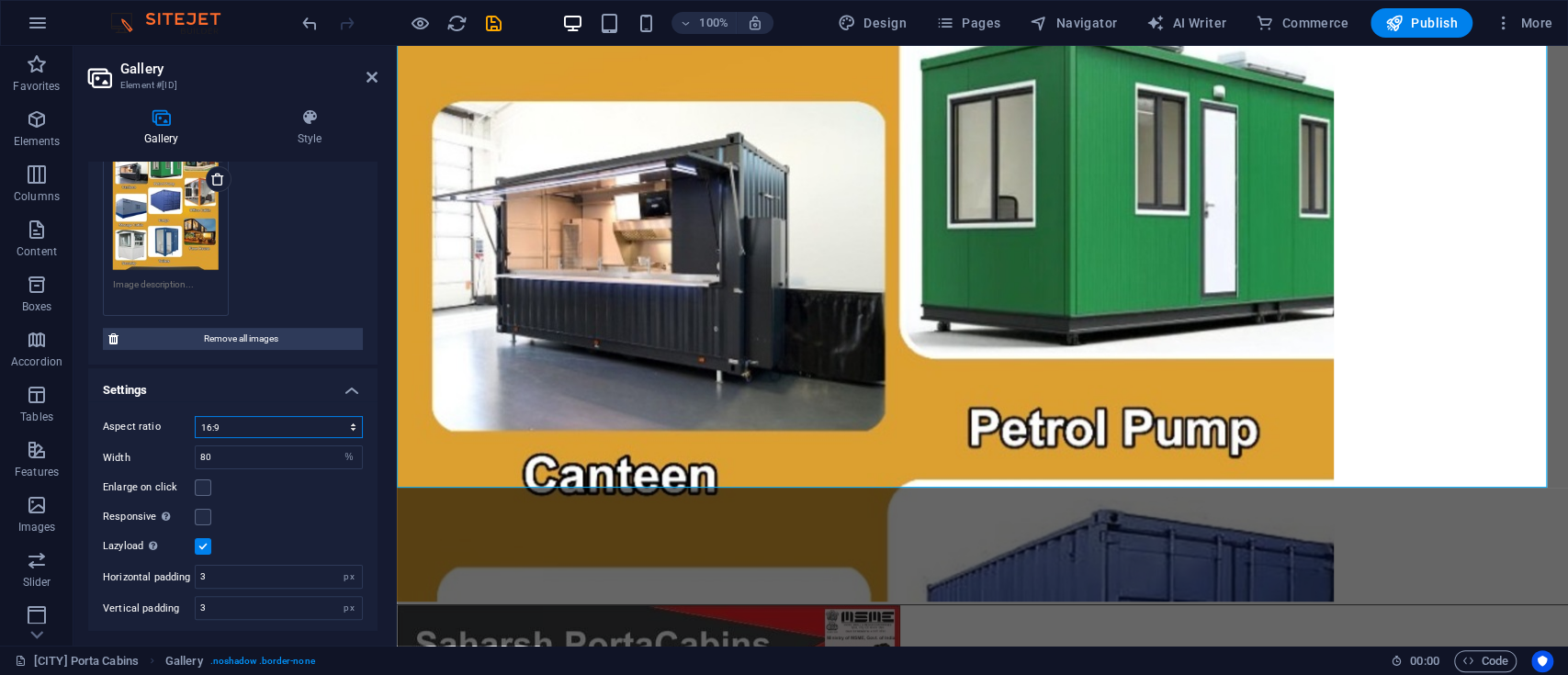 click on "No fixed aspect ratio 16:9 16:10 4:3 1:1 1:2 2:1" at bounding box center (278, 427) 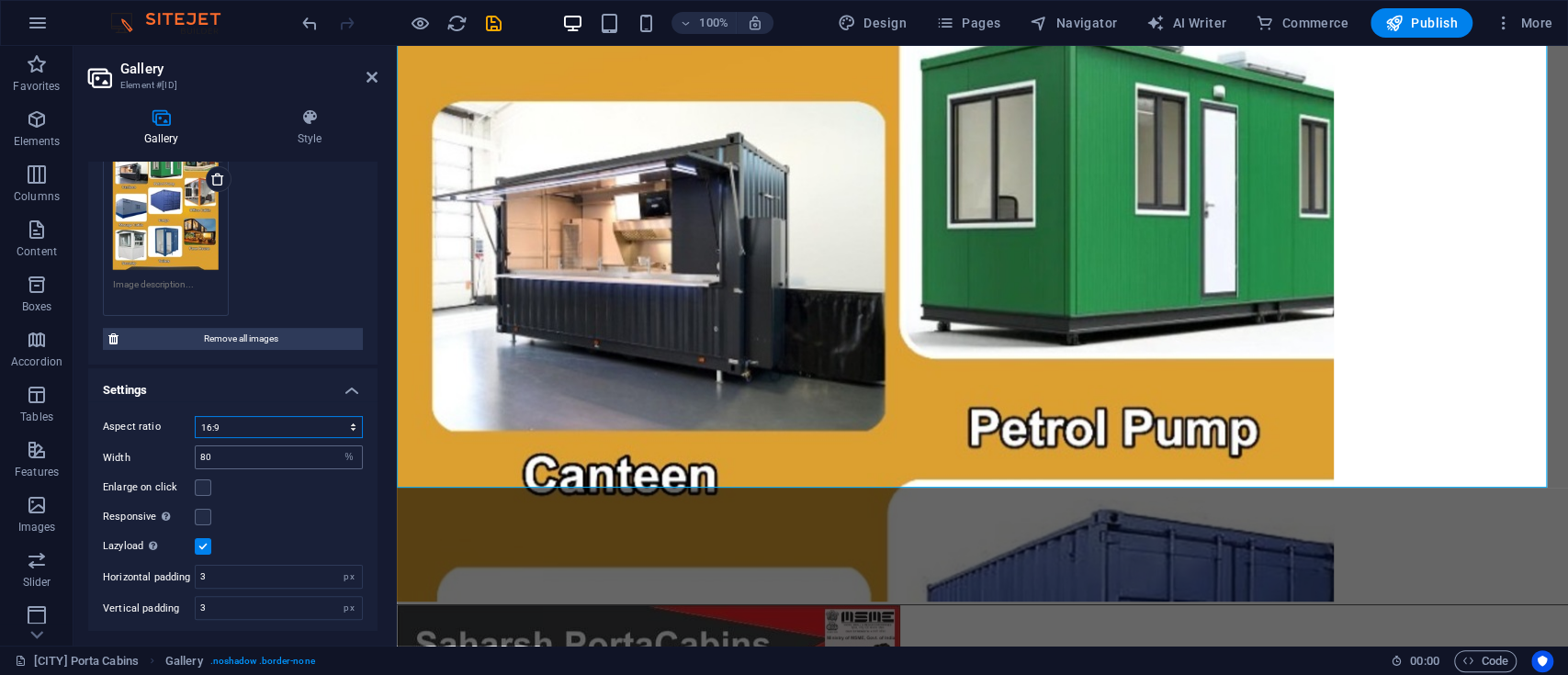 scroll, scrollTop: 470, scrollLeft: 0, axis: vertical 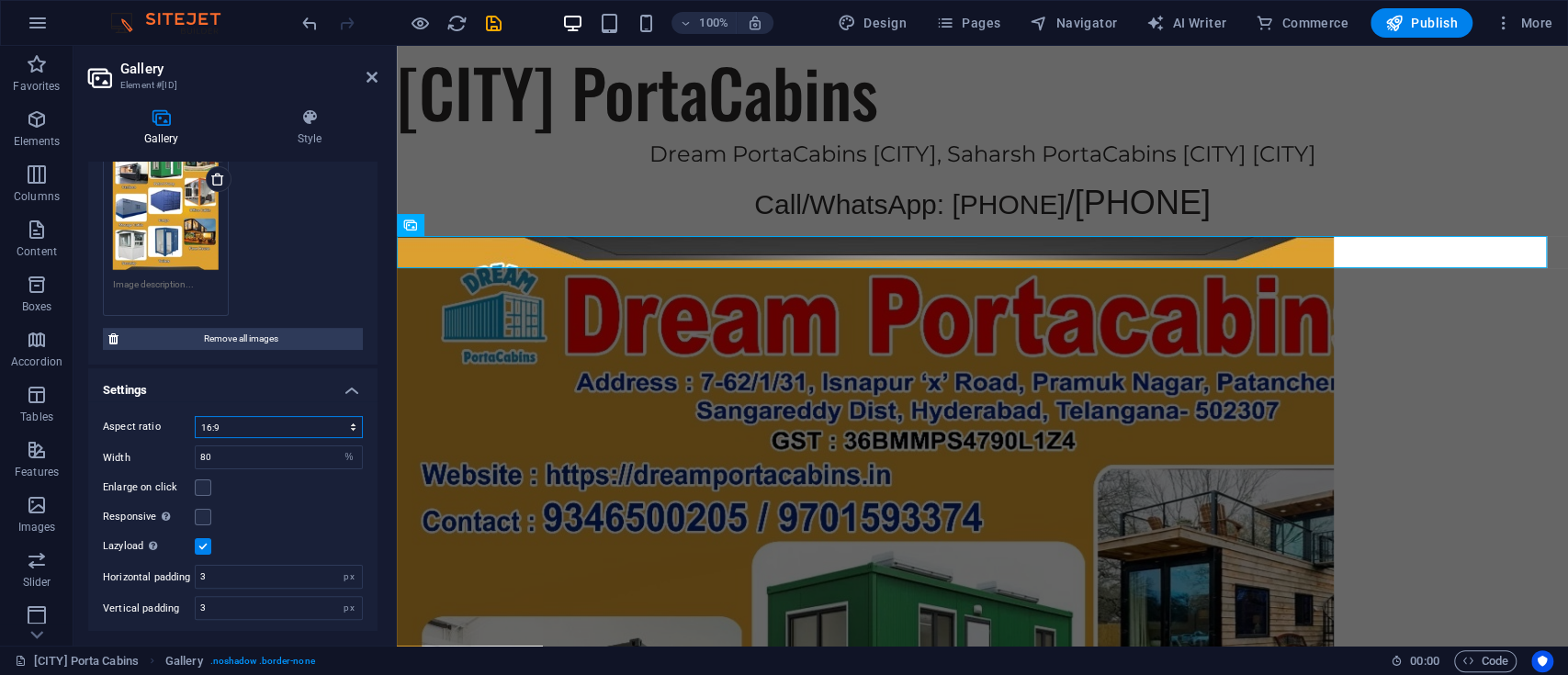 click on "No fixed aspect ratio 16:9 16:10 4:3 1:1 1:2 2:1" at bounding box center (278, 427) 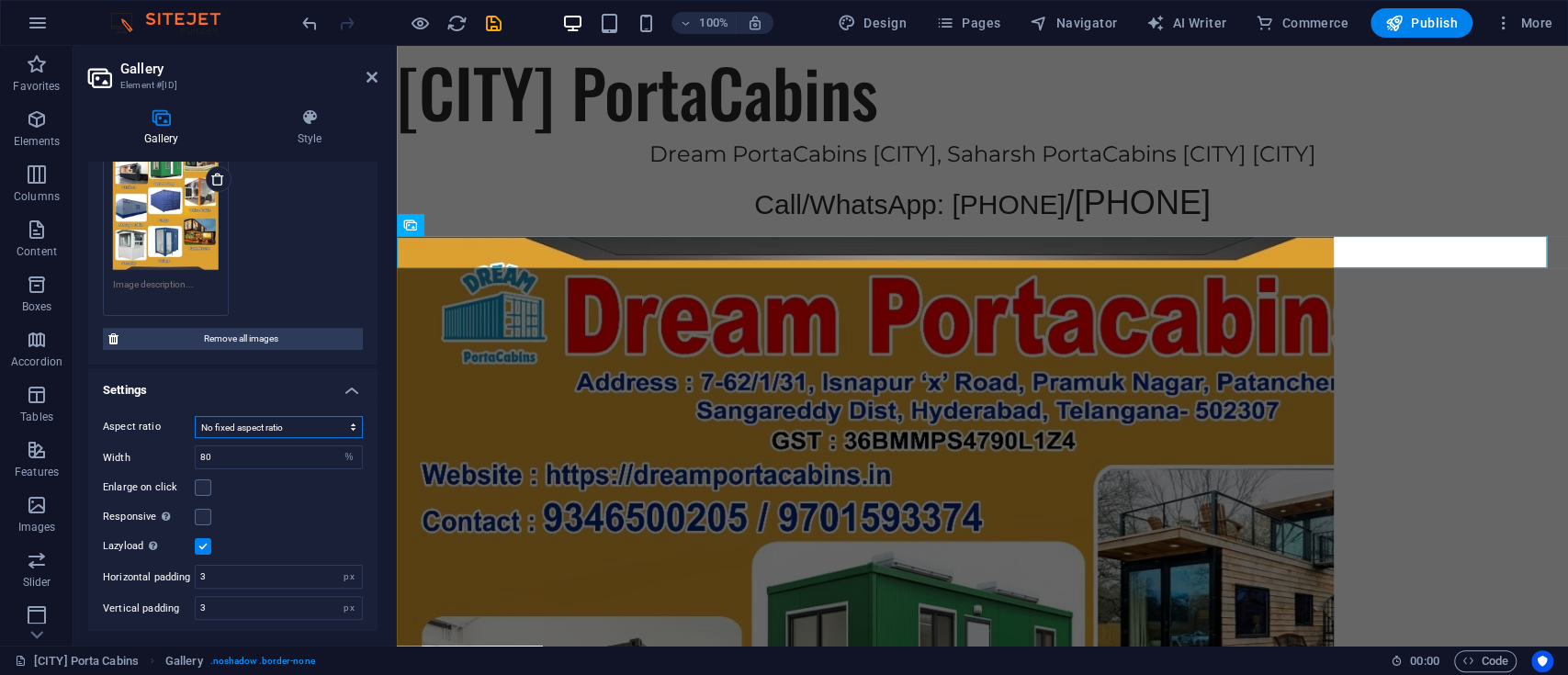 click on "No fixed aspect ratio 16:9 16:10 4:3 1:1 1:2 2:1" at bounding box center (278, 427) 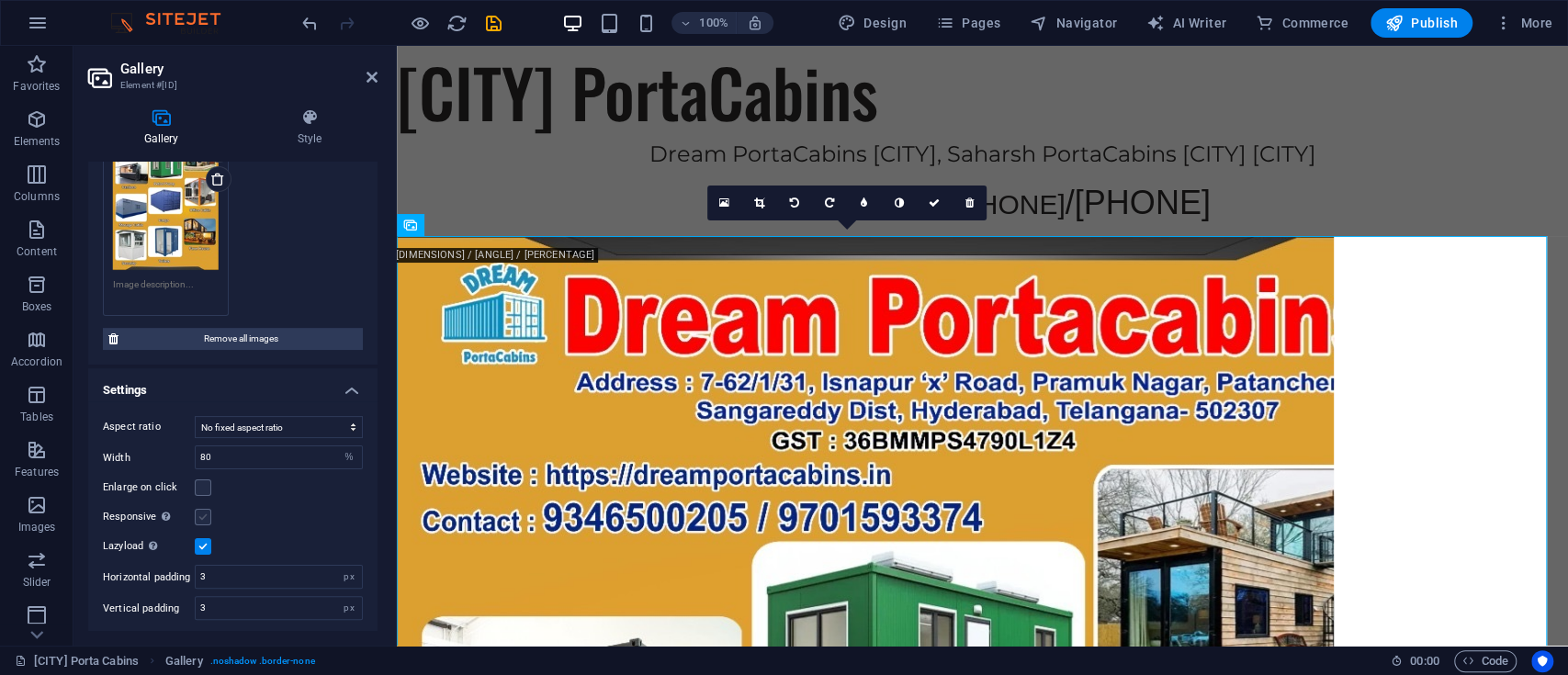 click at bounding box center (203, 517) 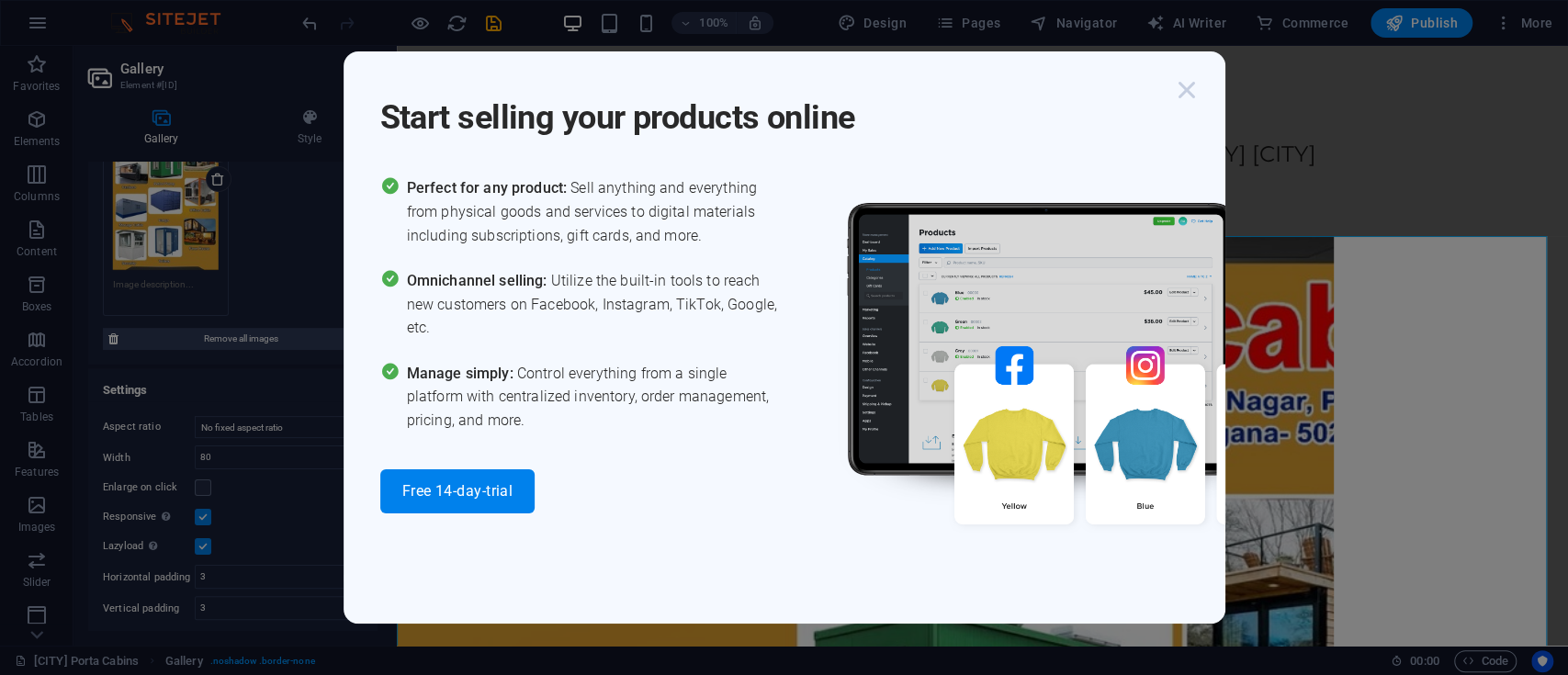click at bounding box center [1187, 90] 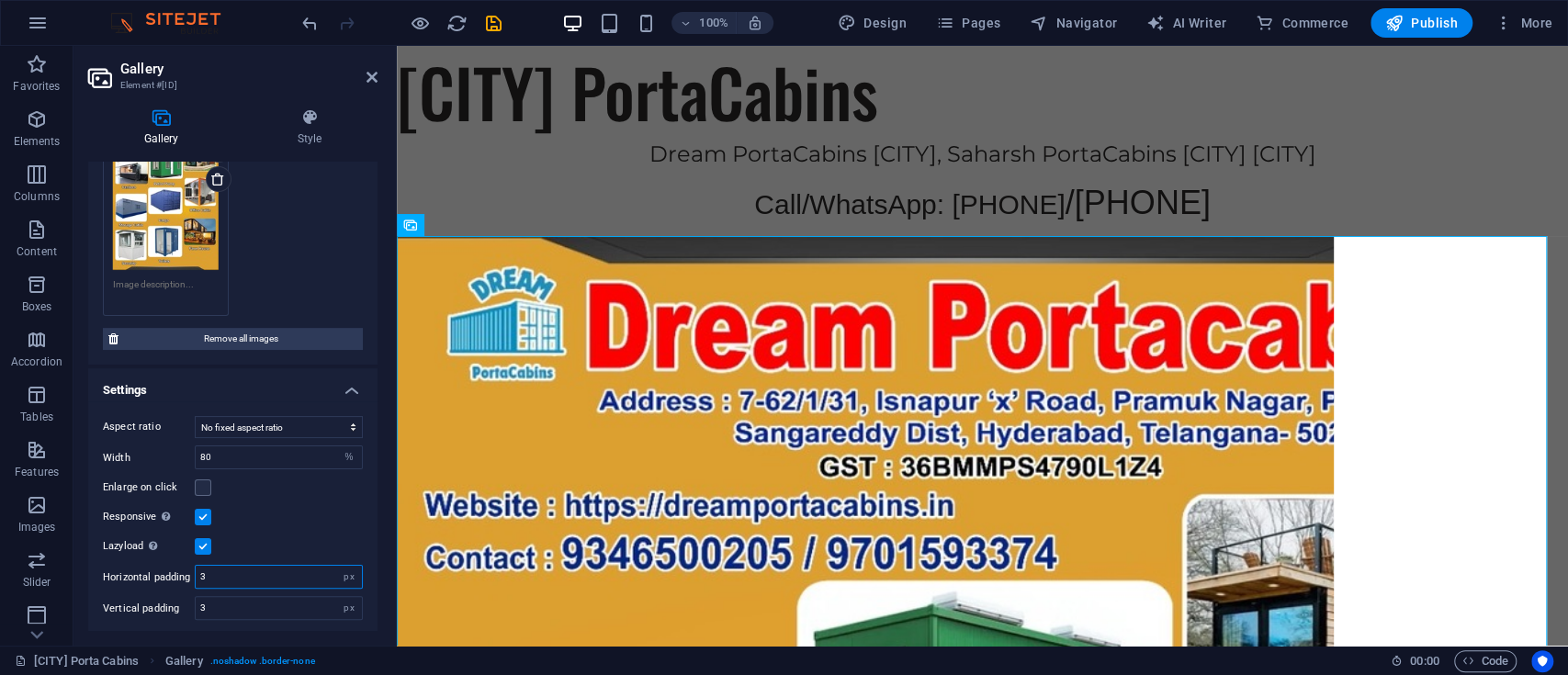 click on "3" at bounding box center (278, 577) 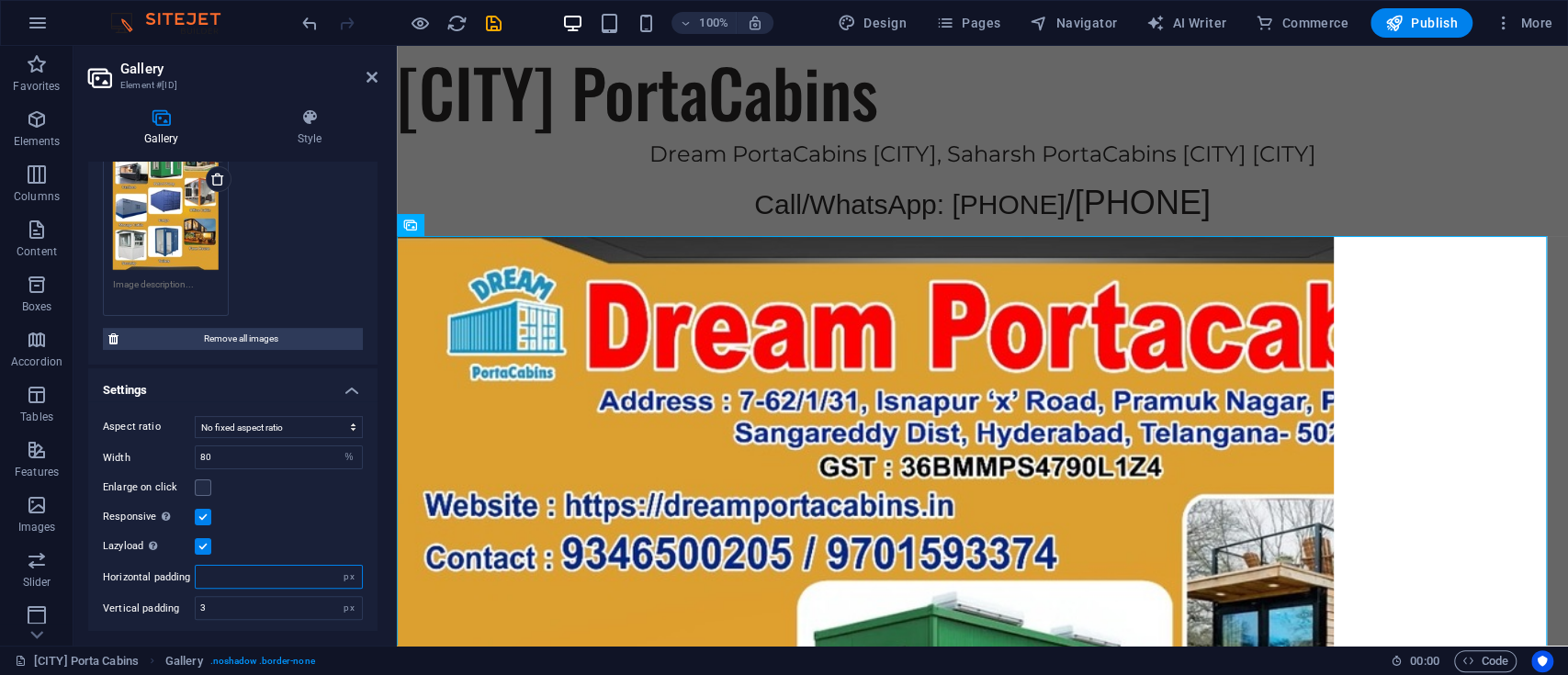 type 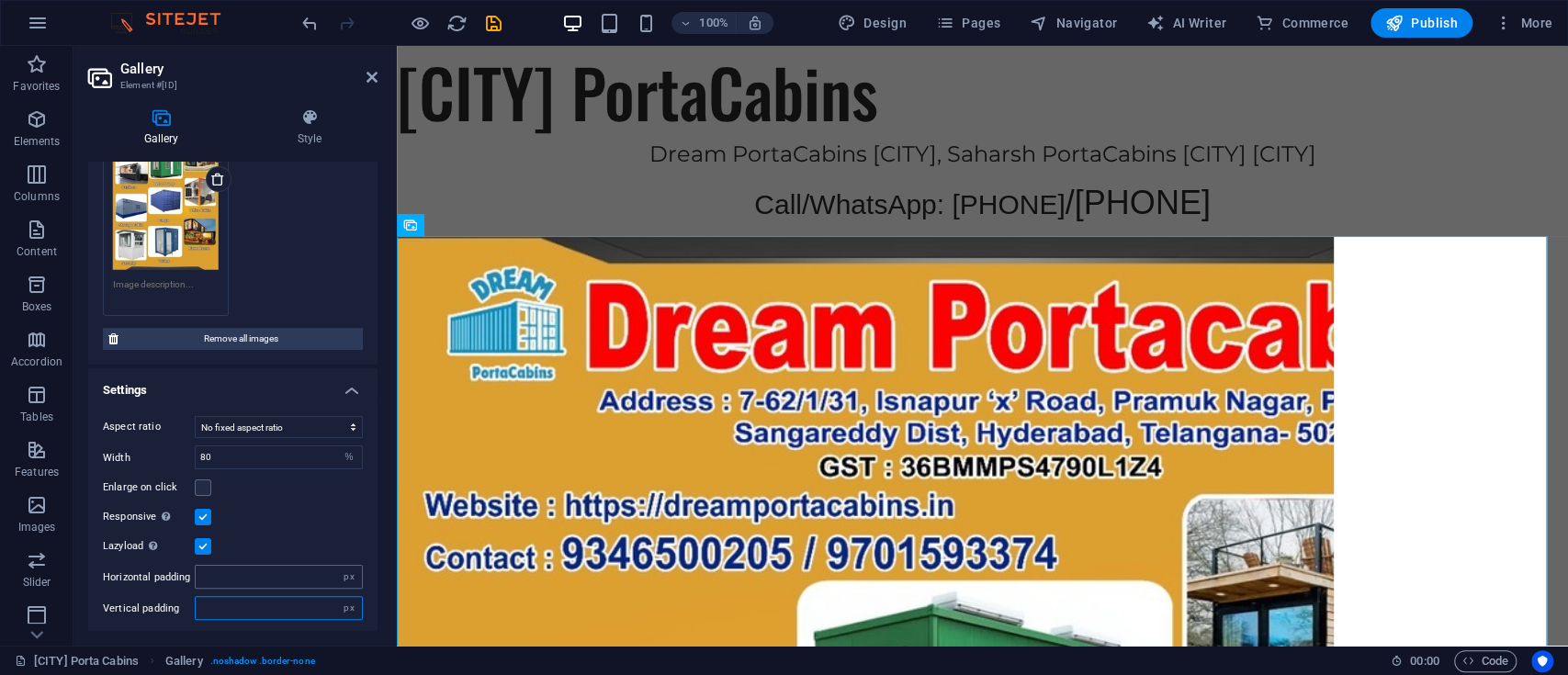 type 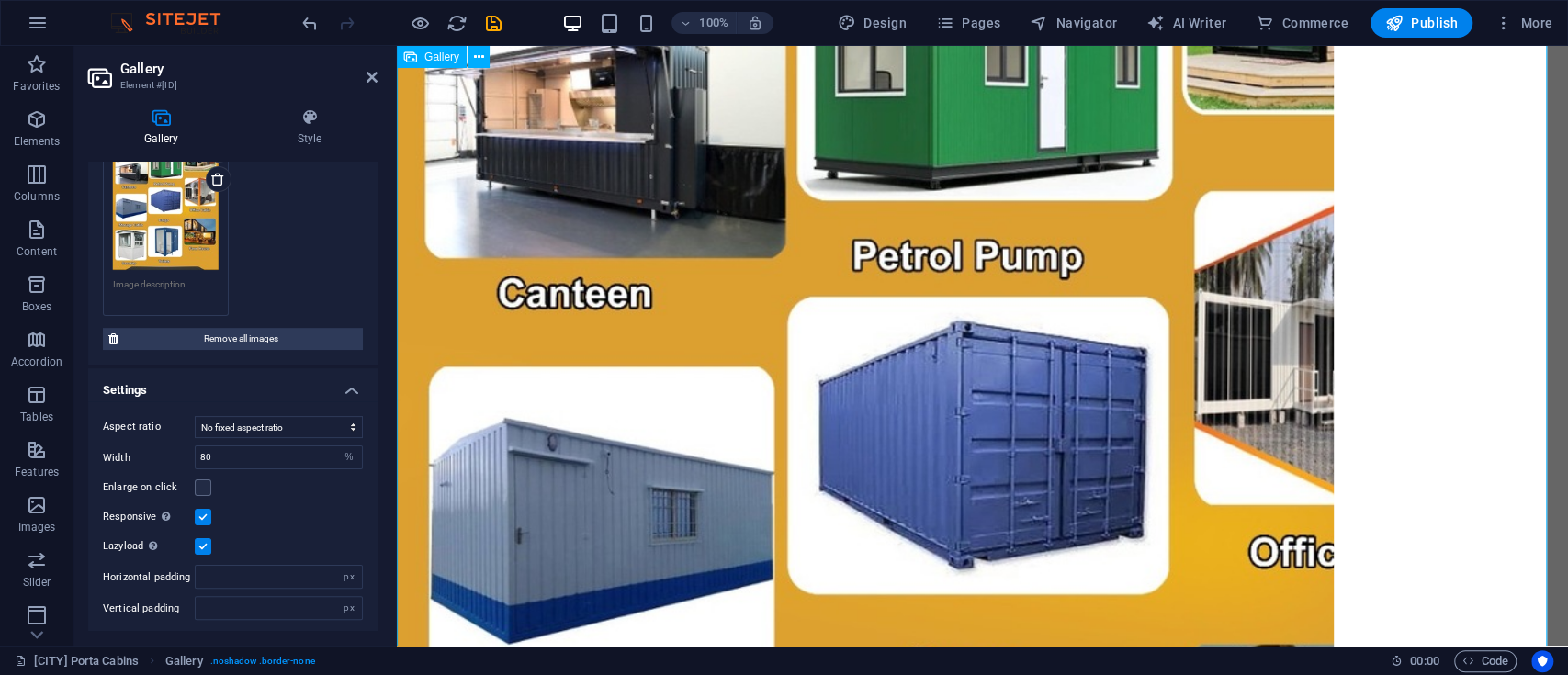 scroll, scrollTop: 663, scrollLeft: 0, axis: vertical 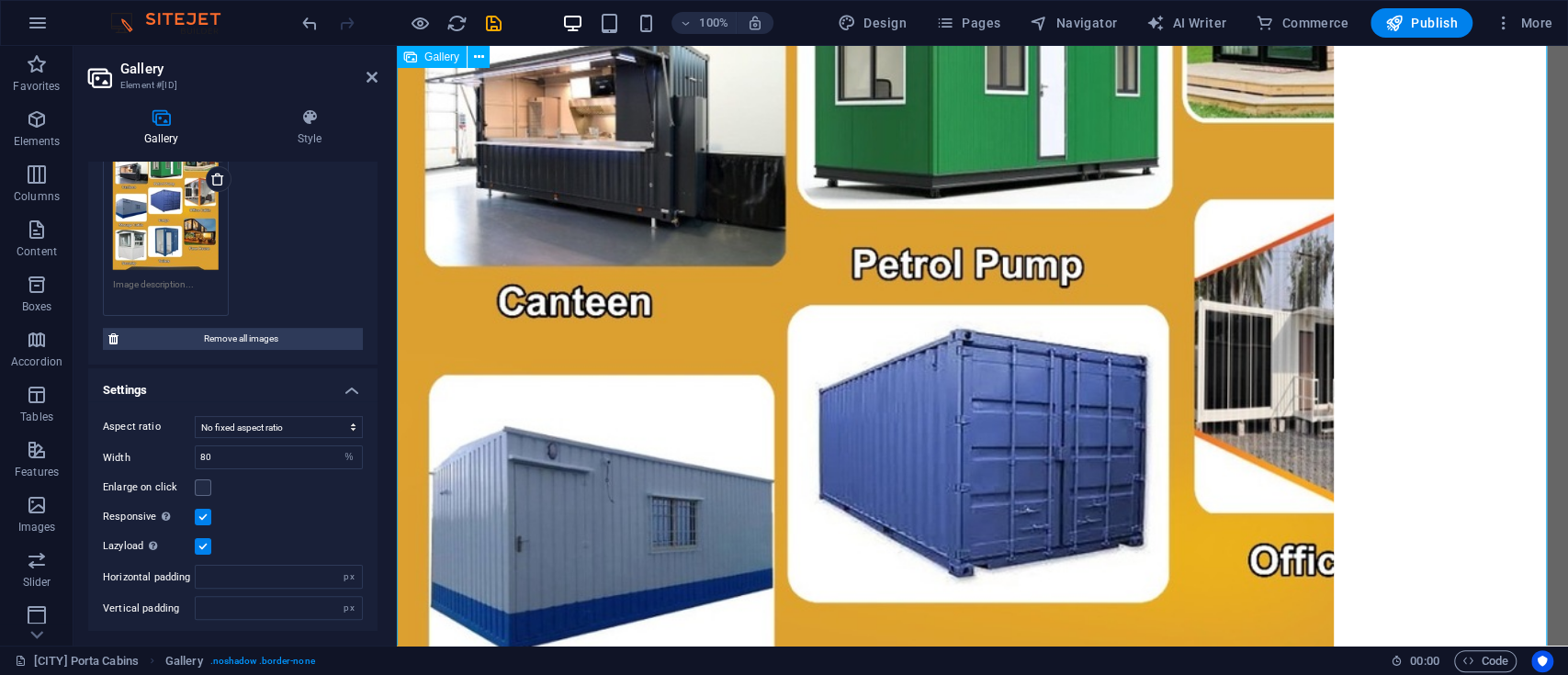 click at bounding box center [982, 402] 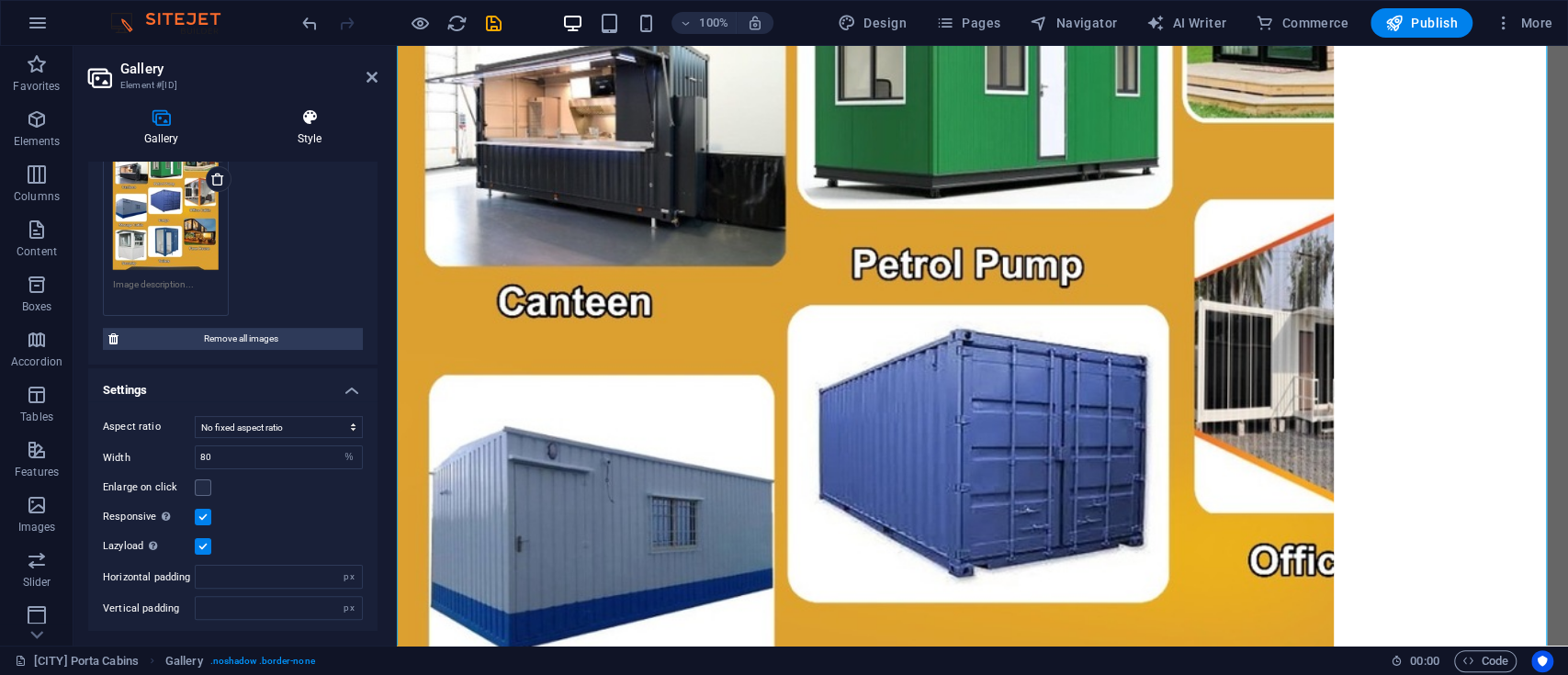 click at bounding box center [310, 118] 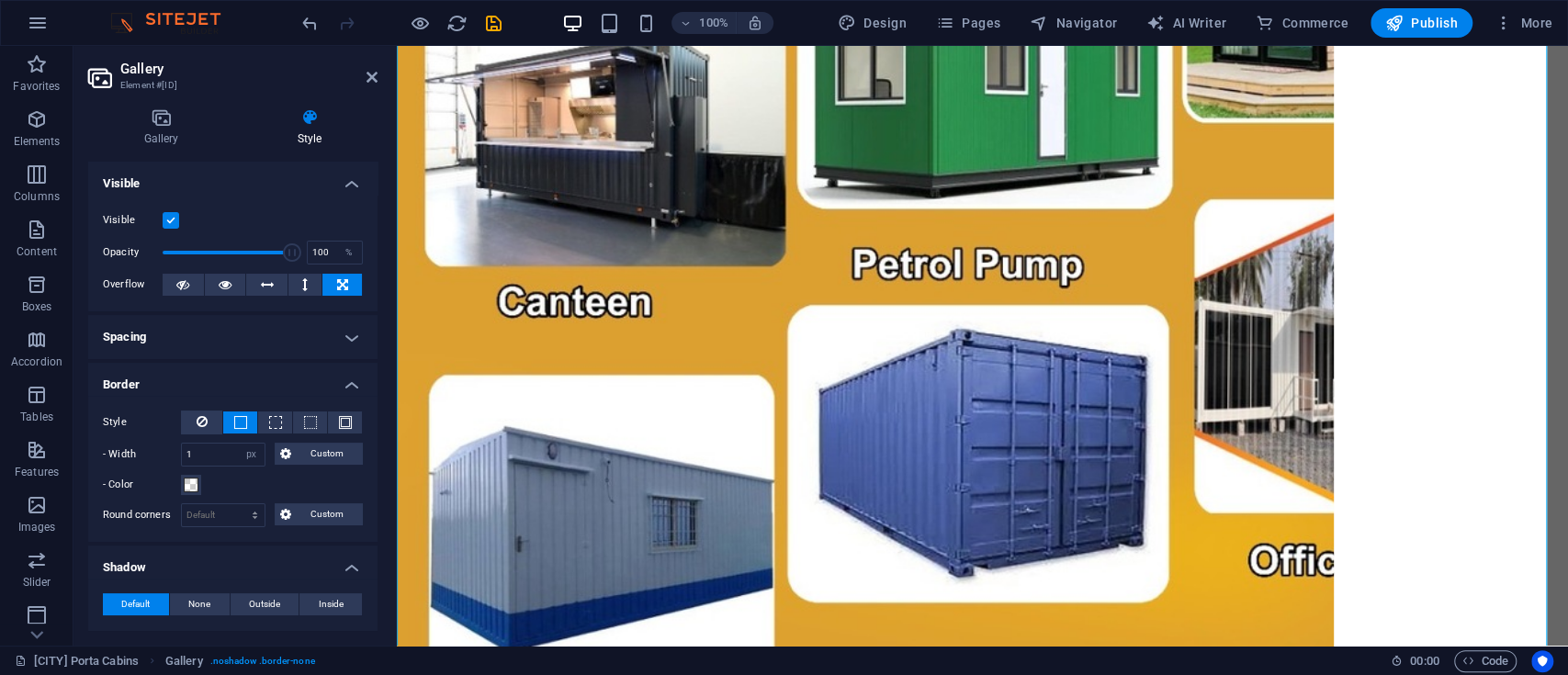 click on "Spacing" at bounding box center [232, 337] 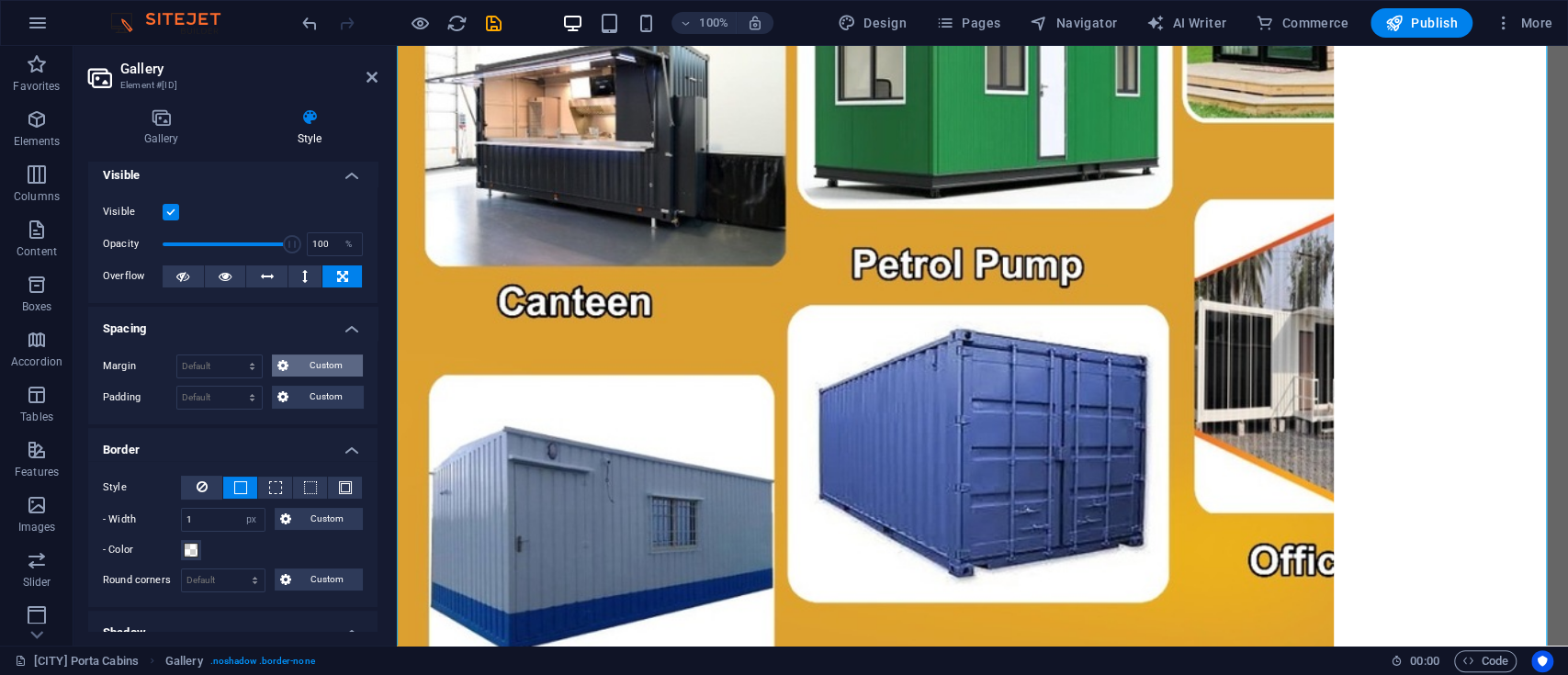 scroll, scrollTop: 0, scrollLeft: 0, axis: both 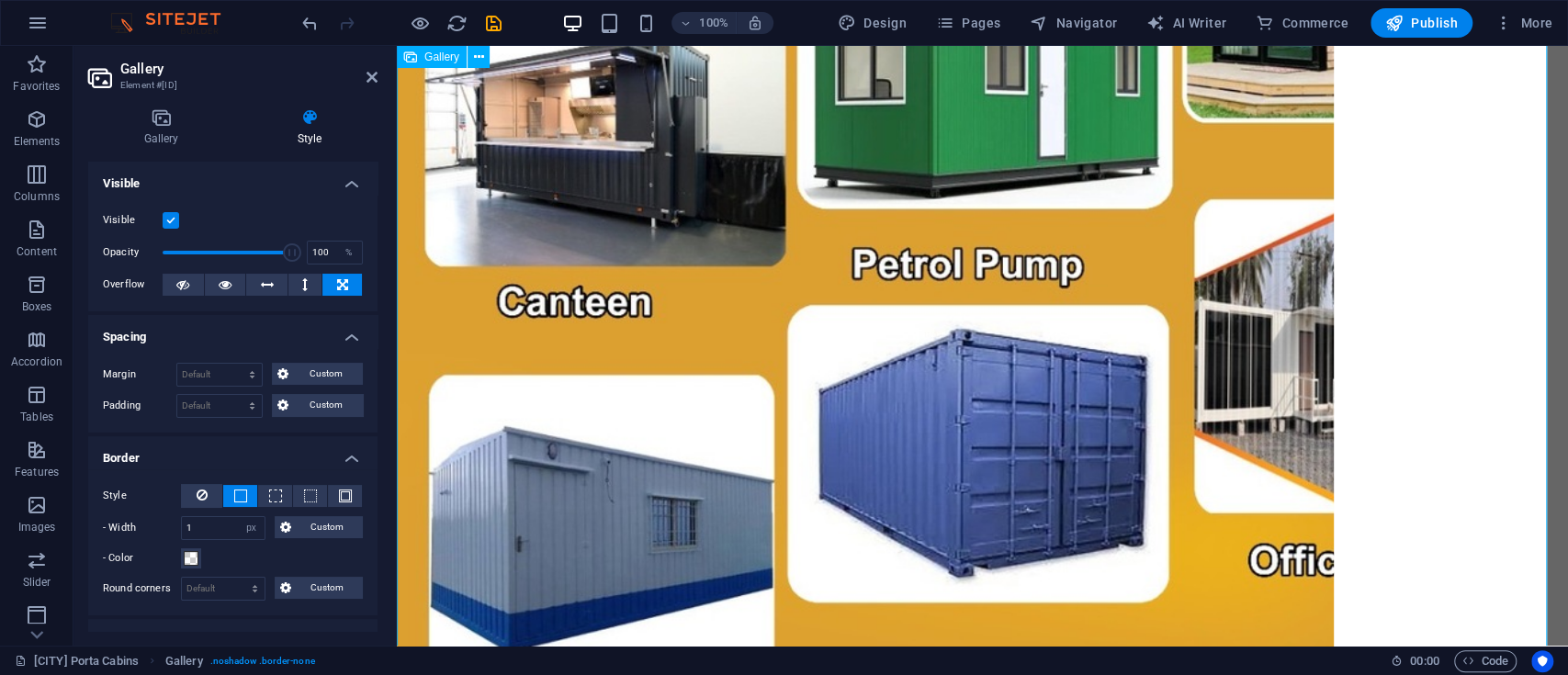 click at bounding box center (982, 402) 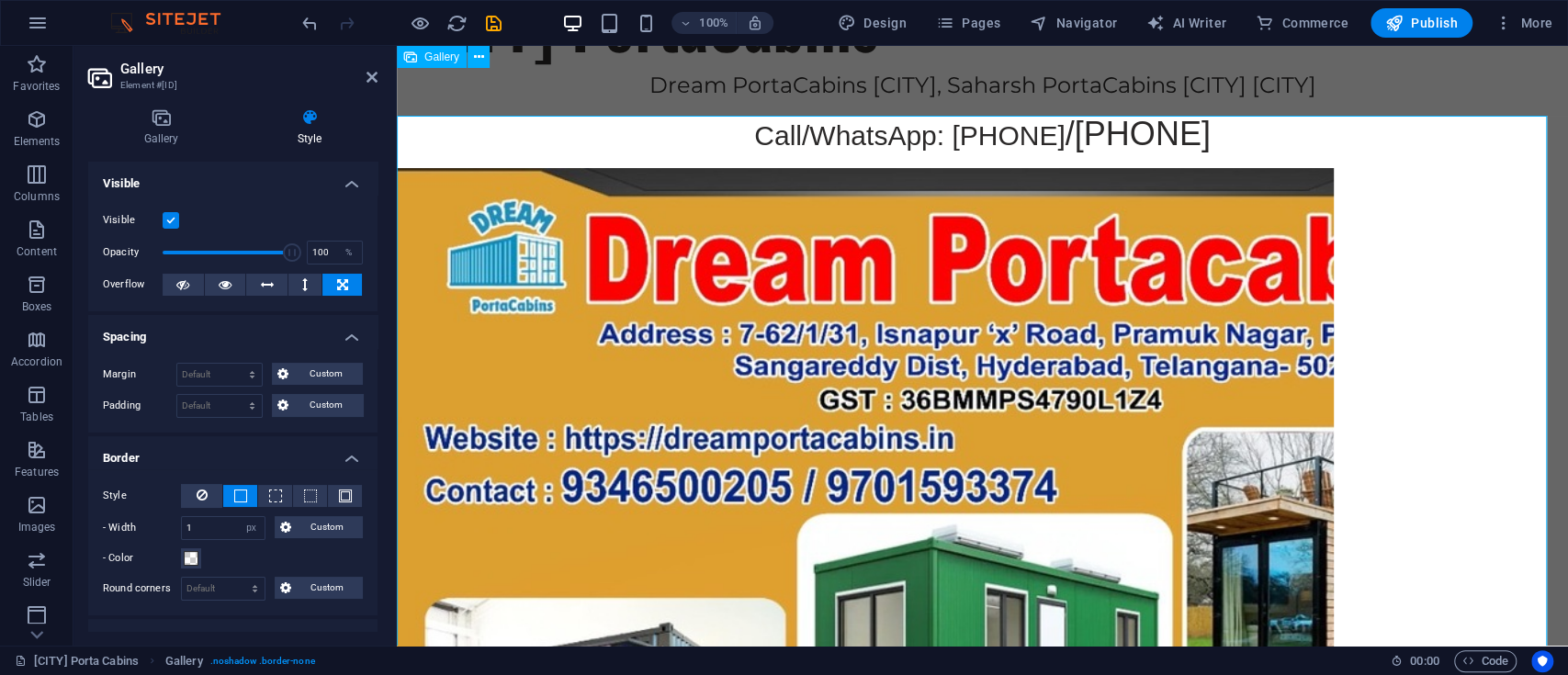 scroll, scrollTop: 0, scrollLeft: 0, axis: both 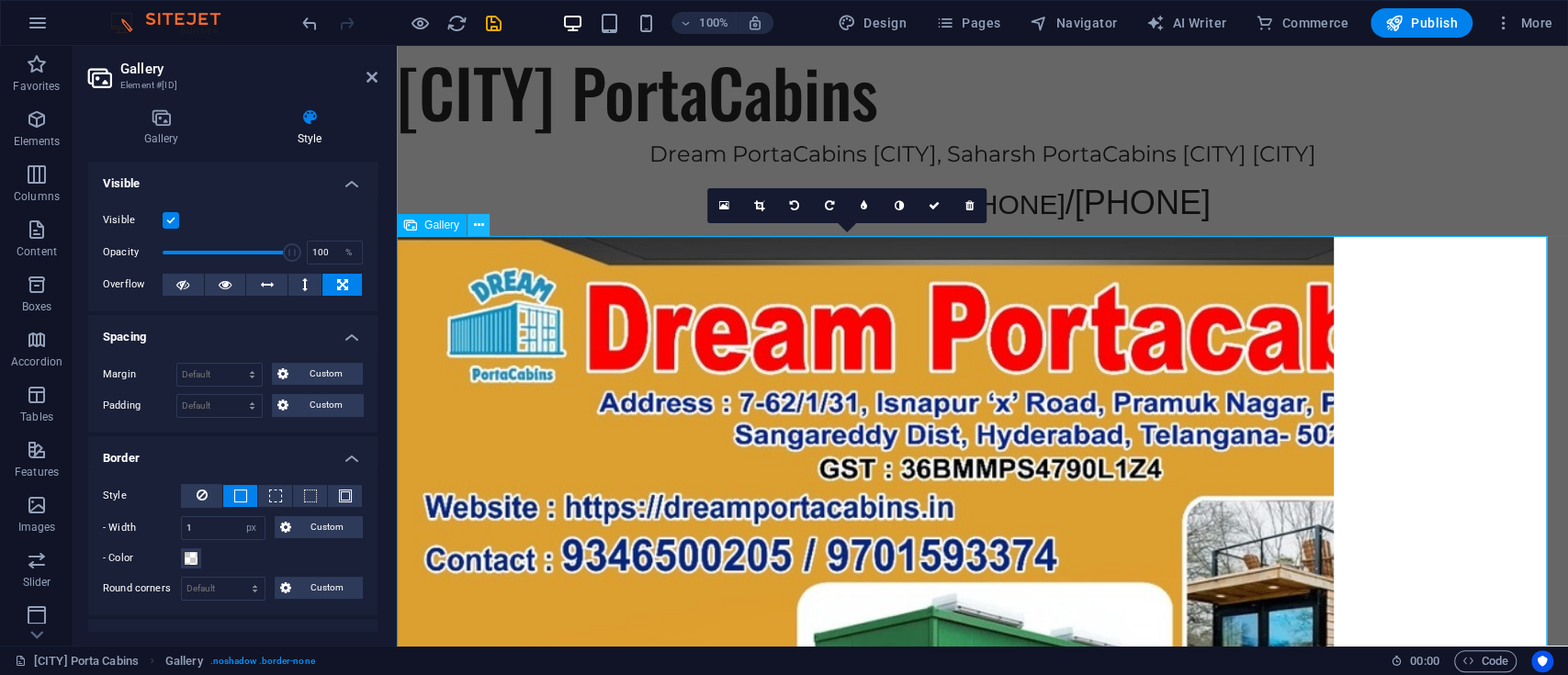 click at bounding box center [479, 225] 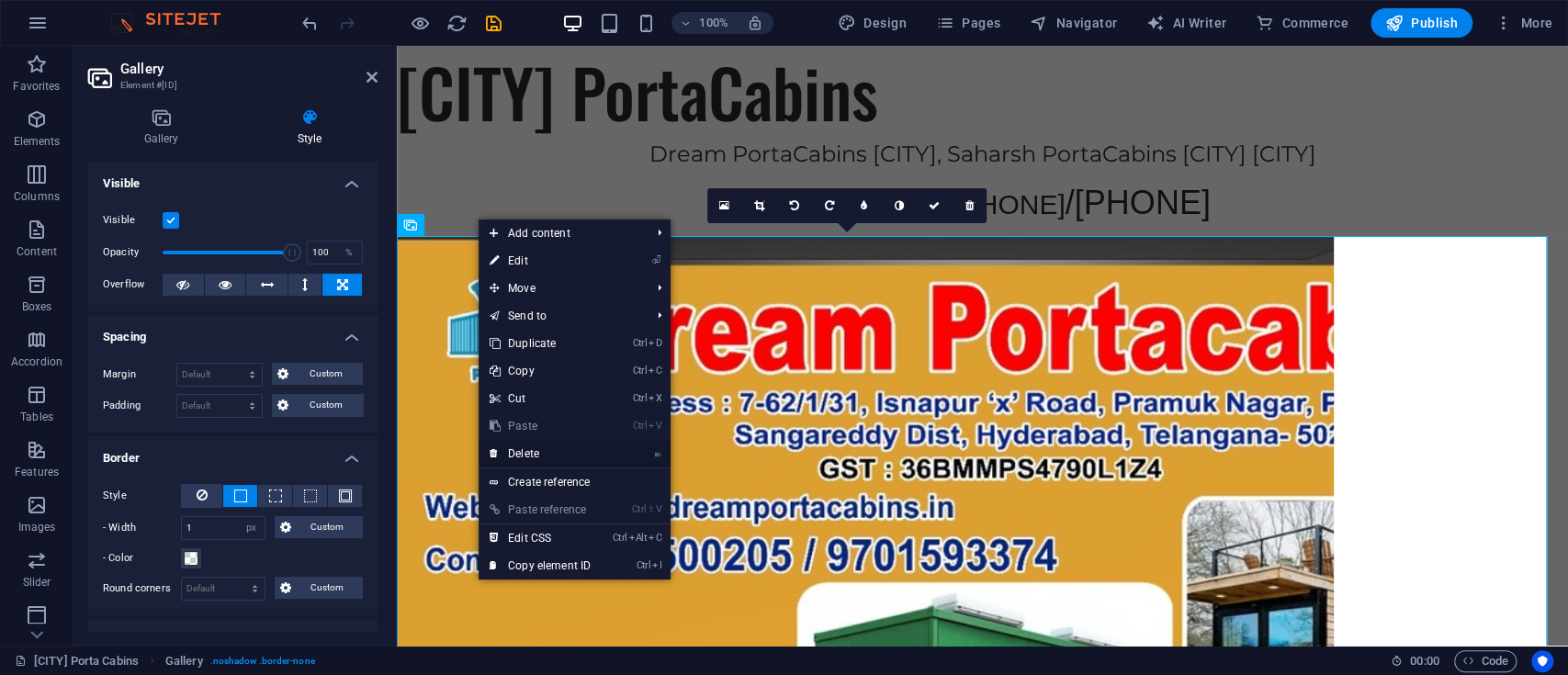 click on "⌦  Delete" at bounding box center [540, 454] 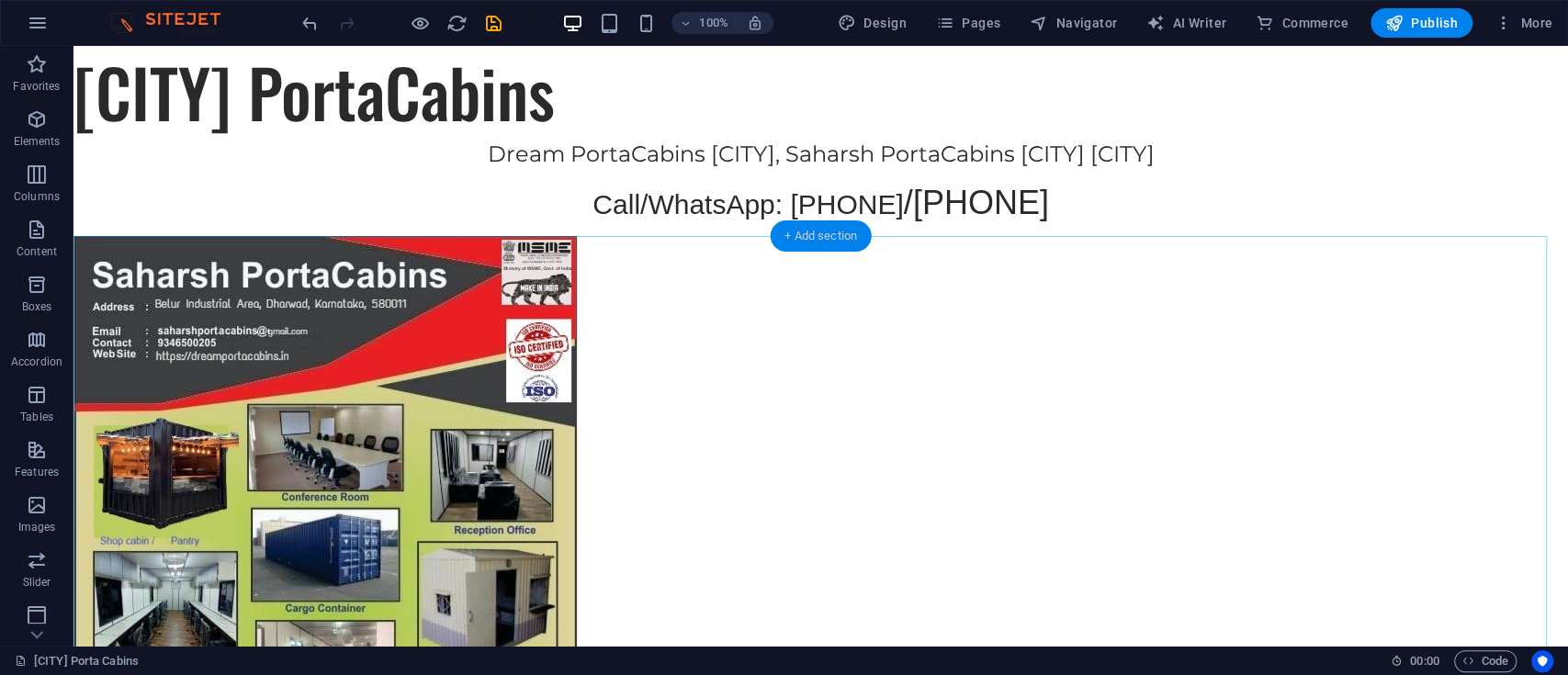 click on "+ Add section" at bounding box center [820, 236] 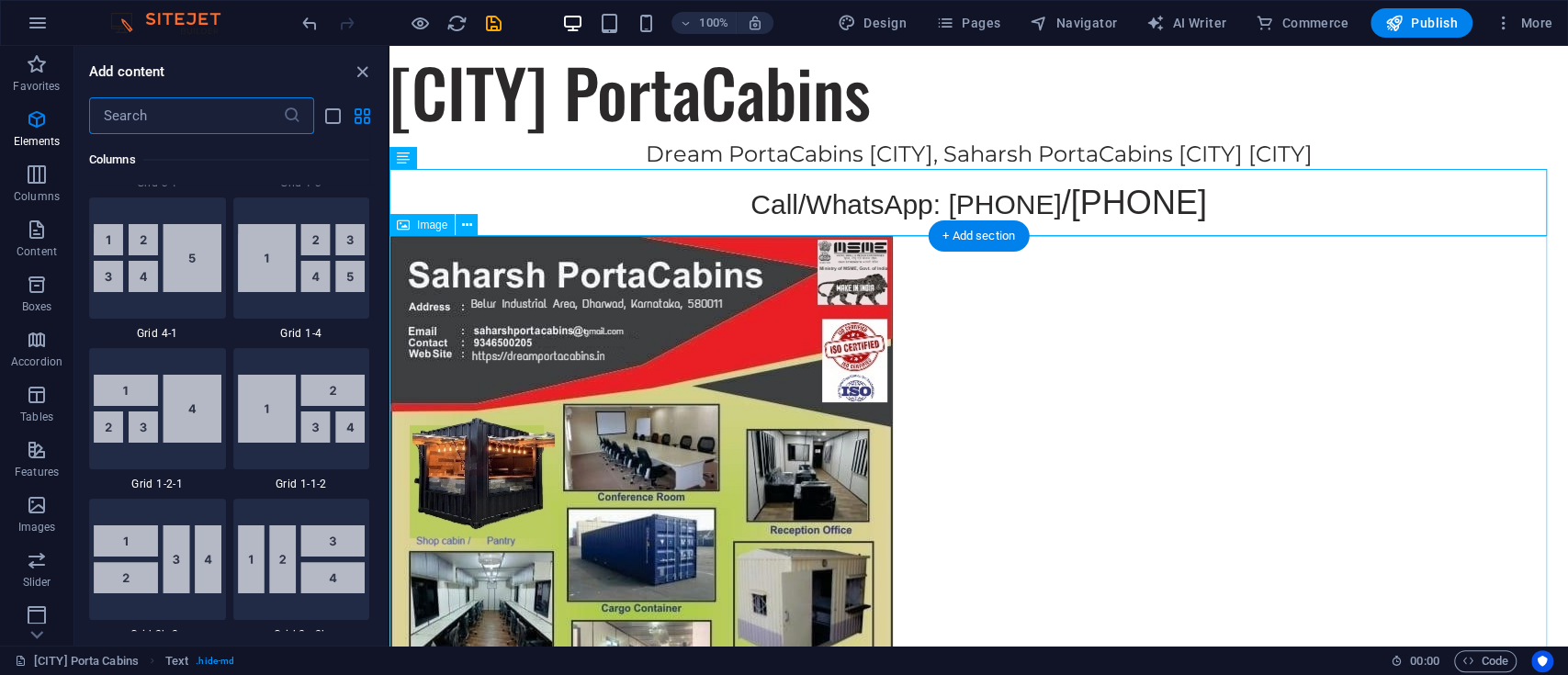 scroll, scrollTop: 3212, scrollLeft: 0, axis: vertical 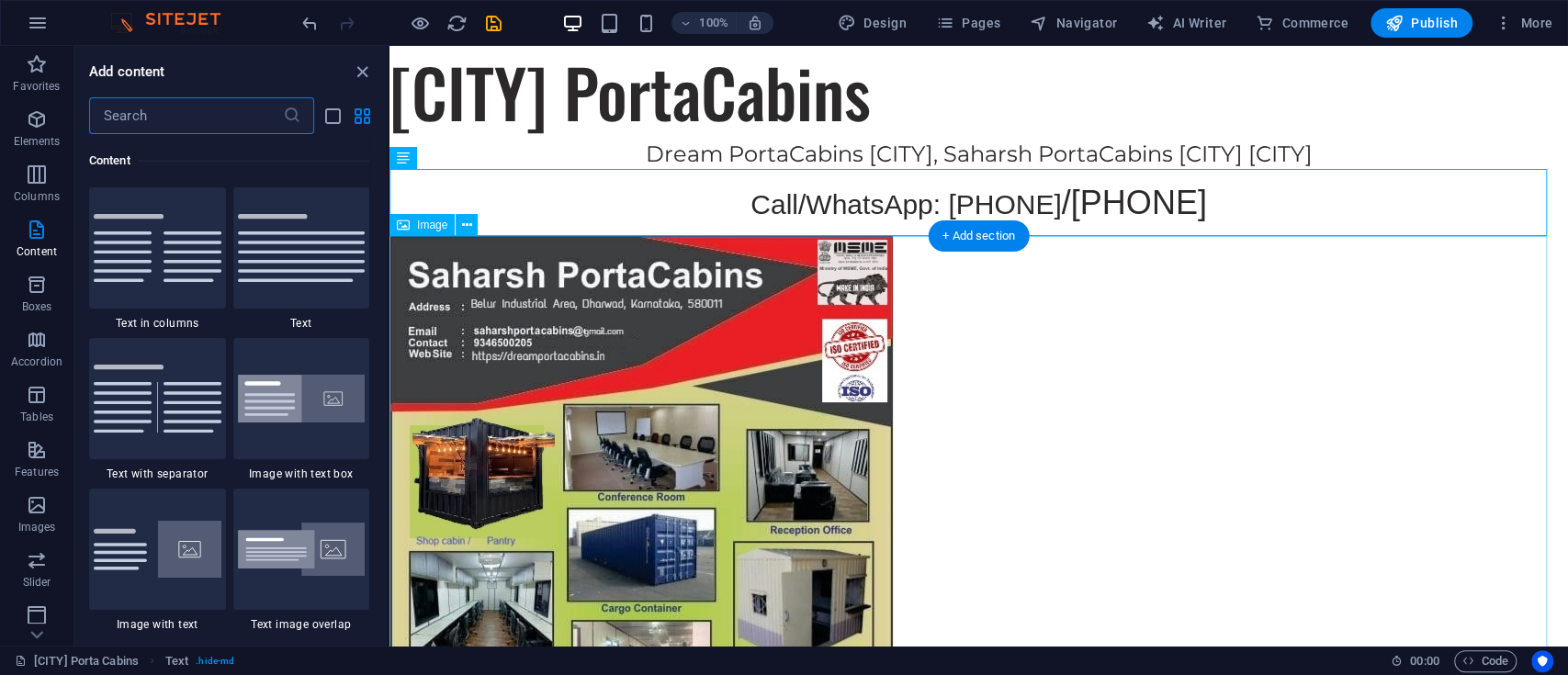 click at bounding box center [978, 591] 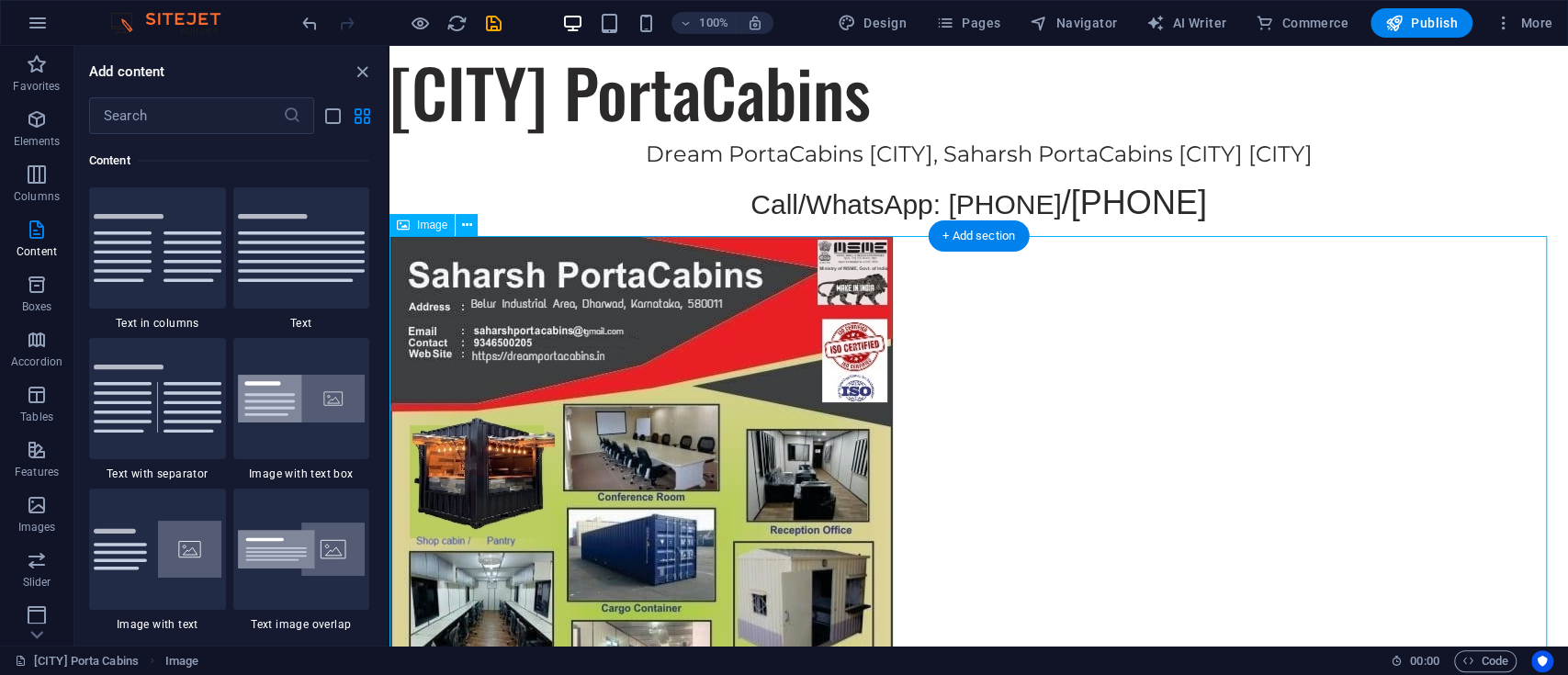click at bounding box center [978, 591] 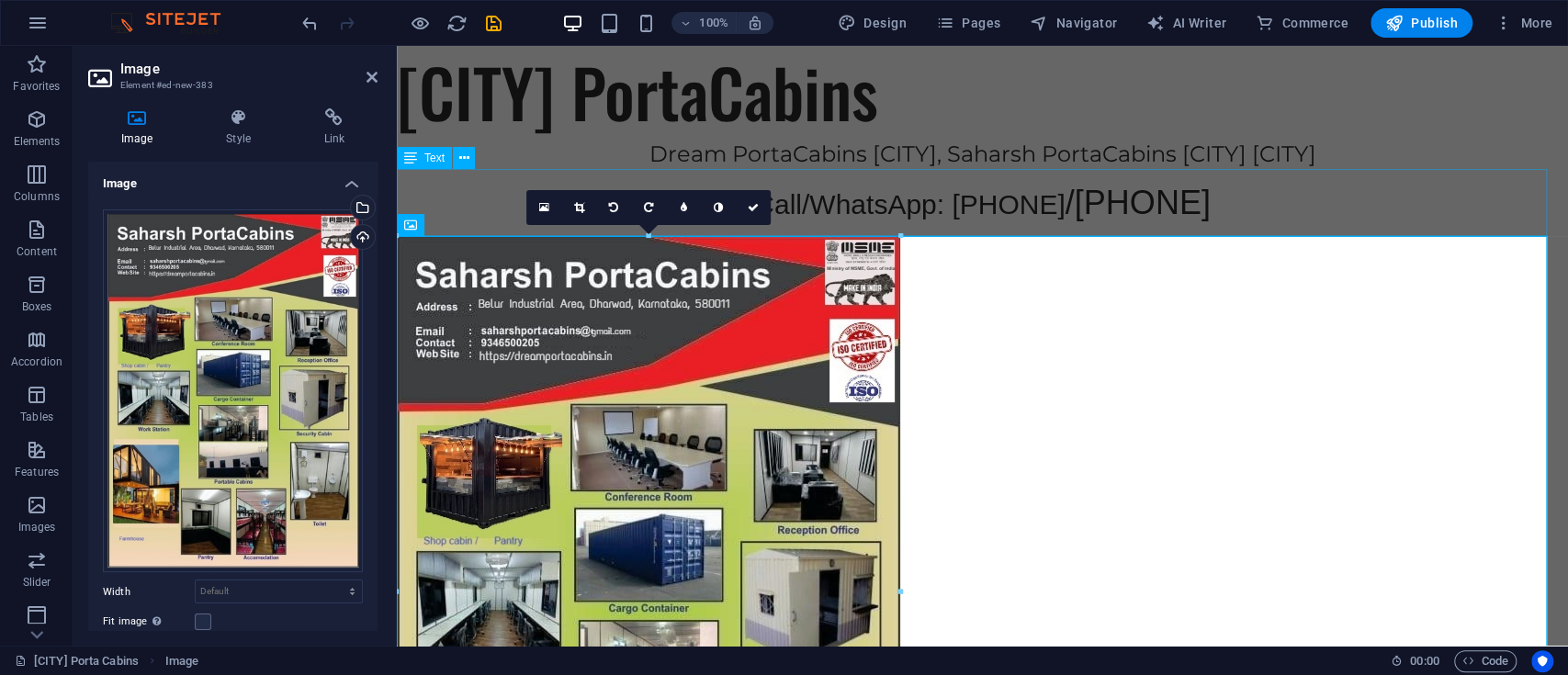 click on "Call/WhatsApp: [PHONE] / [PHONE]" at bounding box center (982, 202) 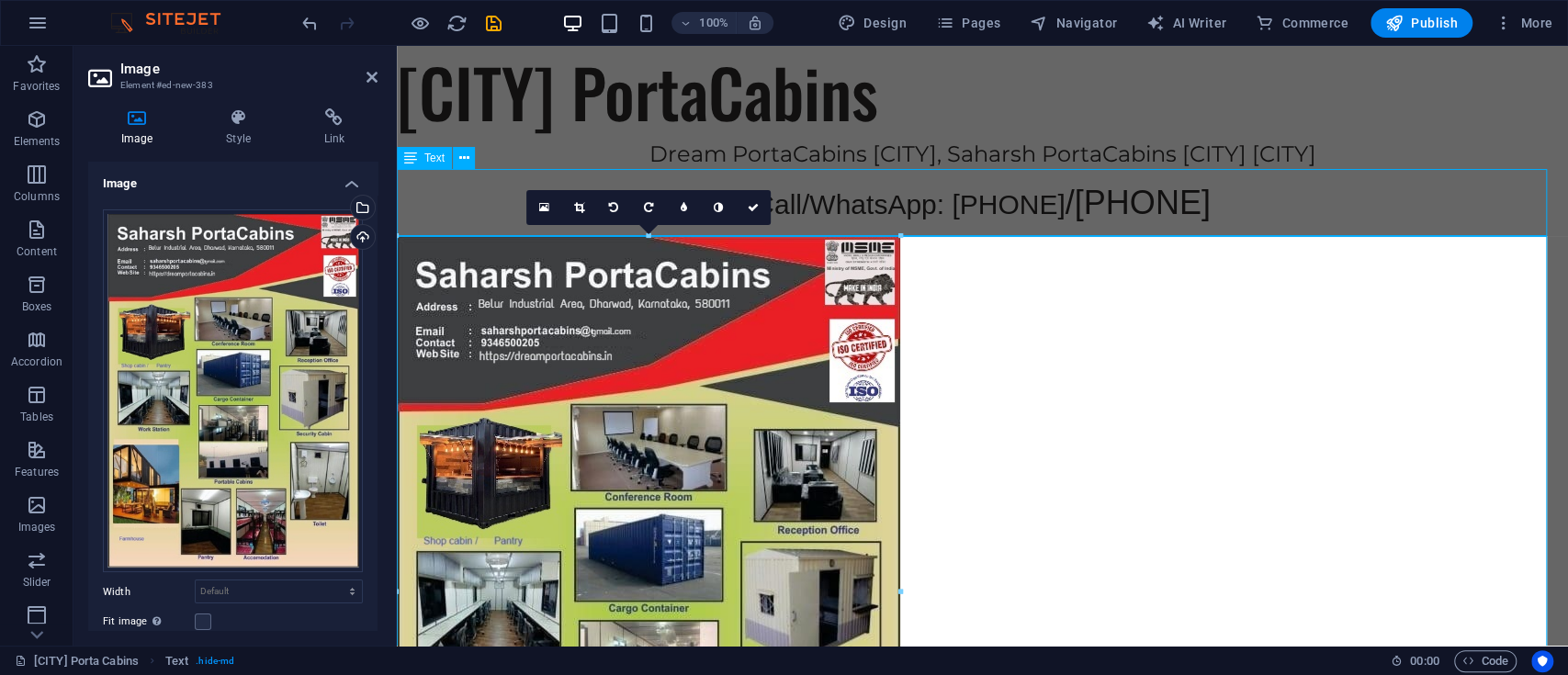 drag, startPoint x: 1042, startPoint y: 219, endPoint x: 1363, endPoint y: 219, distance: 321 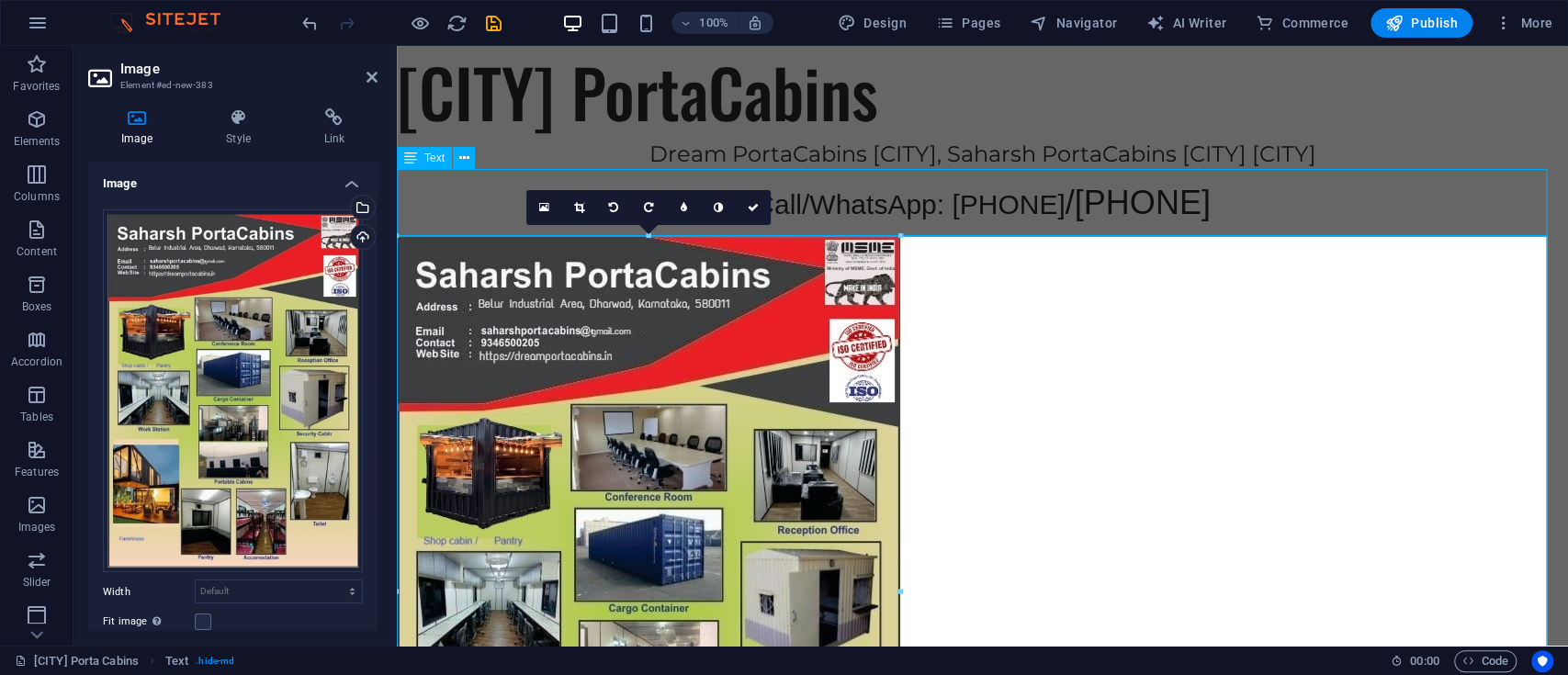 click on "Call/WhatsApp: [PHONE] / [PHONE]" at bounding box center (982, 202) 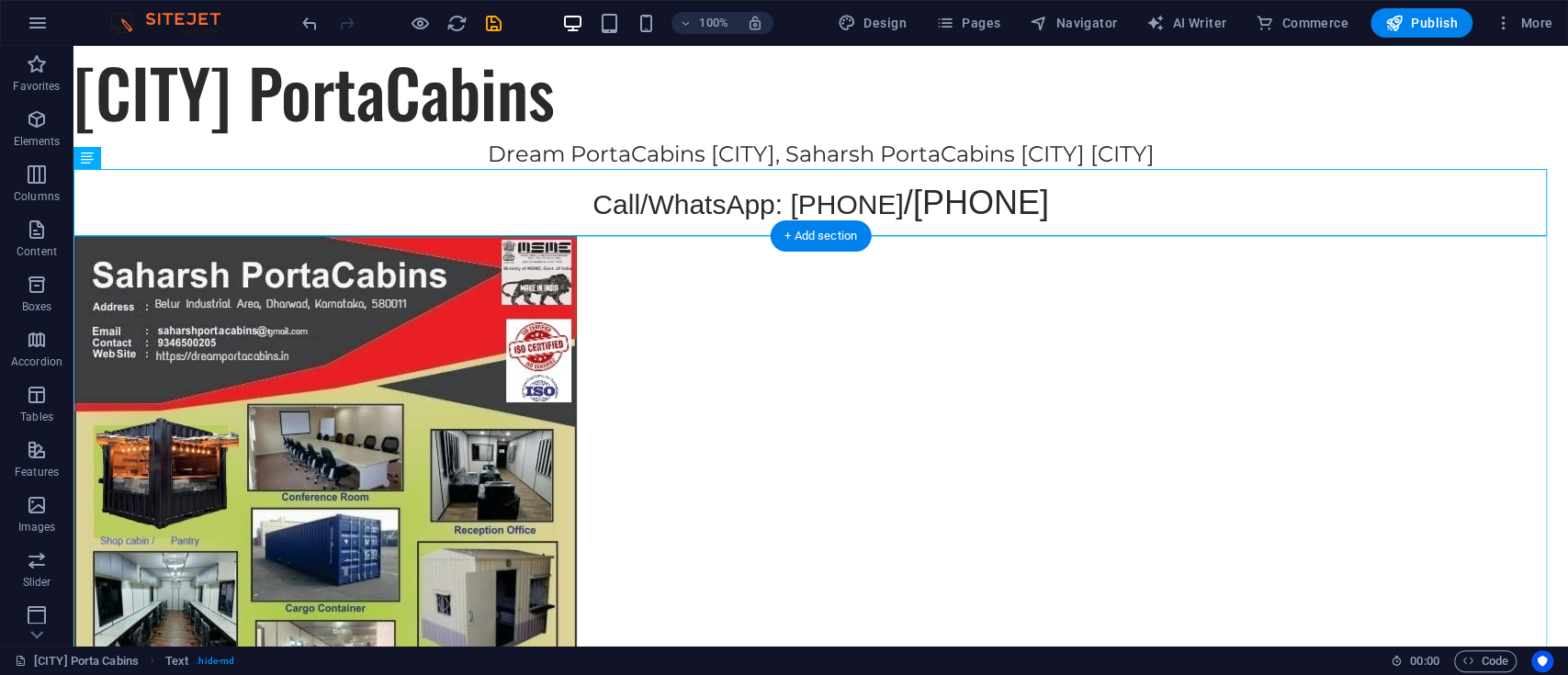 click on "+ Add section" at bounding box center (820, 236) 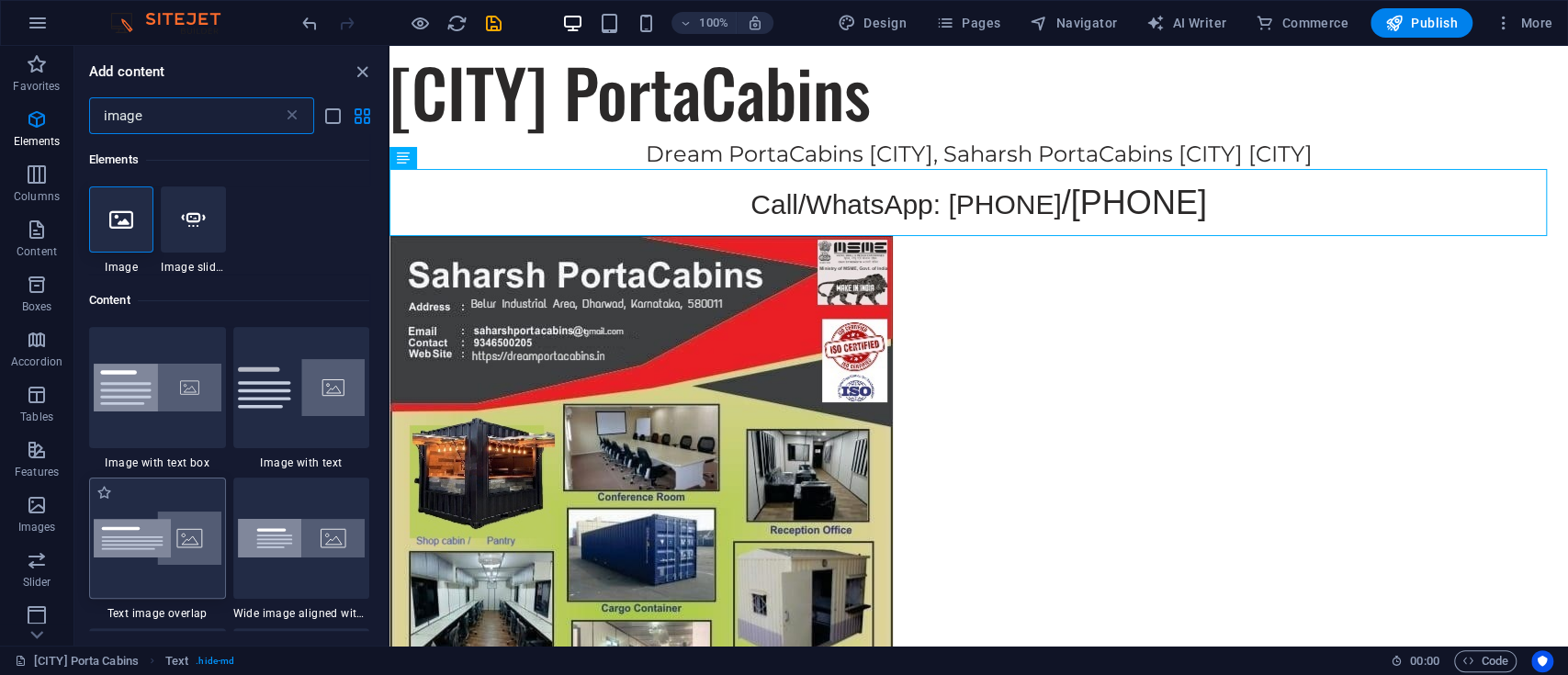 scroll, scrollTop: 0, scrollLeft: 0, axis: both 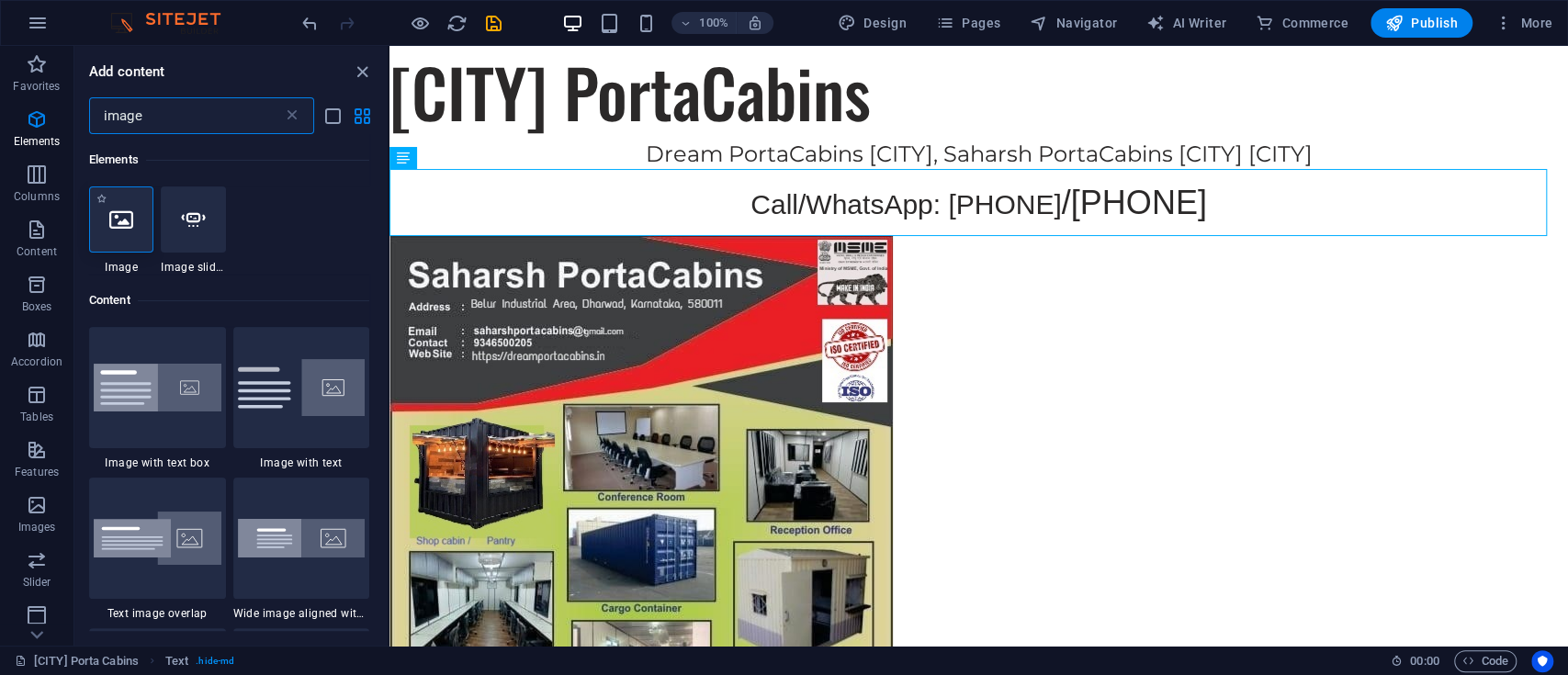 type on "image" 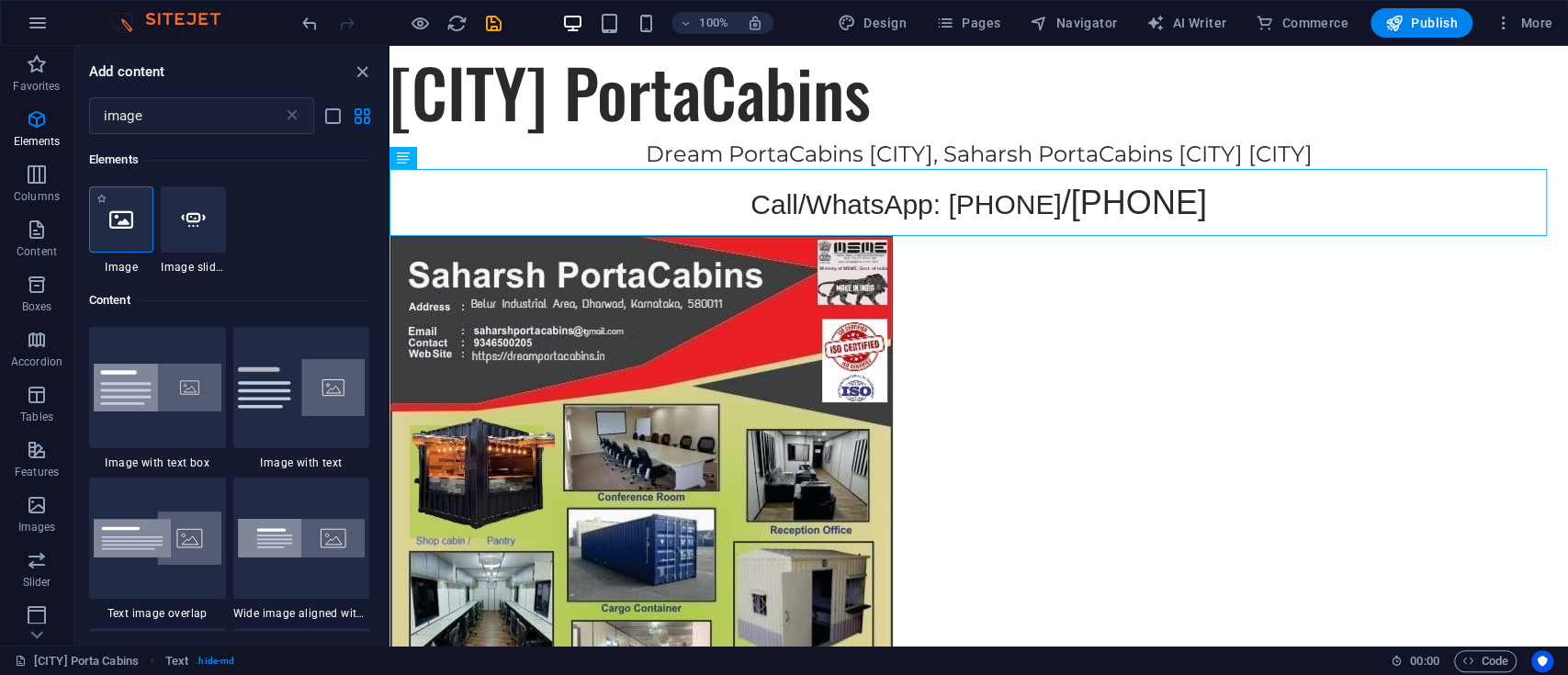 click at bounding box center [121, 219] 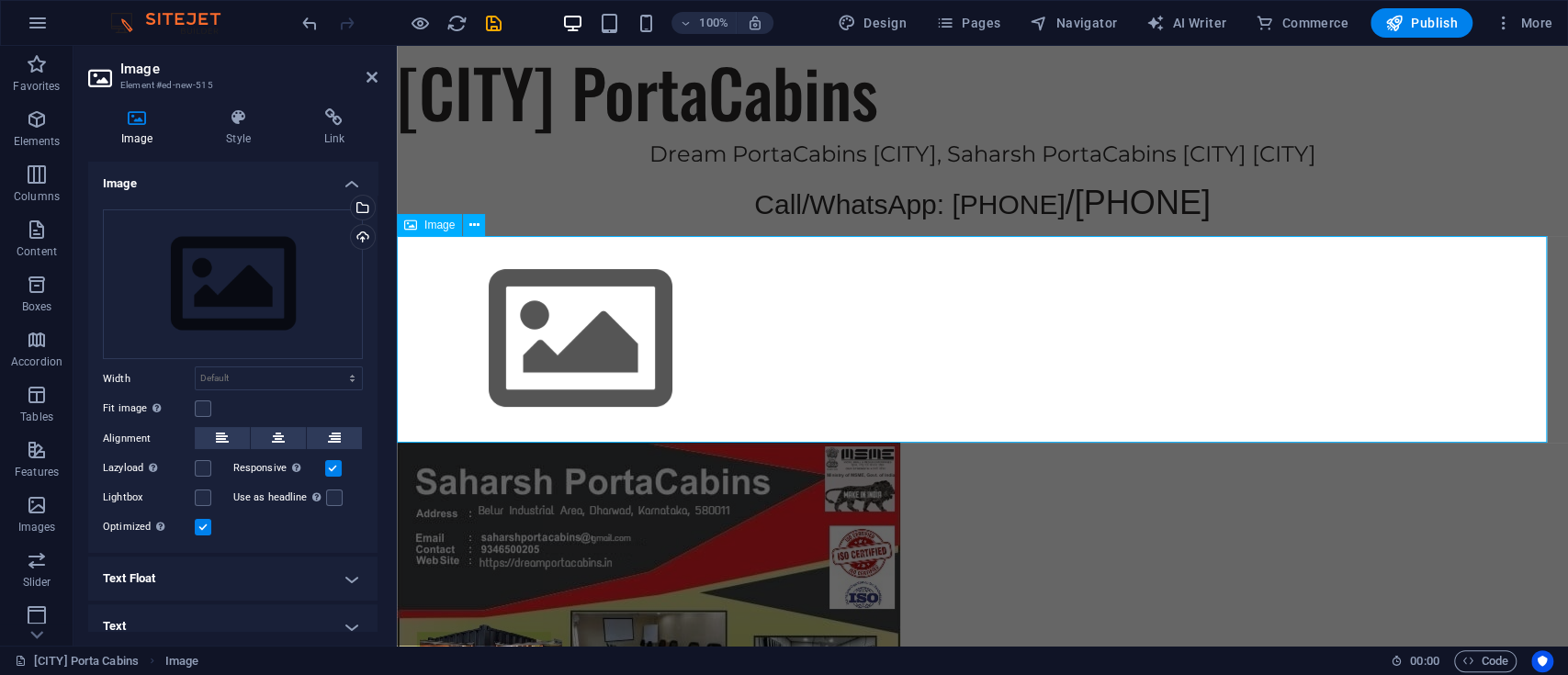 click at bounding box center [982, 339] 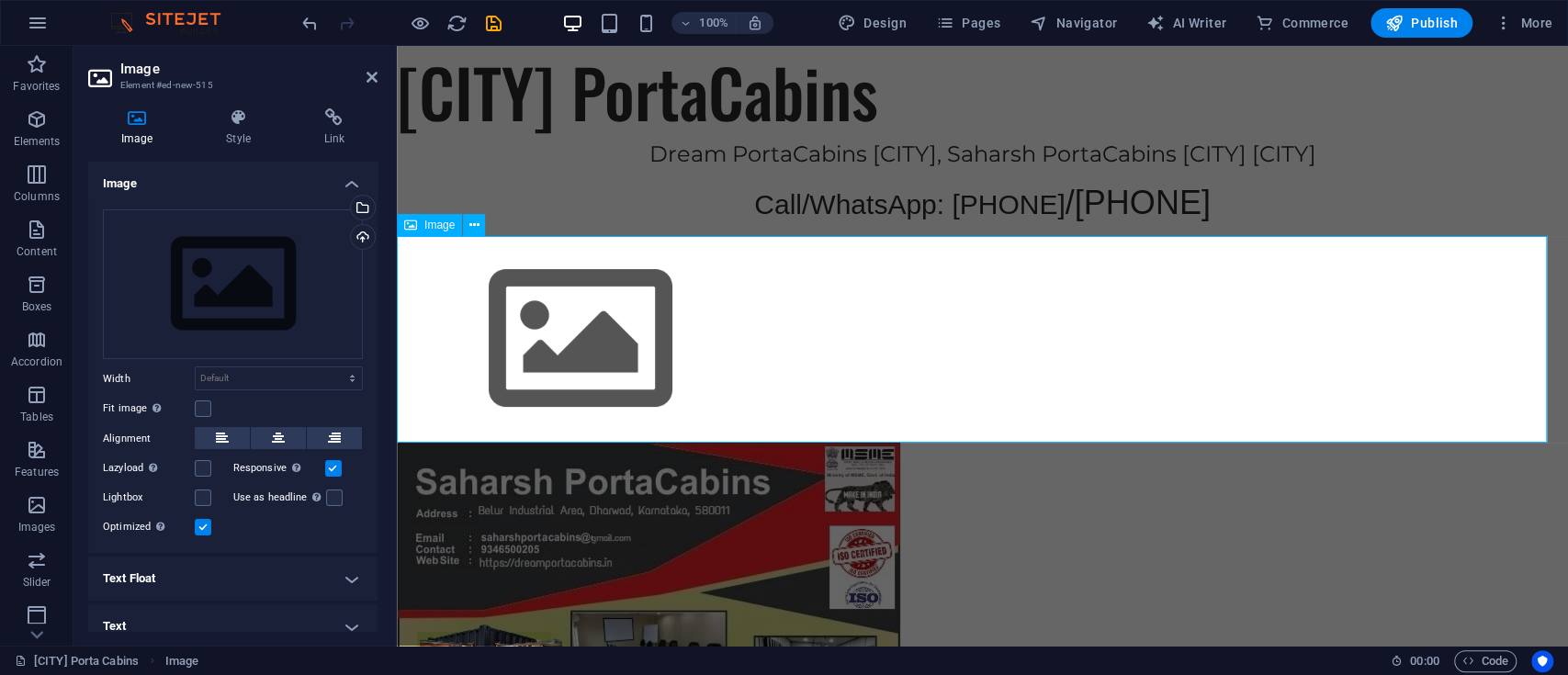 click at bounding box center [982, 339] 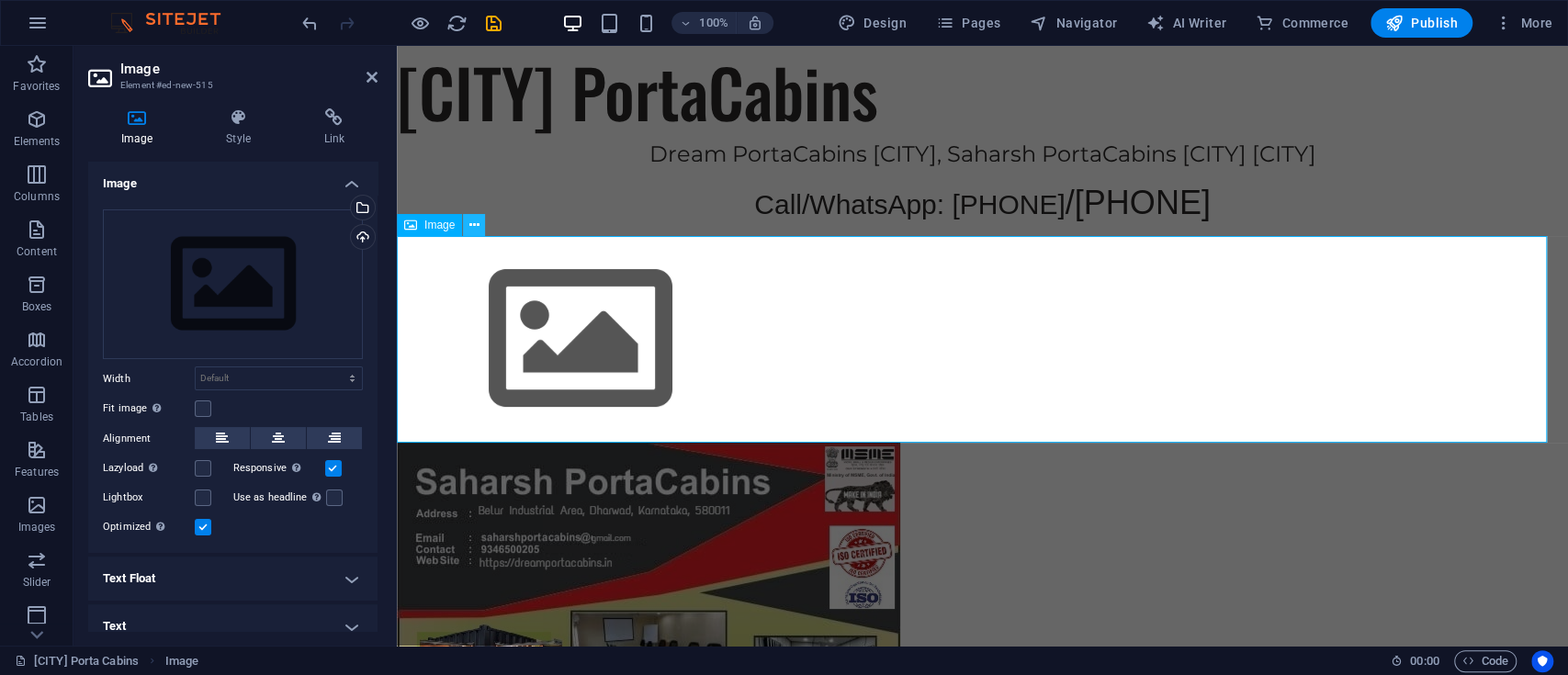 click at bounding box center [474, 225] 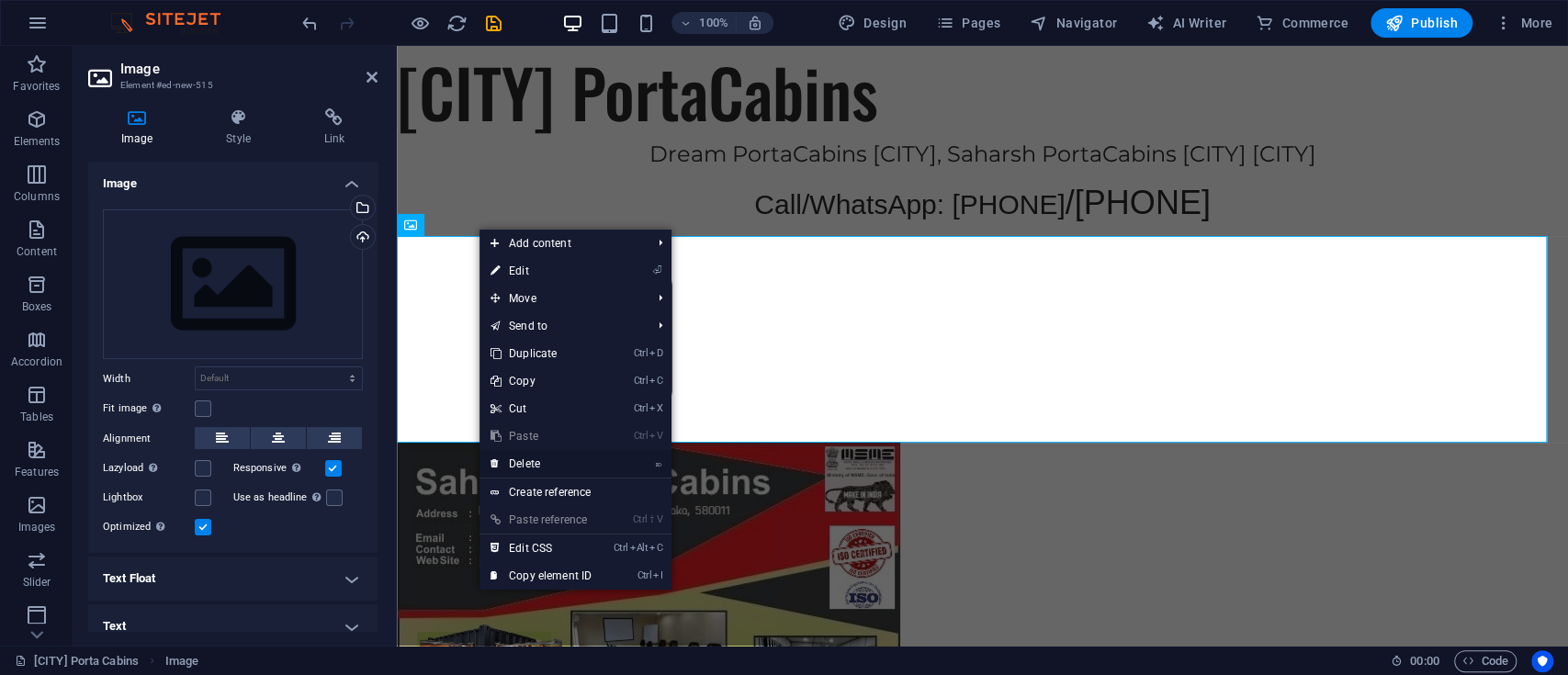 click on "⌦  Delete" at bounding box center [541, 464] 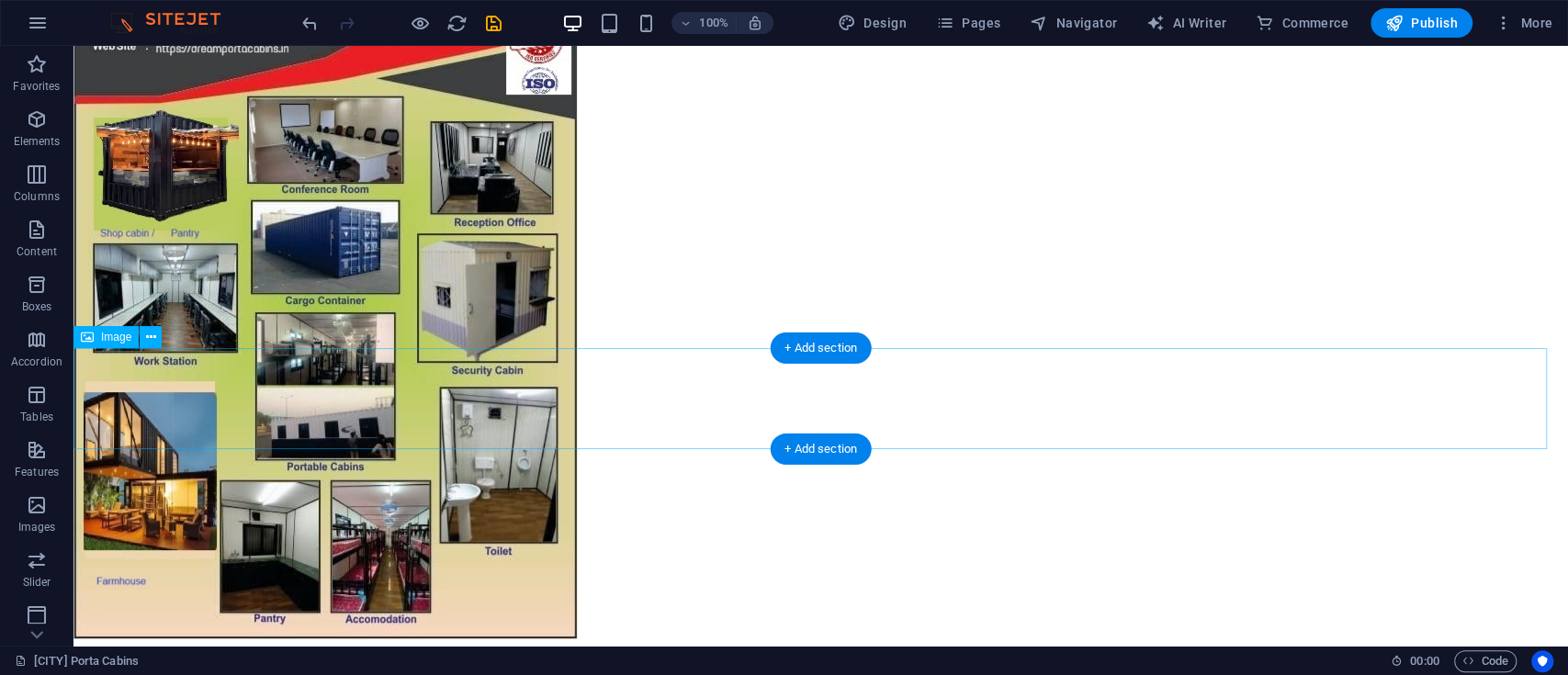 scroll, scrollTop: 122, scrollLeft: 0, axis: vertical 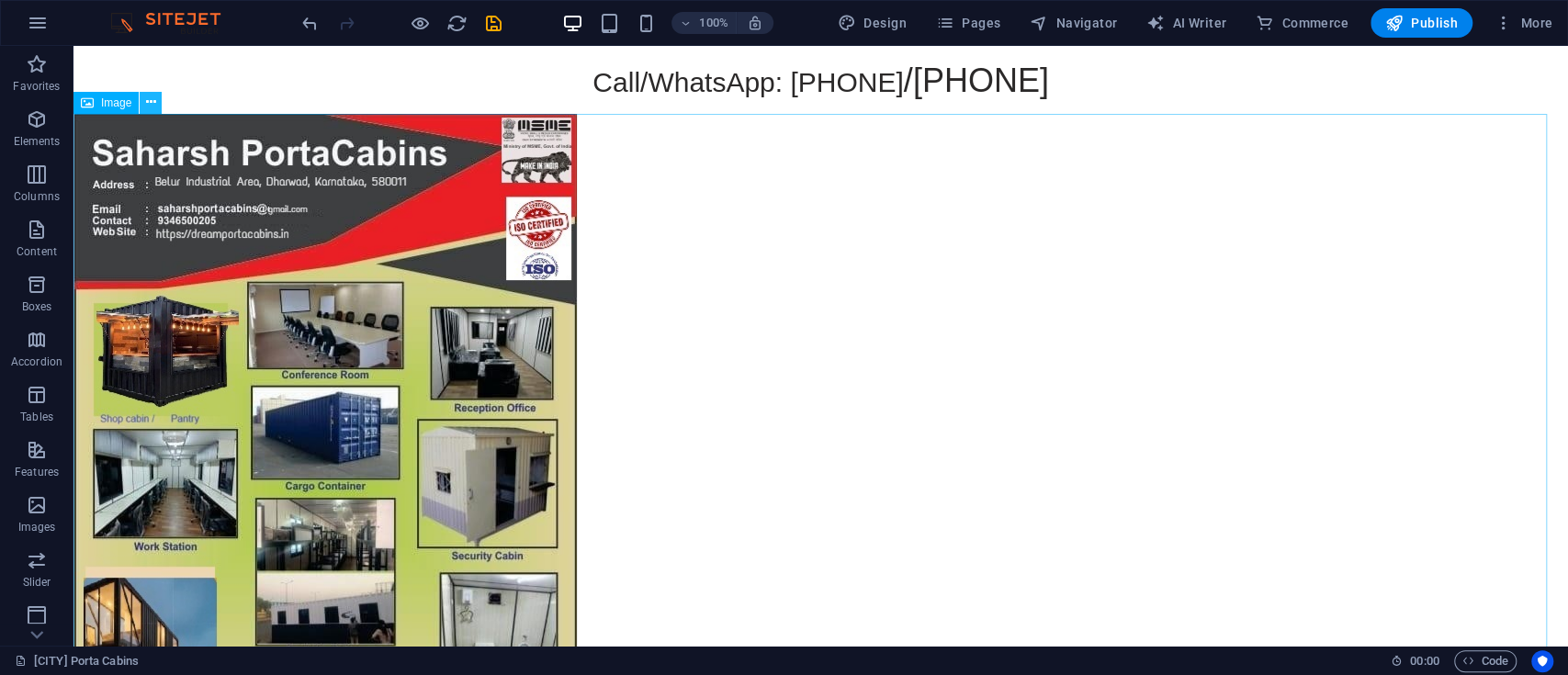 click at bounding box center [151, 102] 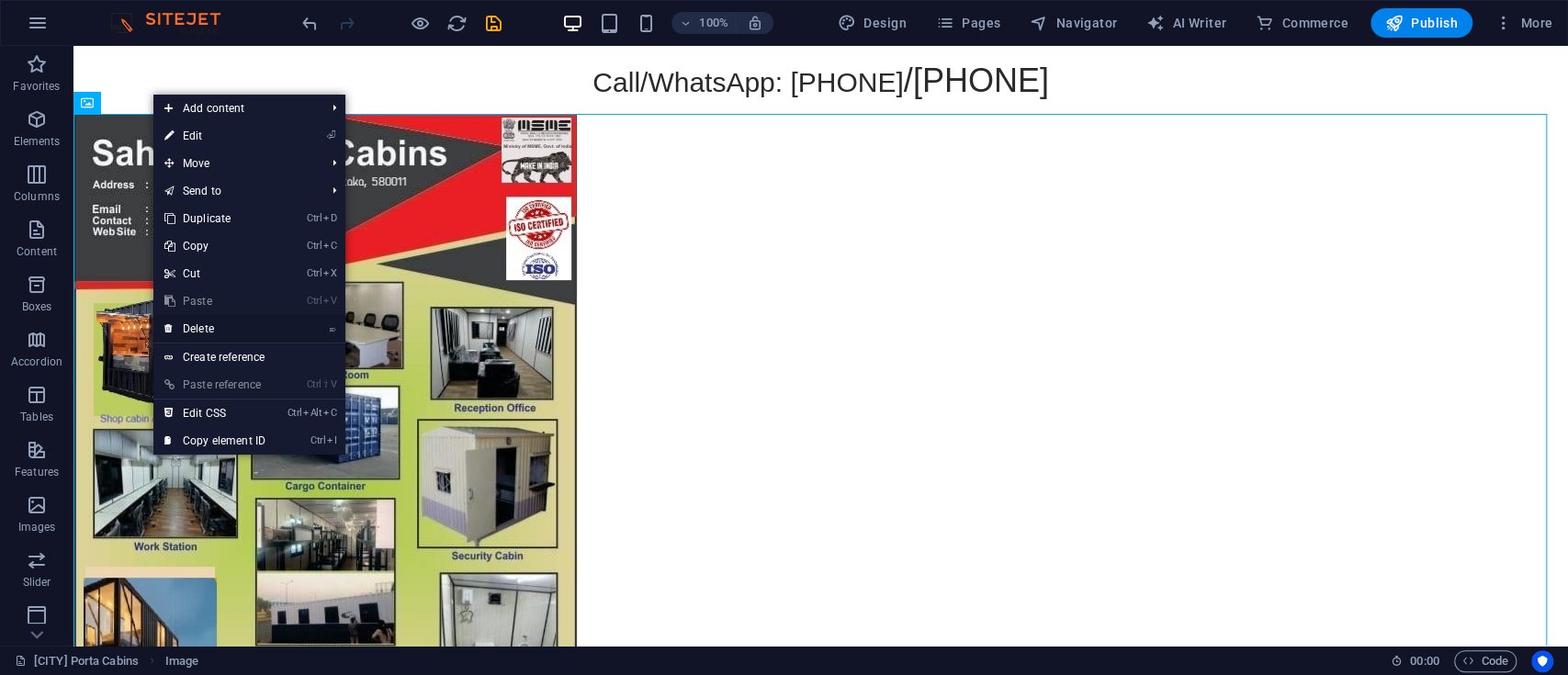 click on "⌦  Delete" at bounding box center (215, 329) 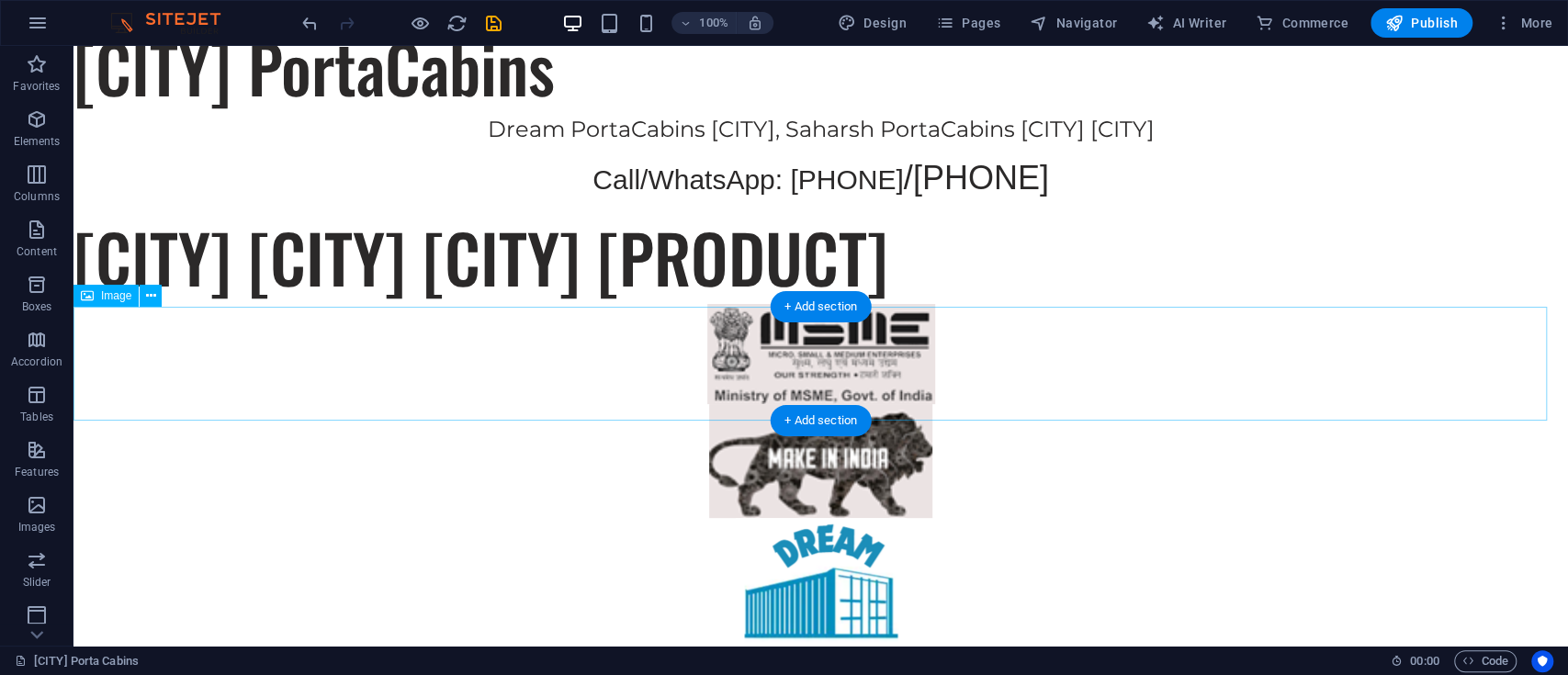 scroll, scrollTop: 0, scrollLeft: 0, axis: both 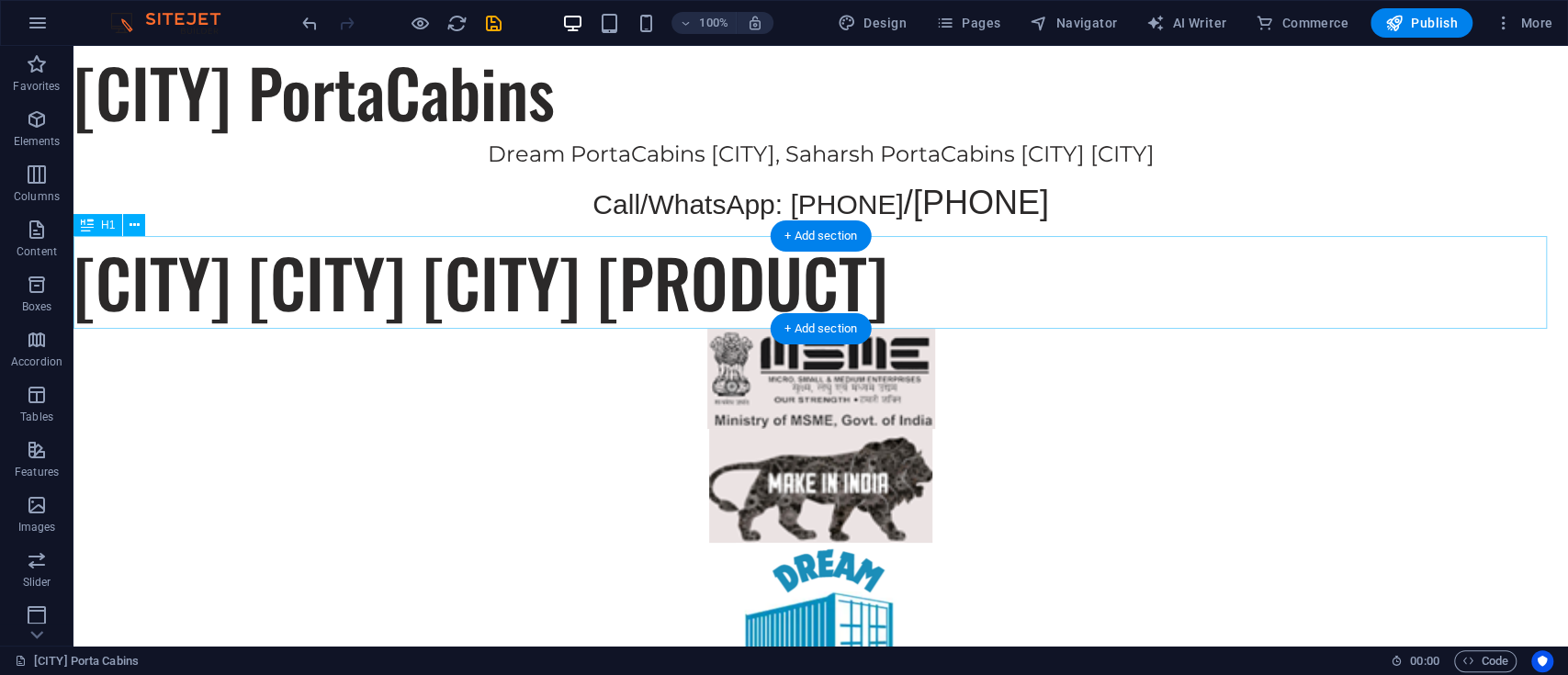click on "[CITY] [CITY] [CITY] [PRODUCT]" at bounding box center [820, 282] 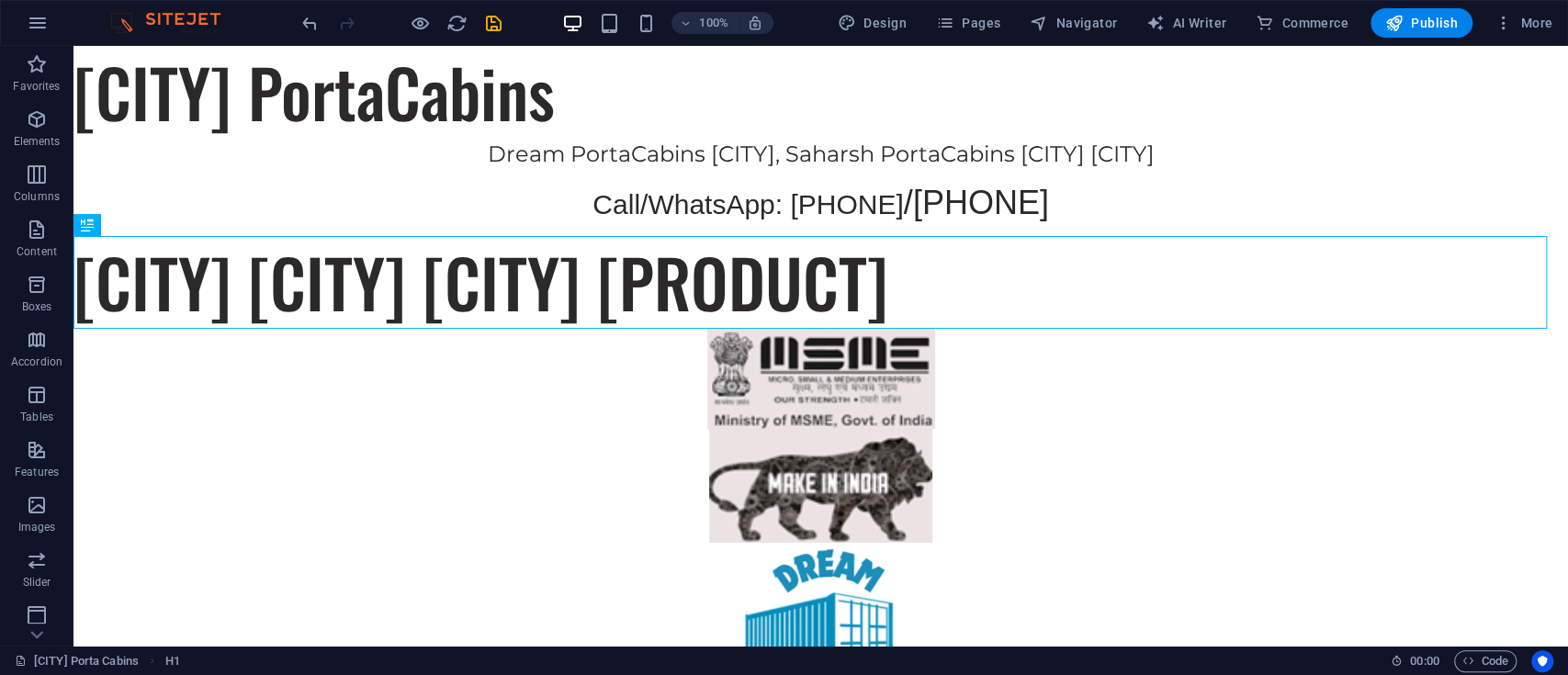 click on "[CITY] PortaCabins" at bounding box center [820, 92] 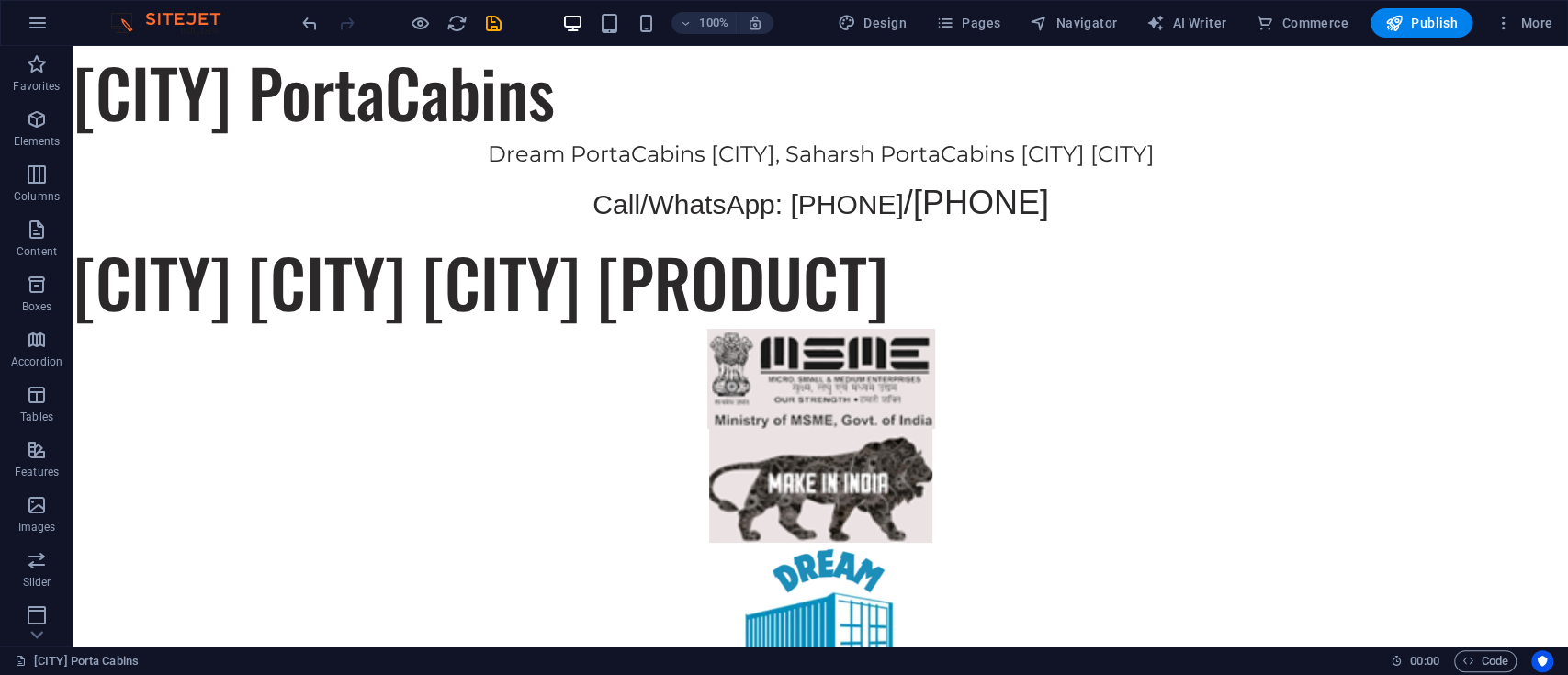 click on "[CITY] PortaCabins" at bounding box center (820, 92) 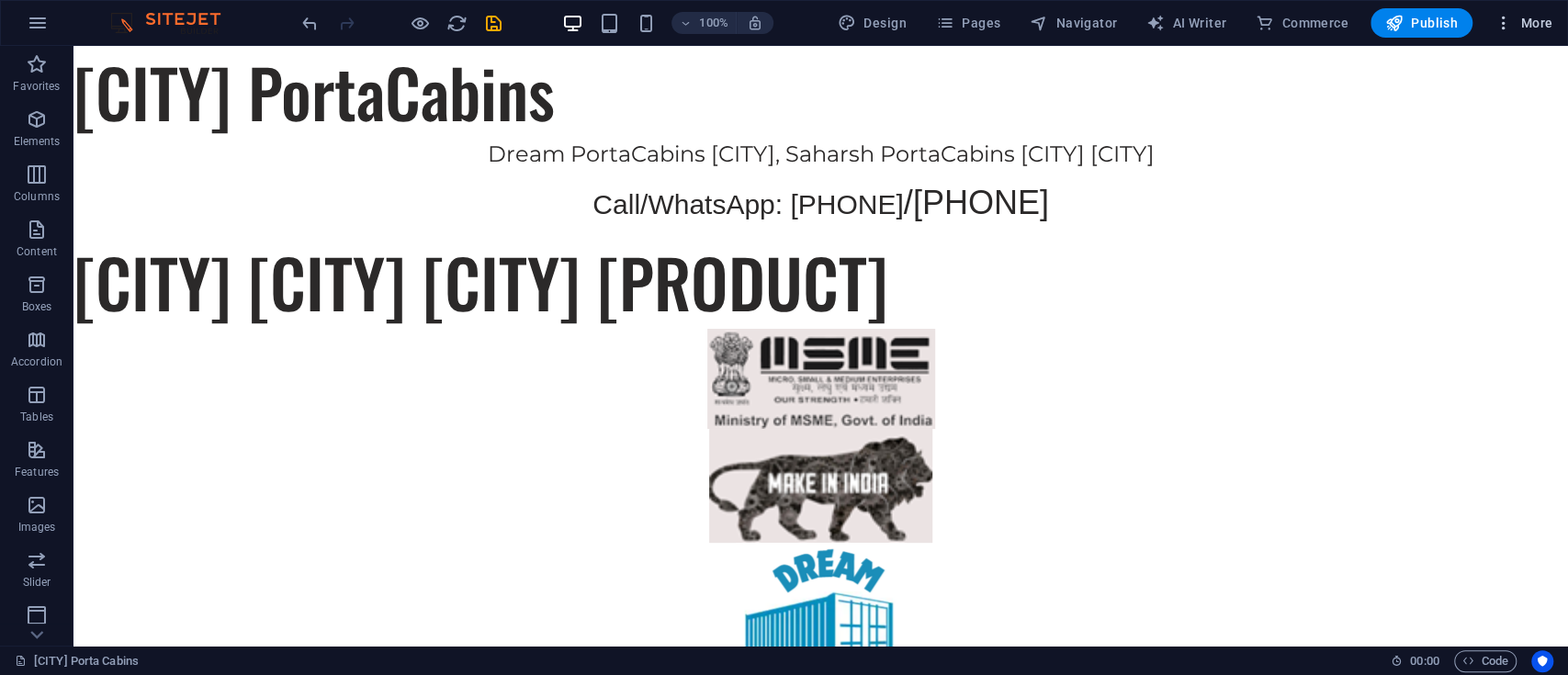 click at bounding box center [1504, 23] 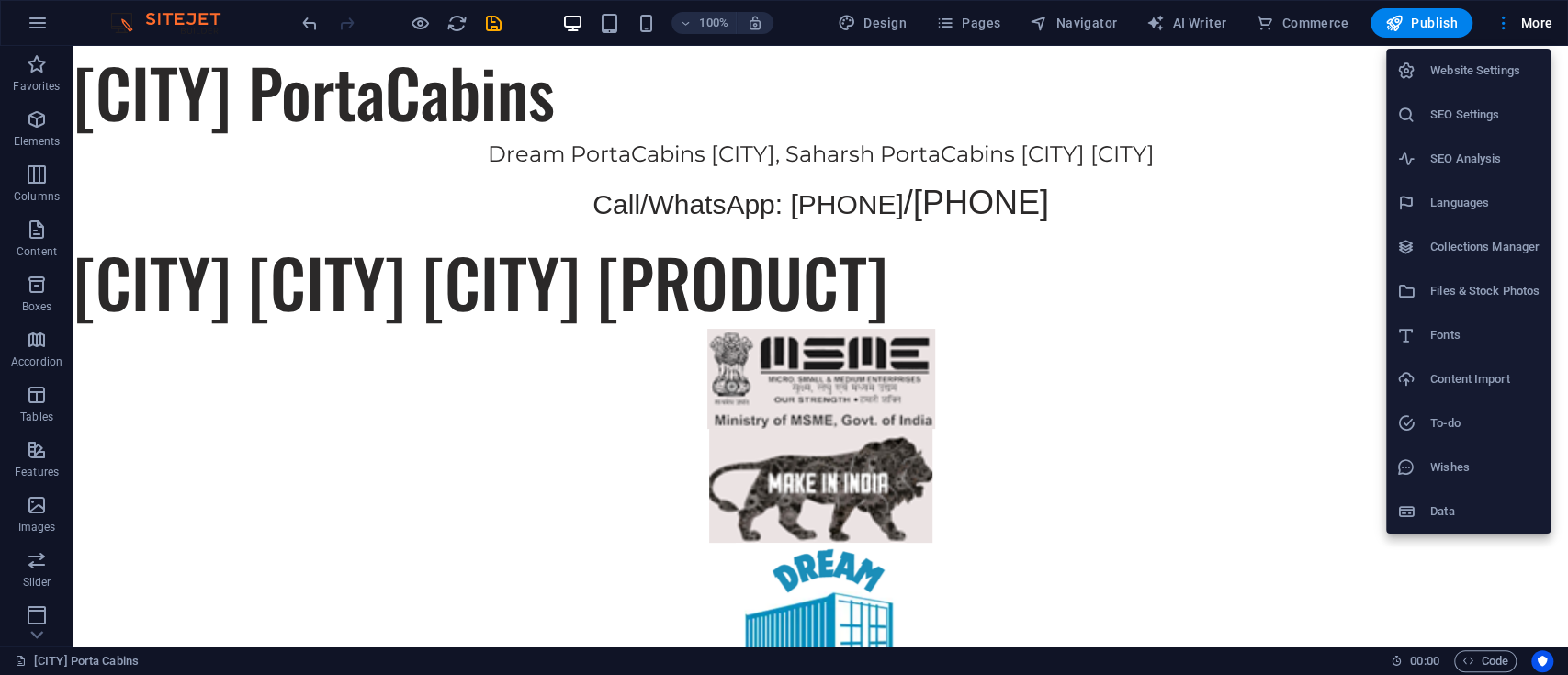 click on "Website Settings" at bounding box center [1484, 71] 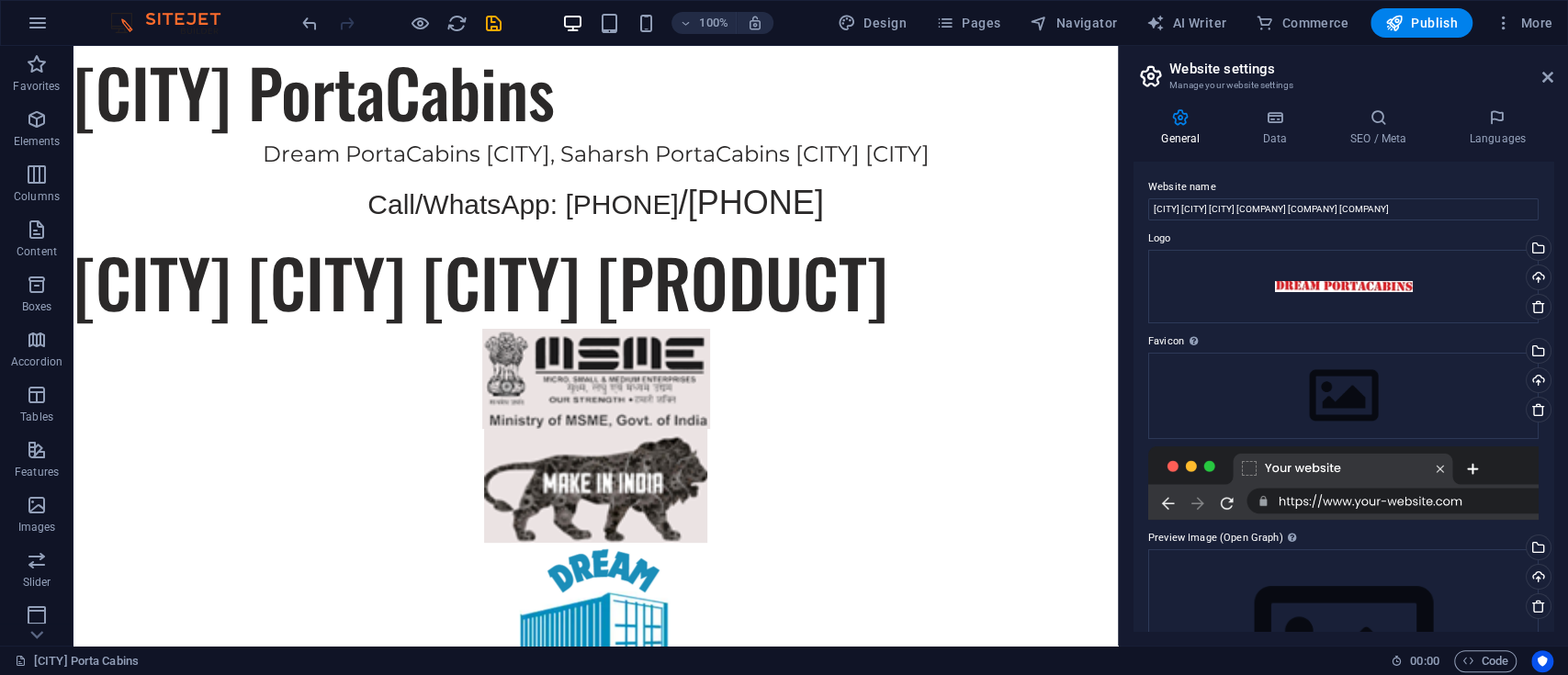 click on "[CITY] PortaCabins" at bounding box center (595, 92) 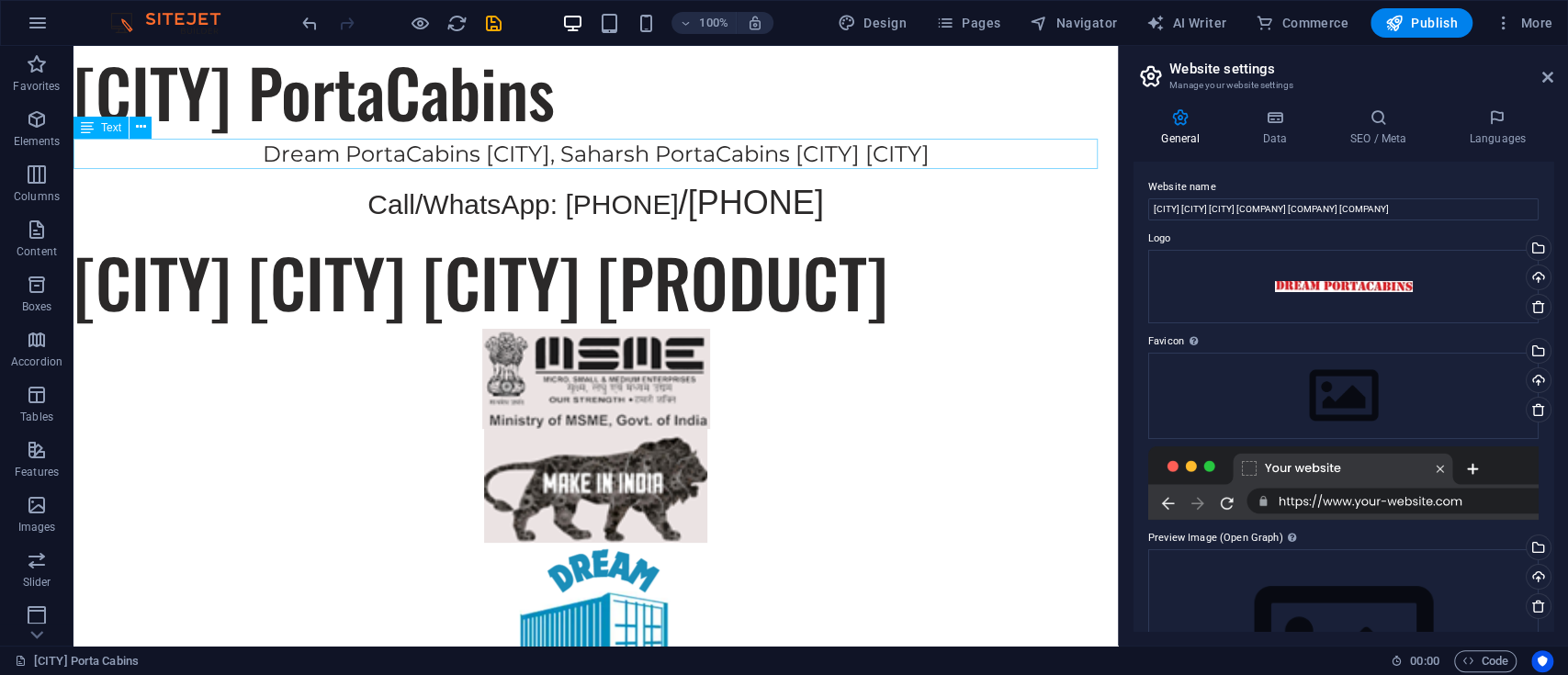click on "Text" at bounding box center [111, 128] 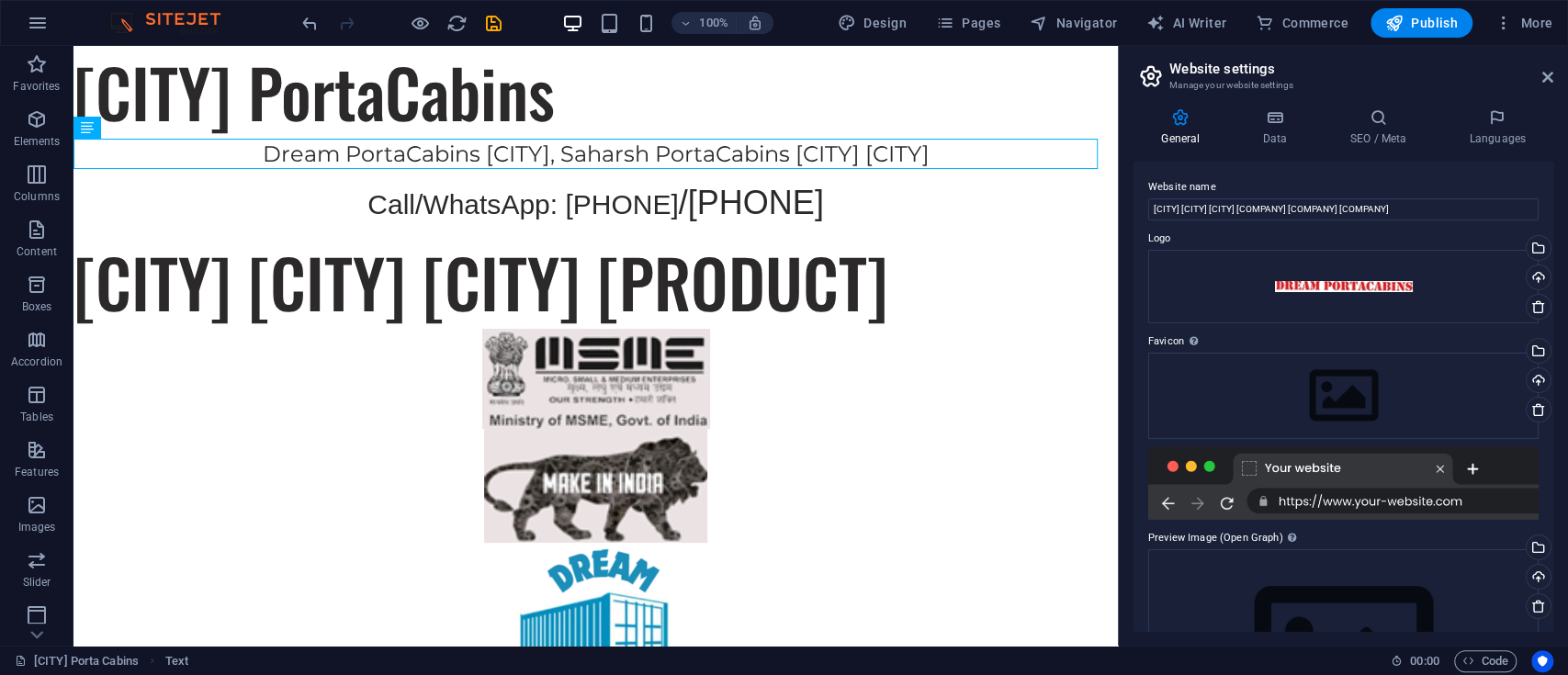 click on "[CITY] PortaCabins" at bounding box center (595, 92) 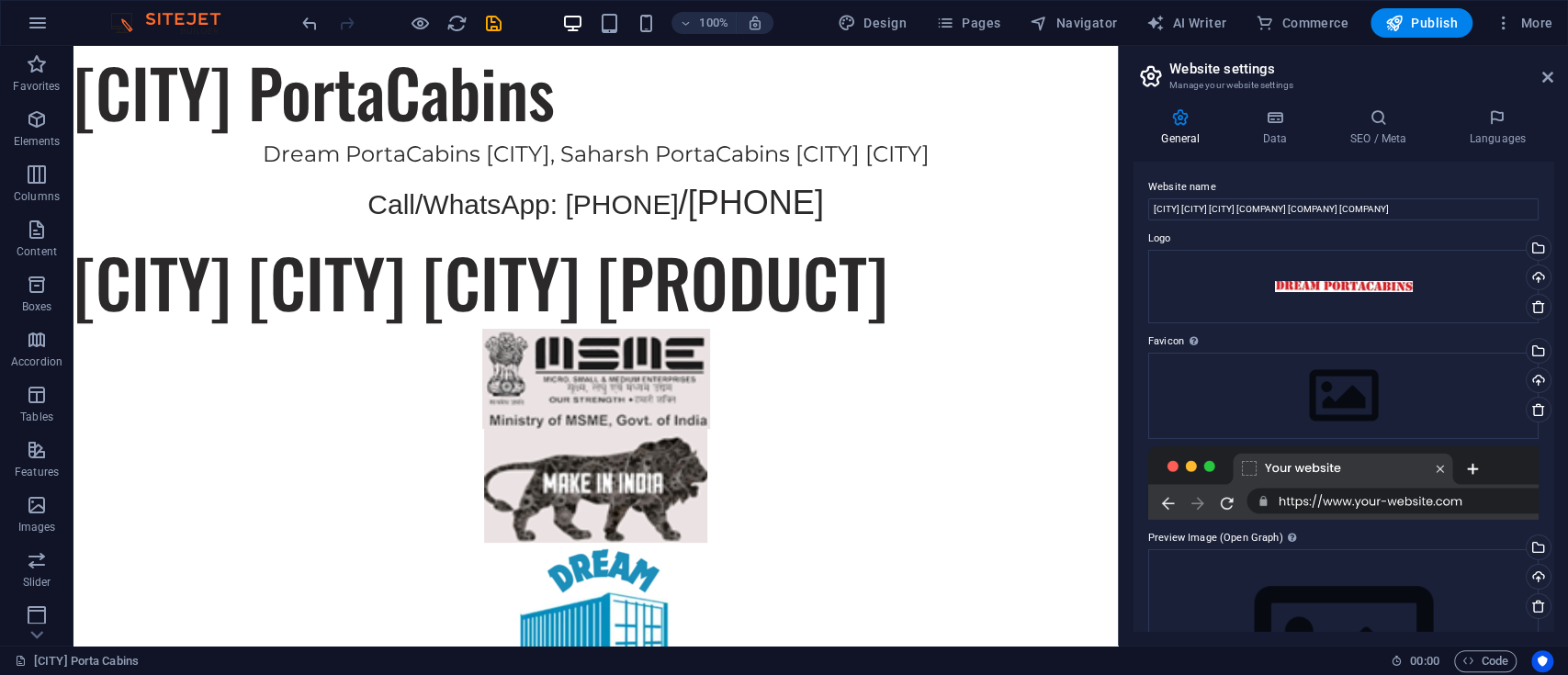click on "[CITY] PortaCabins" at bounding box center (595, 92) 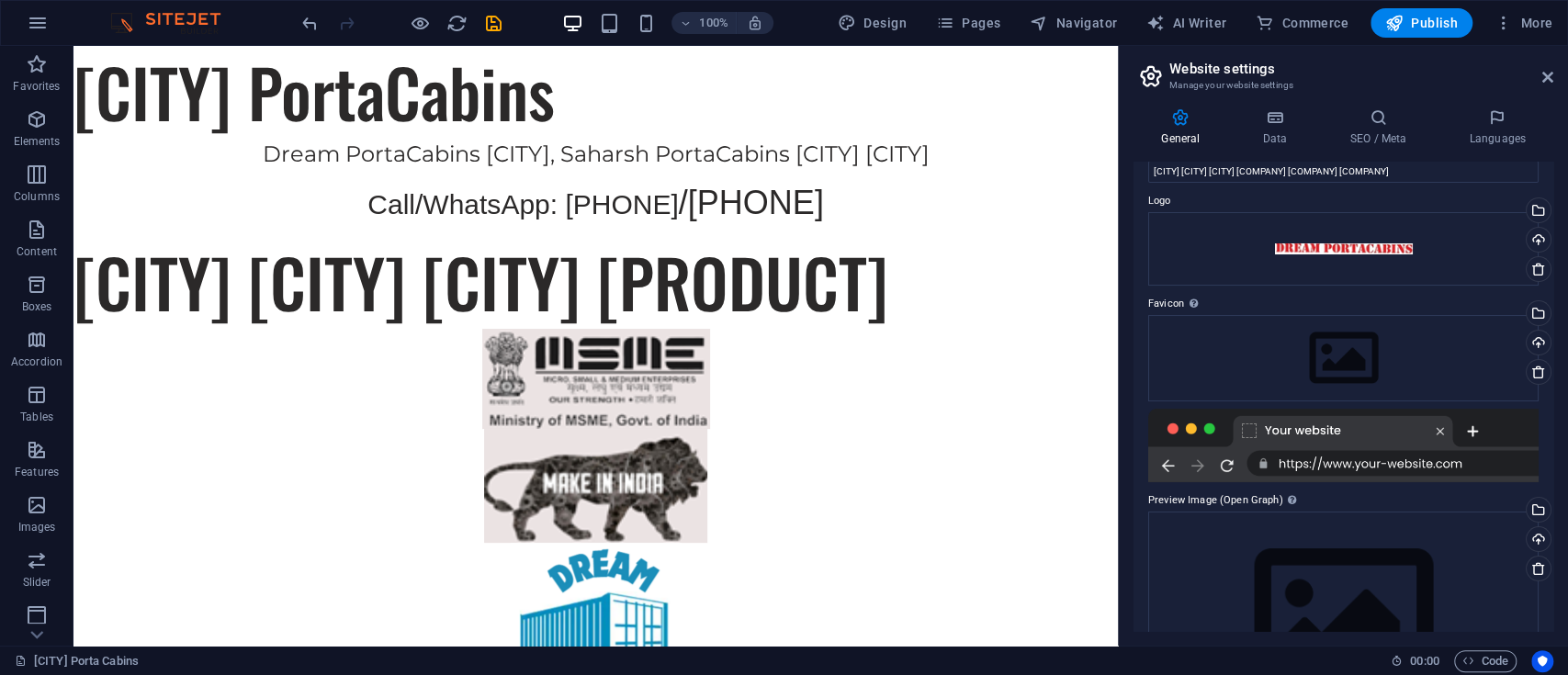 scroll, scrollTop: 0, scrollLeft: 0, axis: both 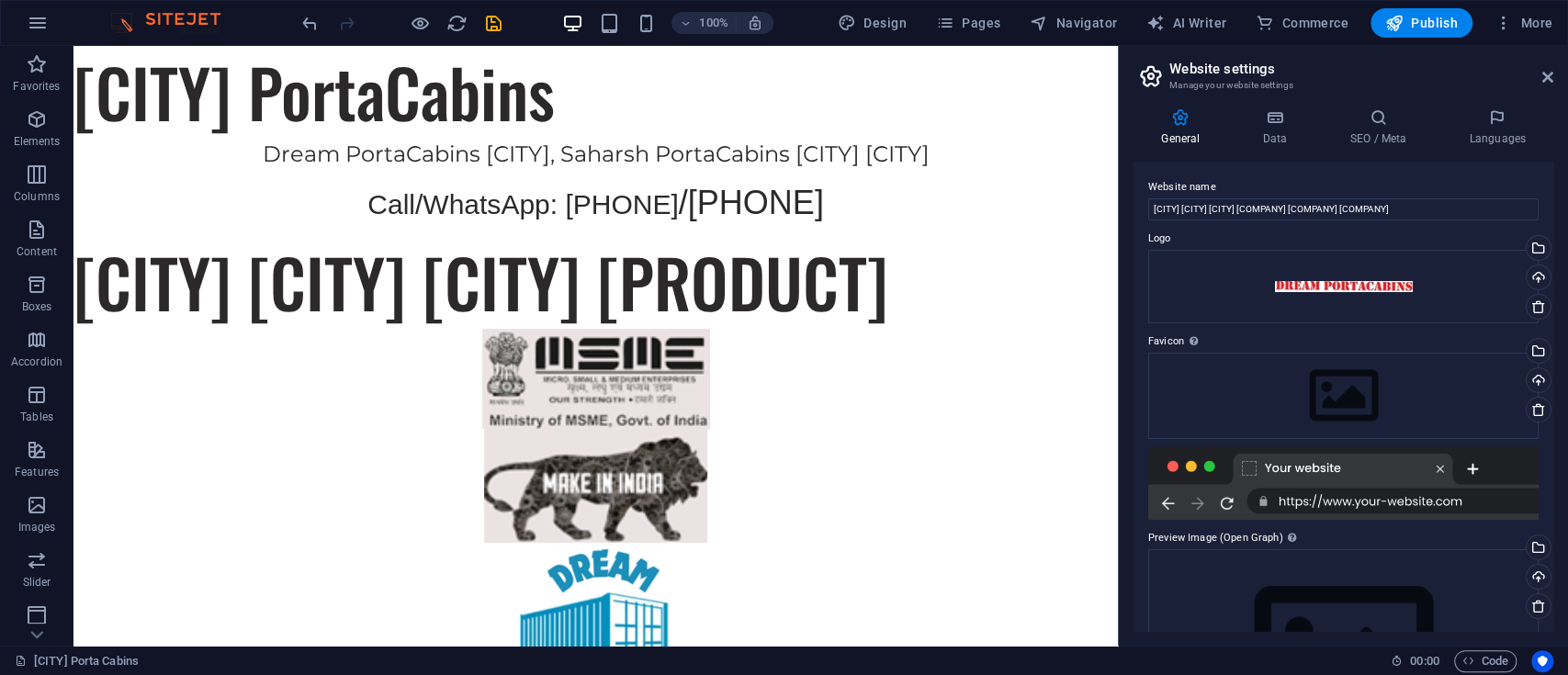 click on "Company First name [CITY]" at bounding box center (1343, 369) 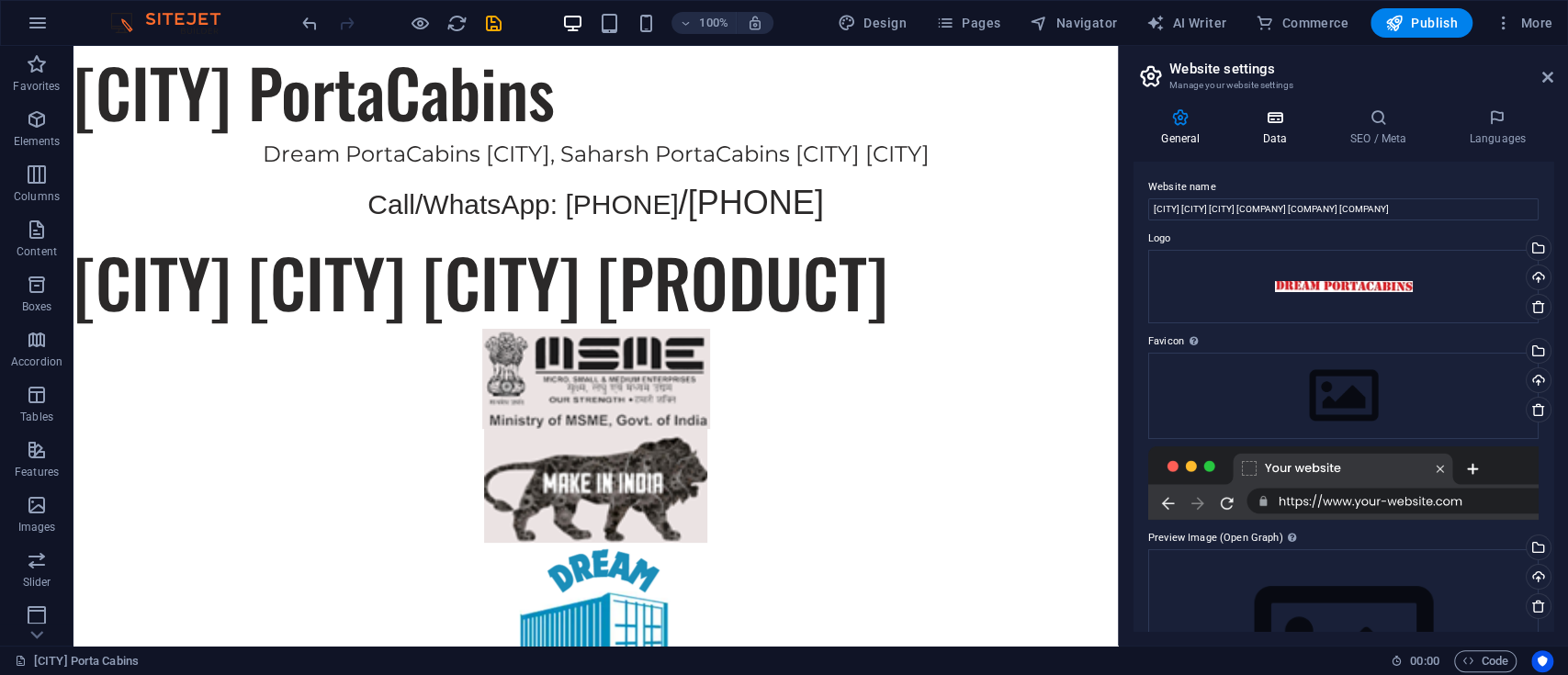 click at bounding box center (1274, 118) 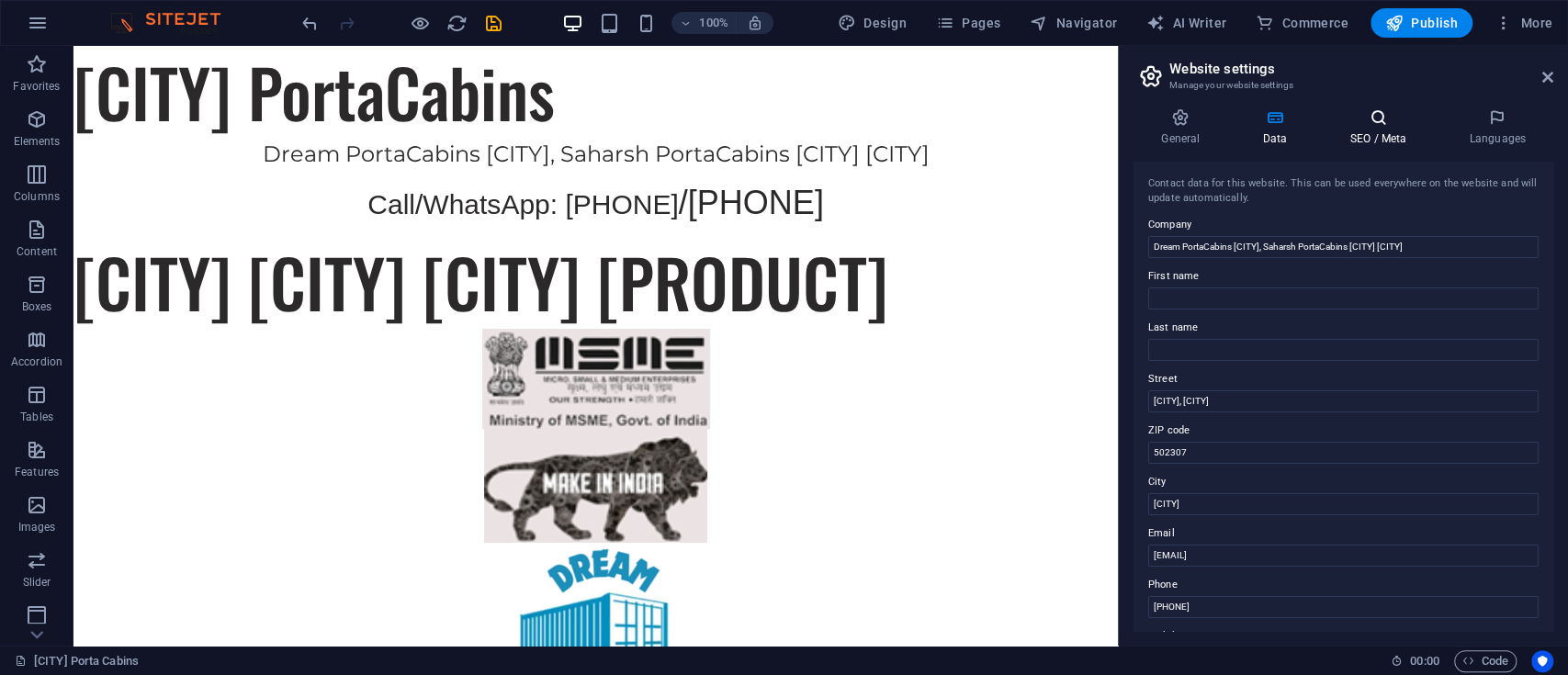 click on "SEO / Meta" at bounding box center (1382, 128) 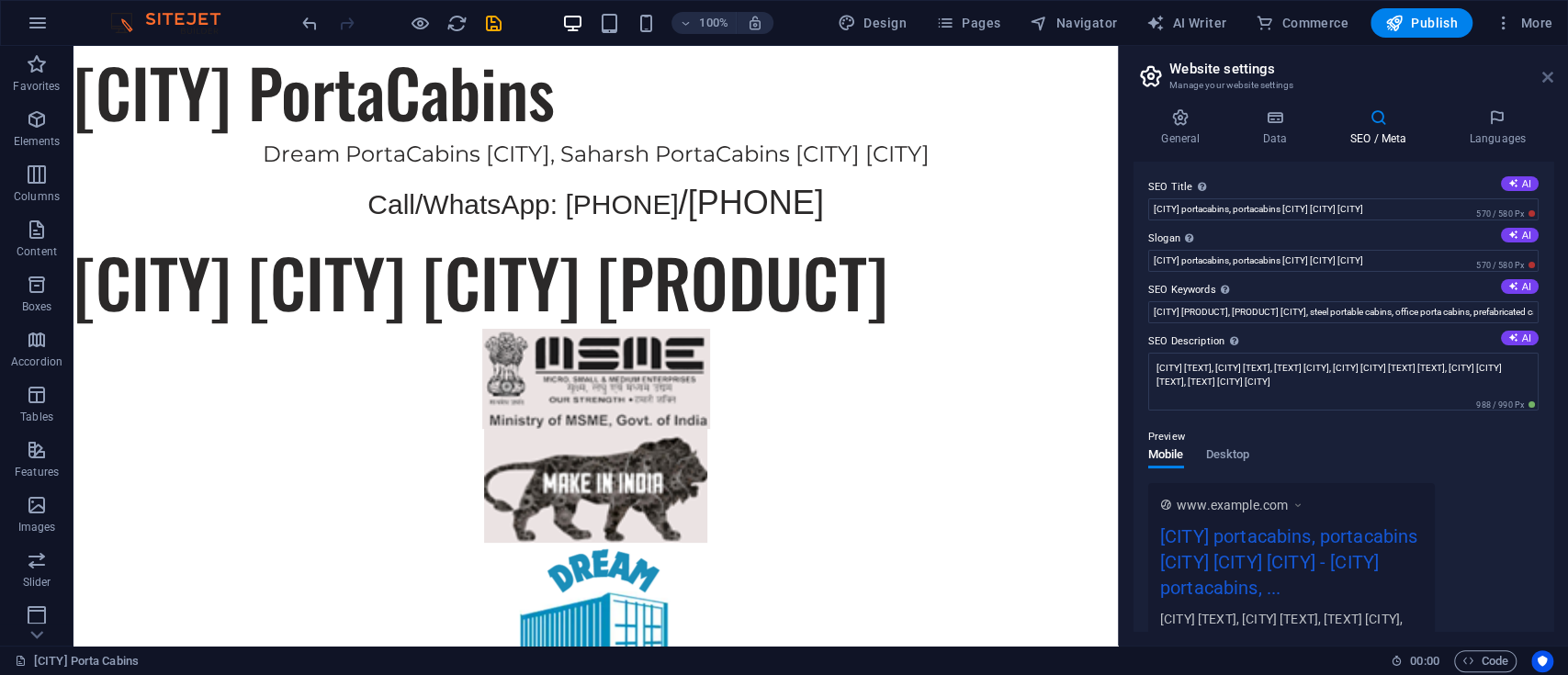click at bounding box center (1548, 77) 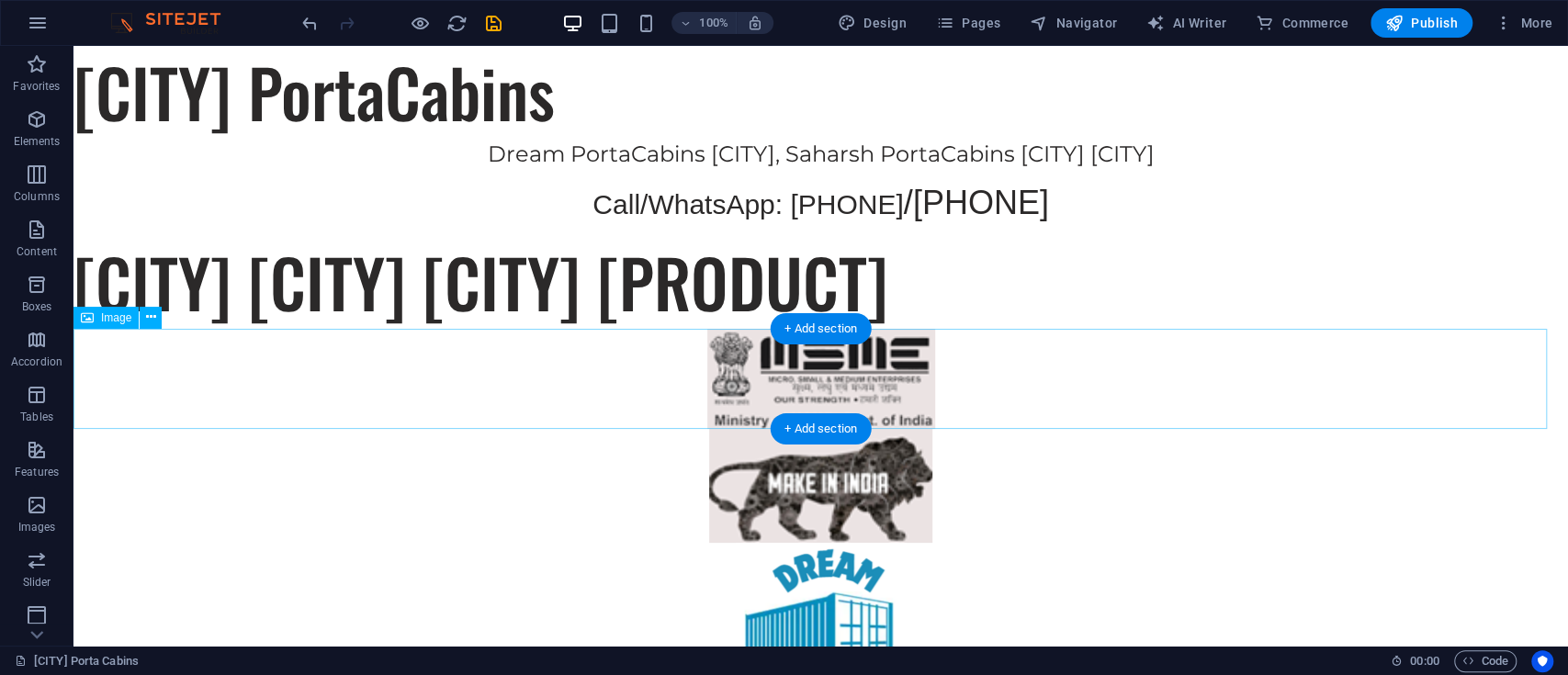 click at bounding box center [820, 378] 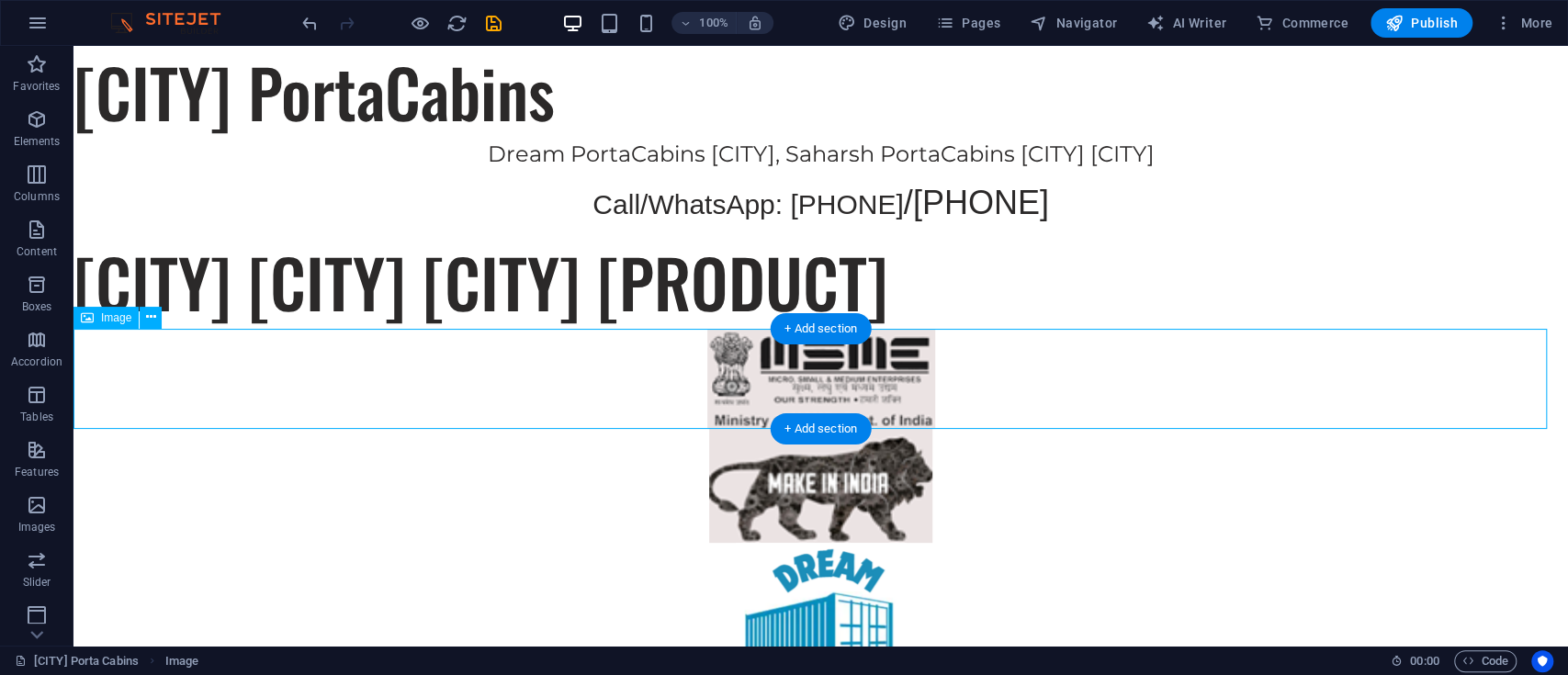 click at bounding box center [820, 378] 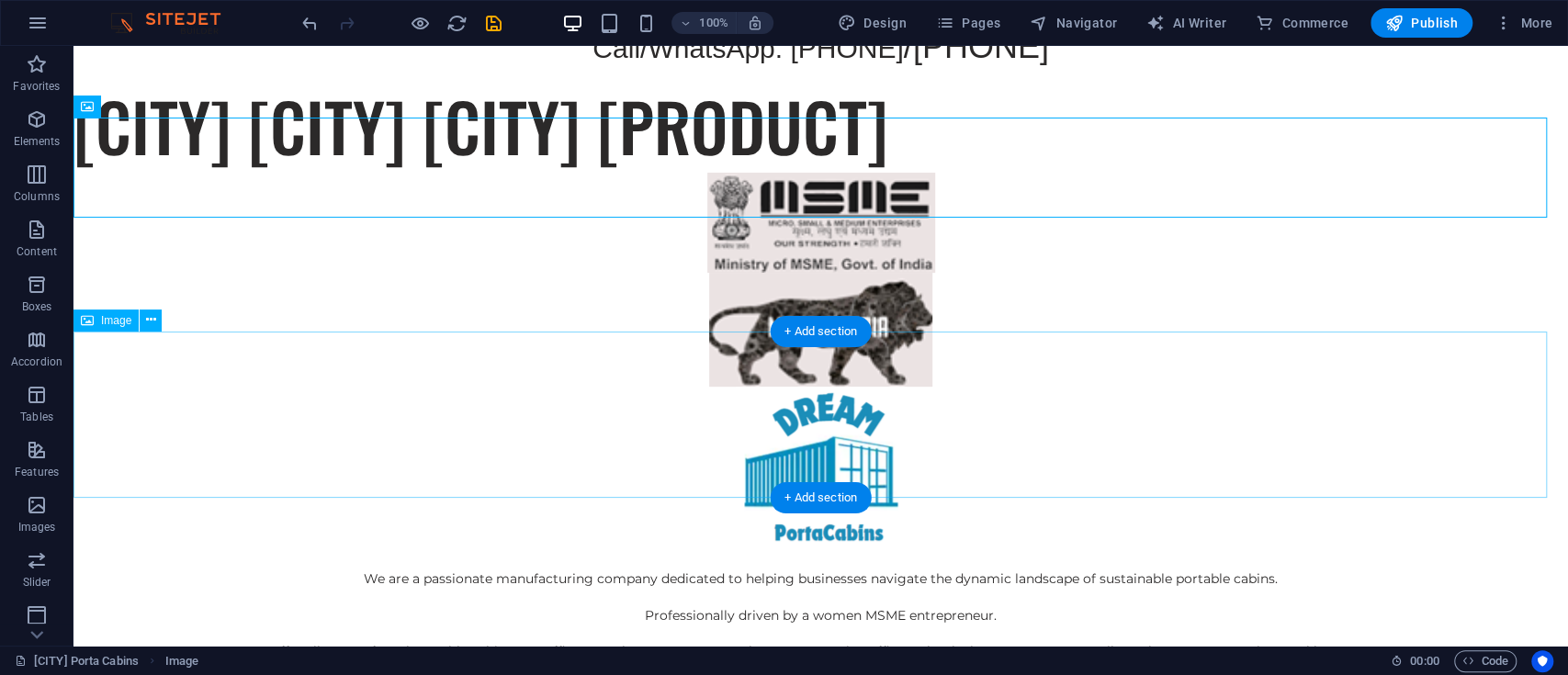 scroll, scrollTop: 122, scrollLeft: 0, axis: vertical 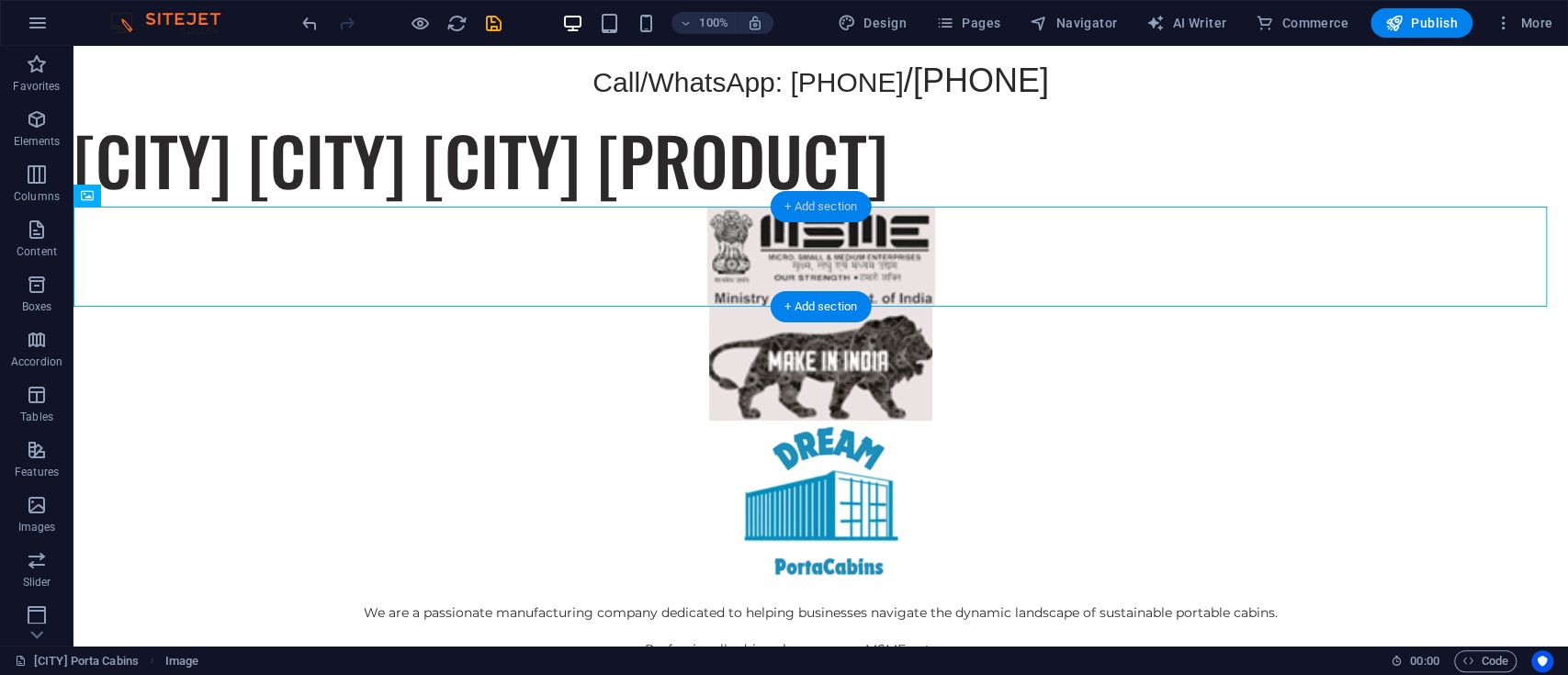 click on "+ Add section" at bounding box center (820, 207) 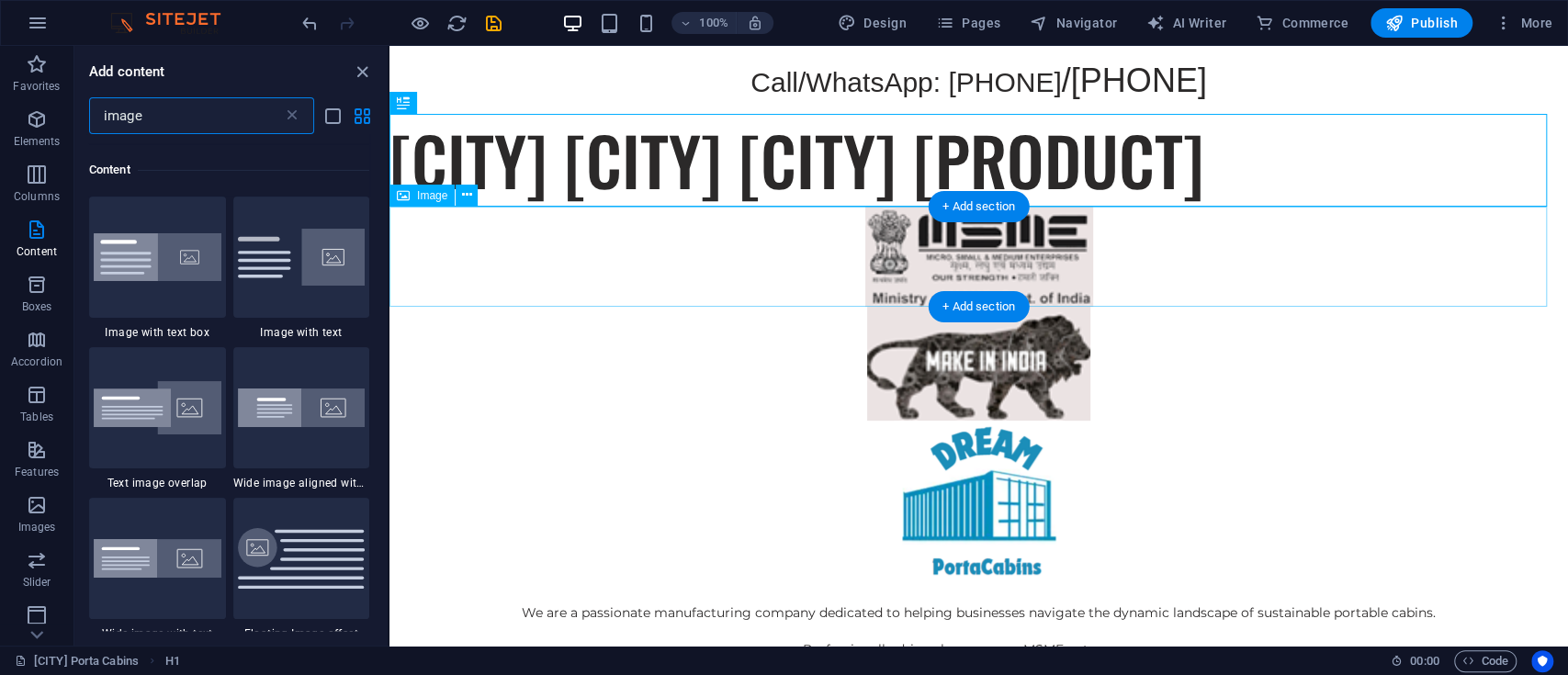 scroll, scrollTop: 140, scrollLeft: 0, axis: vertical 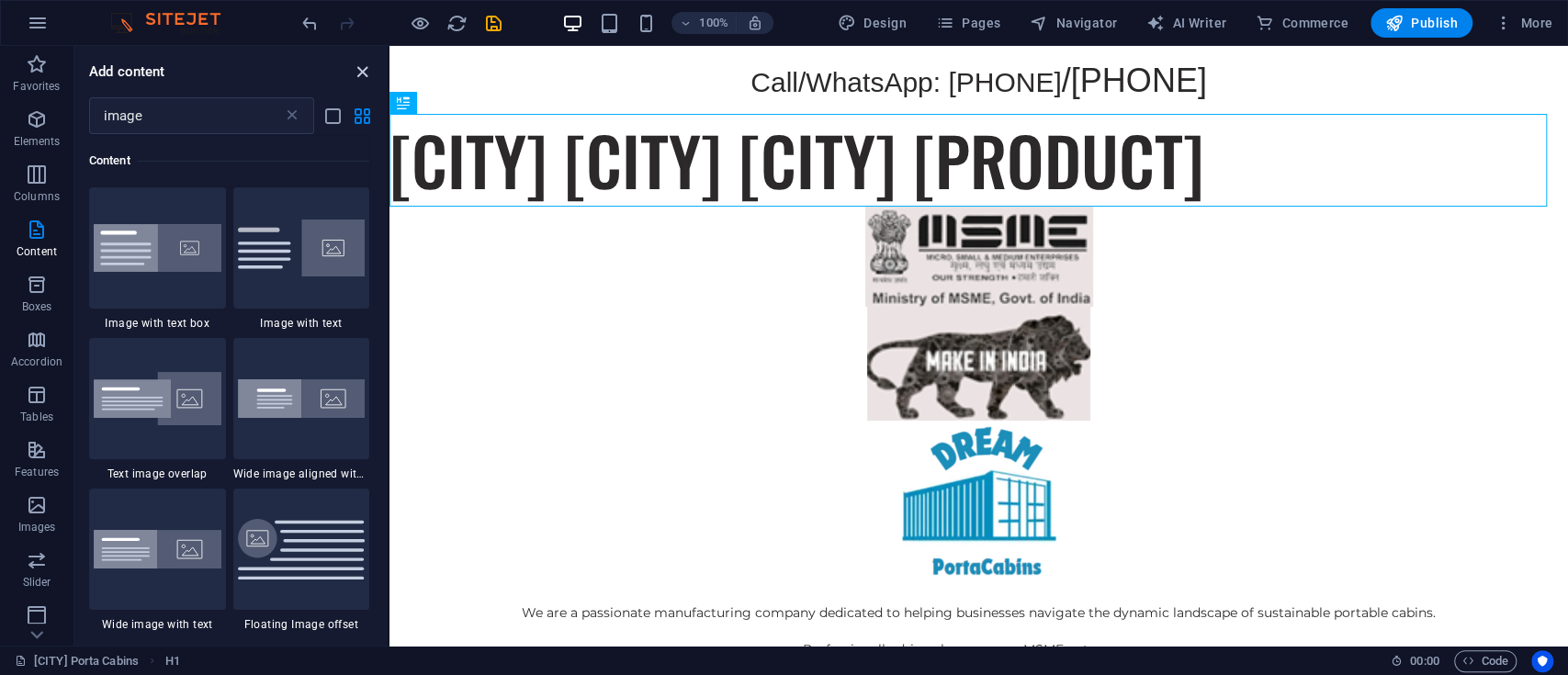 drag, startPoint x: 360, startPoint y: 68, endPoint x: 515, endPoint y: 132, distance: 167.69317 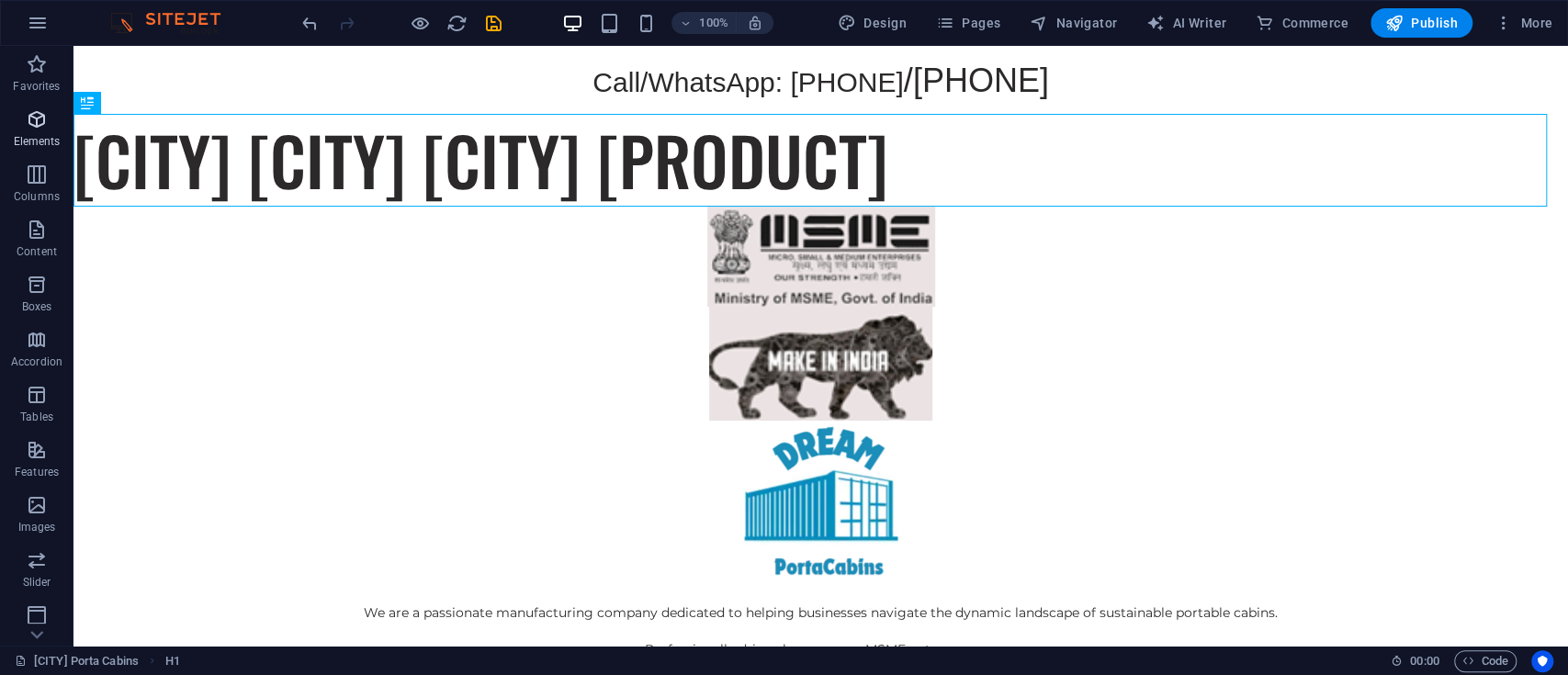 click at bounding box center (37, 119) 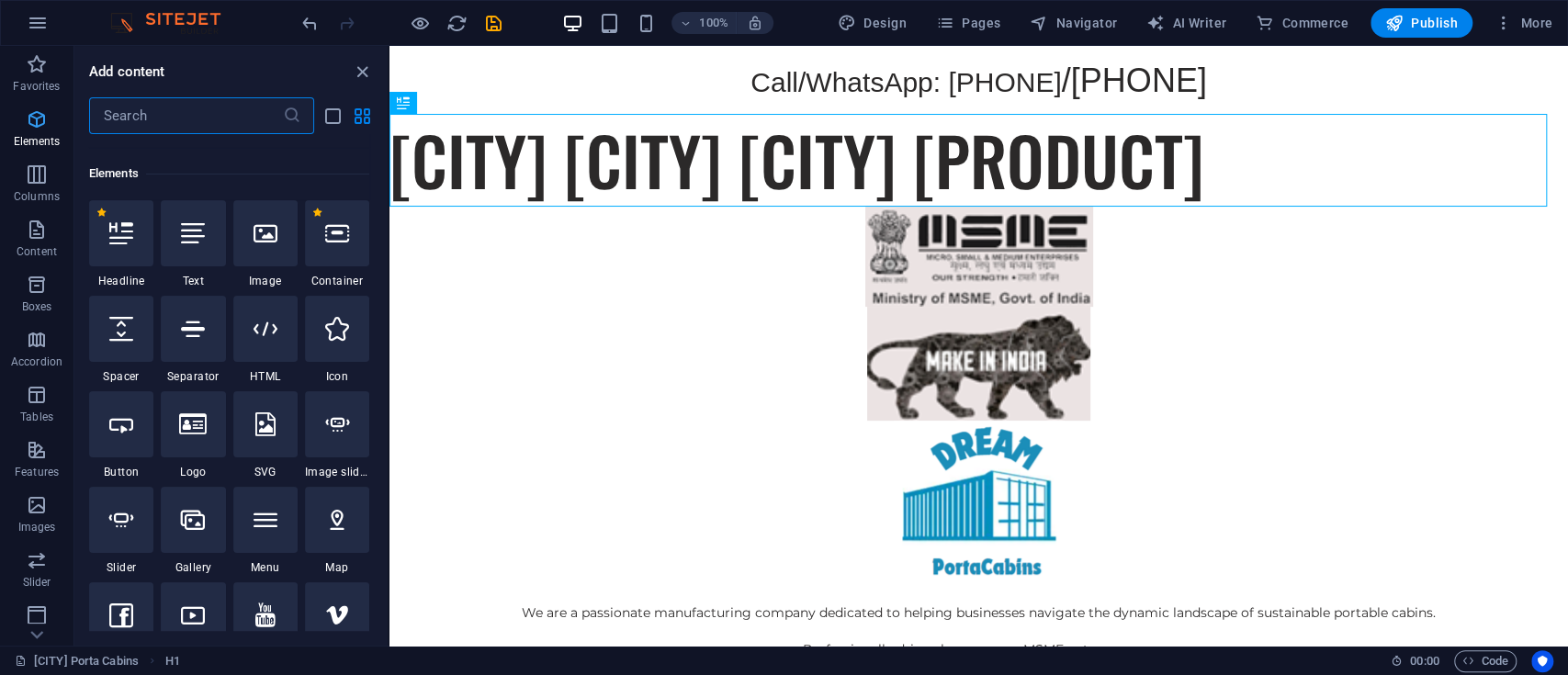 scroll, scrollTop: 195, scrollLeft: 0, axis: vertical 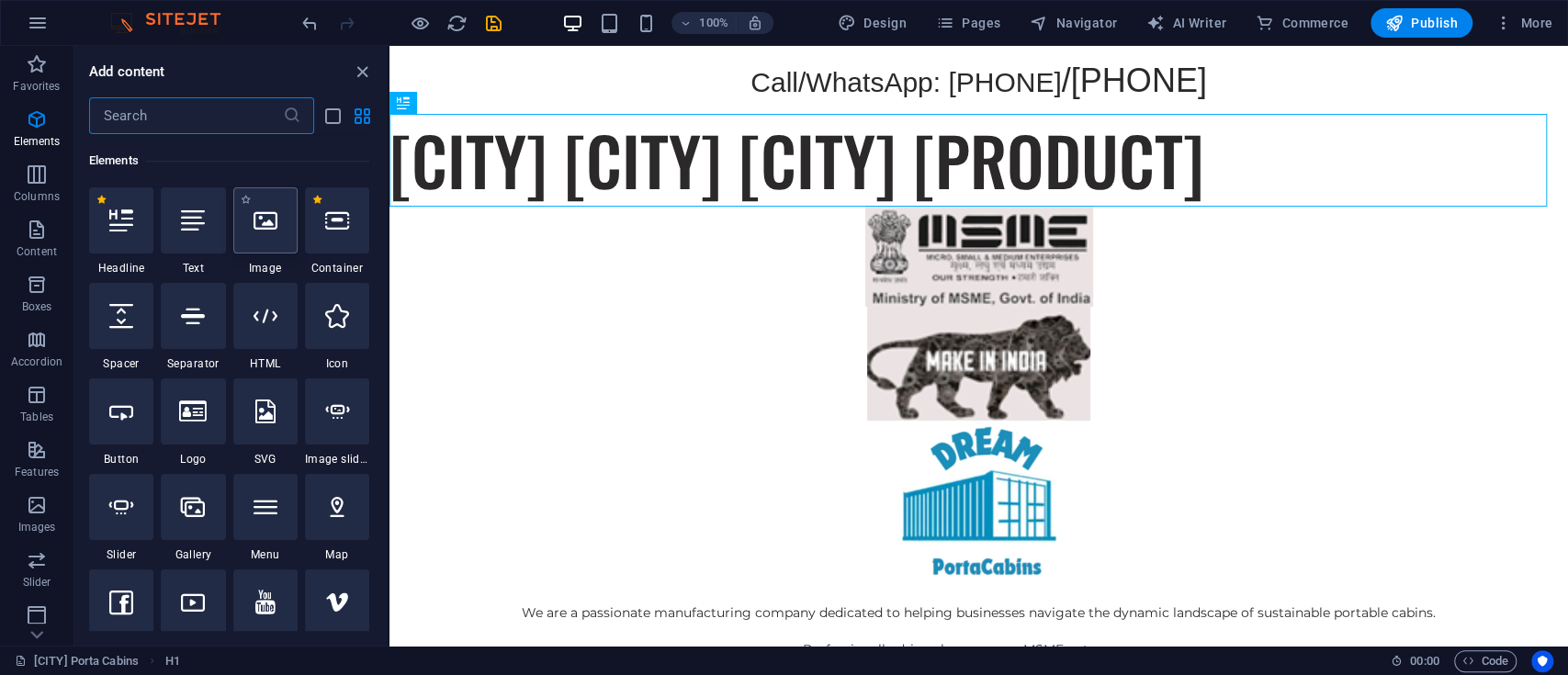 click at bounding box center (265, 220) 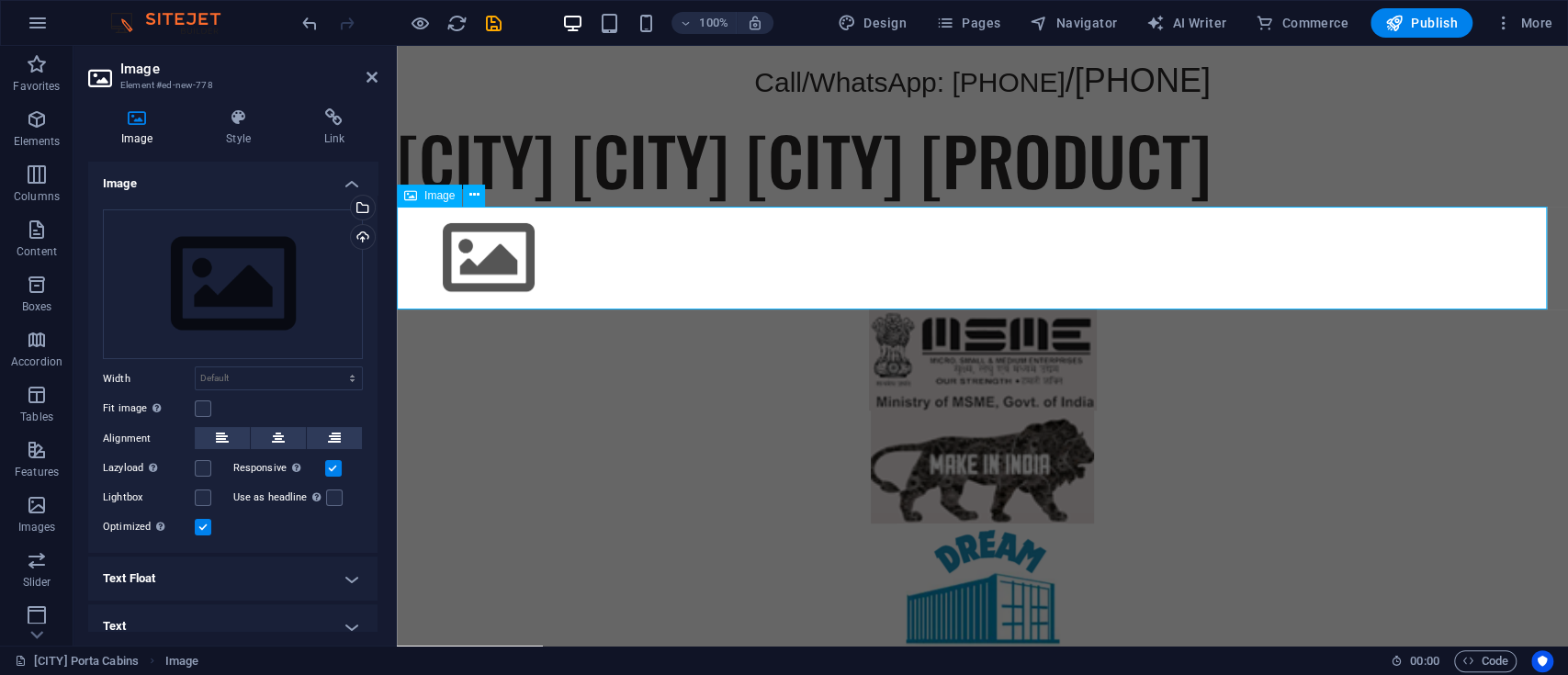 click at bounding box center (982, 258) 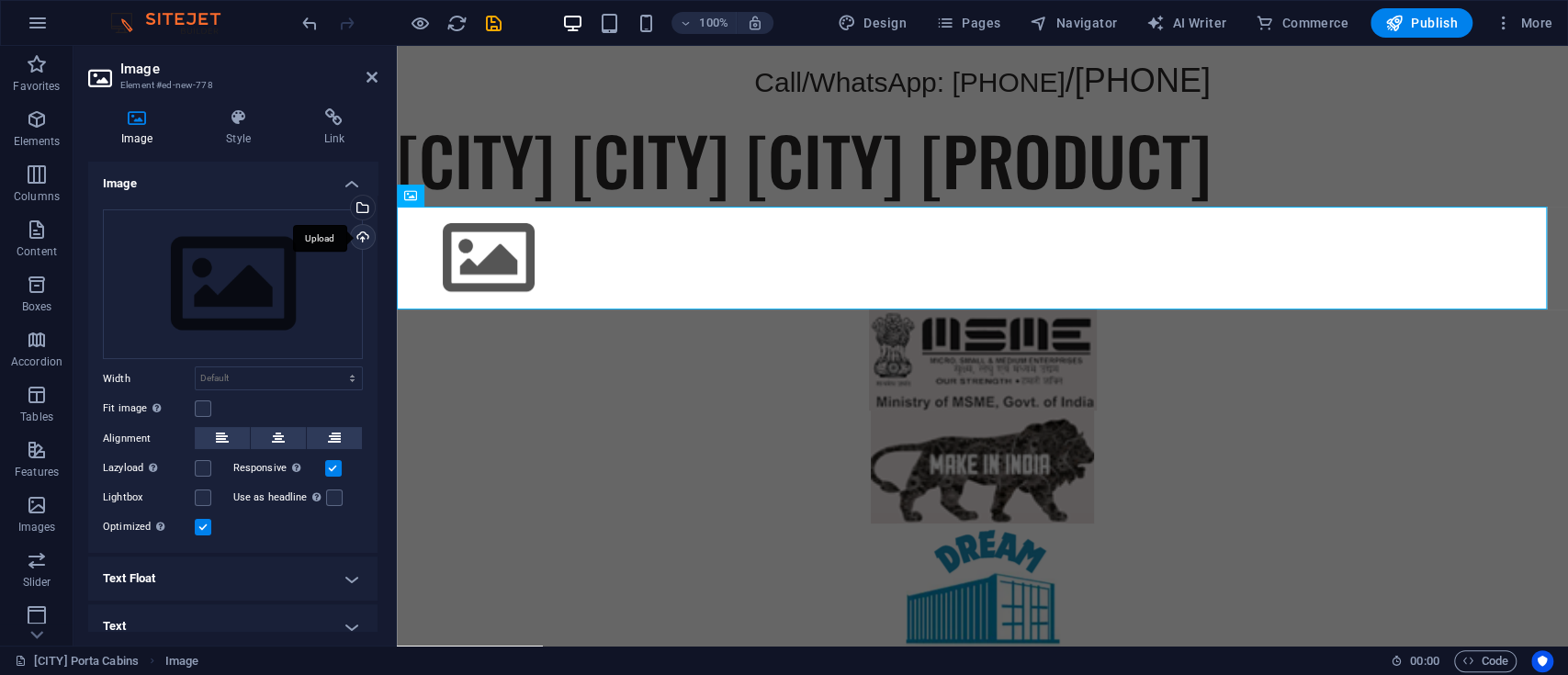 click on "Upload" at bounding box center (361, 239) 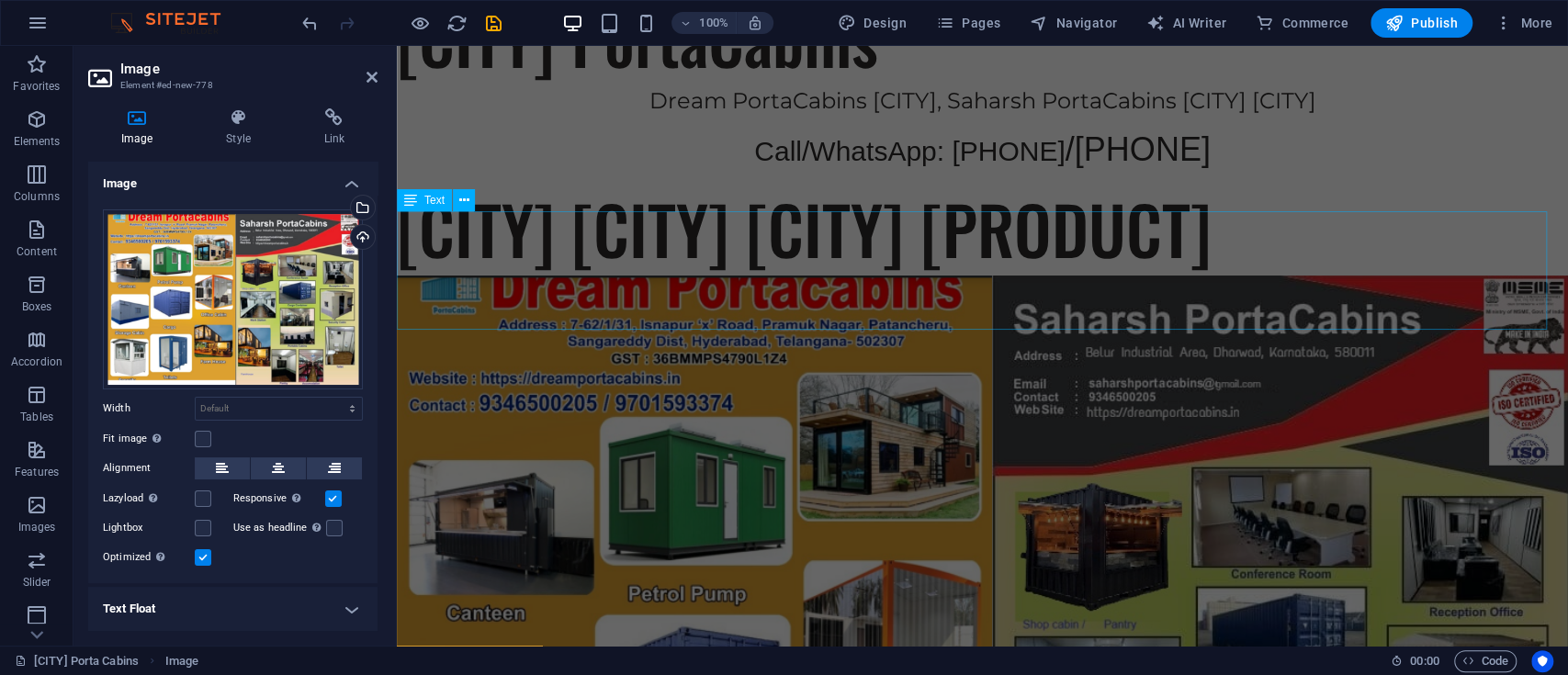 scroll, scrollTop: 0, scrollLeft: 0, axis: both 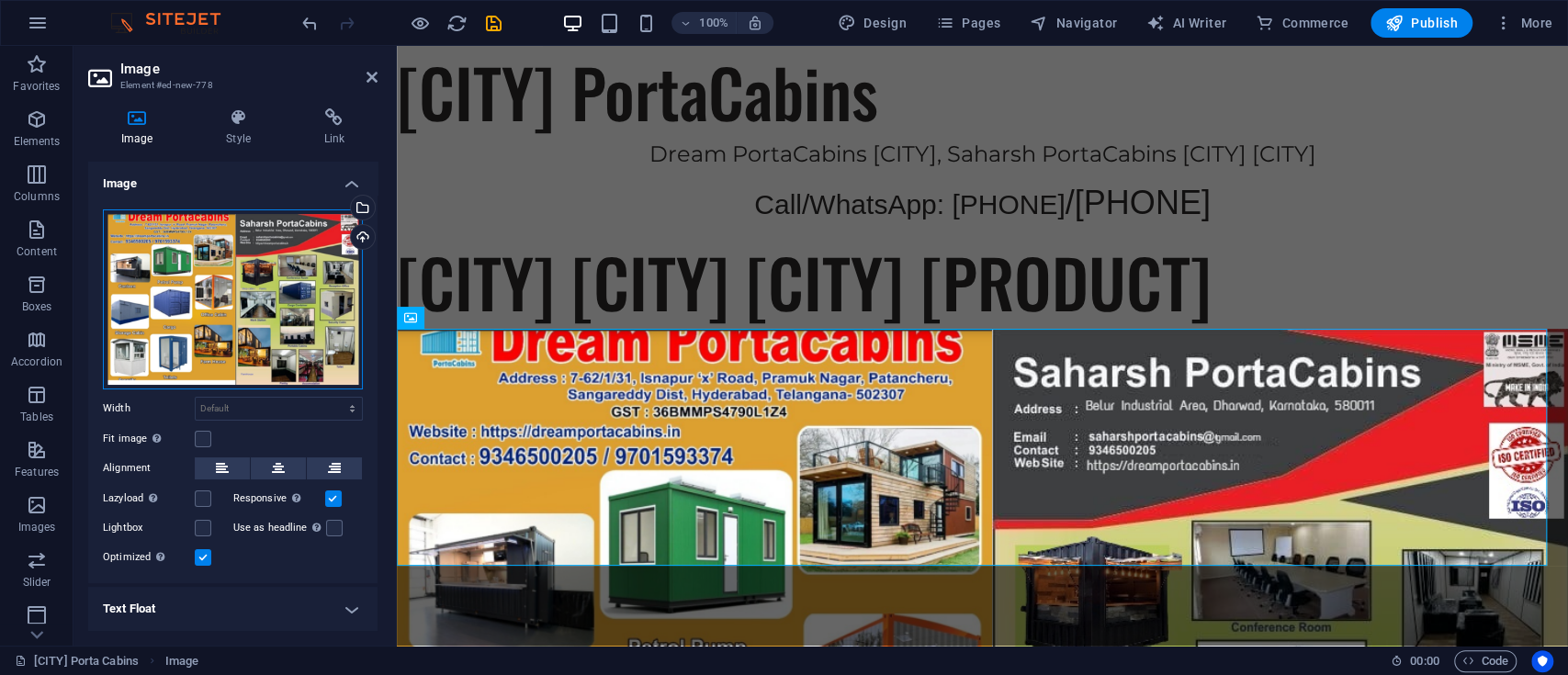 click on "Drag files here, click to choose files or select files from Files or our free stock photos & videos" at bounding box center (232, 299) 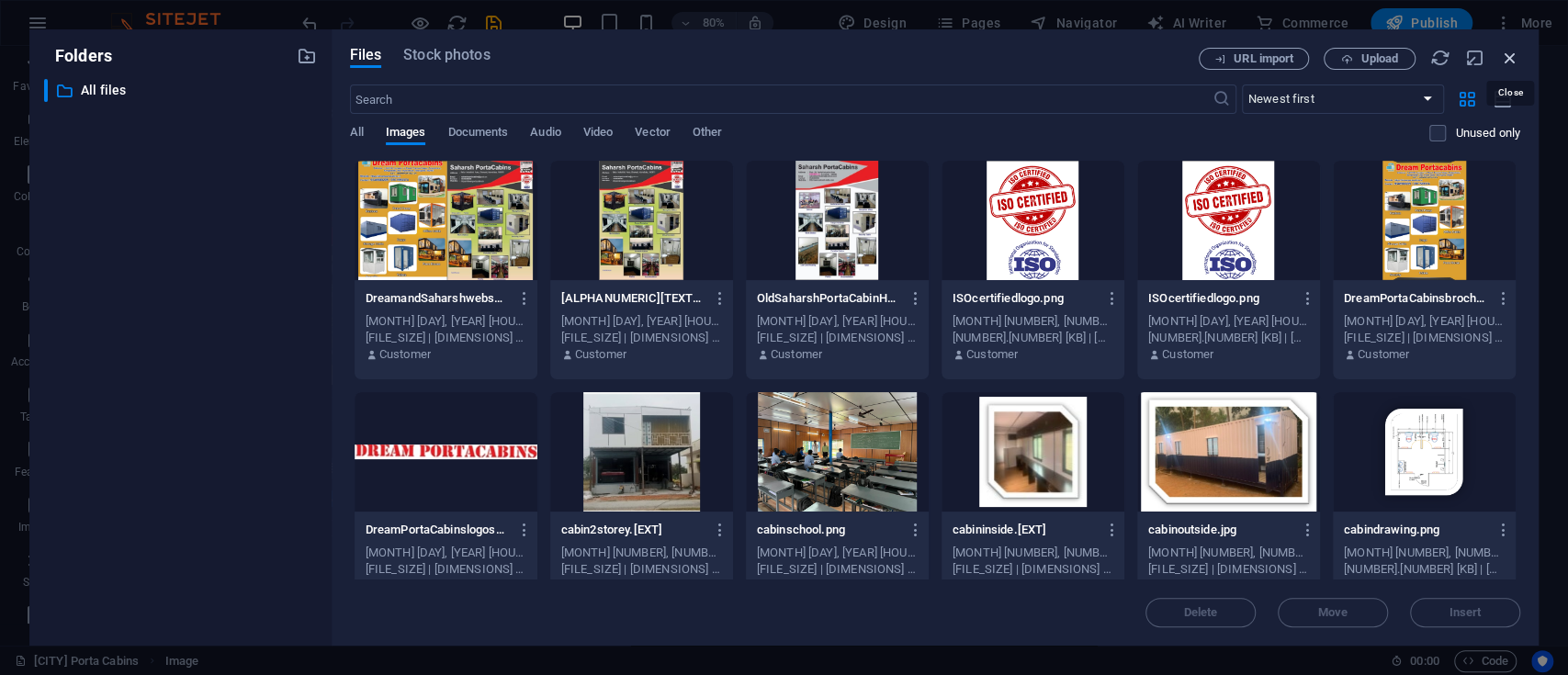 click at bounding box center [1510, 58] 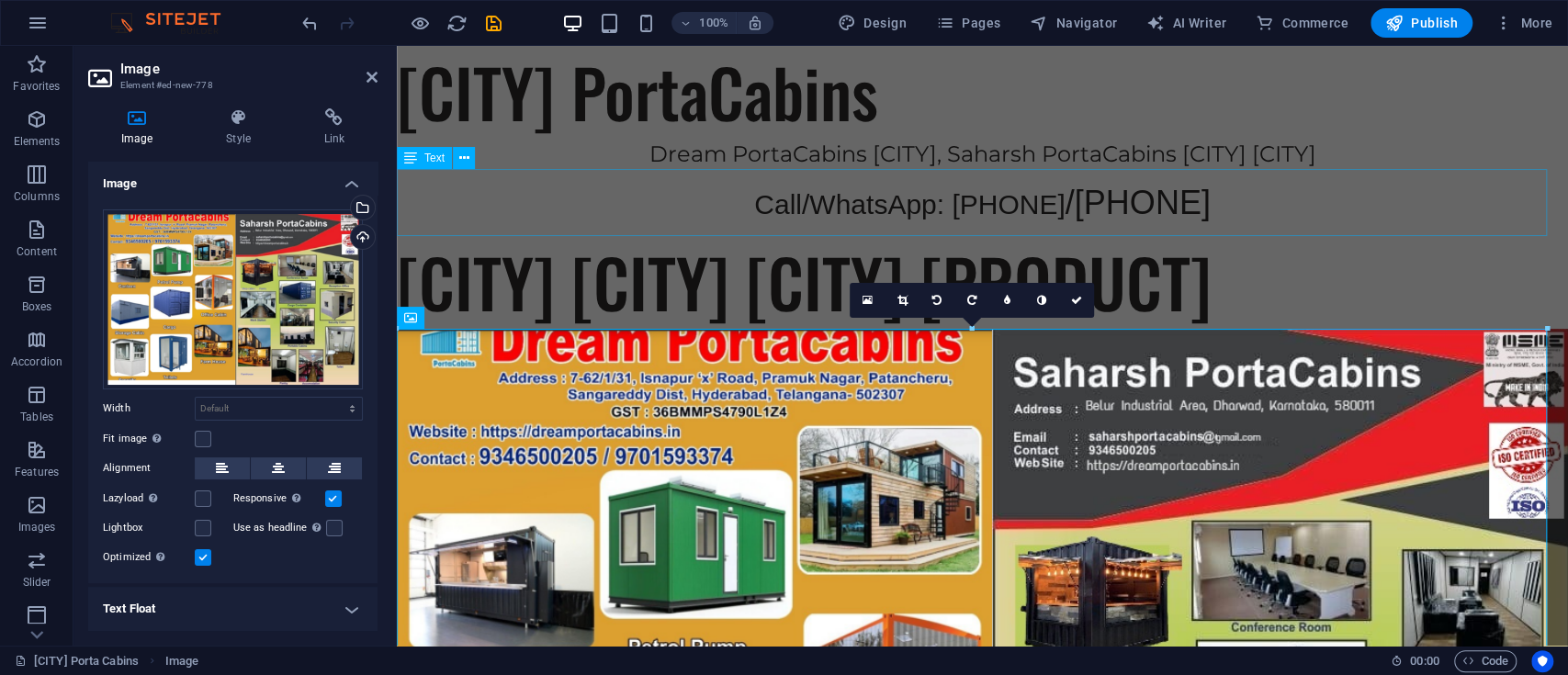 click on "Call/WhatsApp: [PHONE] / [PHONE]" at bounding box center (982, 202) 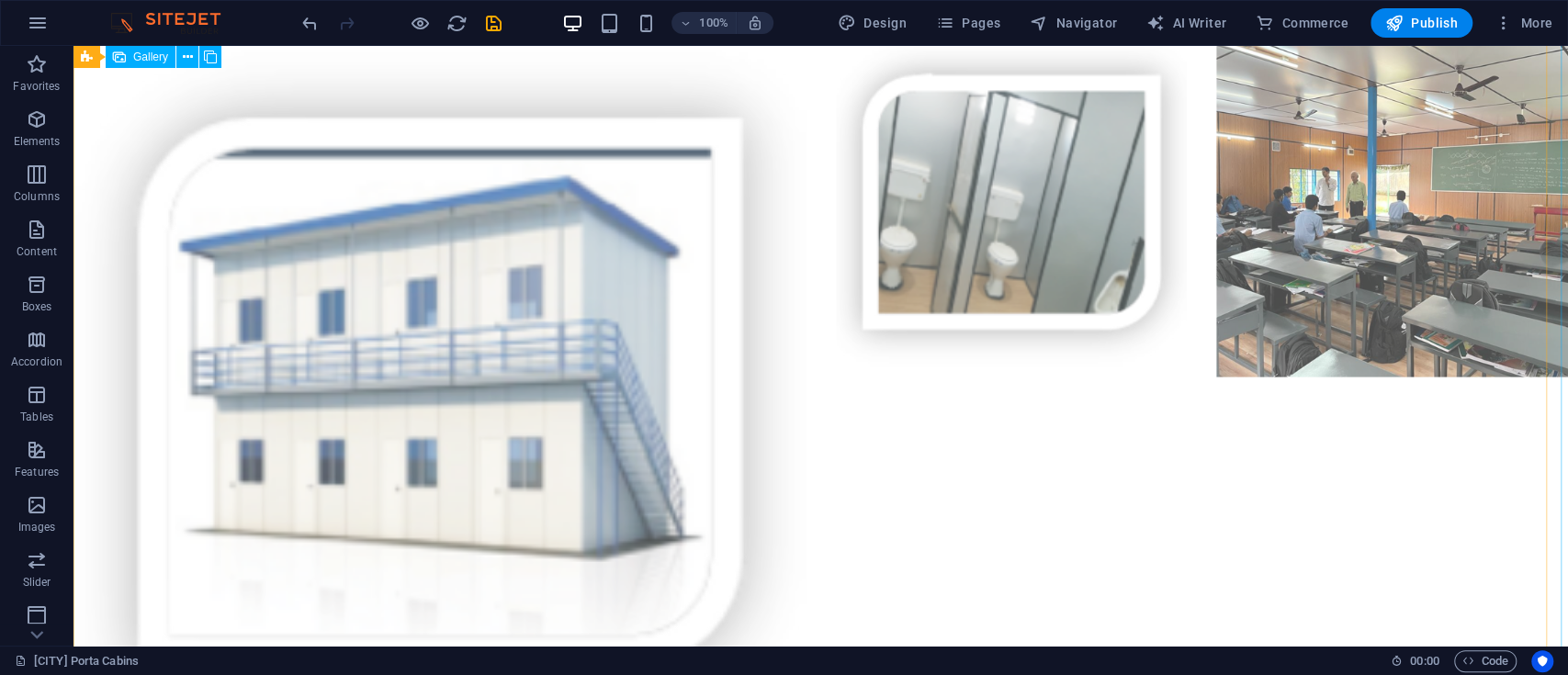 scroll, scrollTop: 2939, scrollLeft: 0, axis: vertical 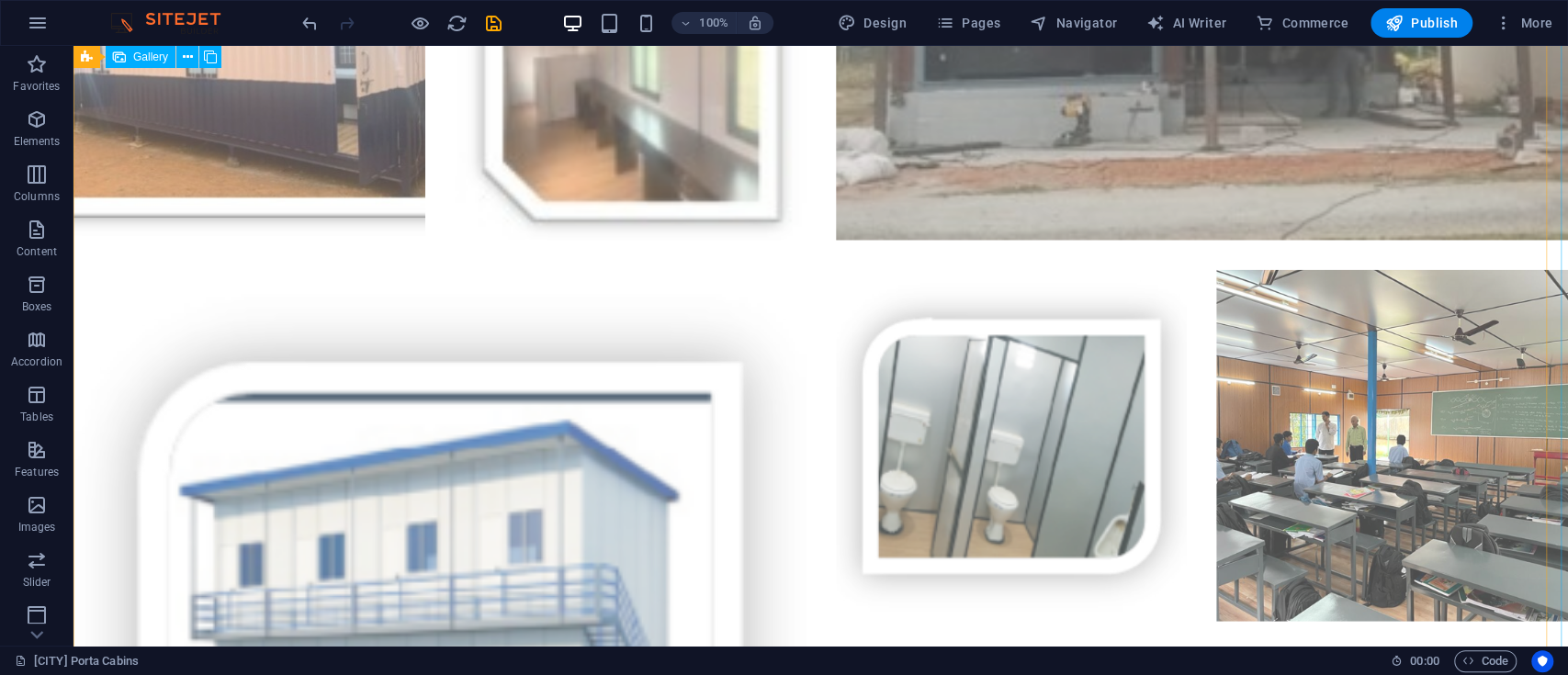 click at bounding box center [1392, 445] 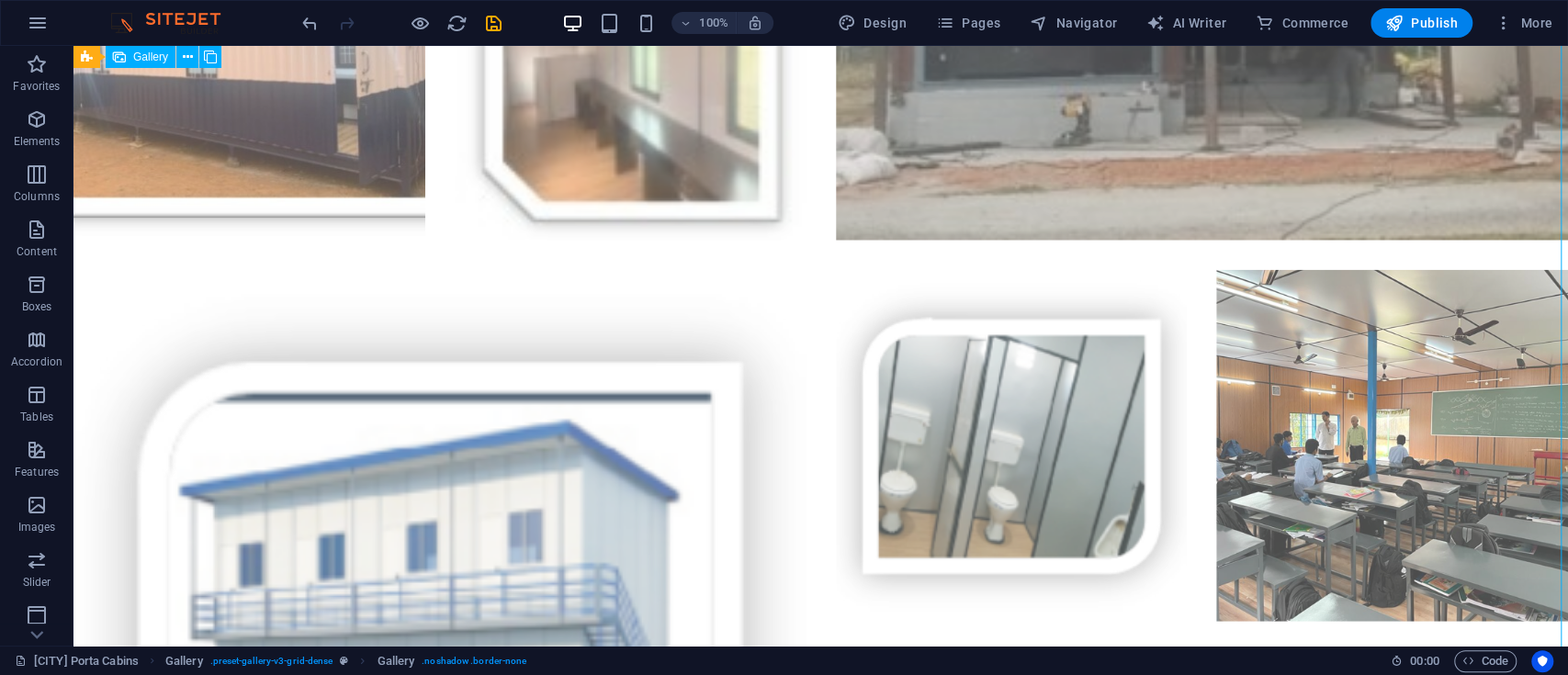 click at bounding box center (1392, 445) 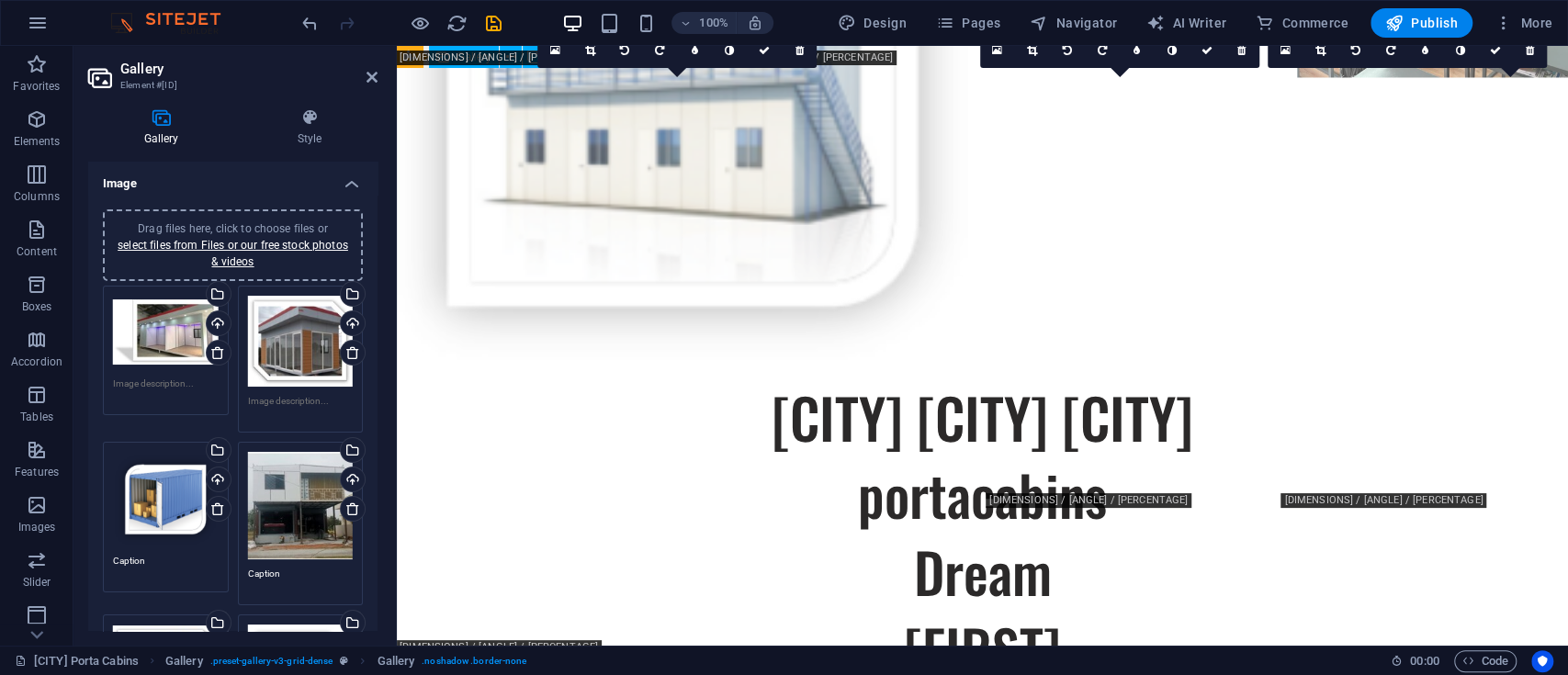 scroll, scrollTop: 2638, scrollLeft: 0, axis: vertical 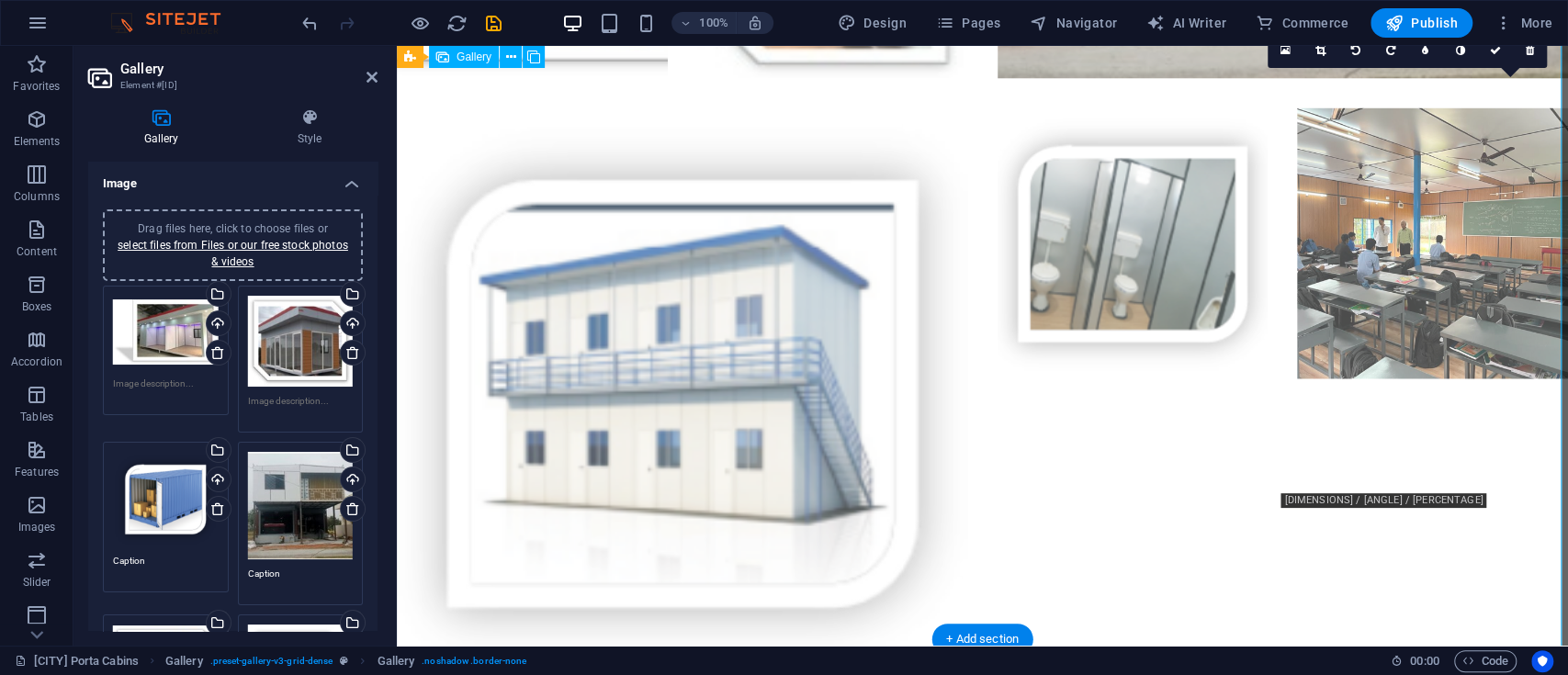 click at bounding box center [1432, 243] 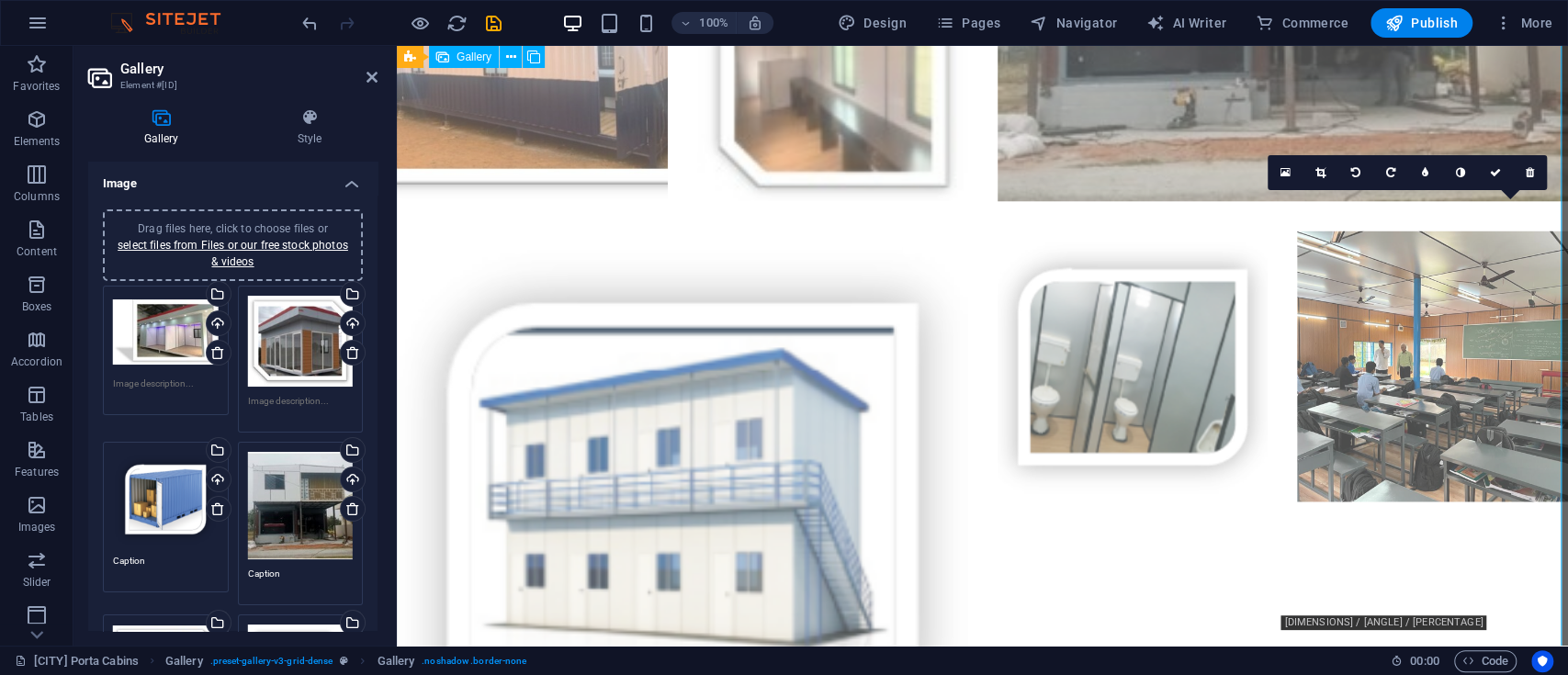 click at bounding box center (1432, 366) 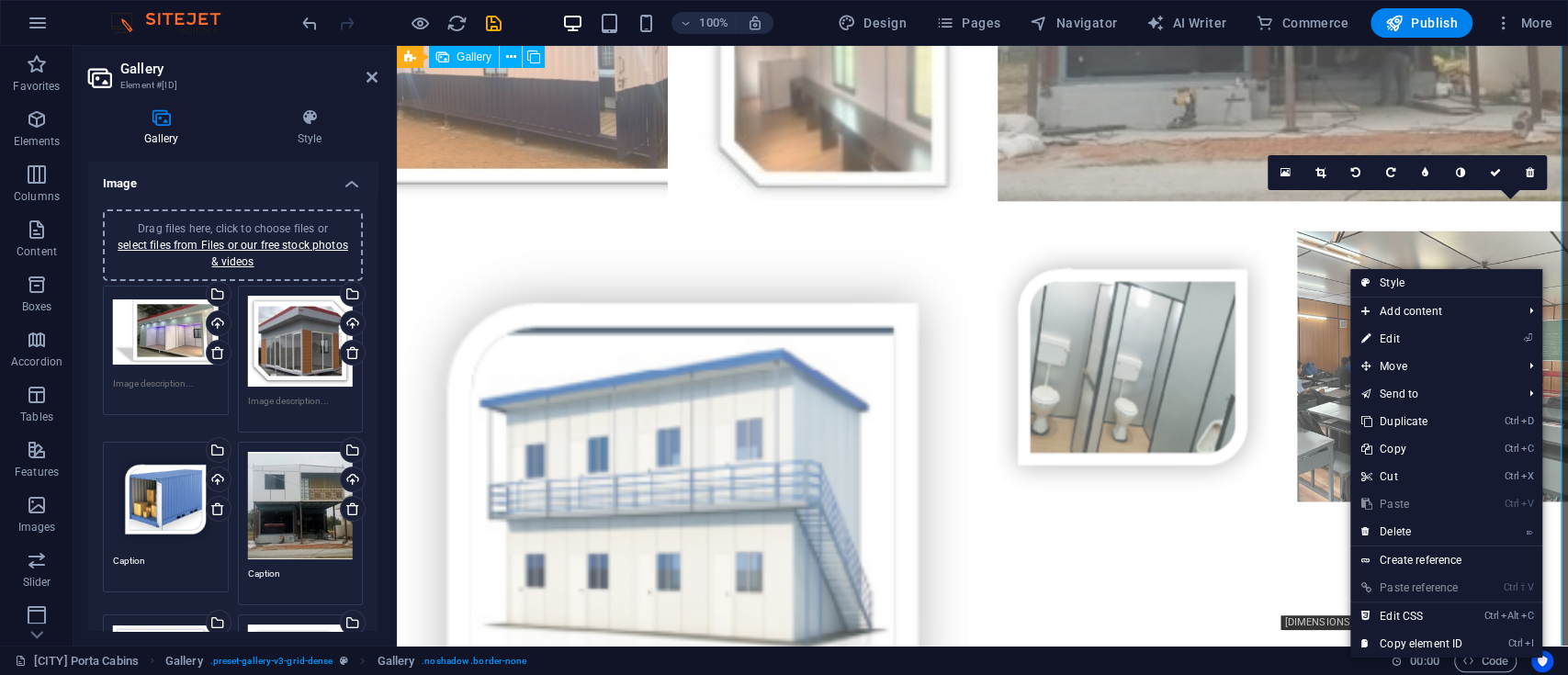 click at bounding box center (1432, 366) 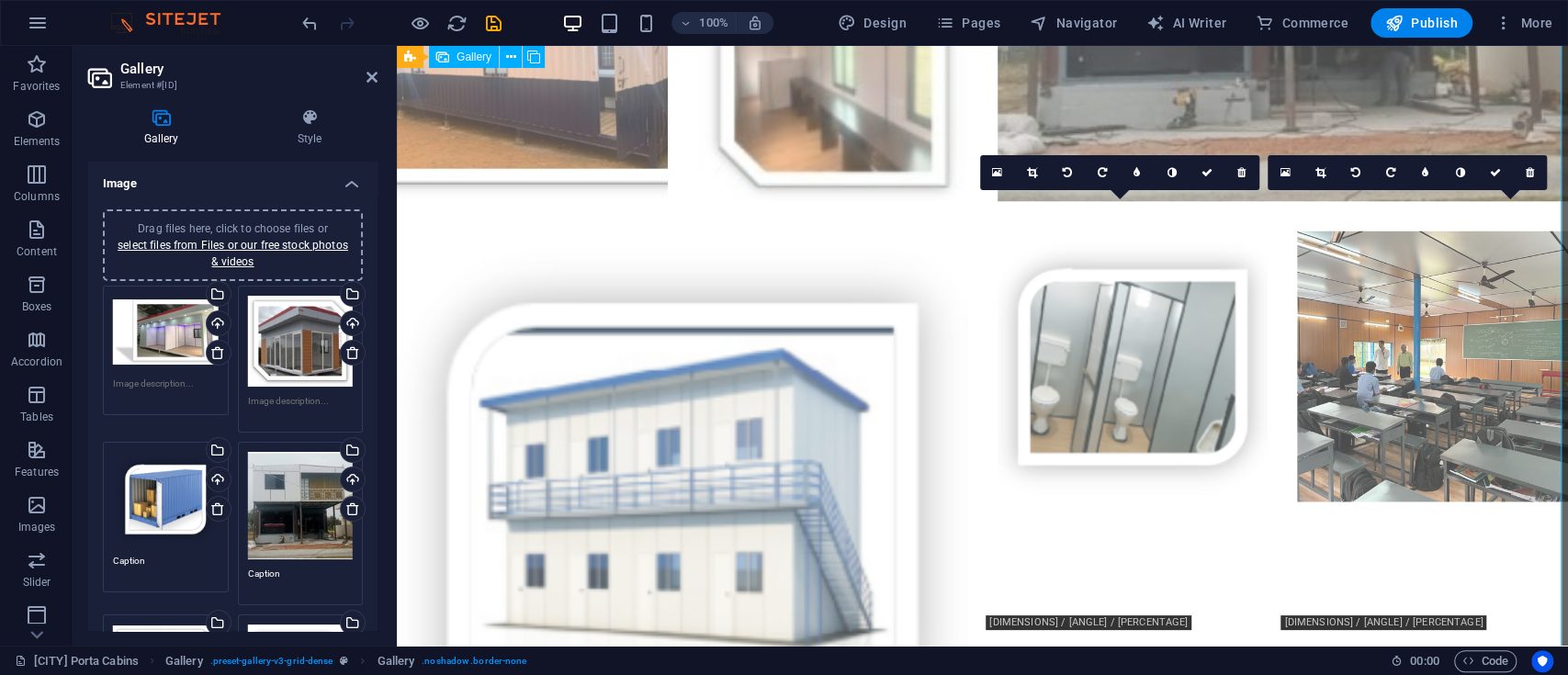click at bounding box center [1133, 366] 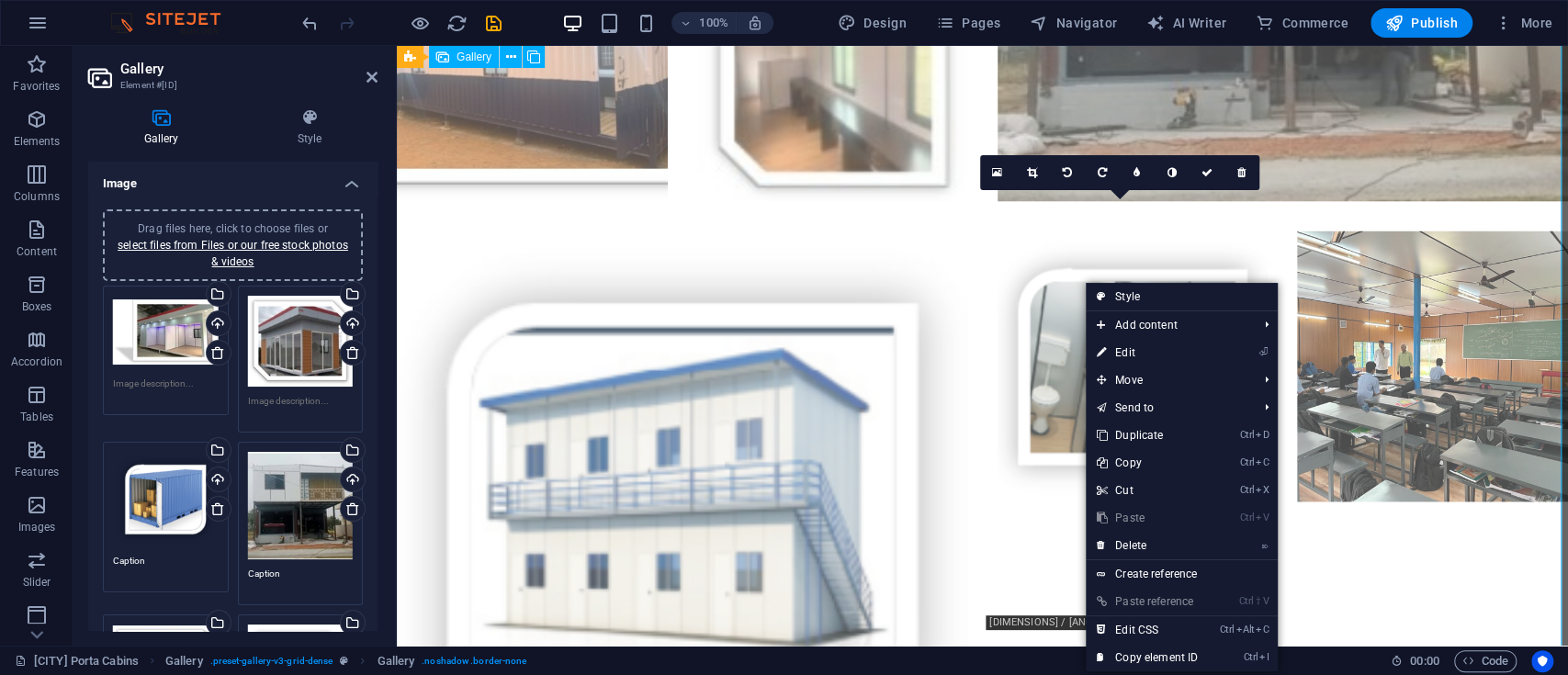 click at bounding box center [1133, 366] 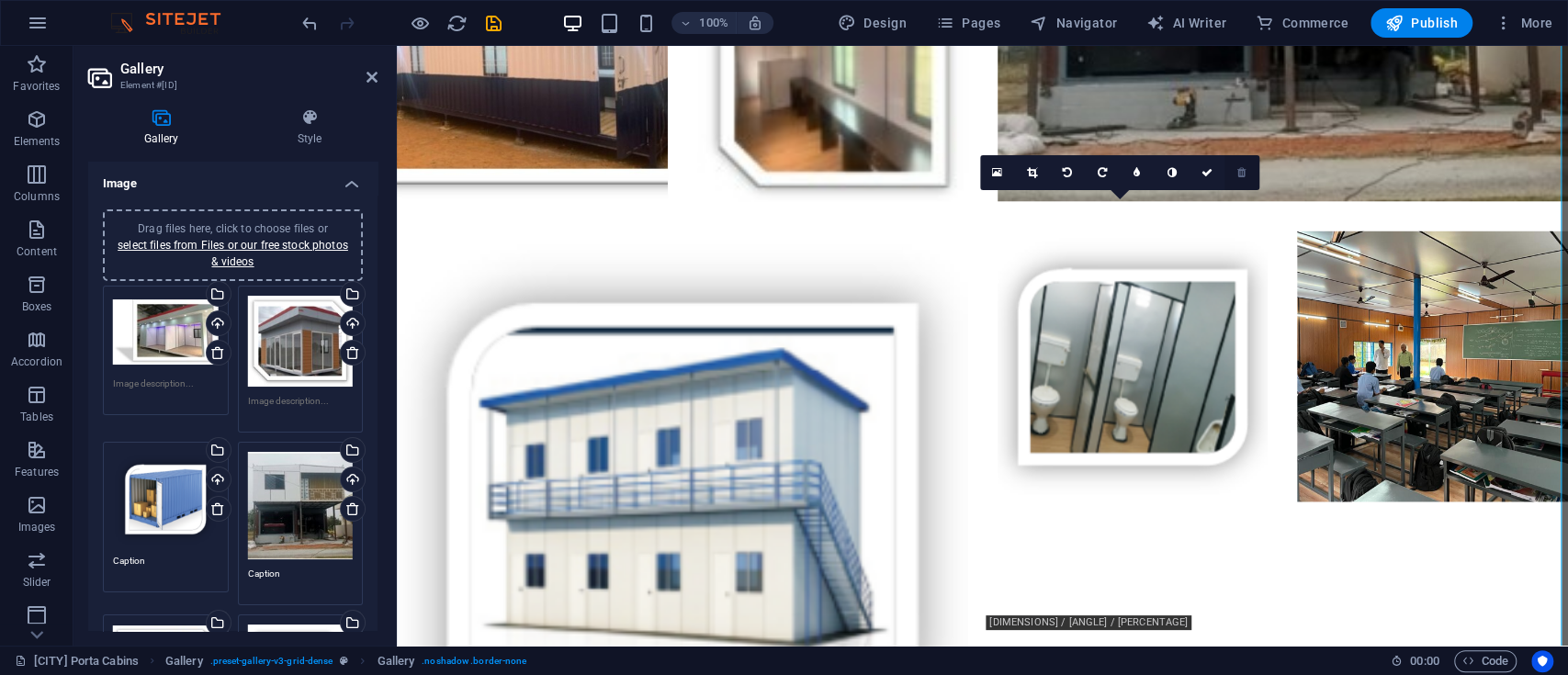 click at bounding box center [1241, 173] 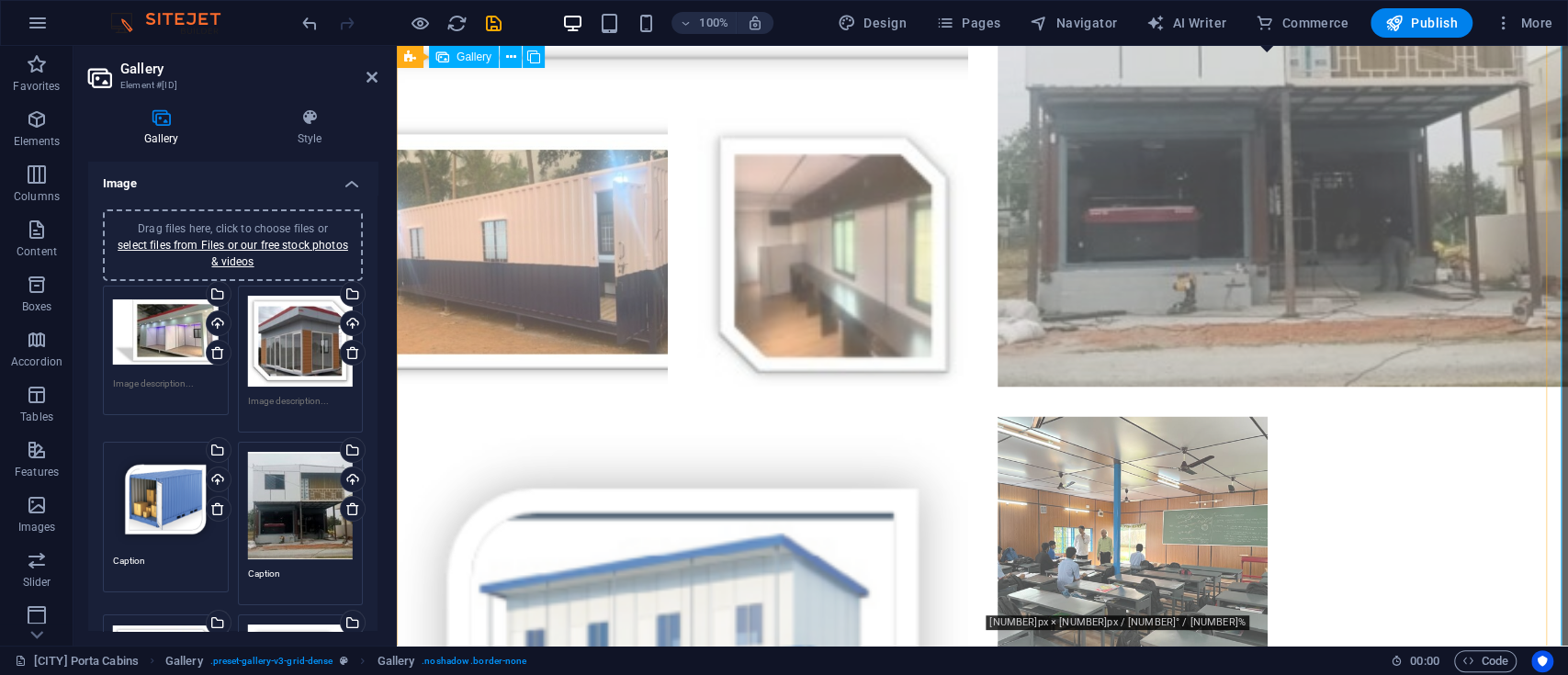 scroll, scrollTop: 2439, scrollLeft: 0, axis: vertical 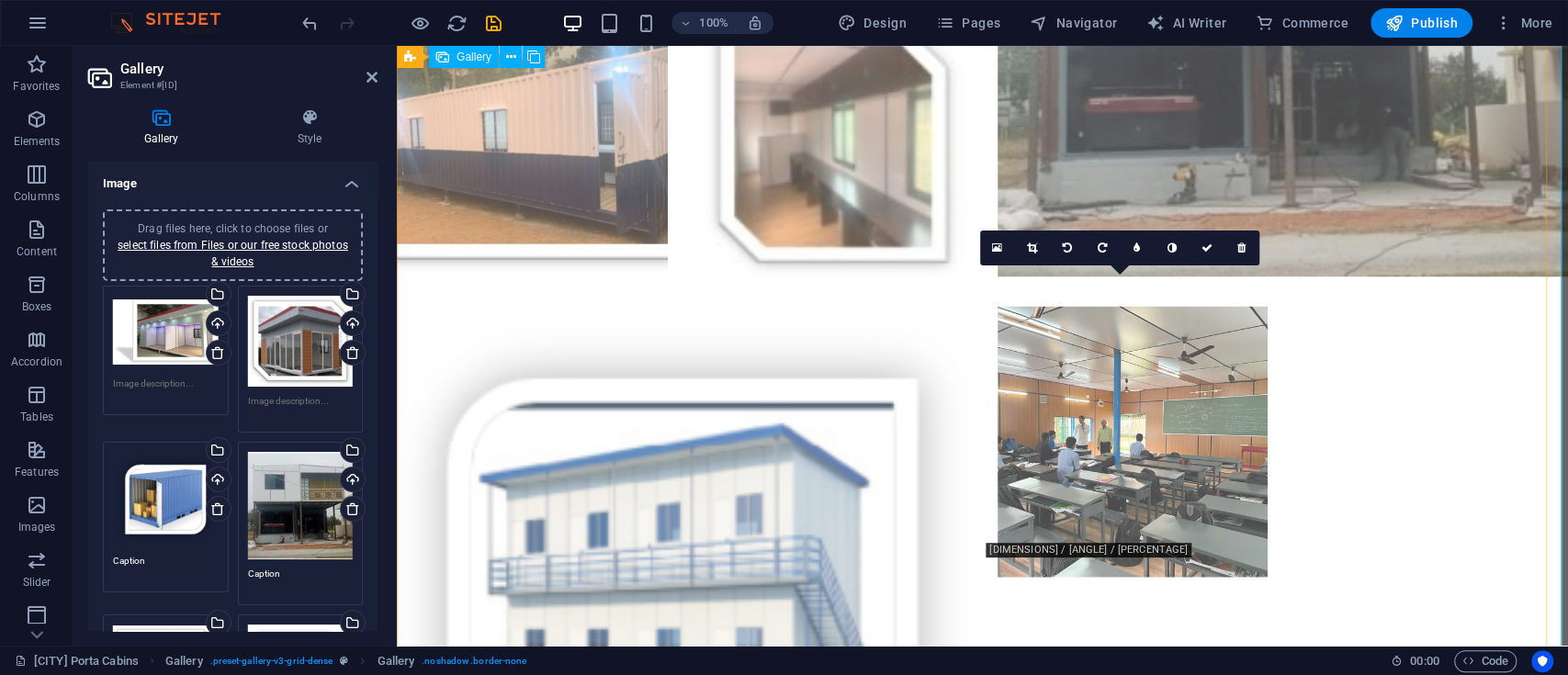 click at bounding box center [1133, 442] 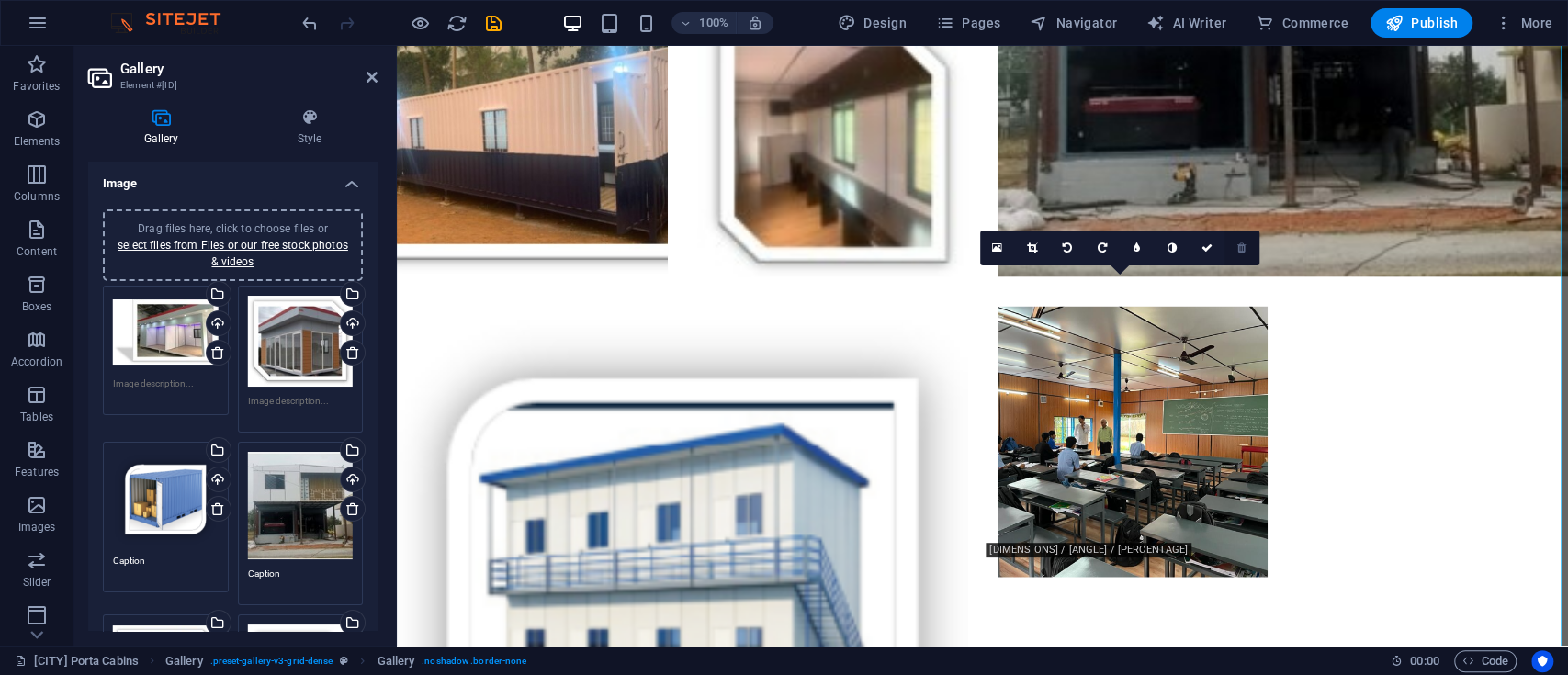 click at bounding box center (1241, 248) 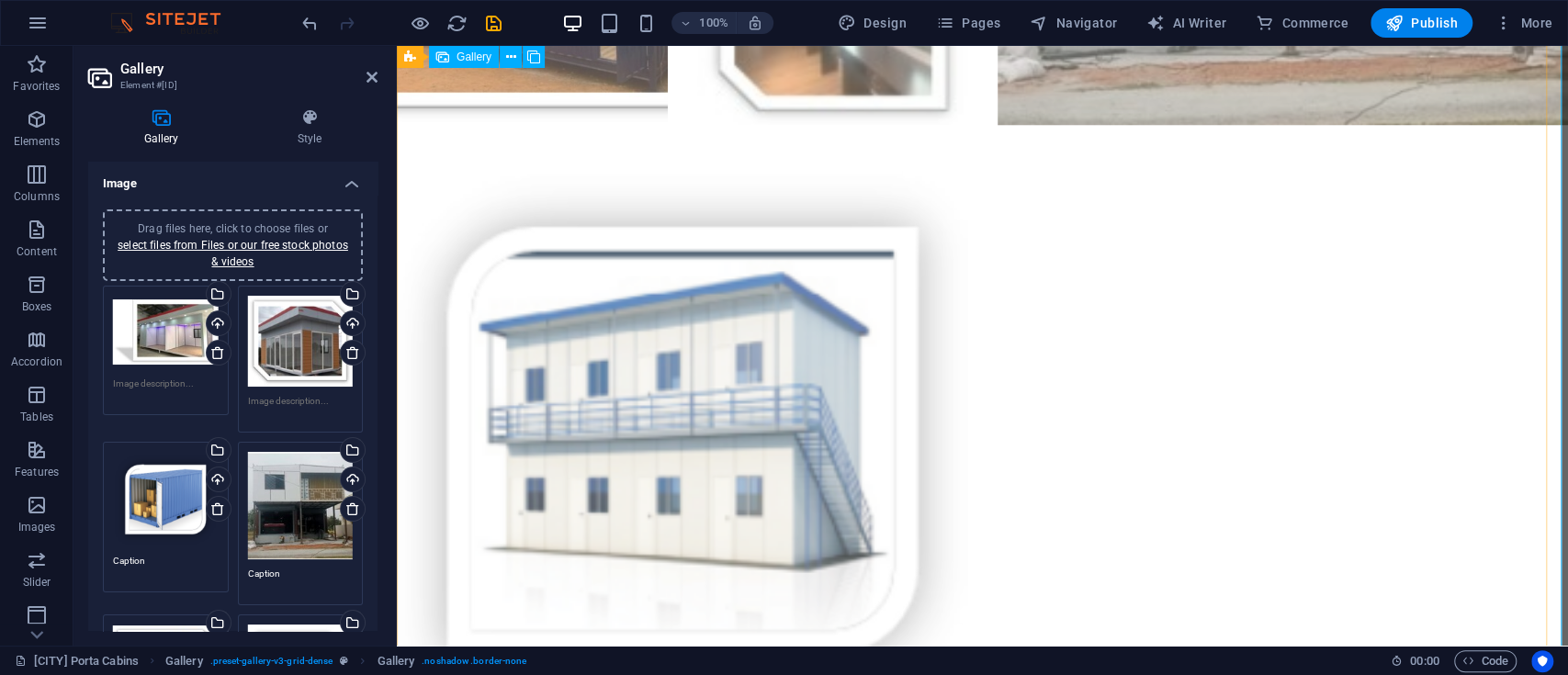 scroll, scrollTop: 2684, scrollLeft: 0, axis: vertical 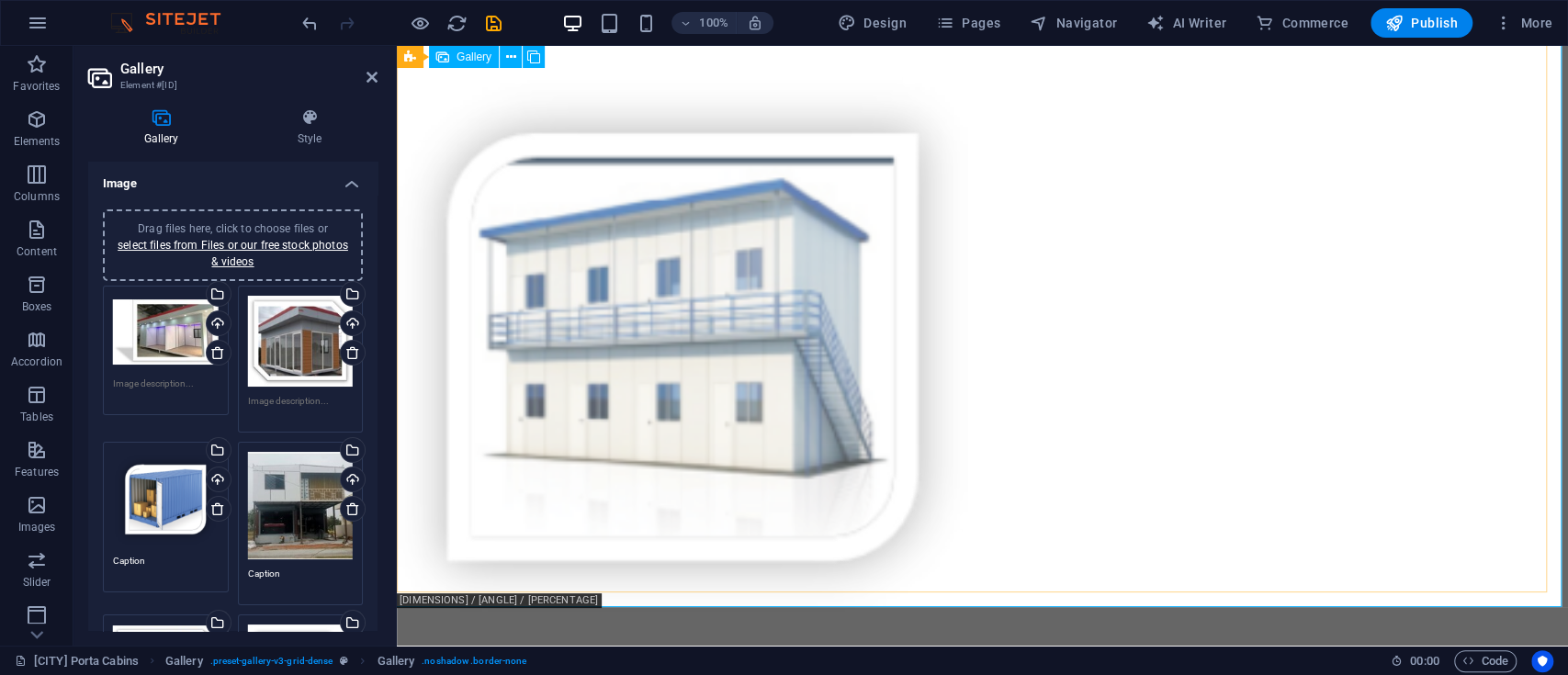 click at bounding box center [682, 347] 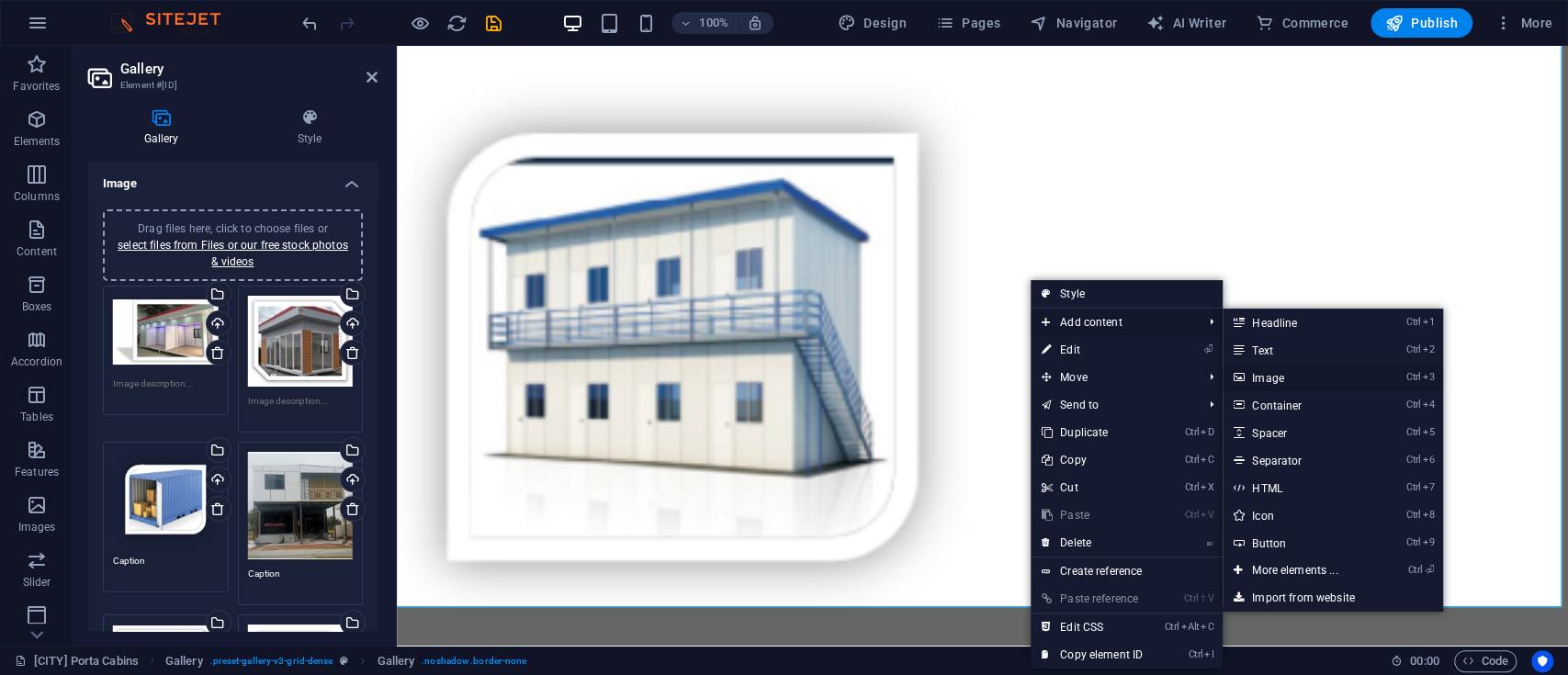 click on "Ctrl 3  Image" at bounding box center [1298, 377] 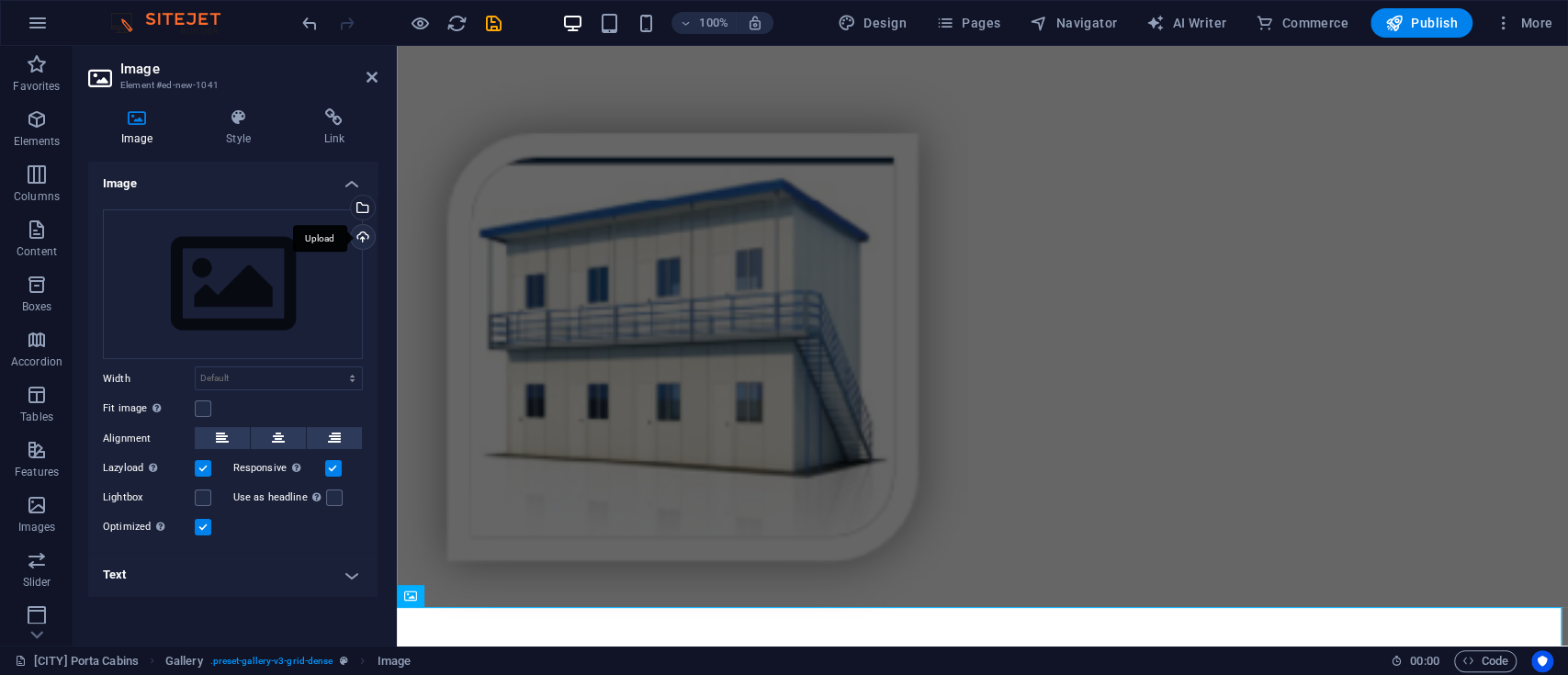 click on "Upload" at bounding box center [361, 239] 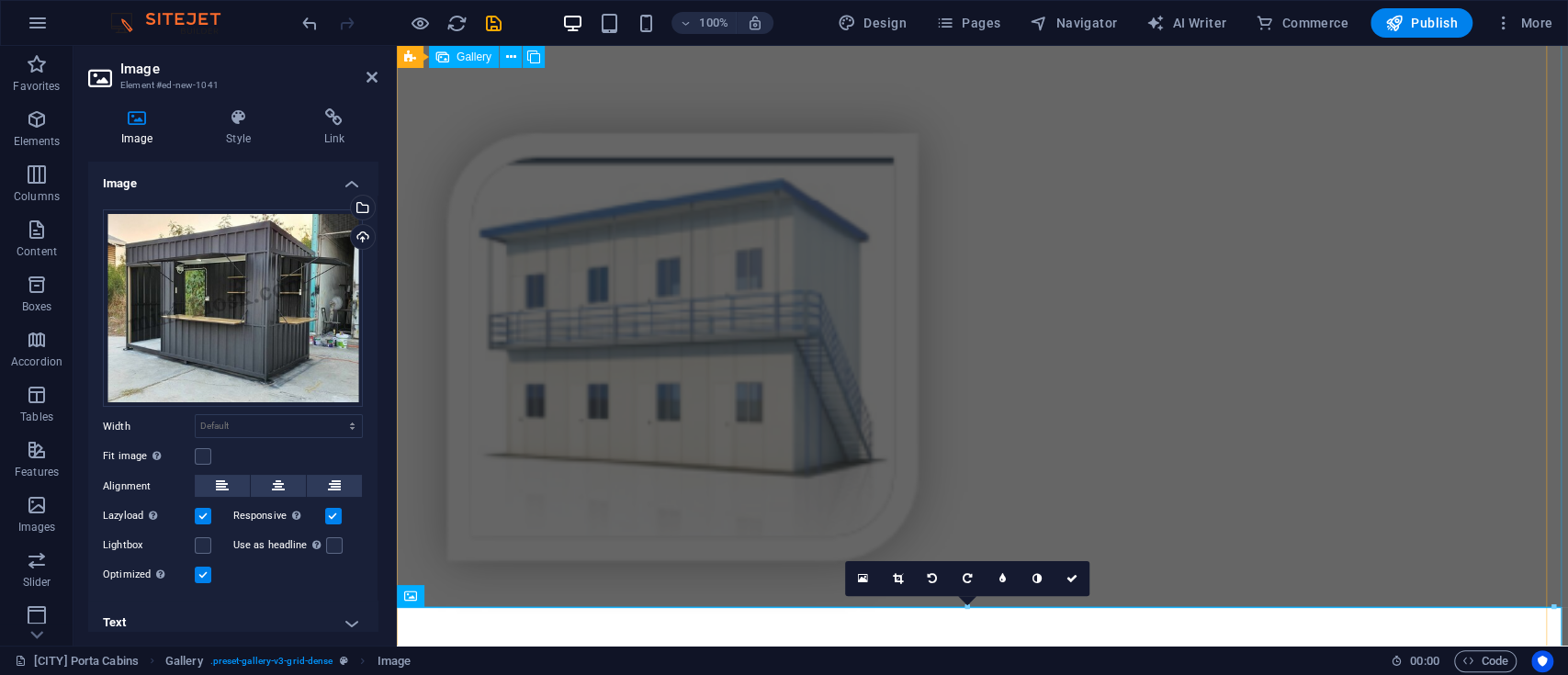 scroll, scrollTop: 2930, scrollLeft: 0, axis: vertical 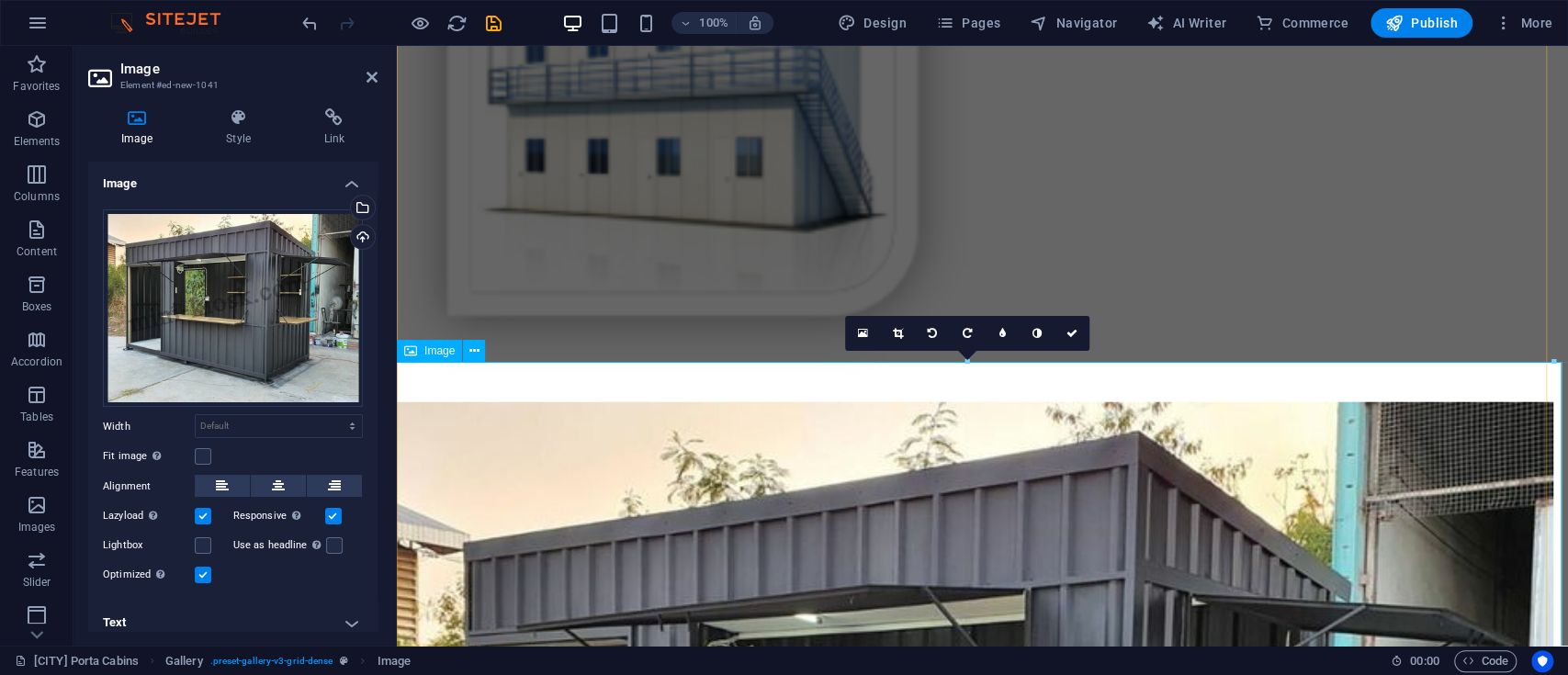 click at bounding box center [982, 843] 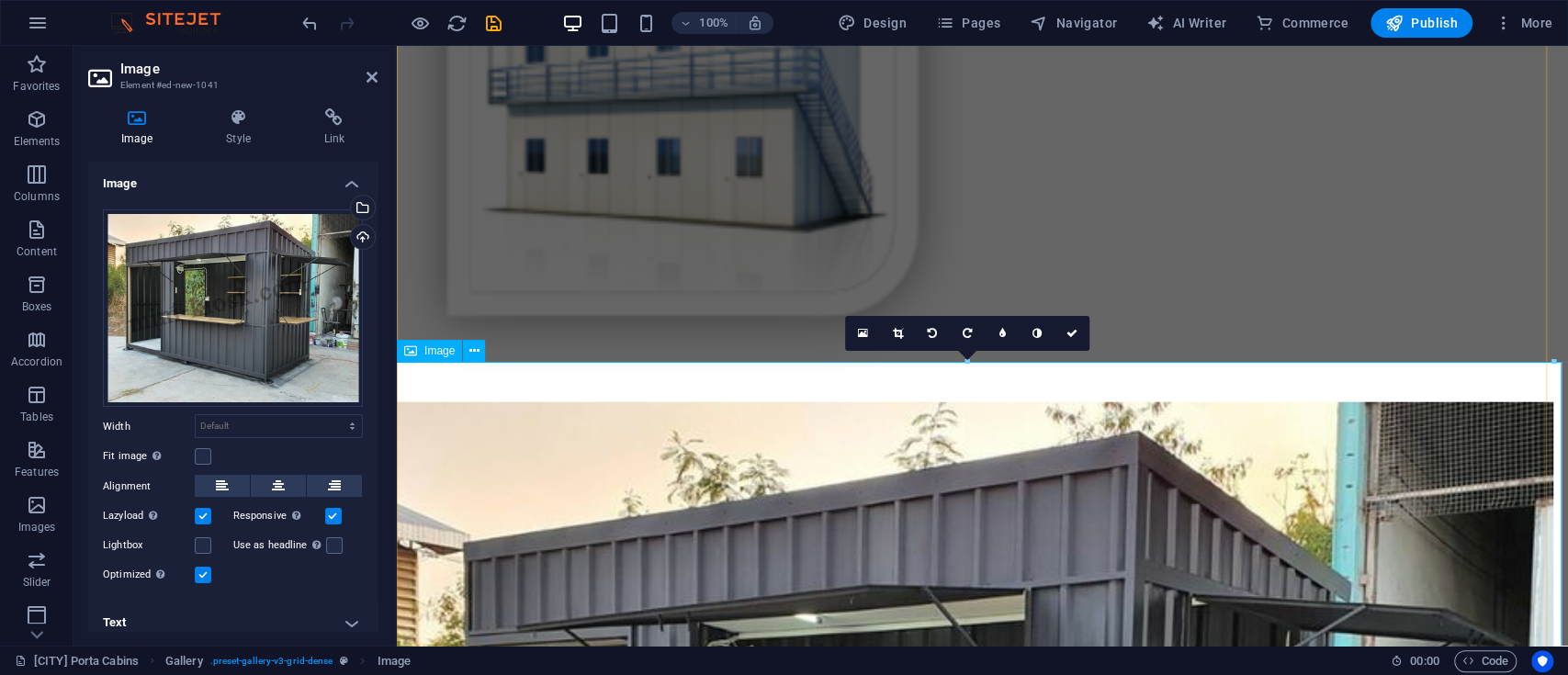 scroll, scrollTop: 3174, scrollLeft: 0, axis: vertical 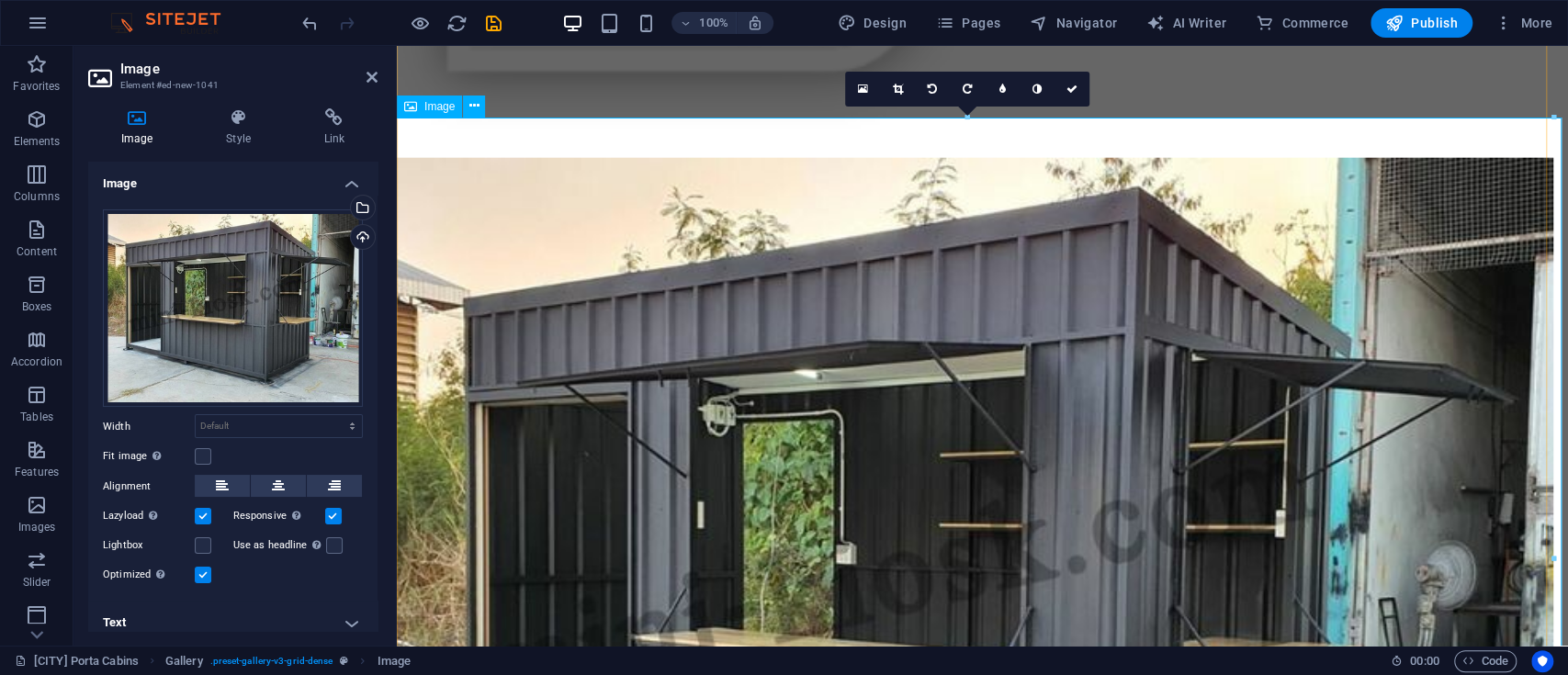 drag, startPoint x: 1946, startPoint y: 163, endPoint x: 1105, endPoint y: 264, distance: 847.0431 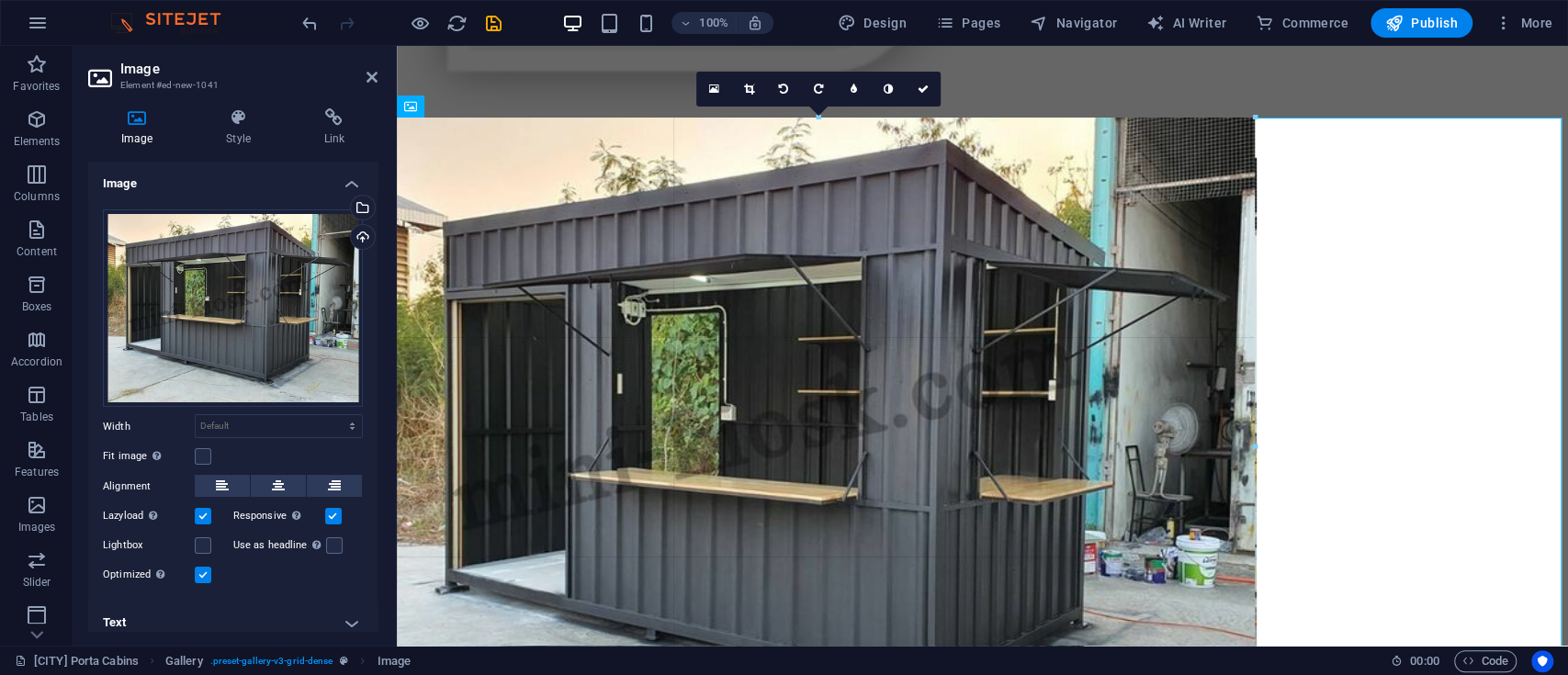 drag, startPoint x: 1550, startPoint y: 114, endPoint x: 530, endPoint y: 347, distance: 1046.2739 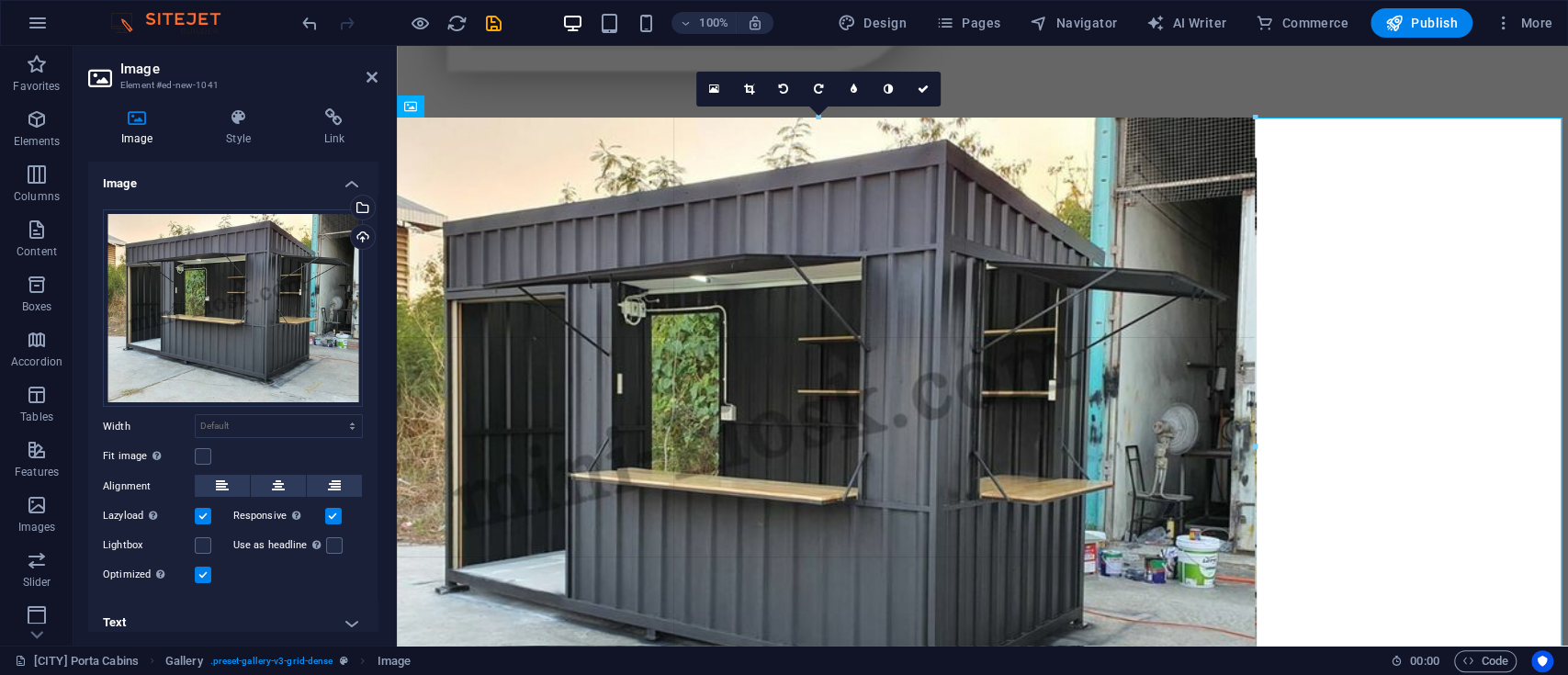type on "949" 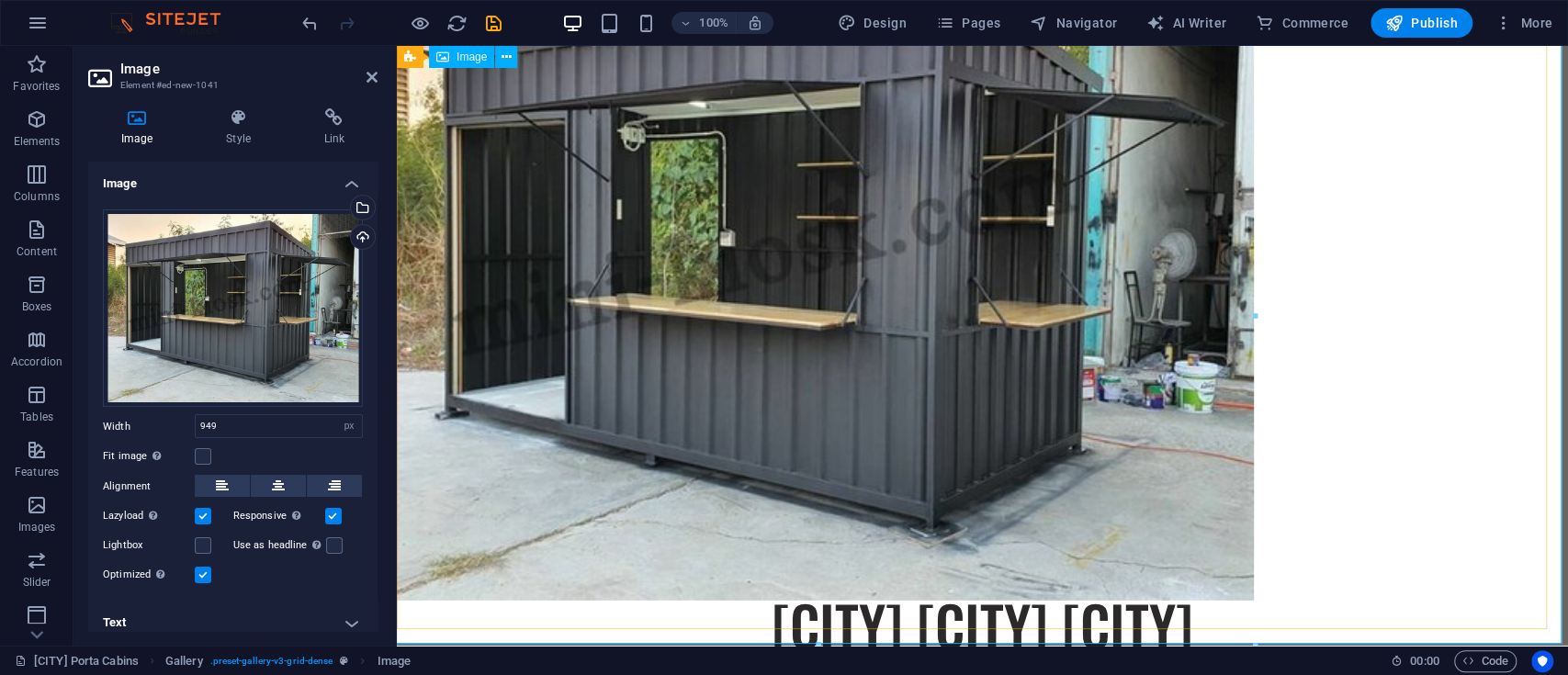 scroll, scrollTop: 3419, scrollLeft: 0, axis: vertical 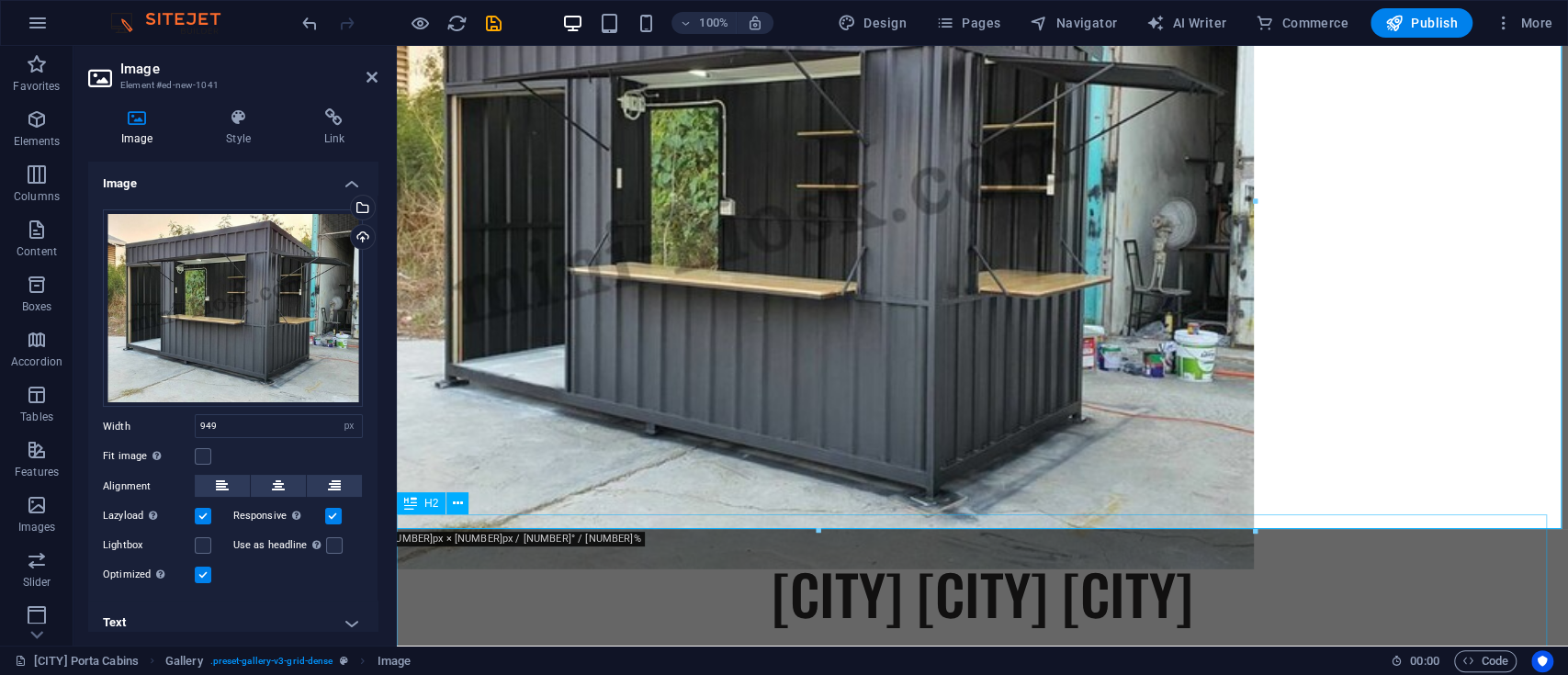 click at bounding box center [982, 241] 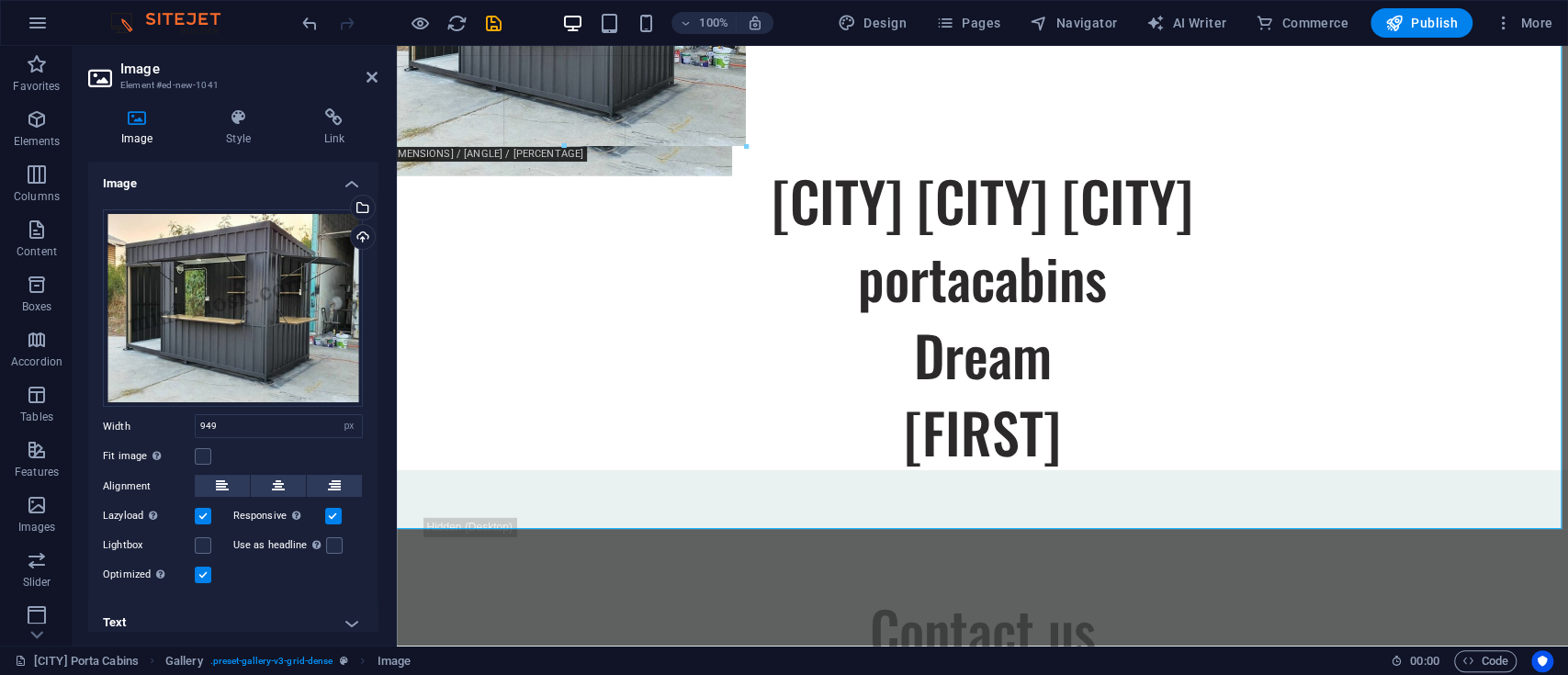 drag, startPoint x: 1255, startPoint y: 526, endPoint x: 636, endPoint y: 129, distance: 735.37065 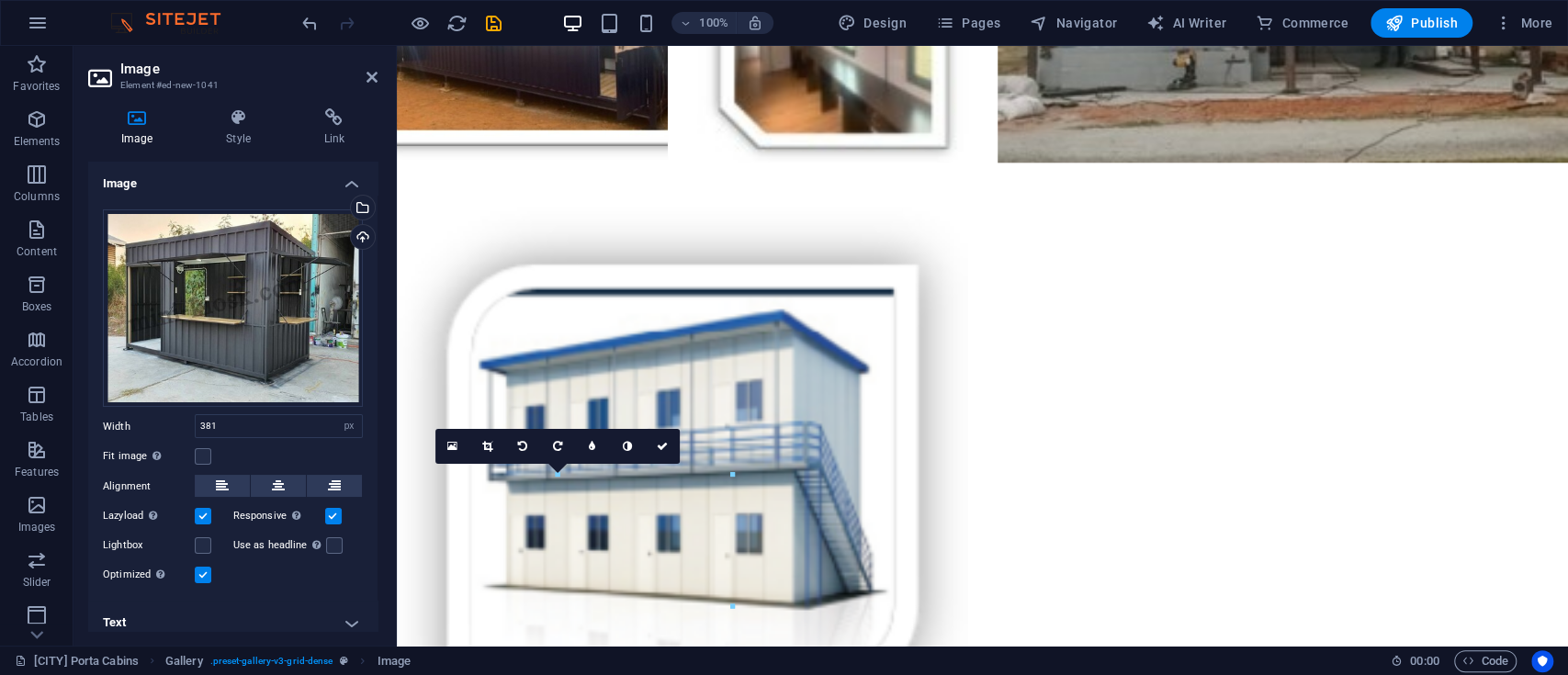 drag, startPoint x: 619, startPoint y: 566, endPoint x: 1166, endPoint y: 217, distance: 648.8528 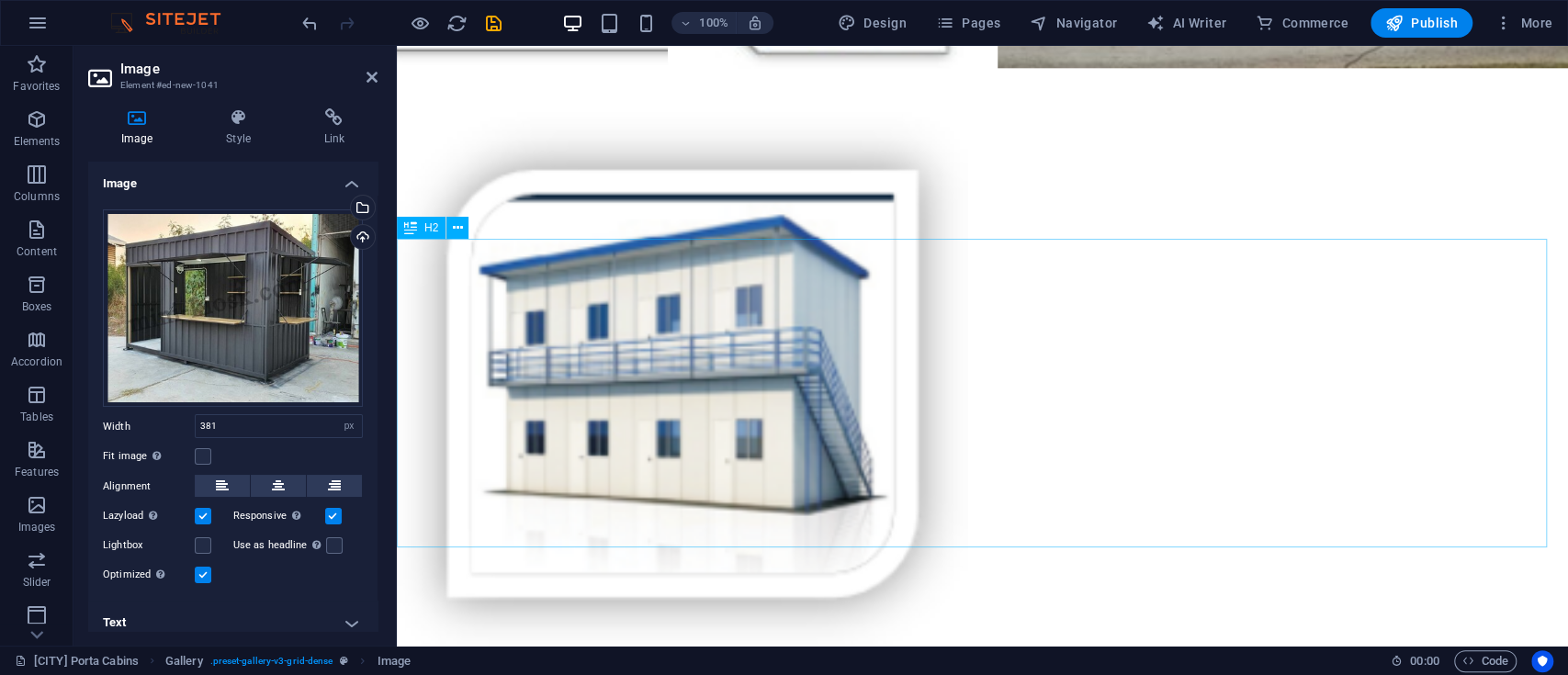 scroll, scrollTop: 2646, scrollLeft: 0, axis: vertical 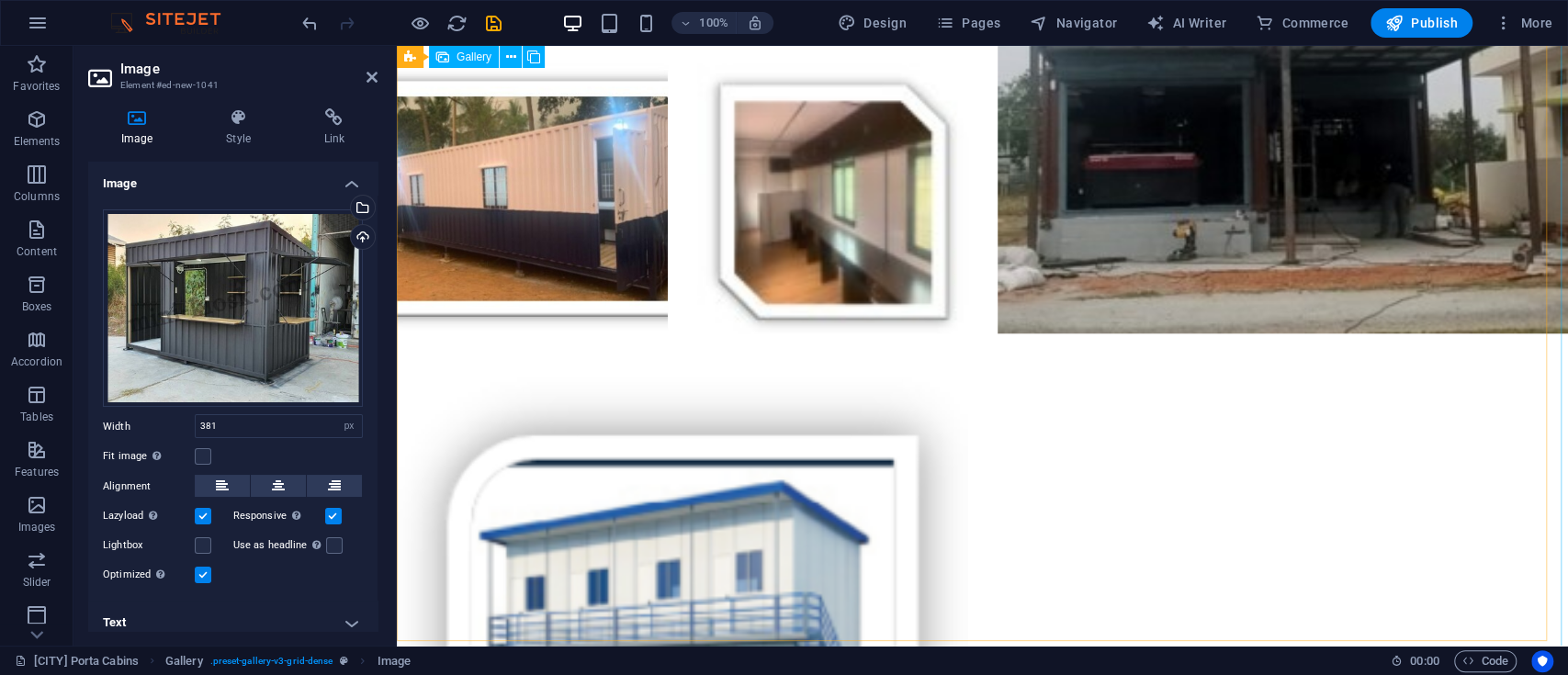 click at bounding box center [982, 199] 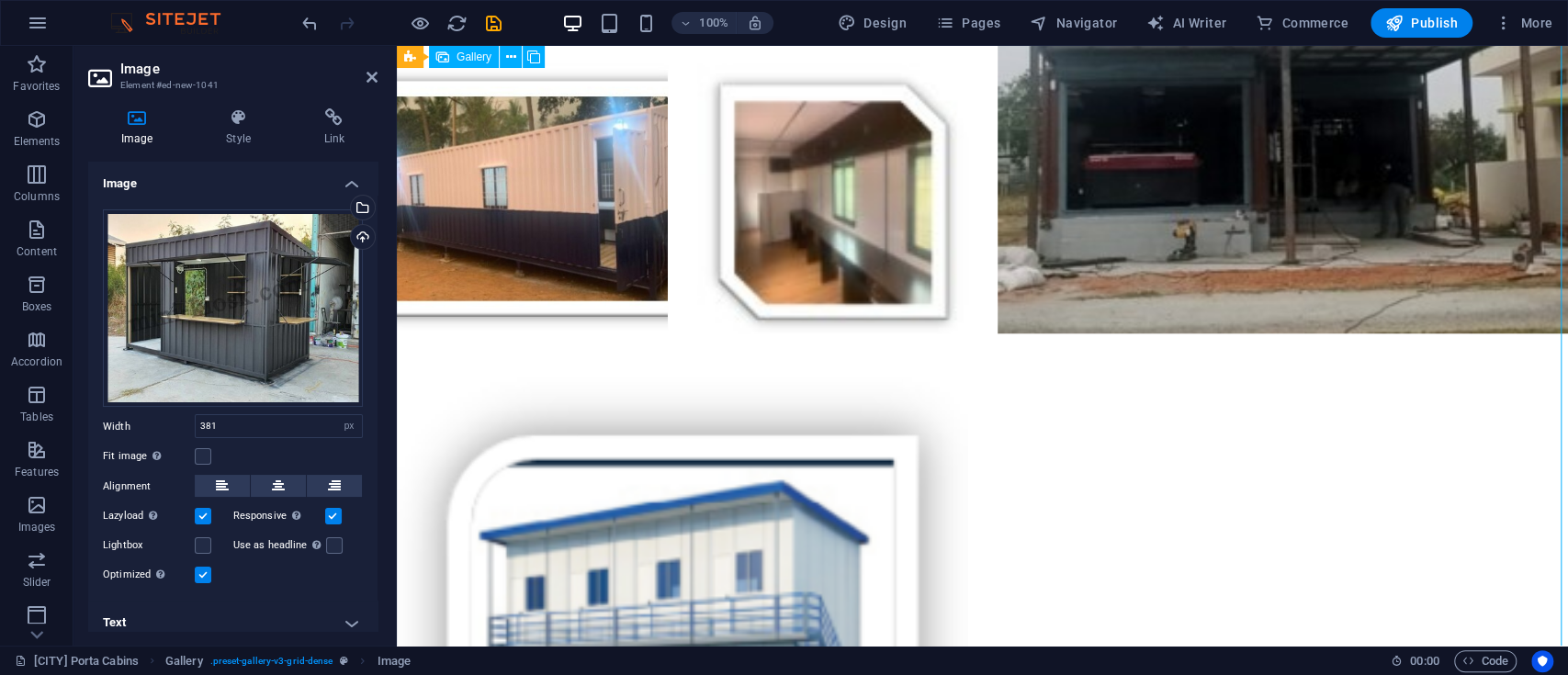 click at bounding box center (982, 199) 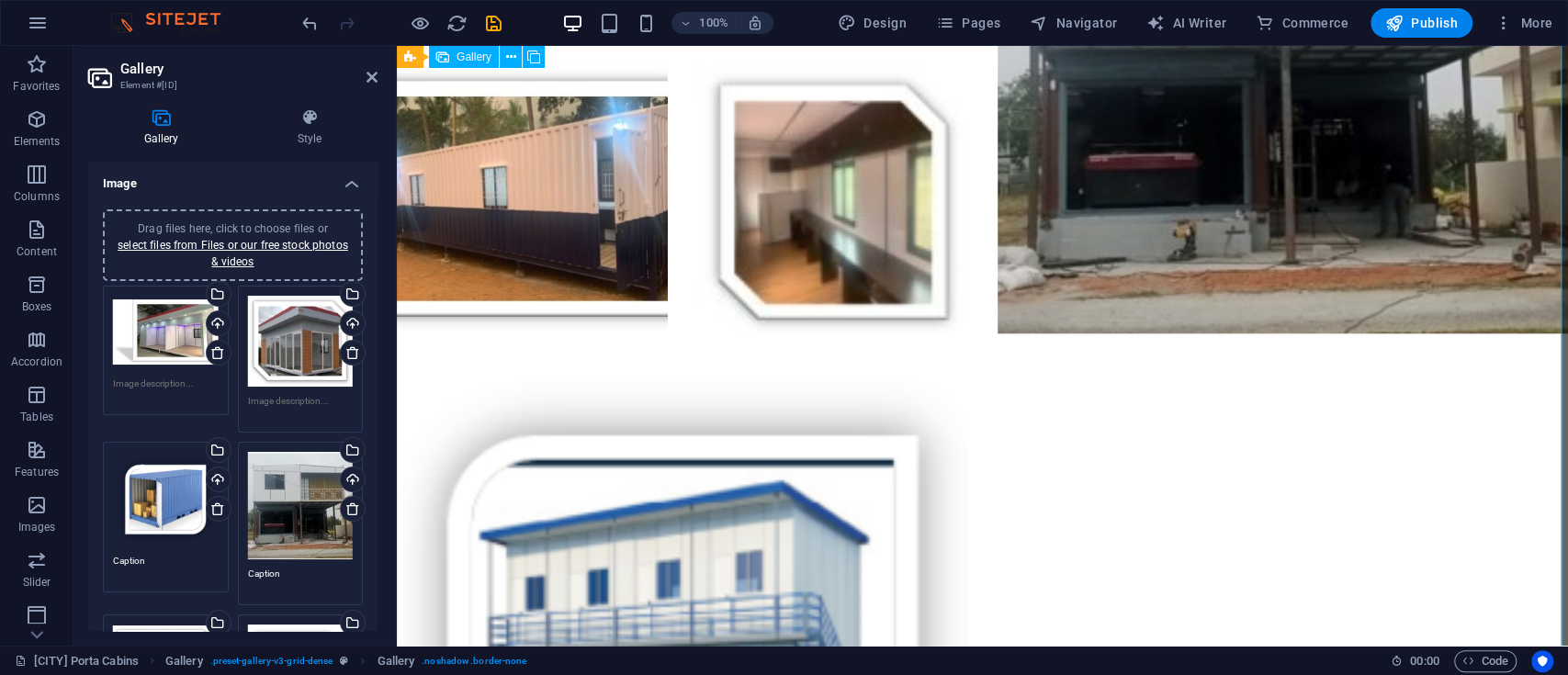 scroll, scrollTop: 2899, scrollLeft: 0, axis: vertical 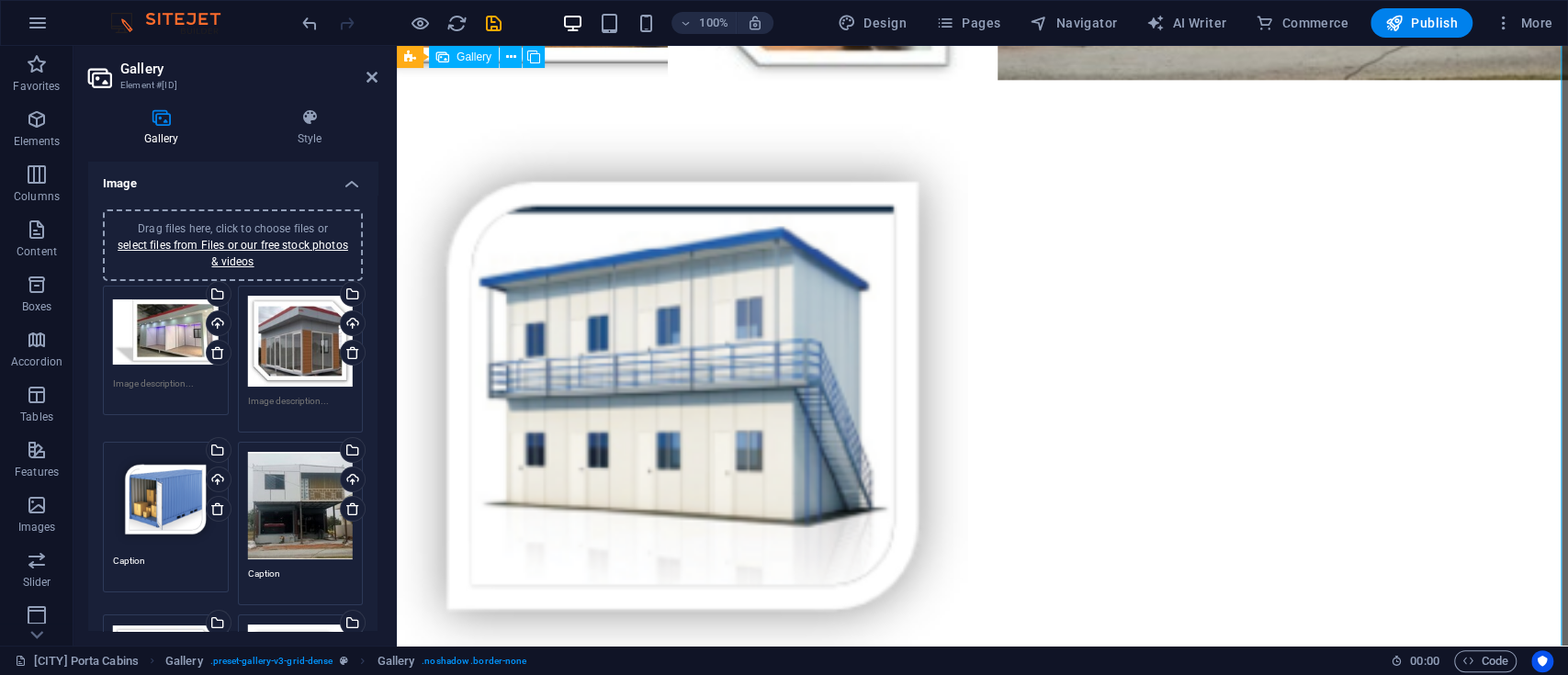 click at bounding box center [982, -54] 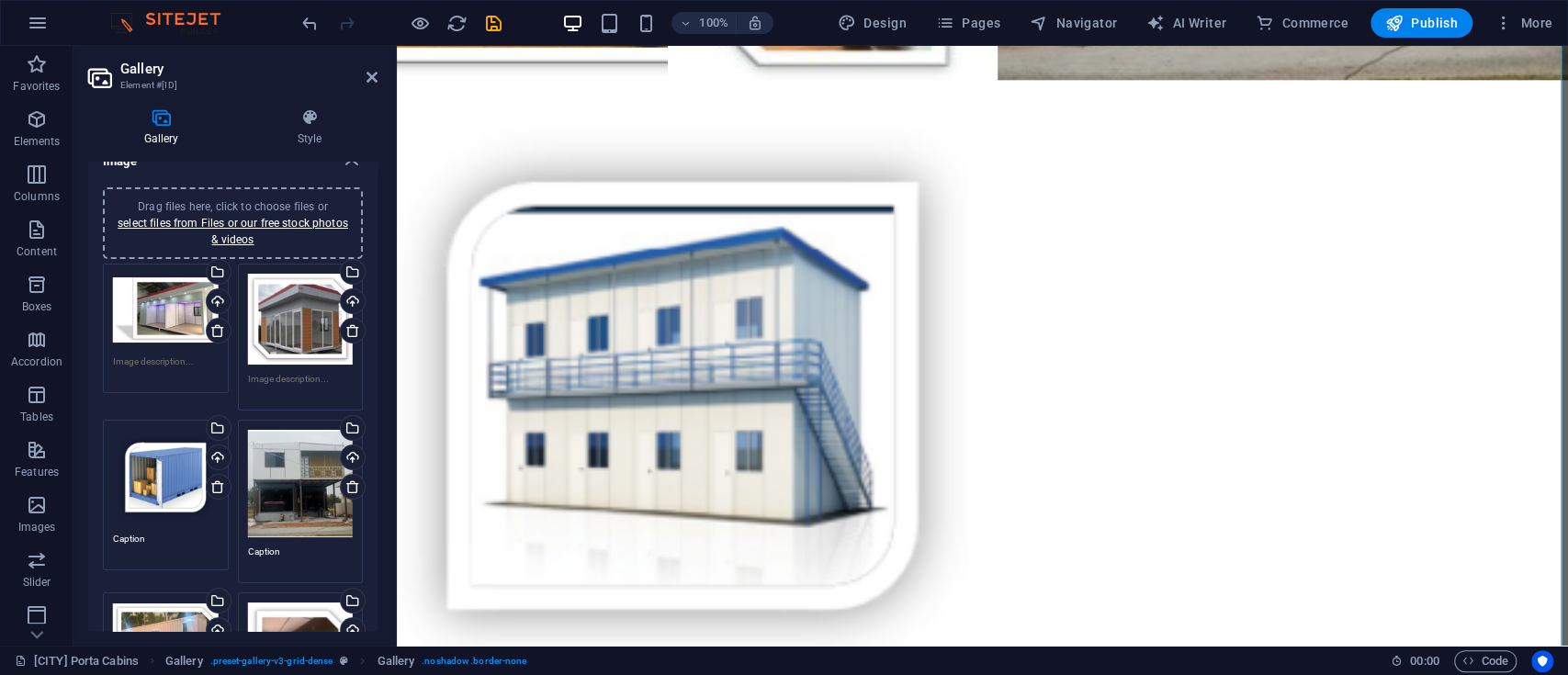 scroll, scrollTop: 0, scrollLeft: 0, axis: both 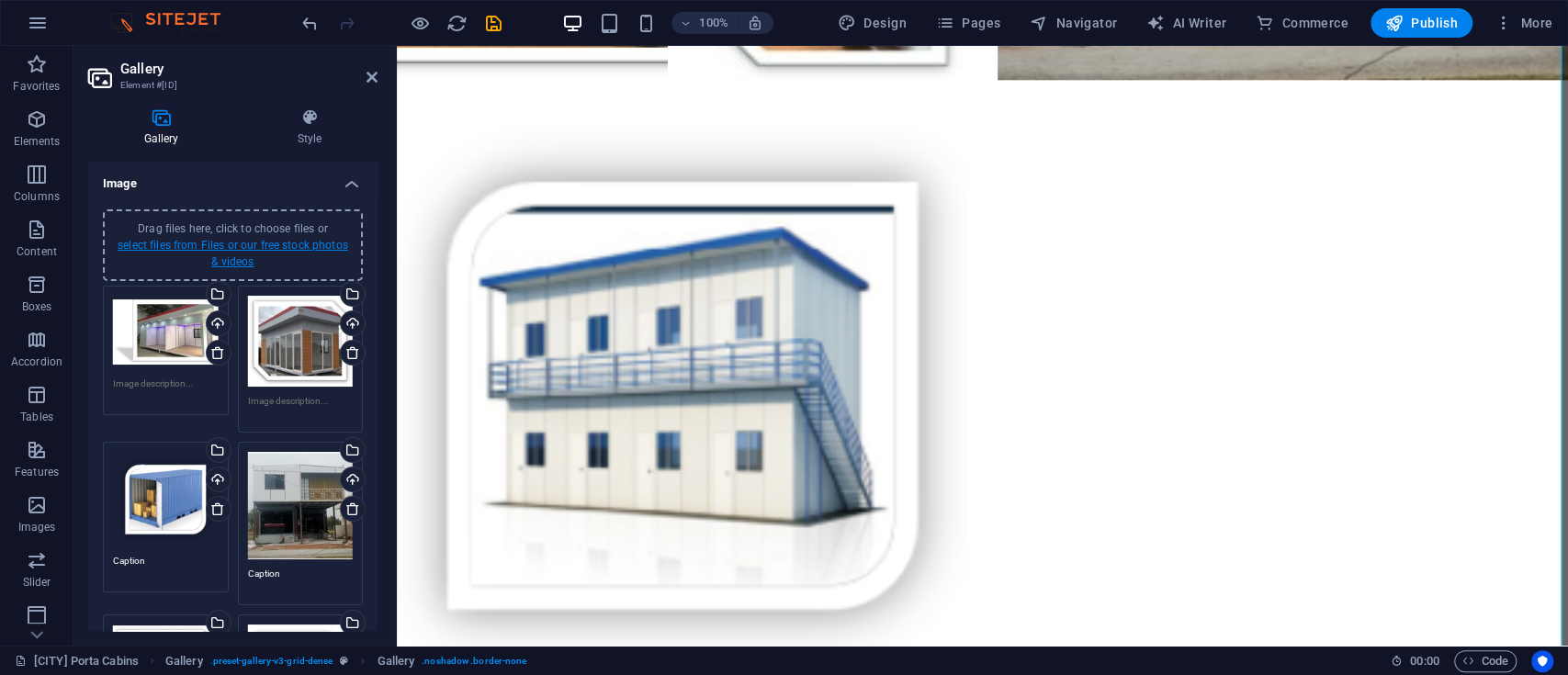 click on "select files from Files or our free stock photos & videos" at bounding box center [232, 253] 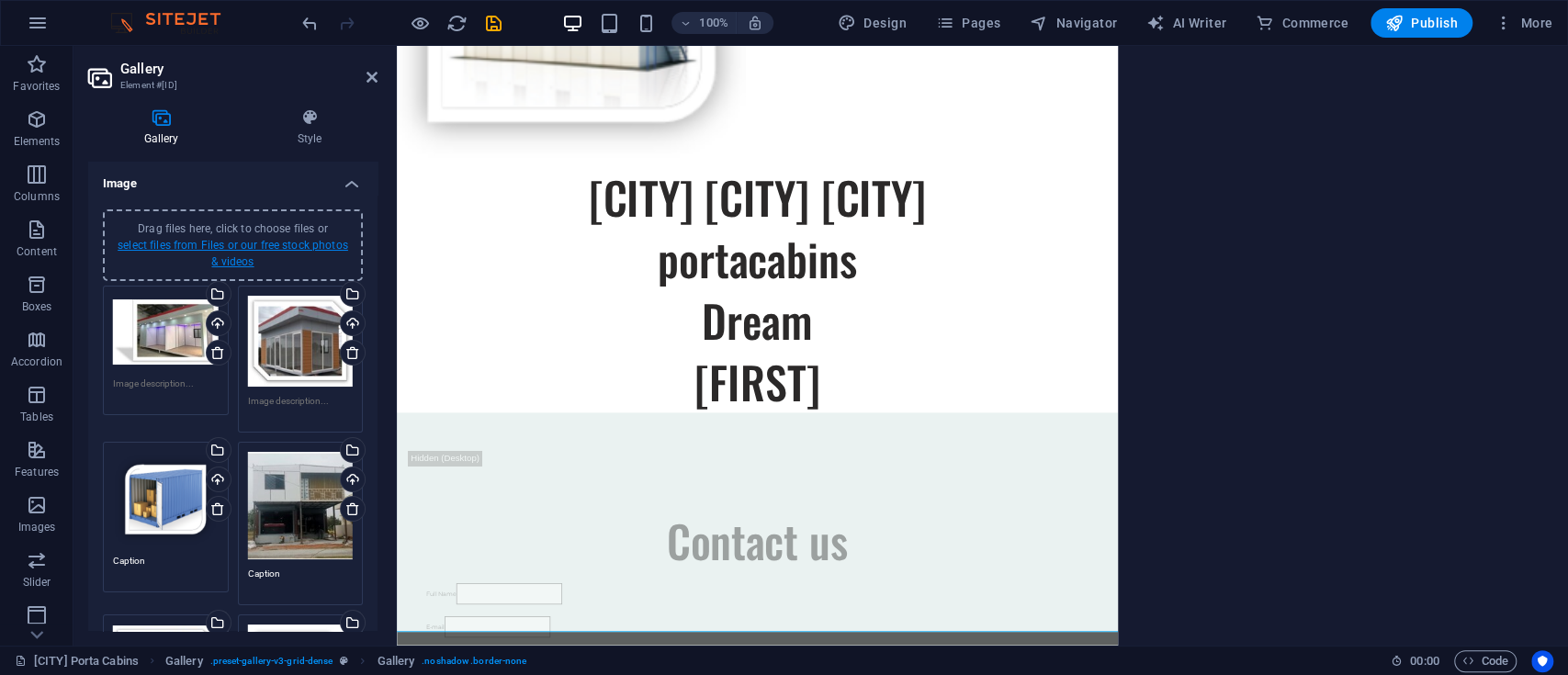 scroll, scrollTop: 2776, scrollLeft: 0, axis: vertical 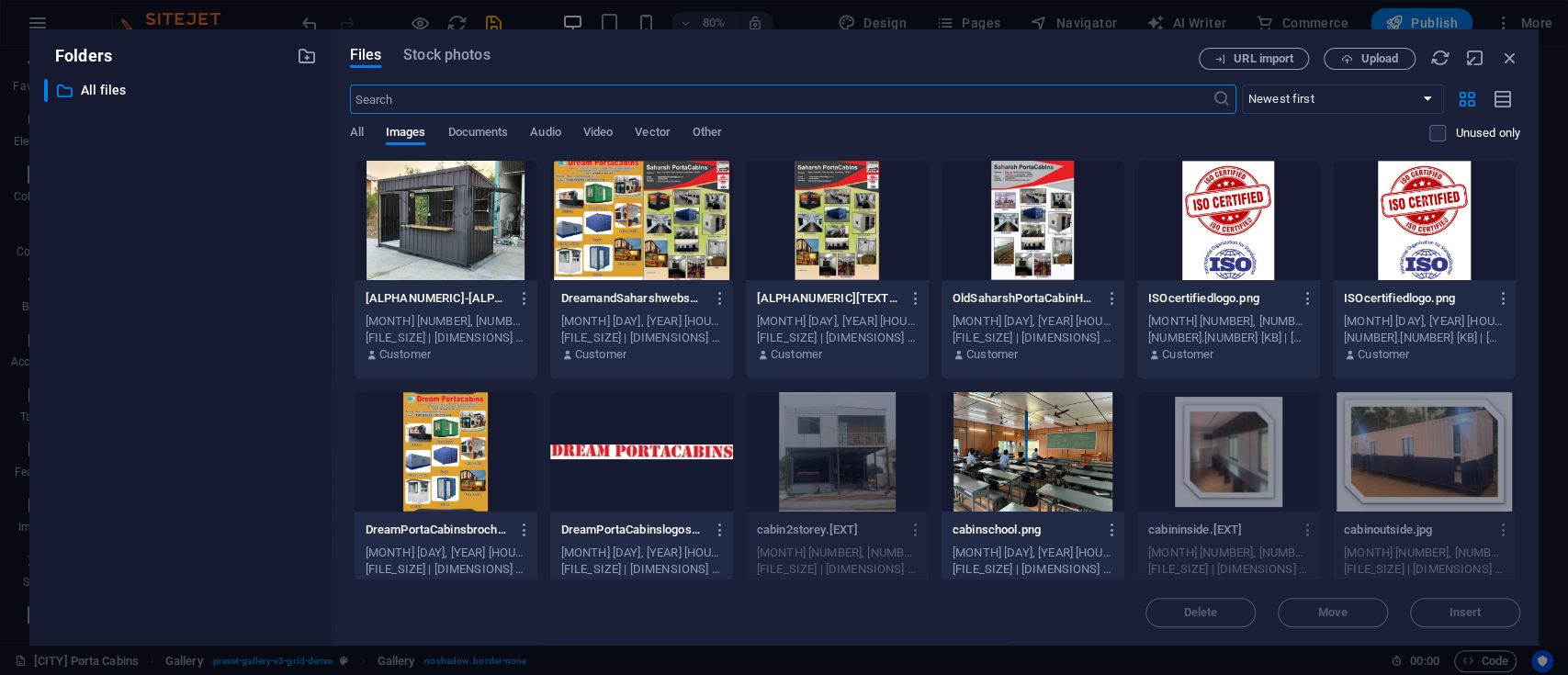 click at bounding box center (446, 220) 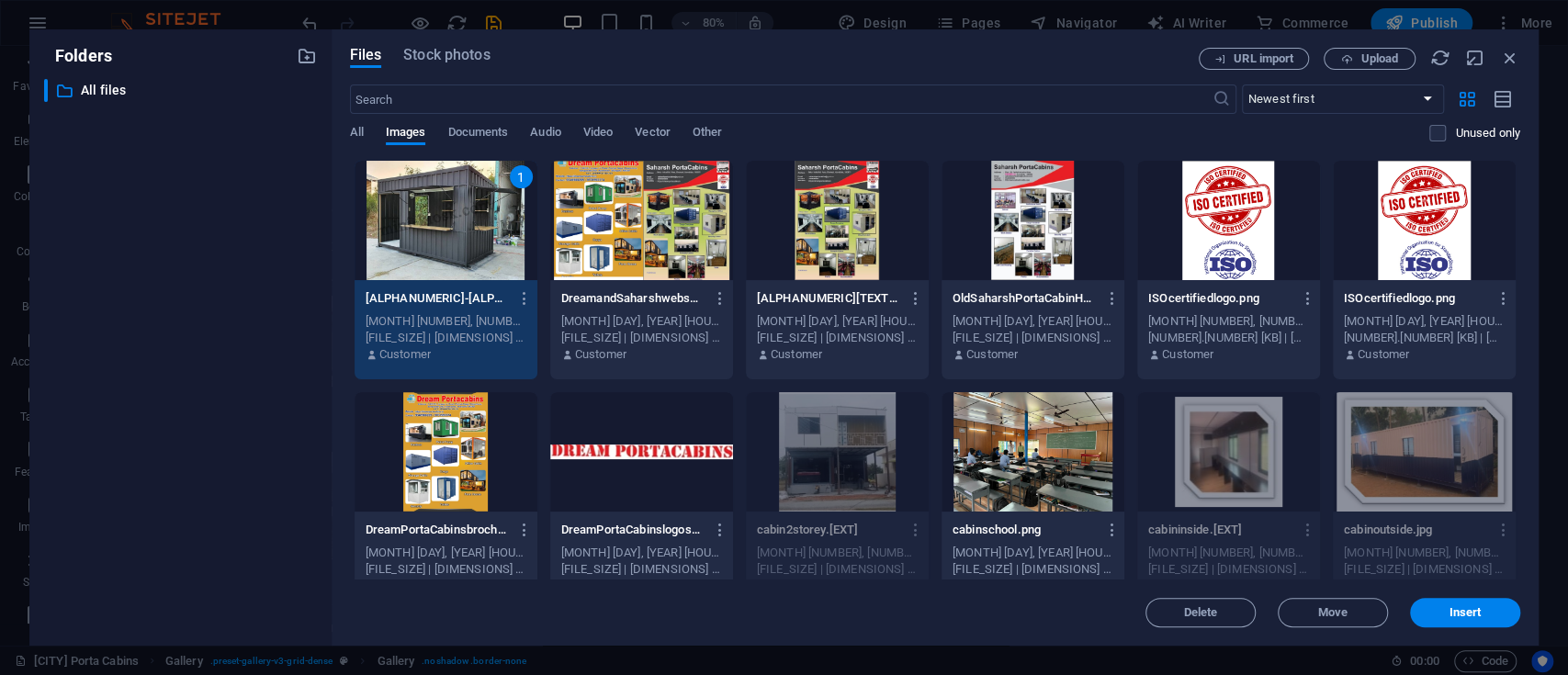 click on "1" at bounding box center [446, 220] 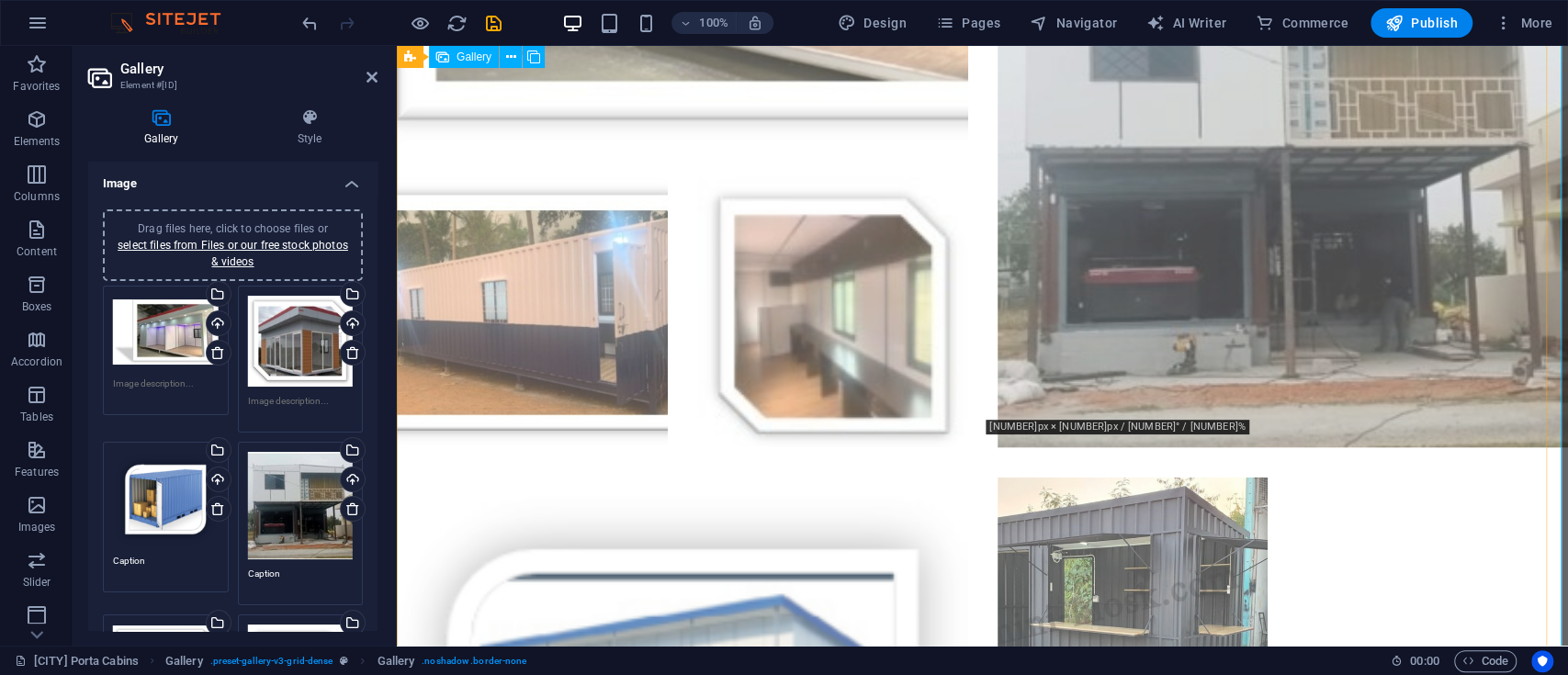 scroll, scrollTop: 2777, scrollLeft: 0, axis: vertical 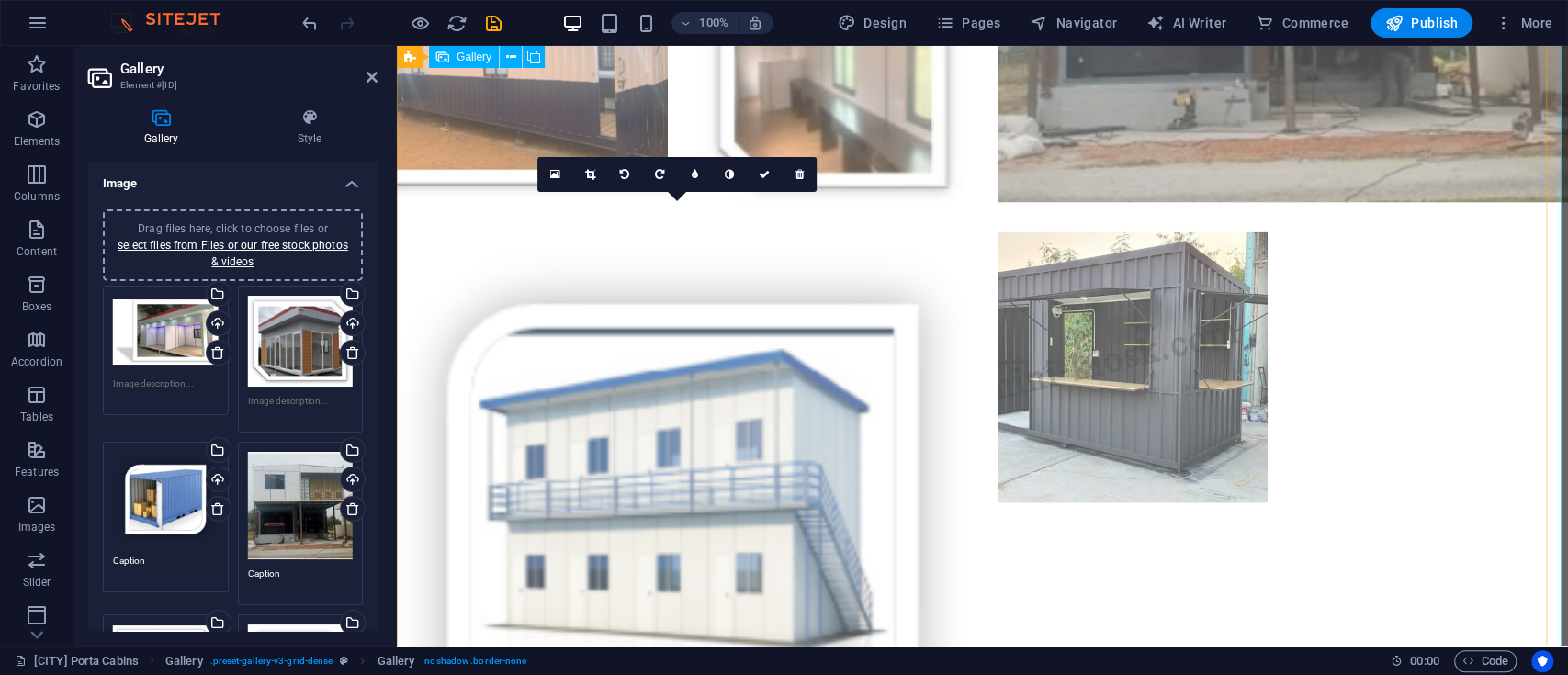 click at bounding box center [682, 518] 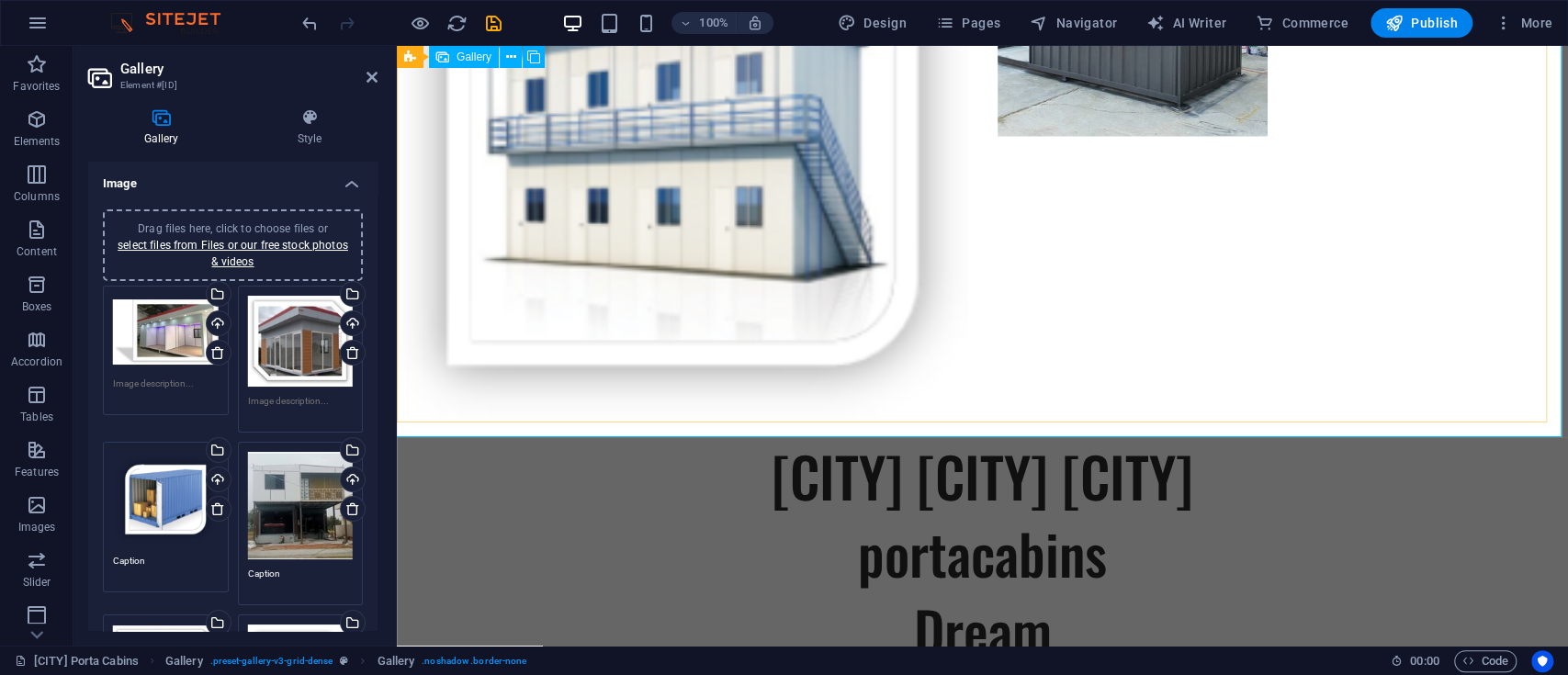 scroll, scrollTop: 3144, scrollLeft: 0, axis: vertical 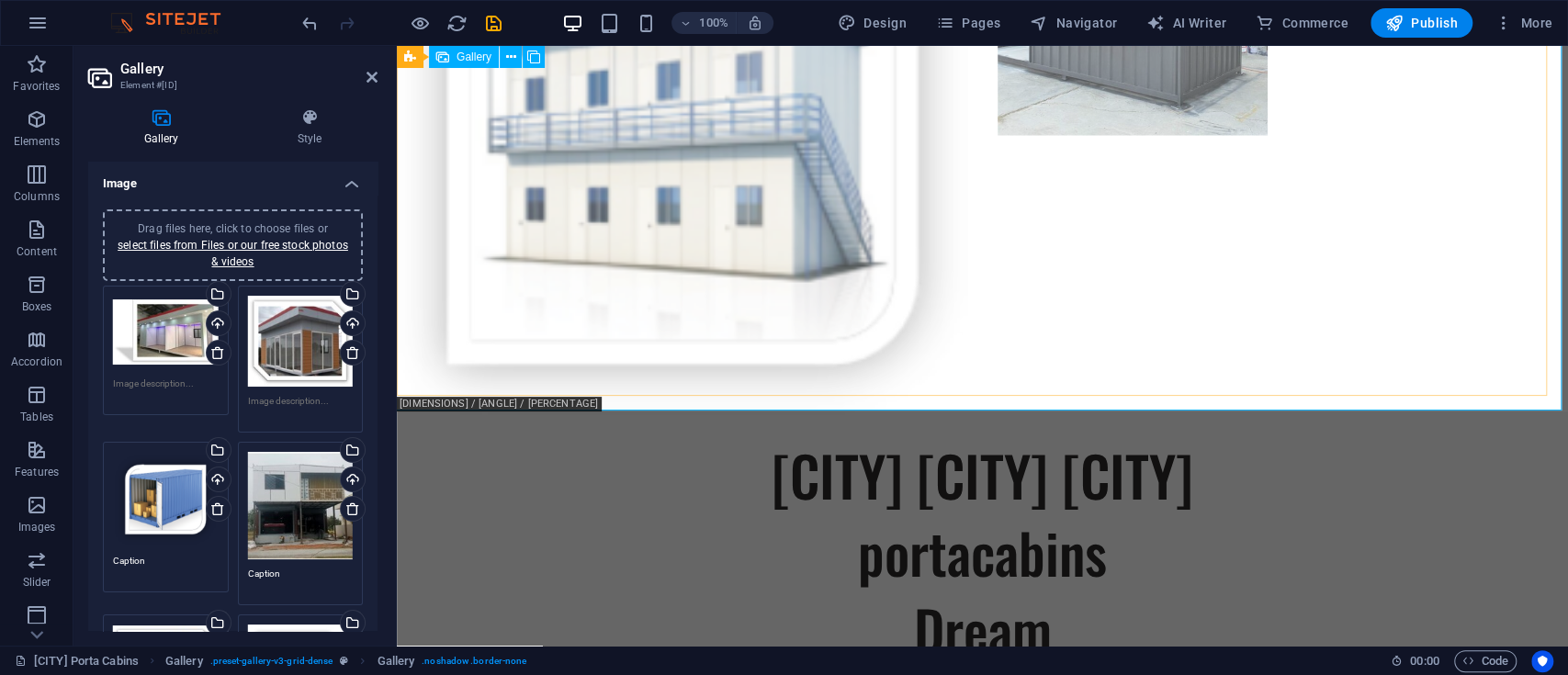 click at bounding box center (682, 151) 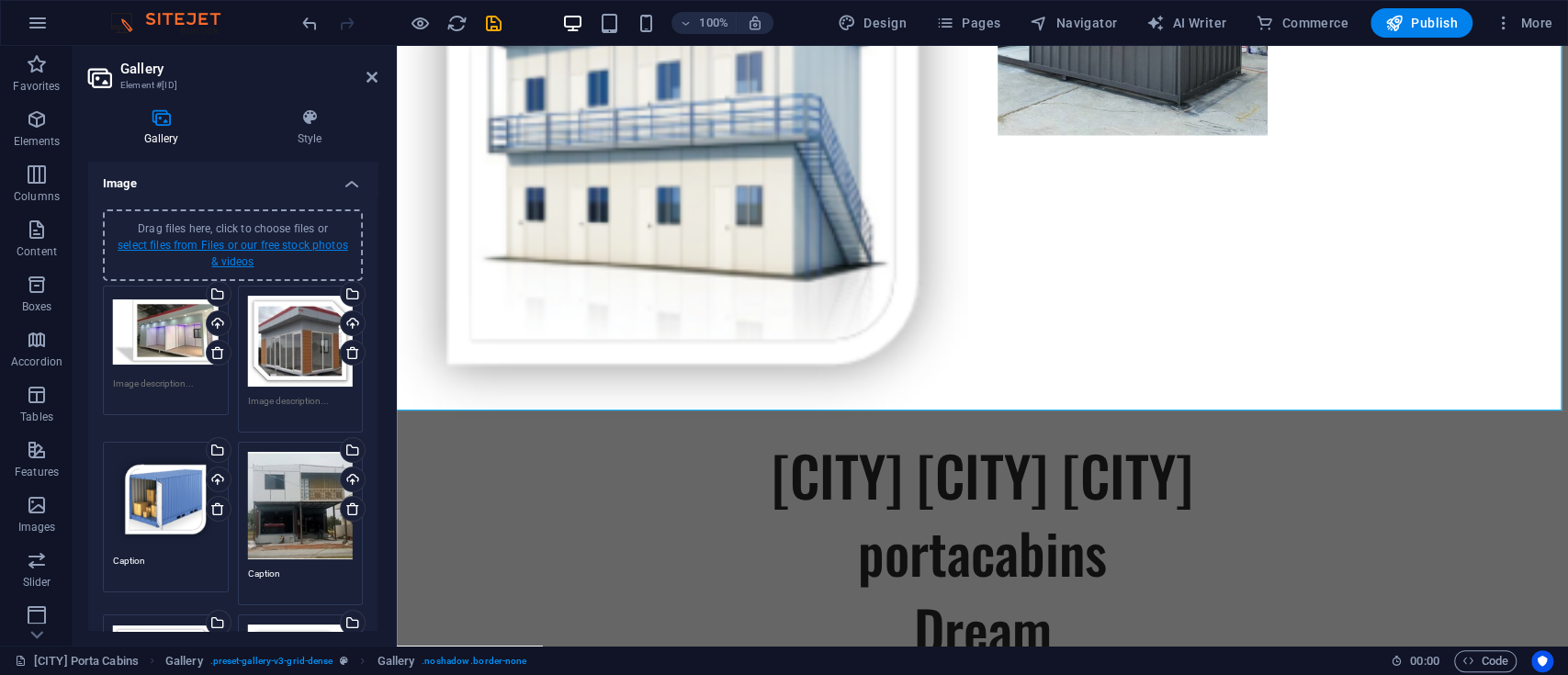 click on "select files from Files or our free stock photos & videos" at bounding box center [232, 253] 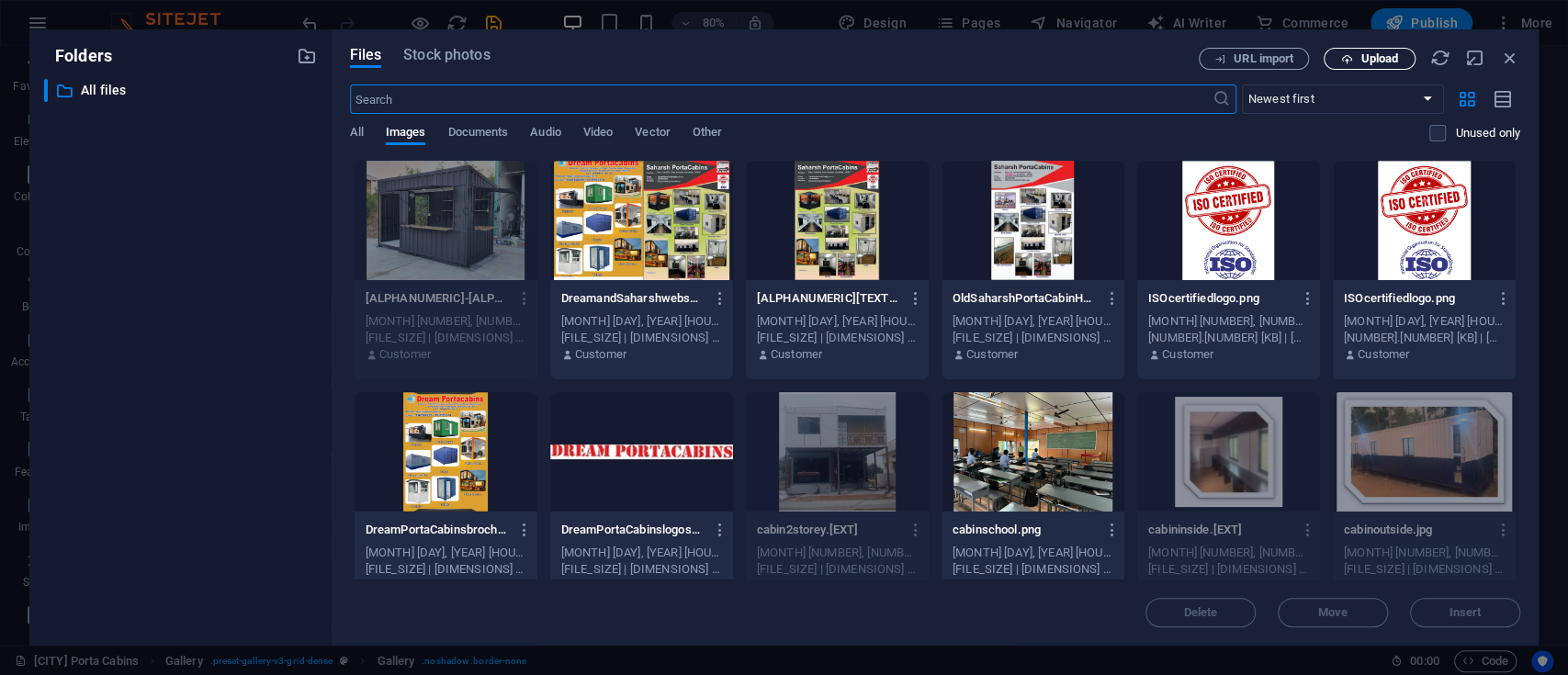 click on "Upload" at bounding box center (1379, 59) 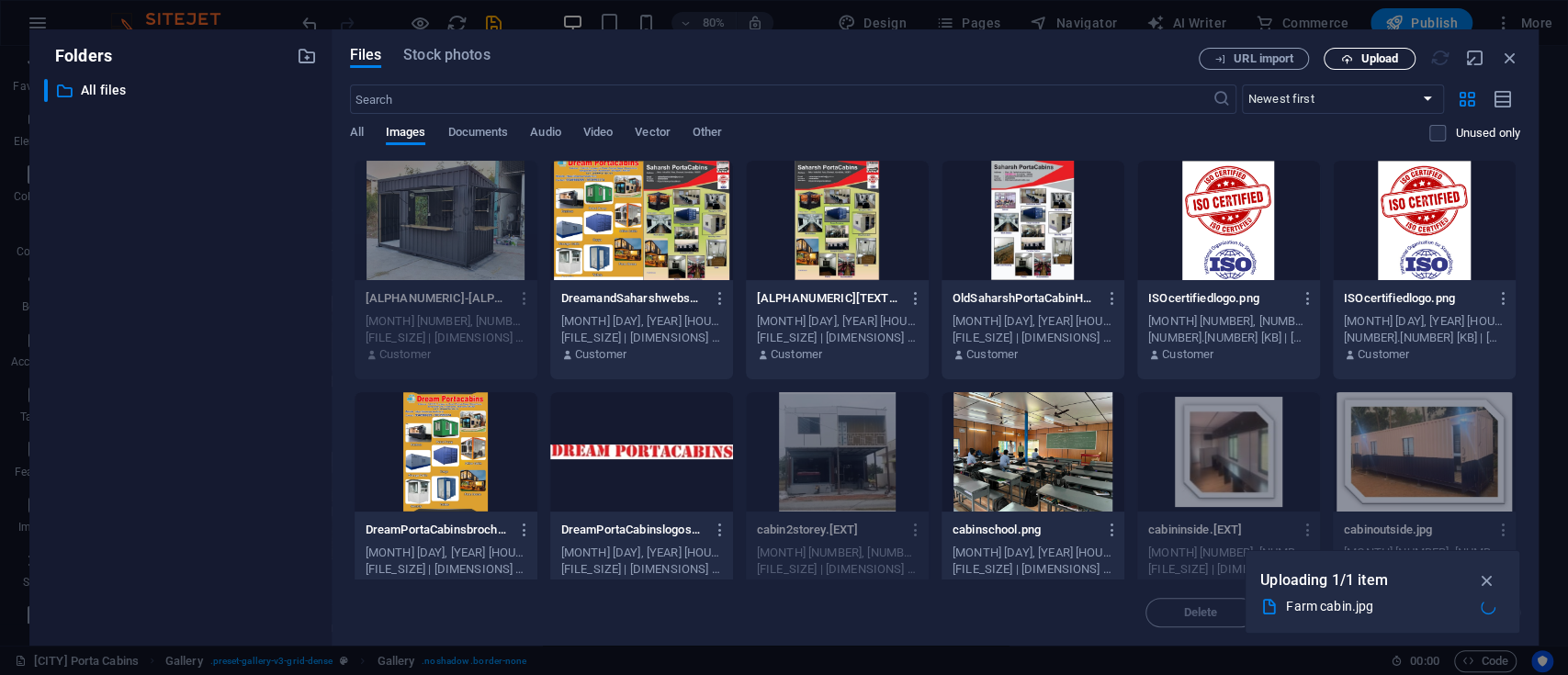 click on "Upload" at bounding box center (1379, 59) 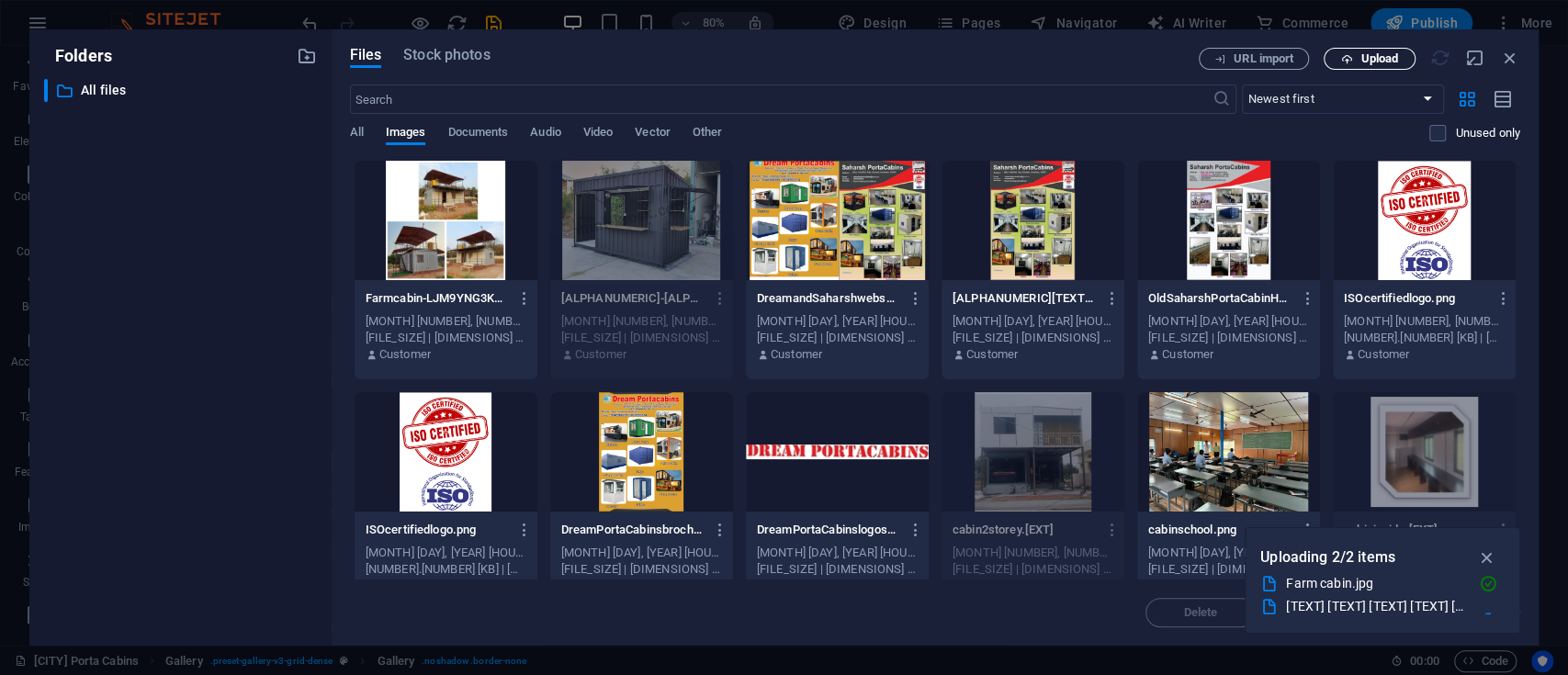 click on "Upload" at bounding box center [1379, 59] 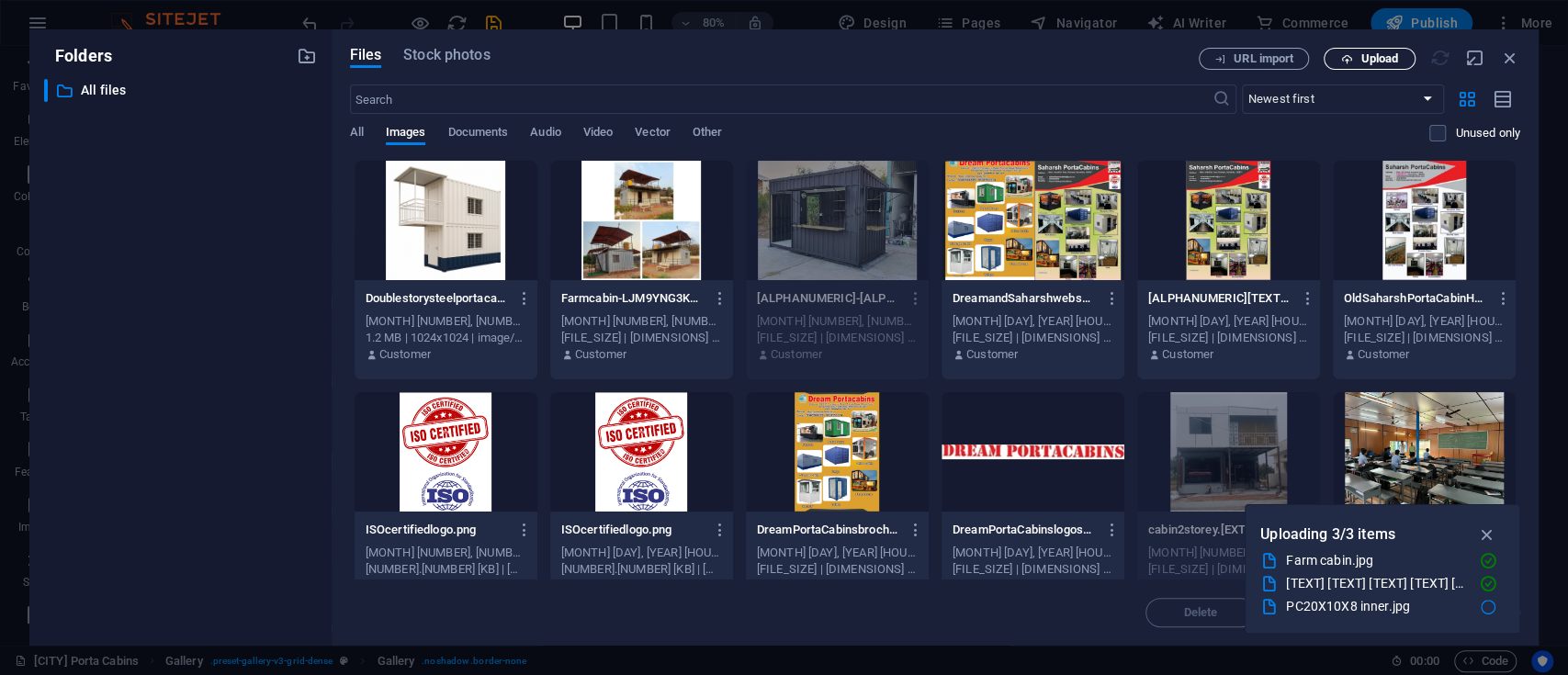 click on "Upload" at bounding box center (1379, 59) 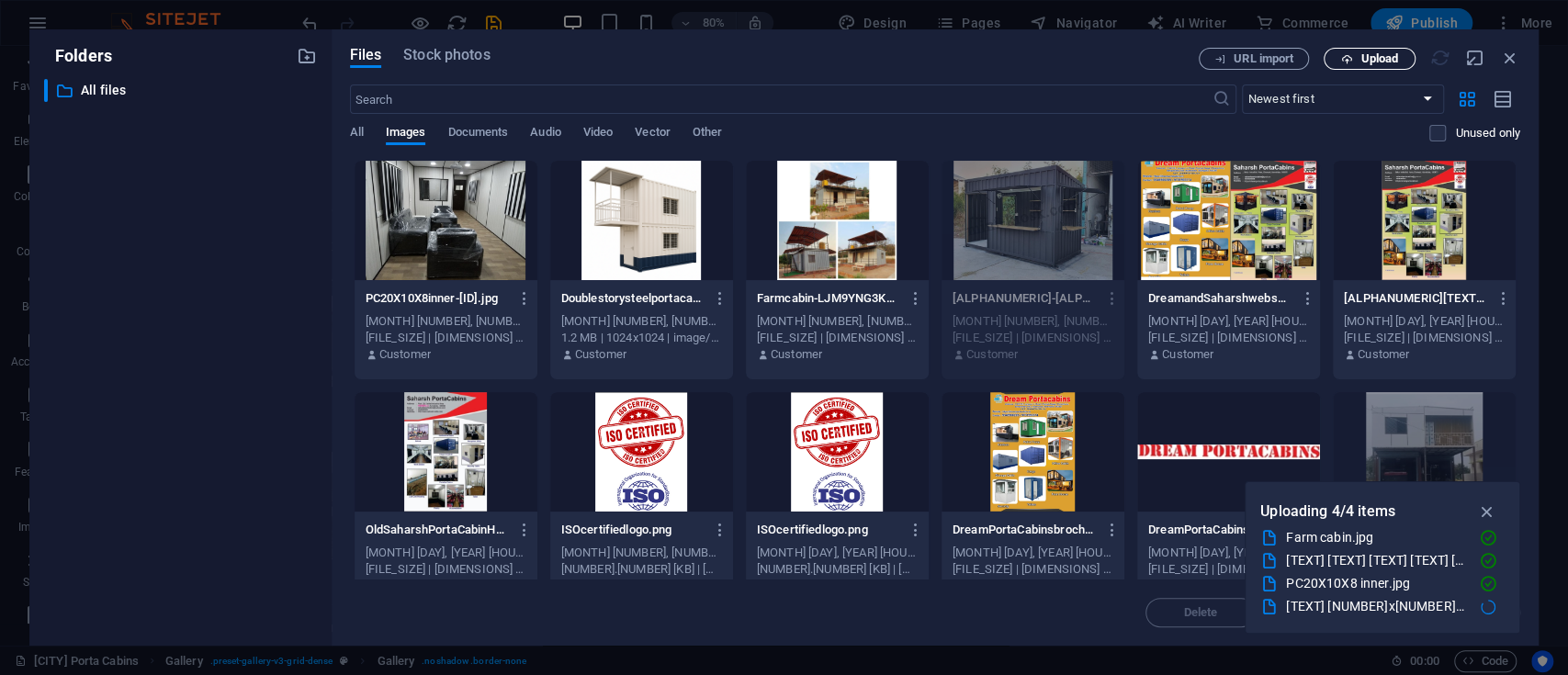 click on "Upload" at bounding box center [1370, 59] 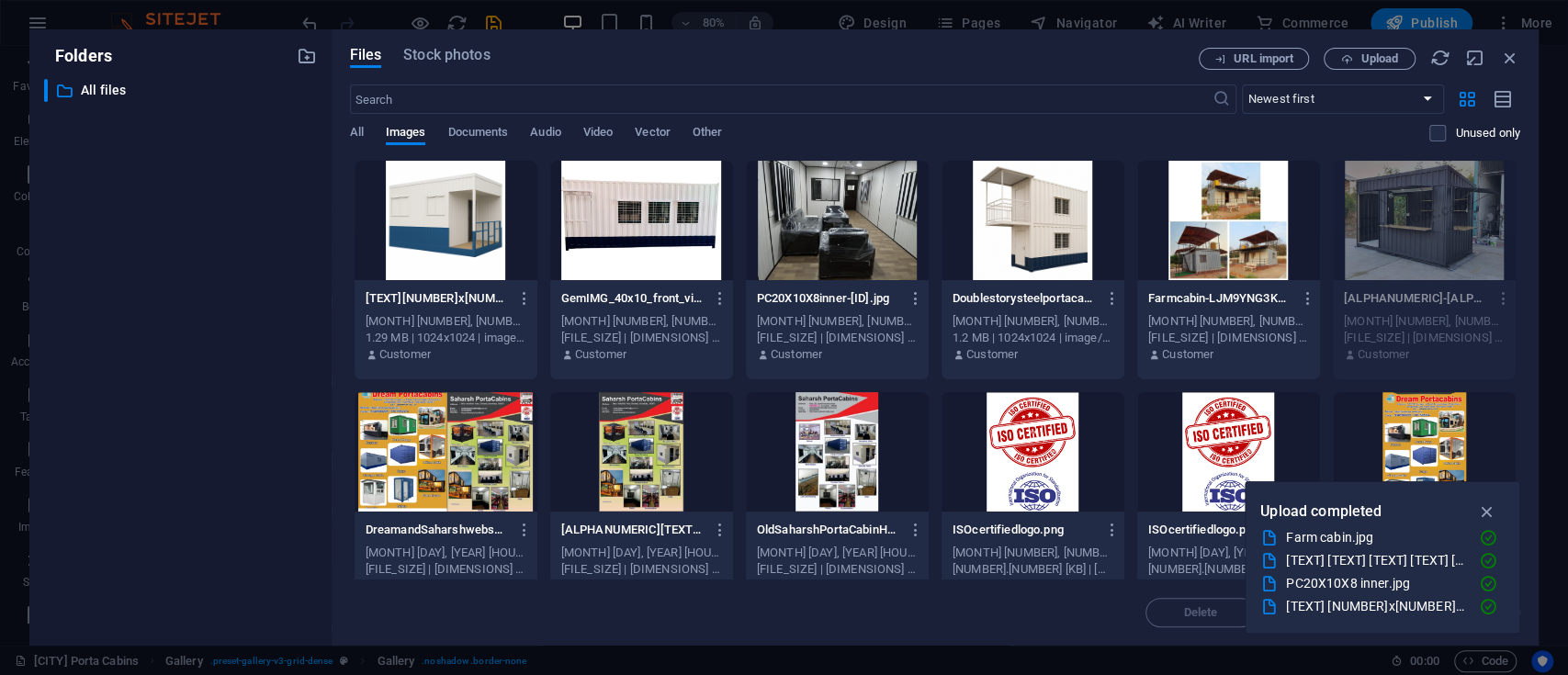 click at bounding box center [1228, 220] 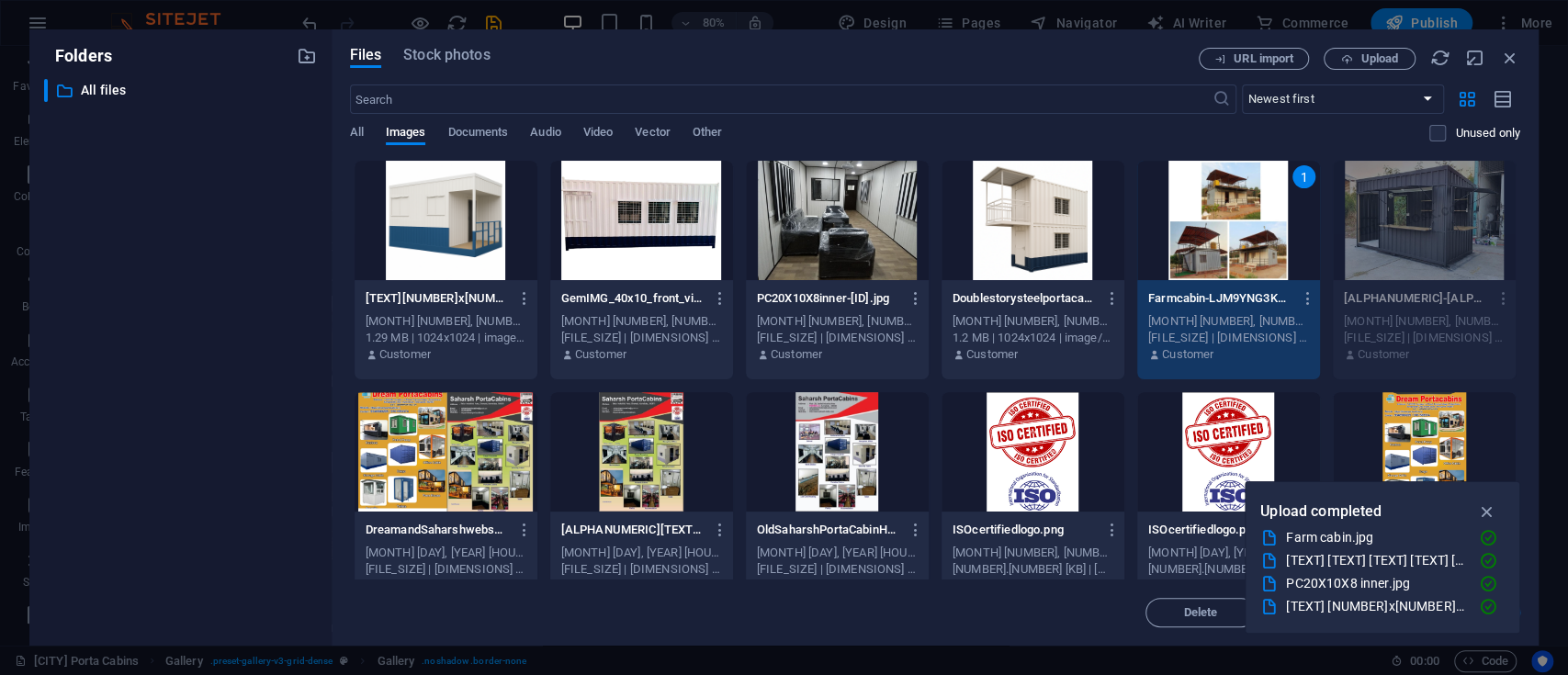 click at bounding box center (1032, 220) 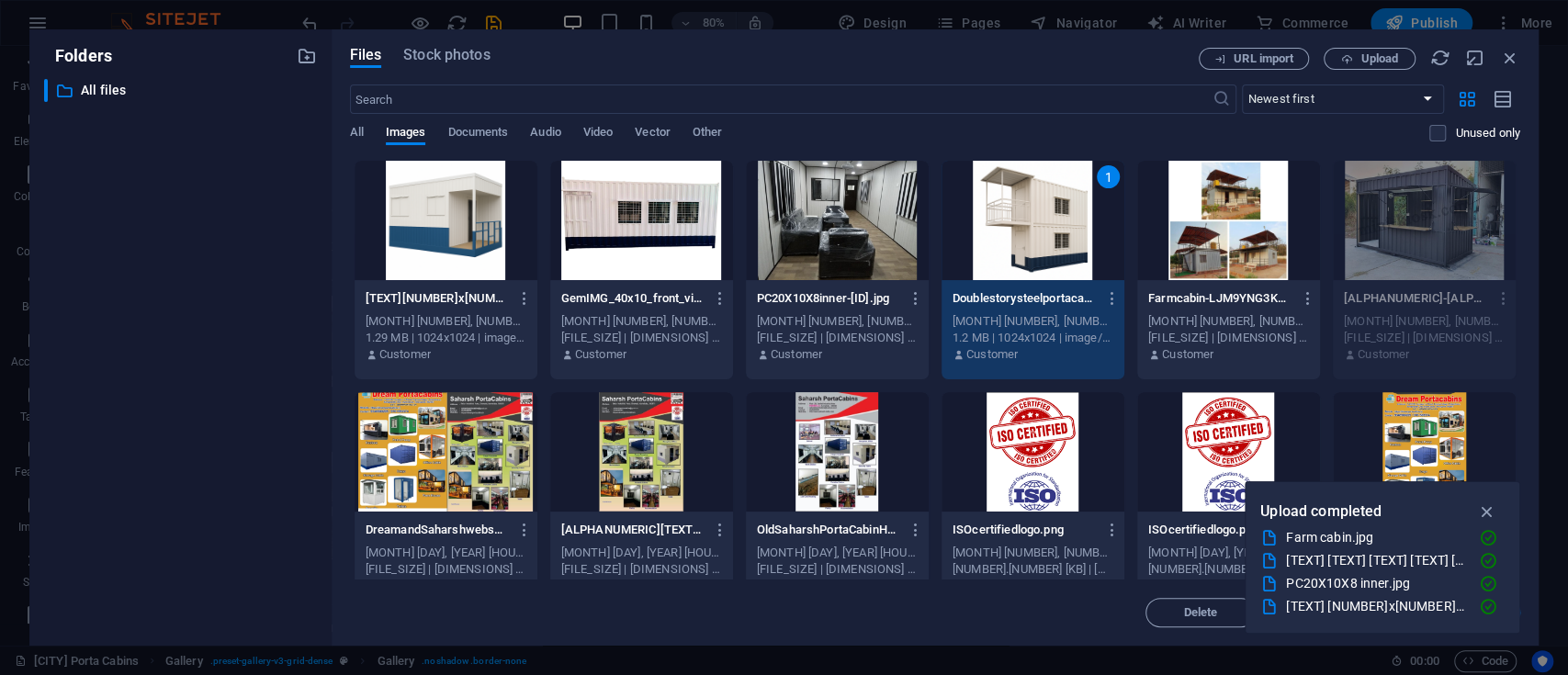 click at bounding box center [837, 220] 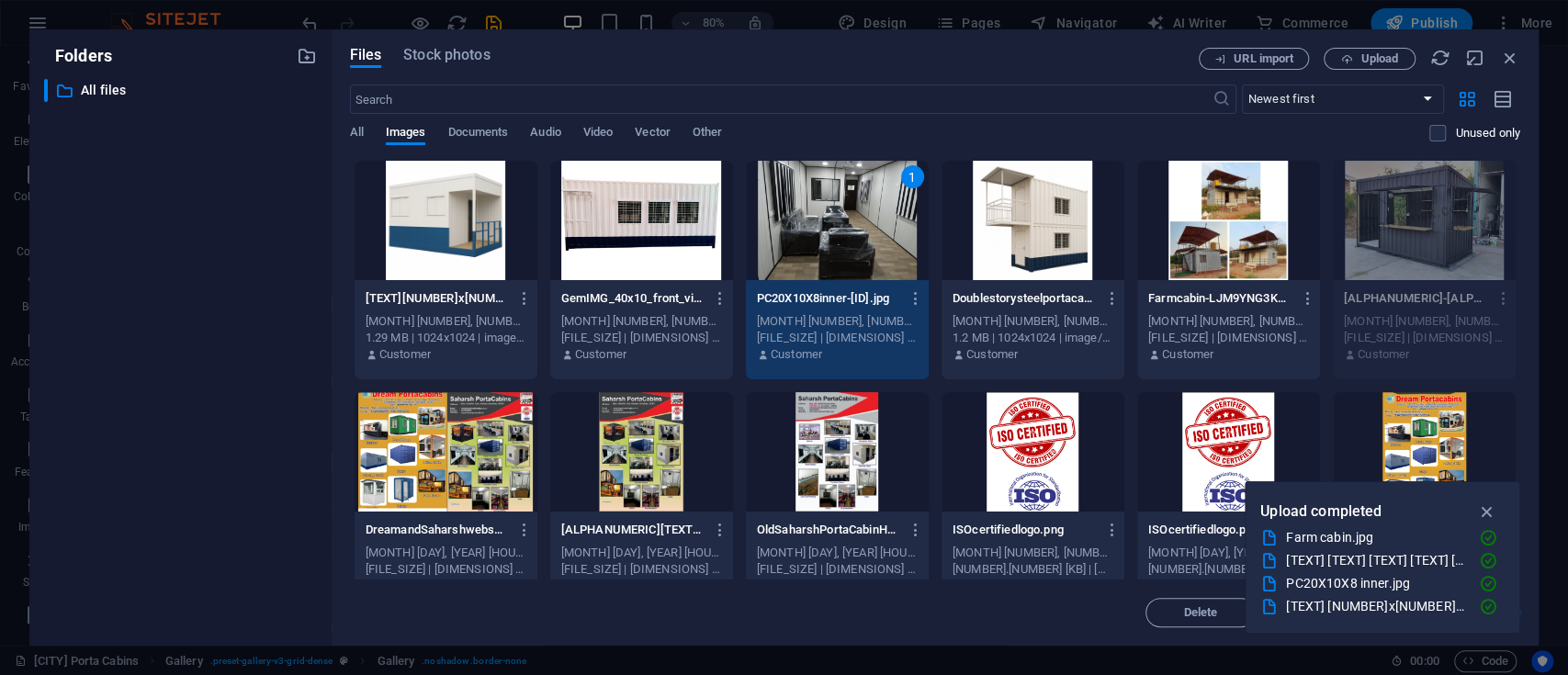click at bounding box center [641, 220] 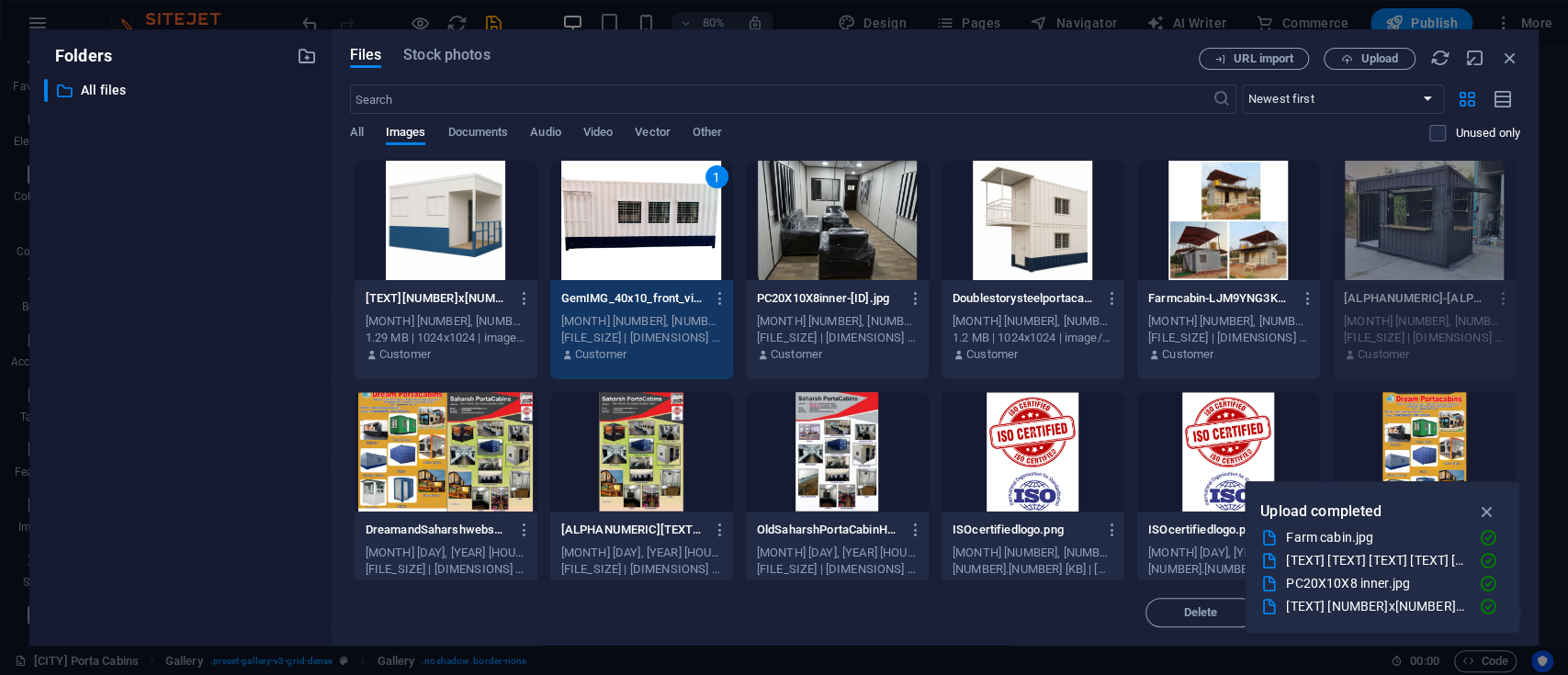 click at bounding box center [446, 220] 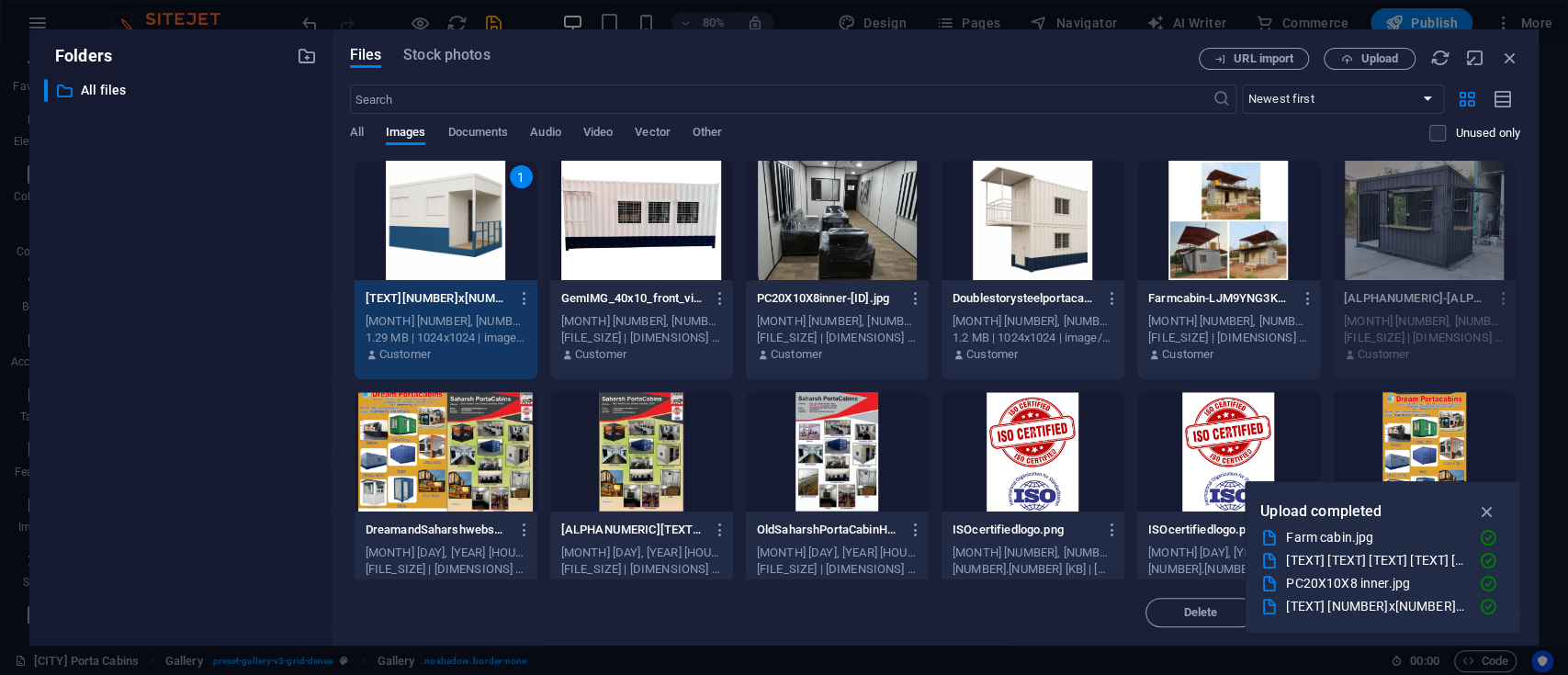 click at bounding box center (641, 220) 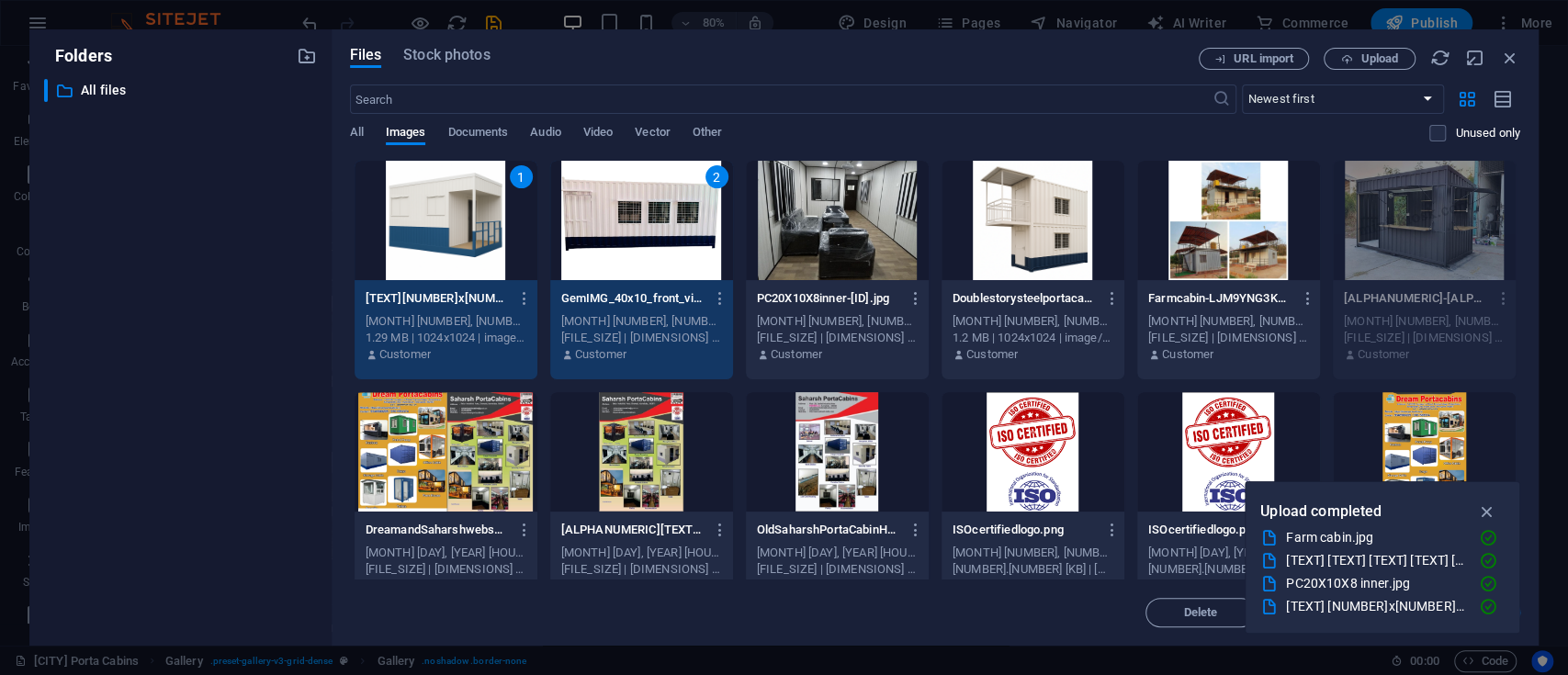 click at bounding box center (837, 220) 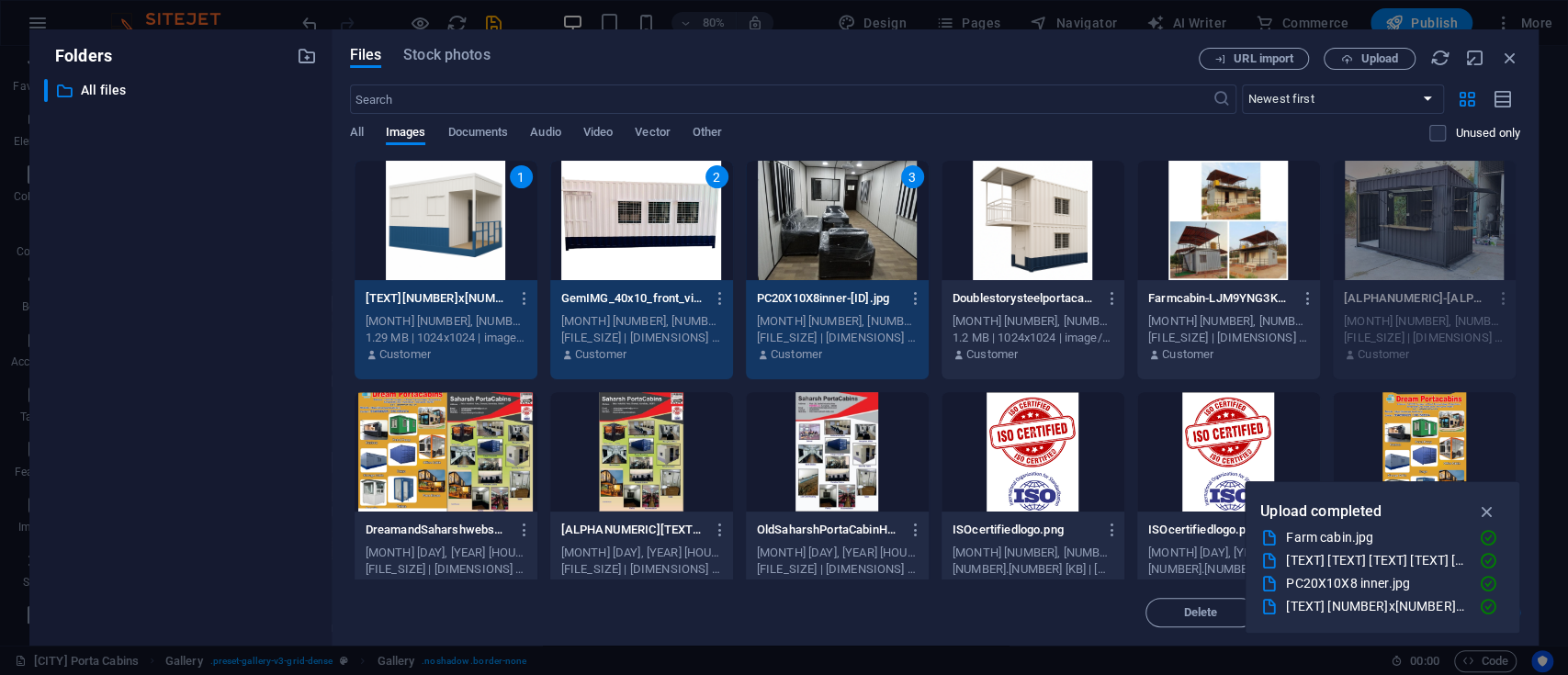 click at bounding box center (1032, 220) 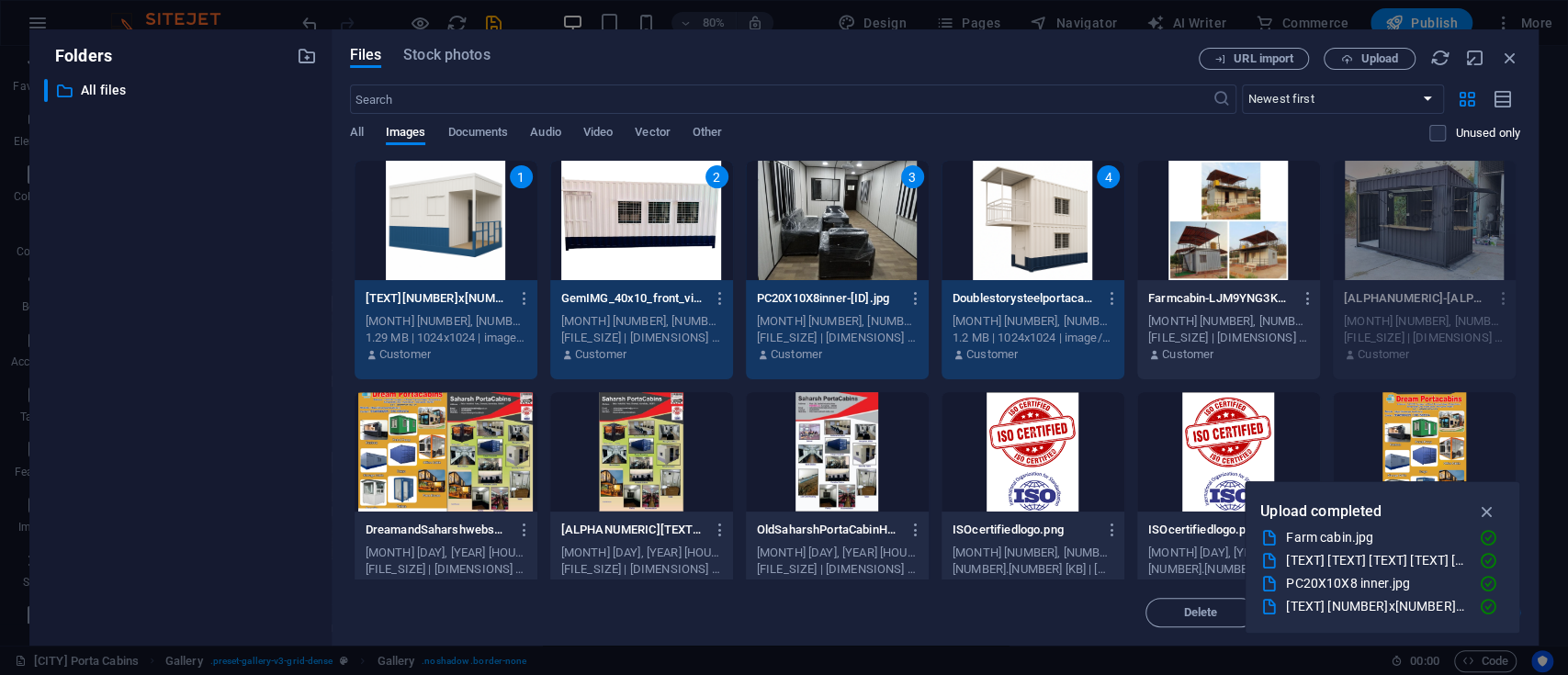 click at bounding box center (1228, 220) 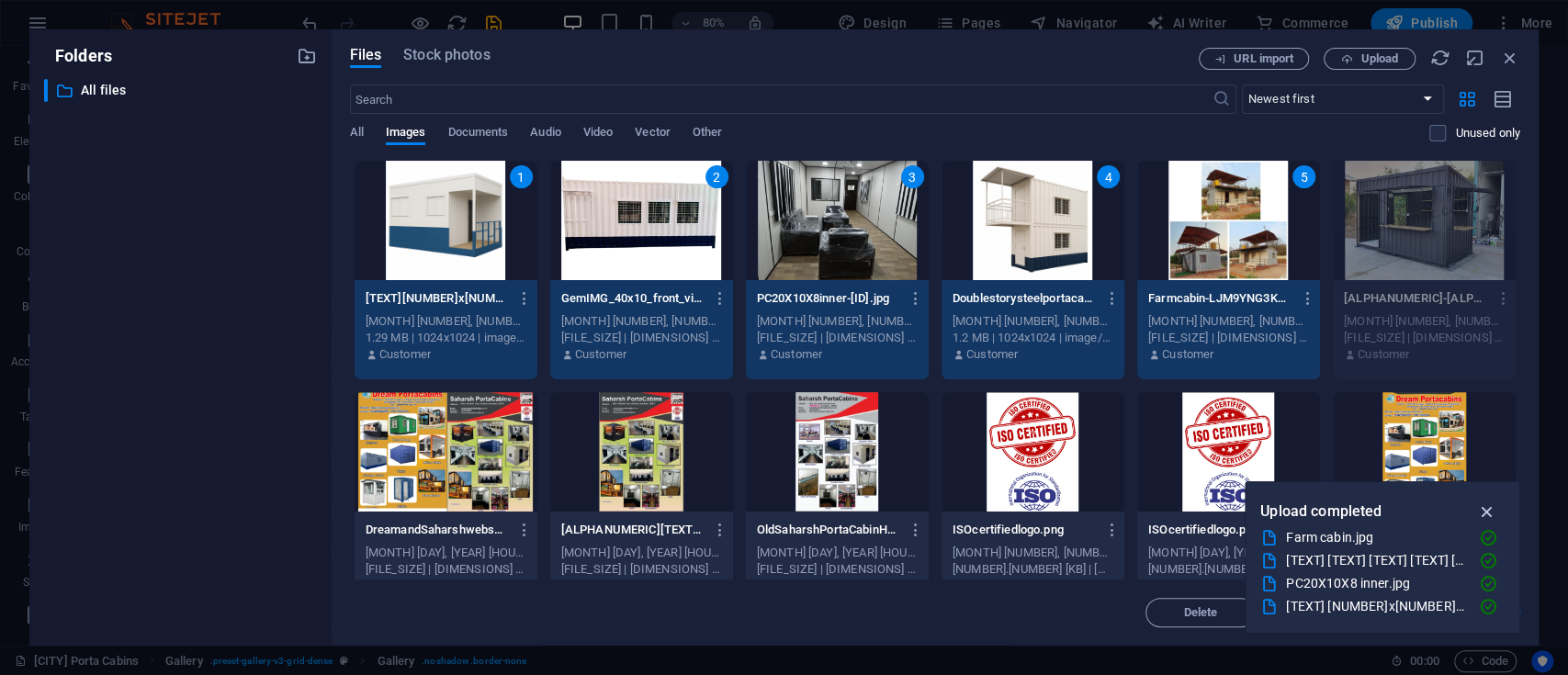click at bounding box center [1486, 512] 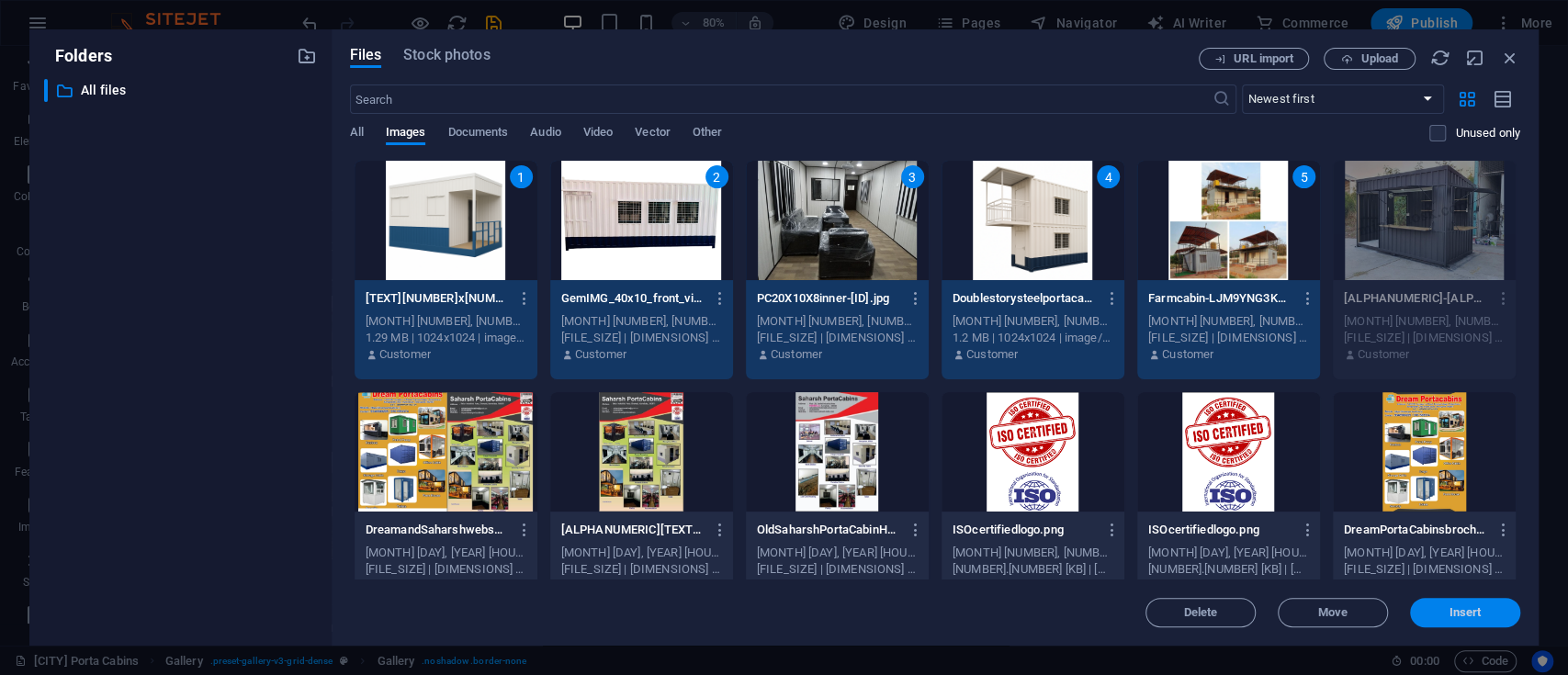 click on "Insert" at bounding box center [1465, 613] 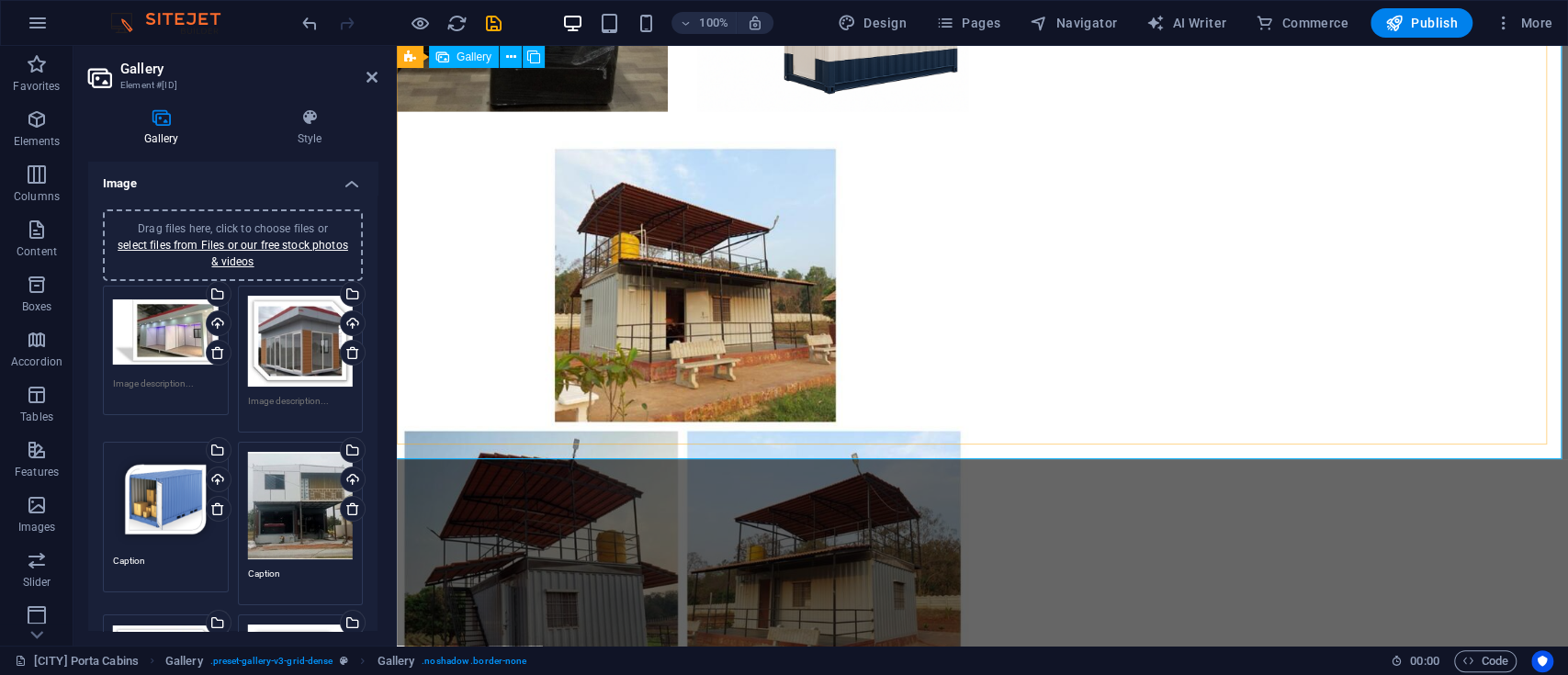 scroll, scrollTop: 3614, scrollLeft: 0, axis: vertical 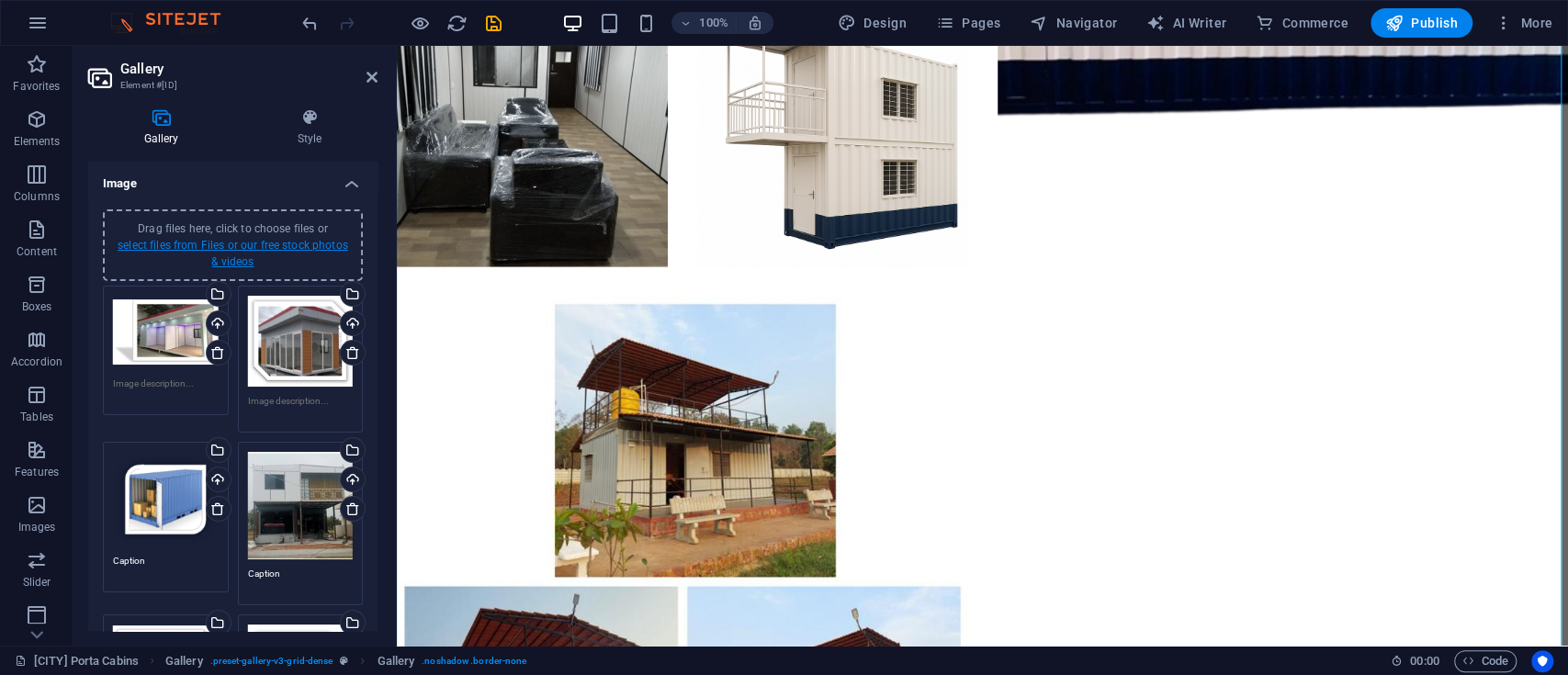 click on "select files from Files or our free stock photos & videos" at bounding box center (232, 253) 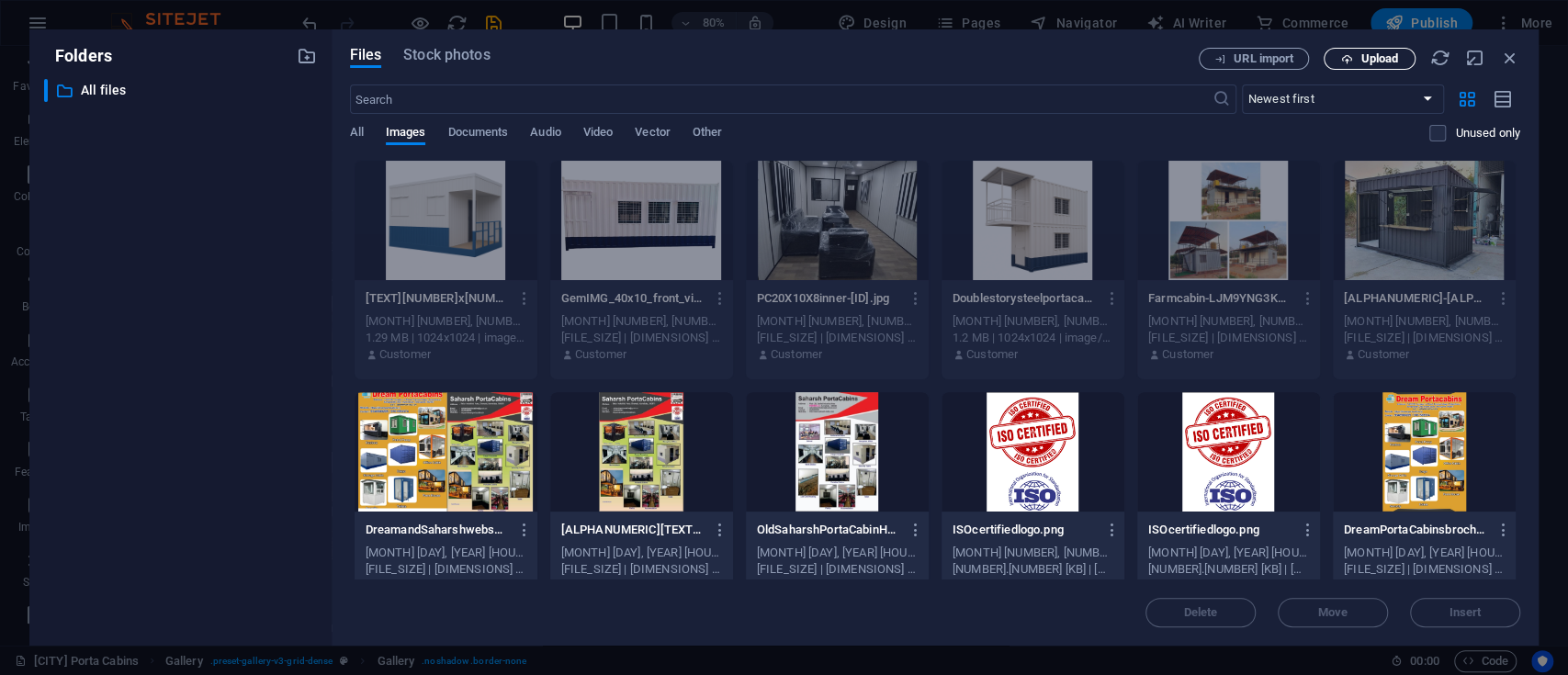 click on "Upload" at bounding box center (1370, 59) 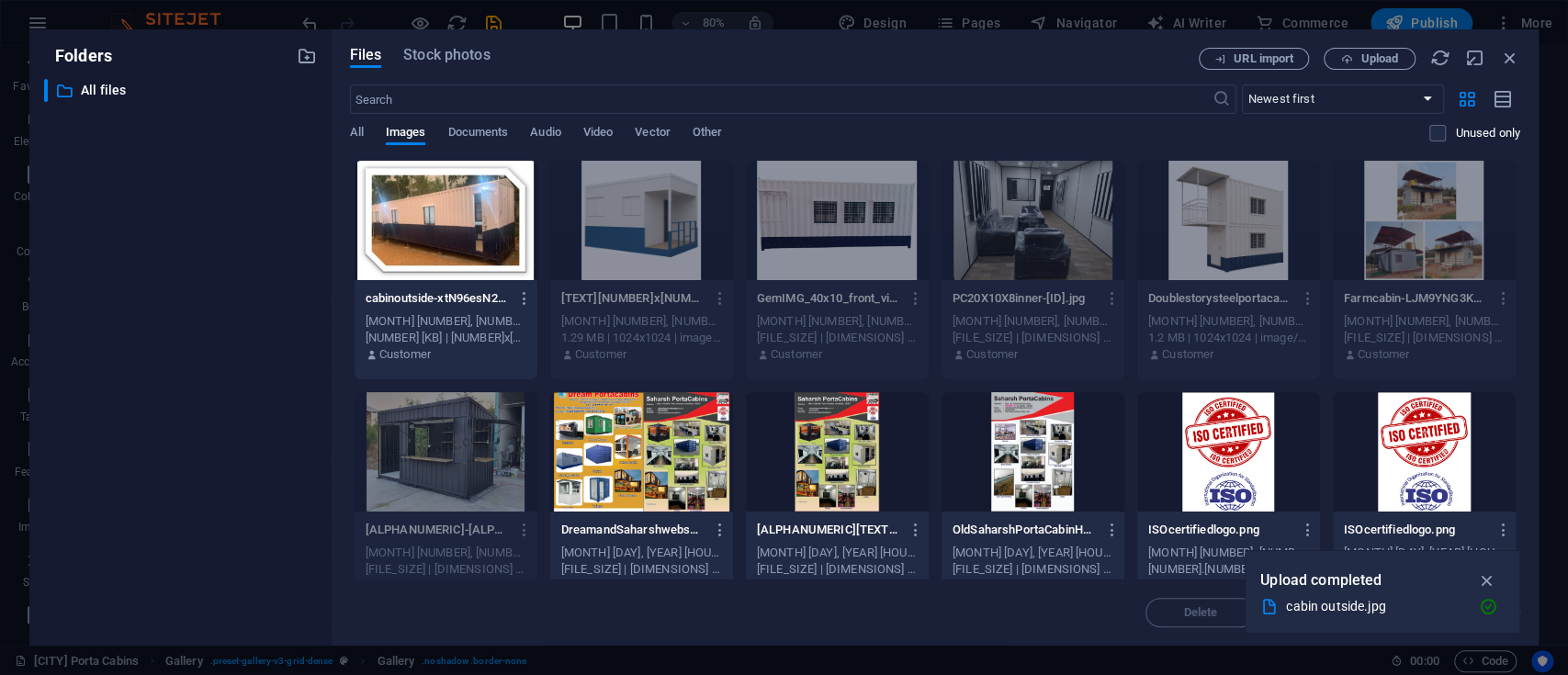 click at bounding box center (446, 220) 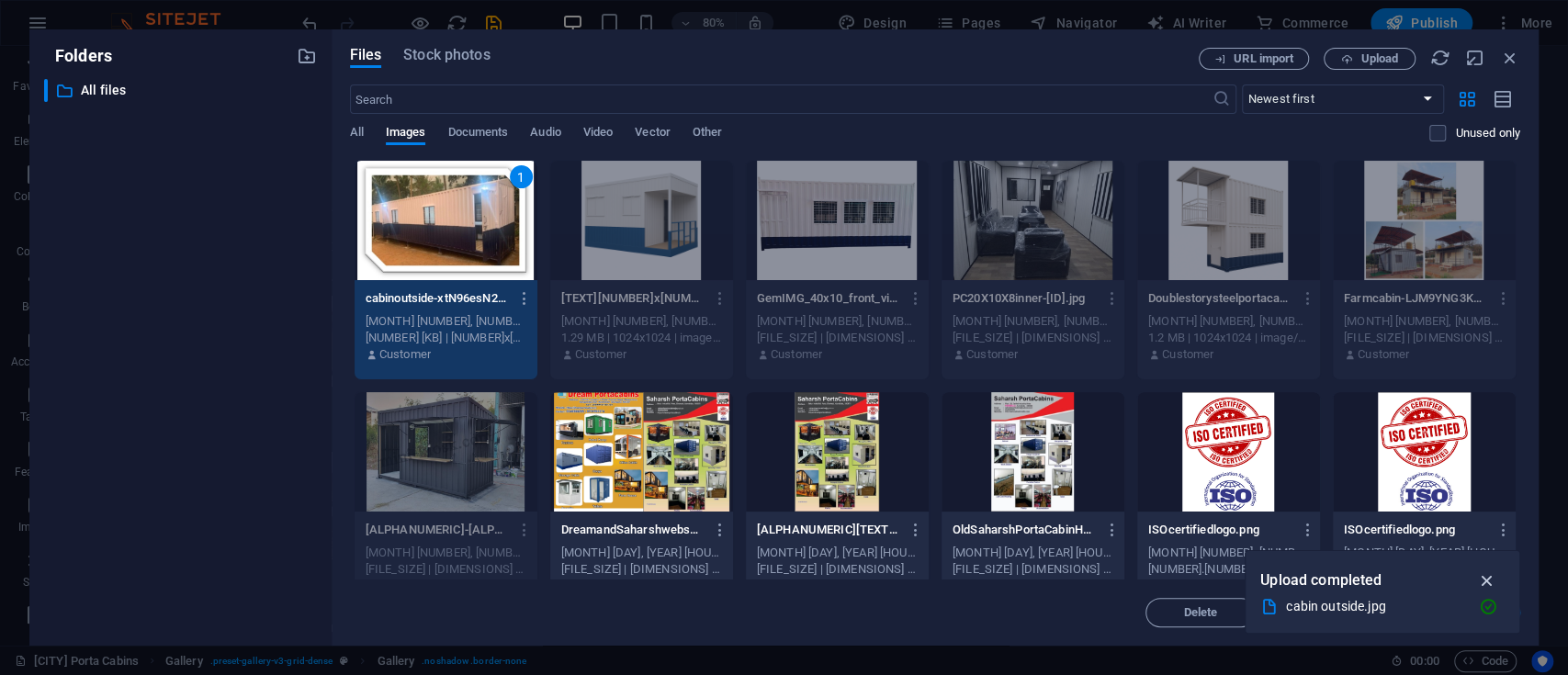 click at bounding box center (1486, 580) 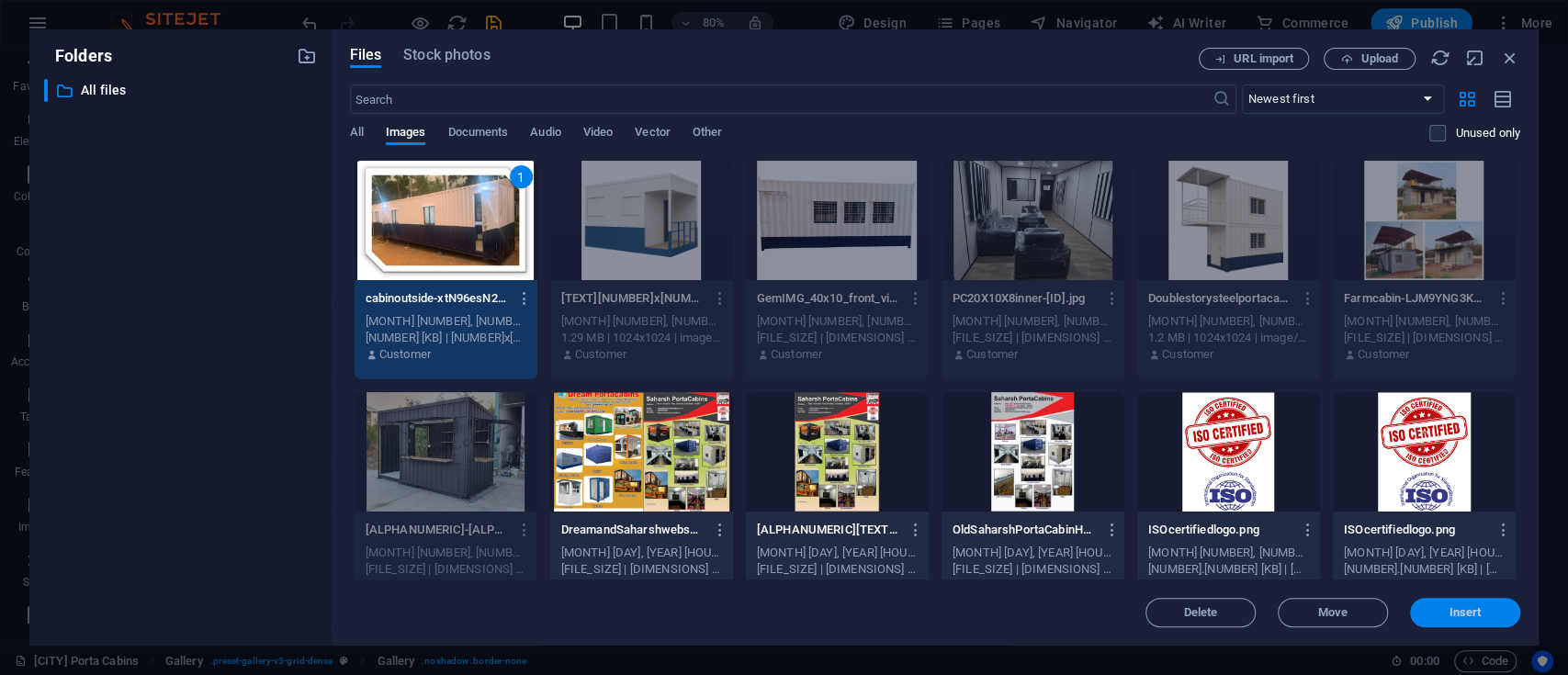 click on "Insert" at bounding box center (1465, 613) 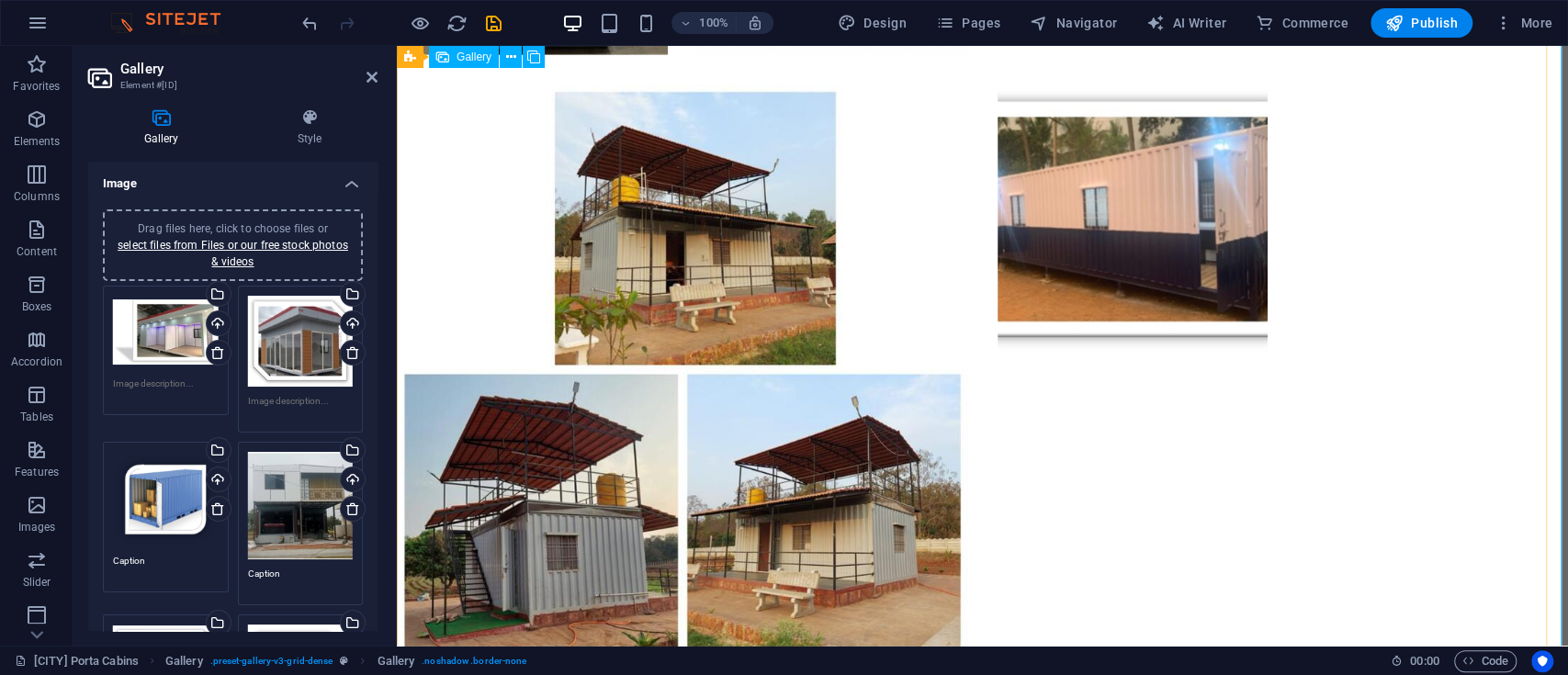 scroll, scrollTop: 3858, scrollLeft: 0, axis: vertical 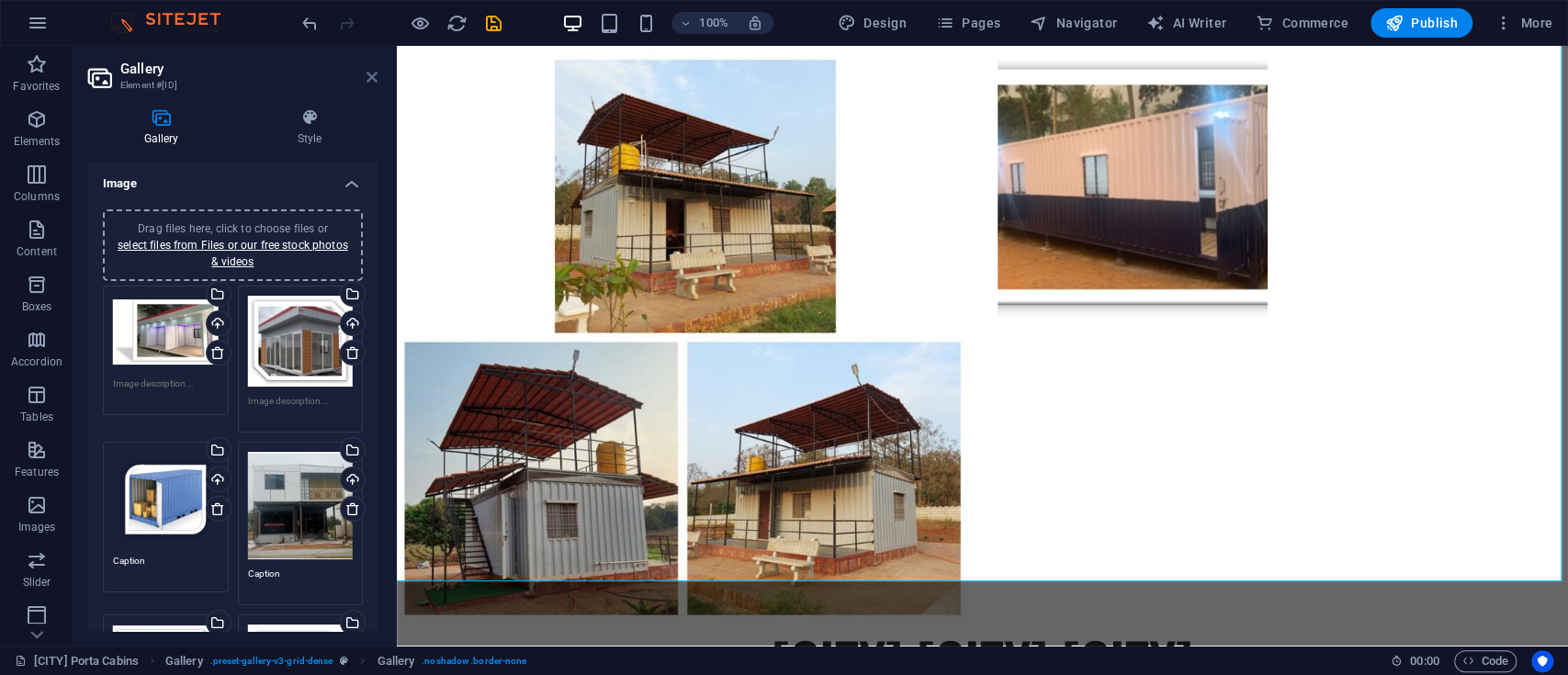 drag, startPoint x: 370, startPoint y: 73, endPoint x: 300, endPoint y: 29, distance: 82.680106 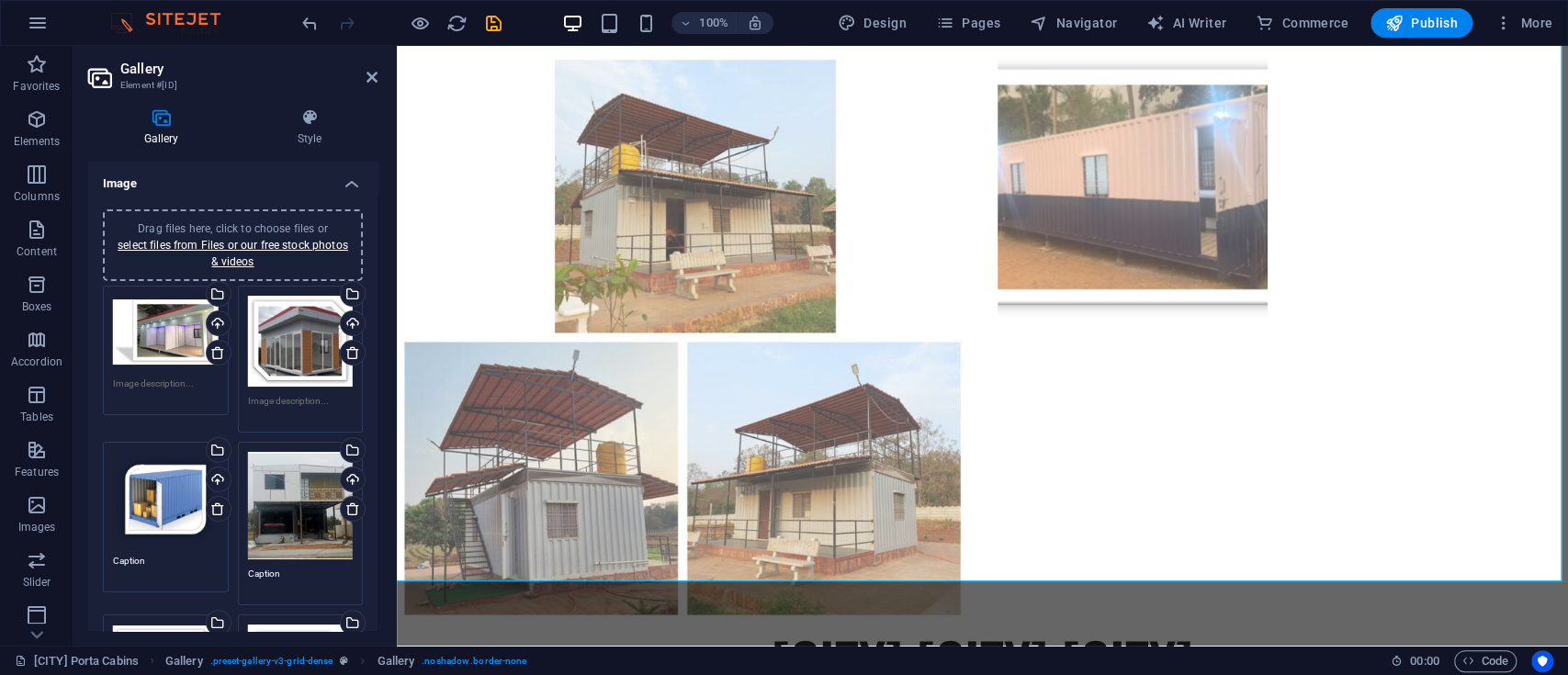 scroll, scrollTop: 4563, scrollLeft: 0, axis: vertical 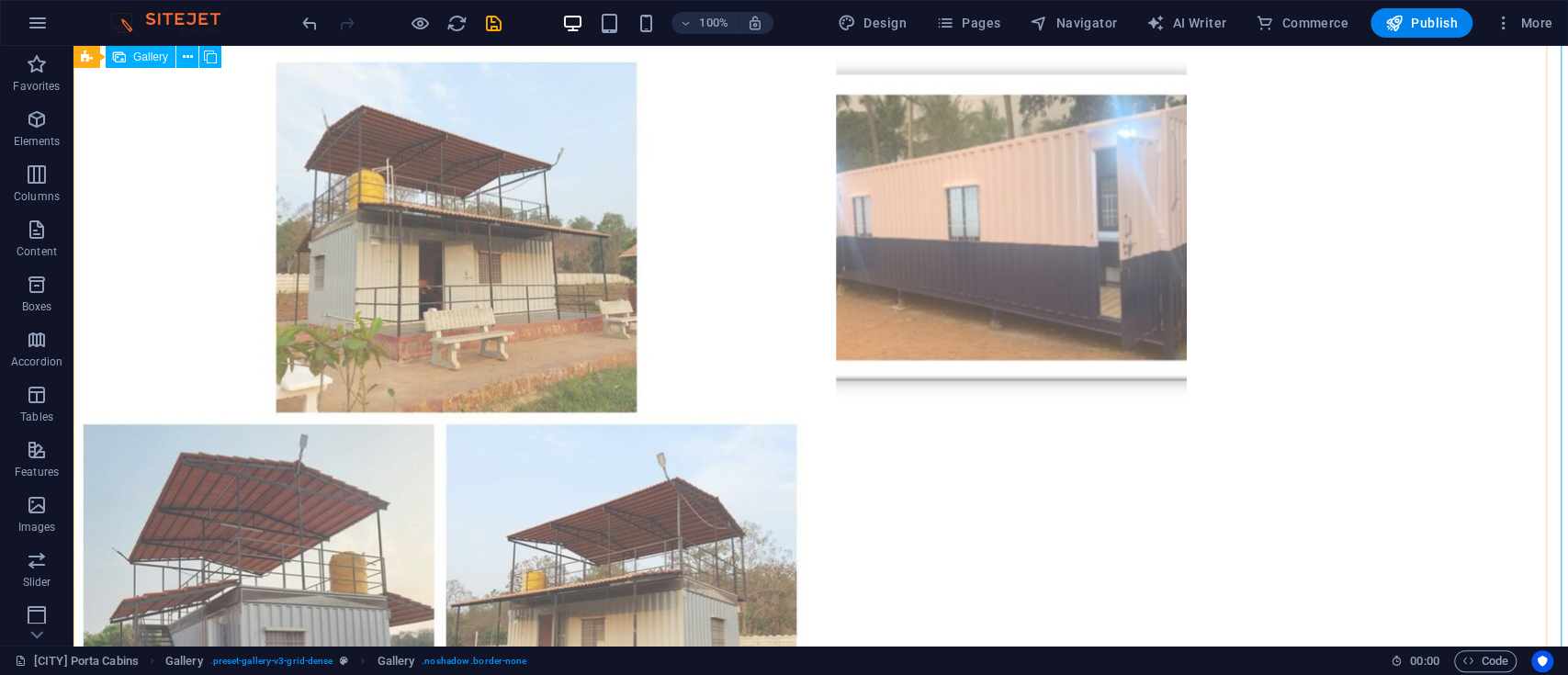 click at bounding box center (440, 419) 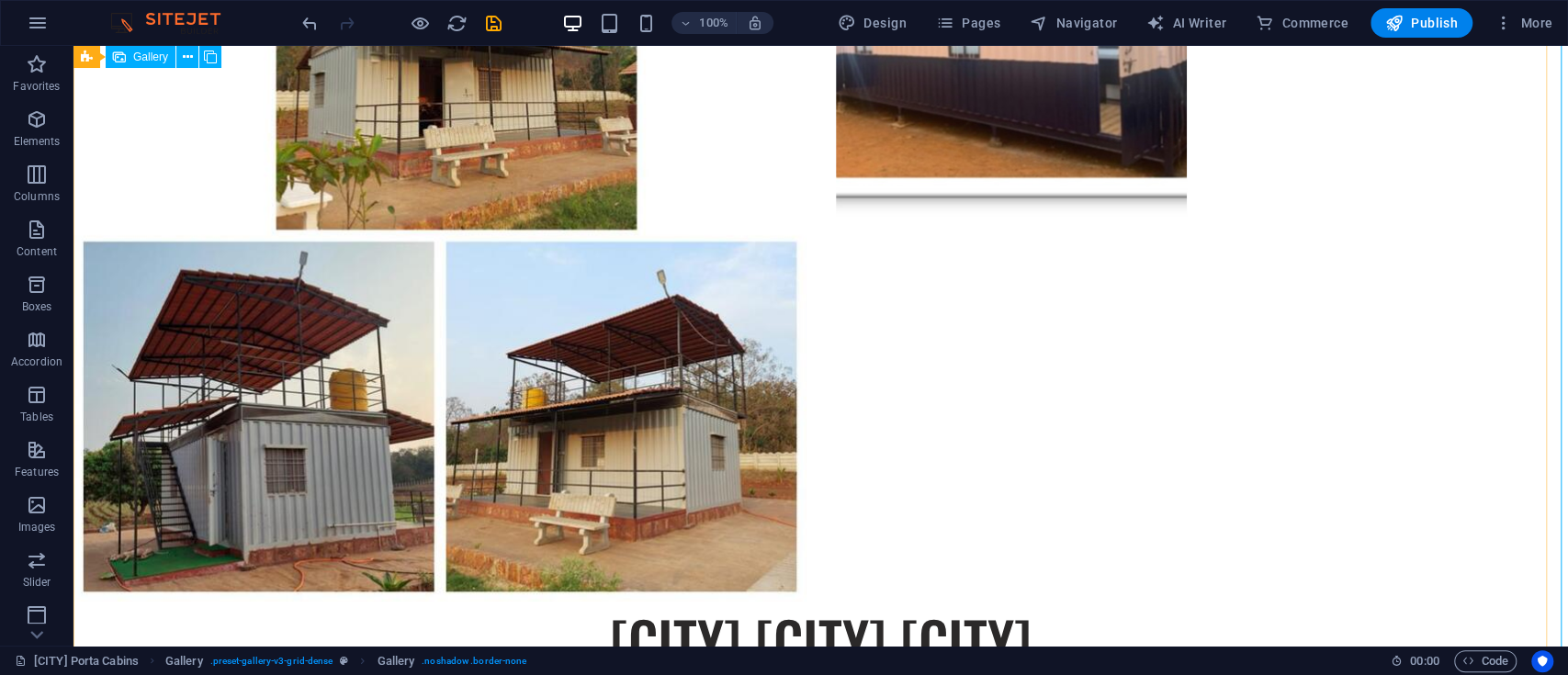scroll, scrollTop: 4809, scrollLeft: 0, axis: vertical 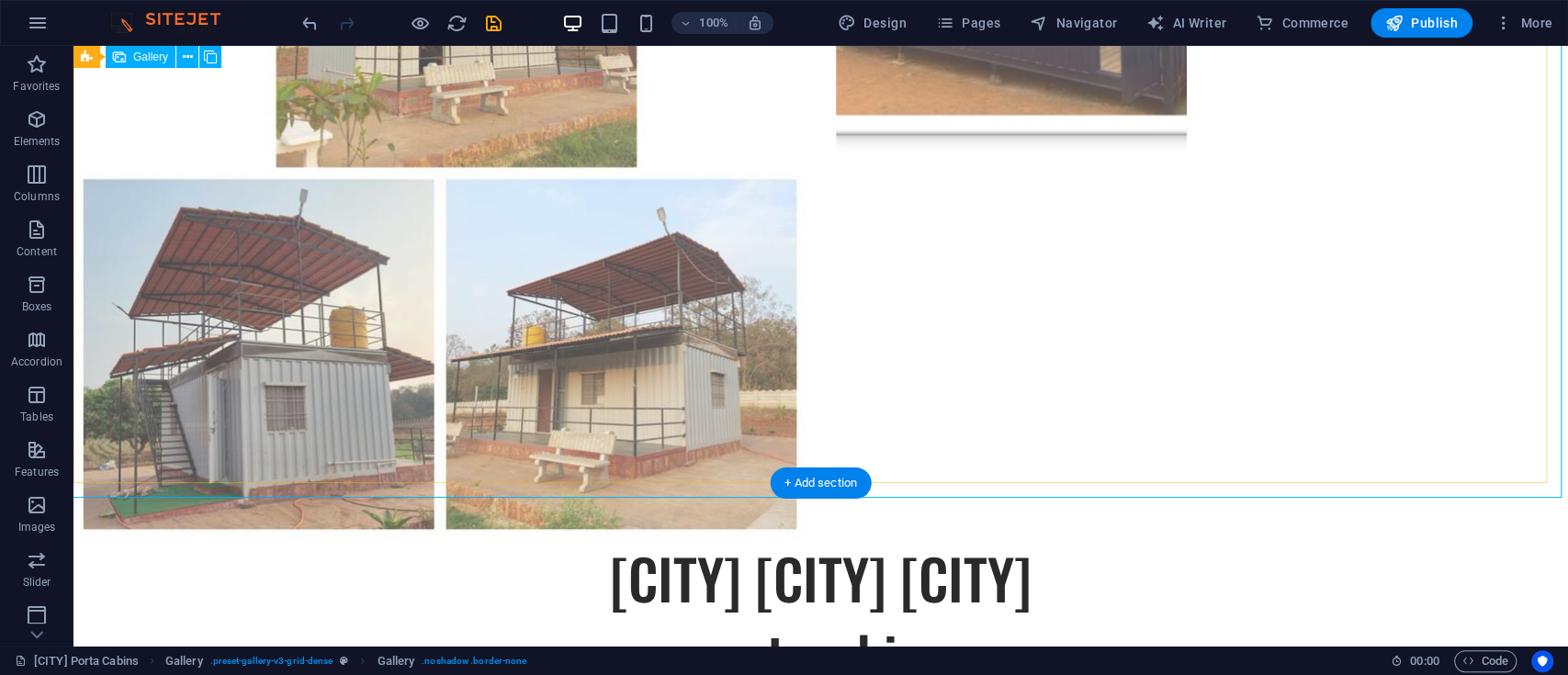 click at bounding box center [440, 174] 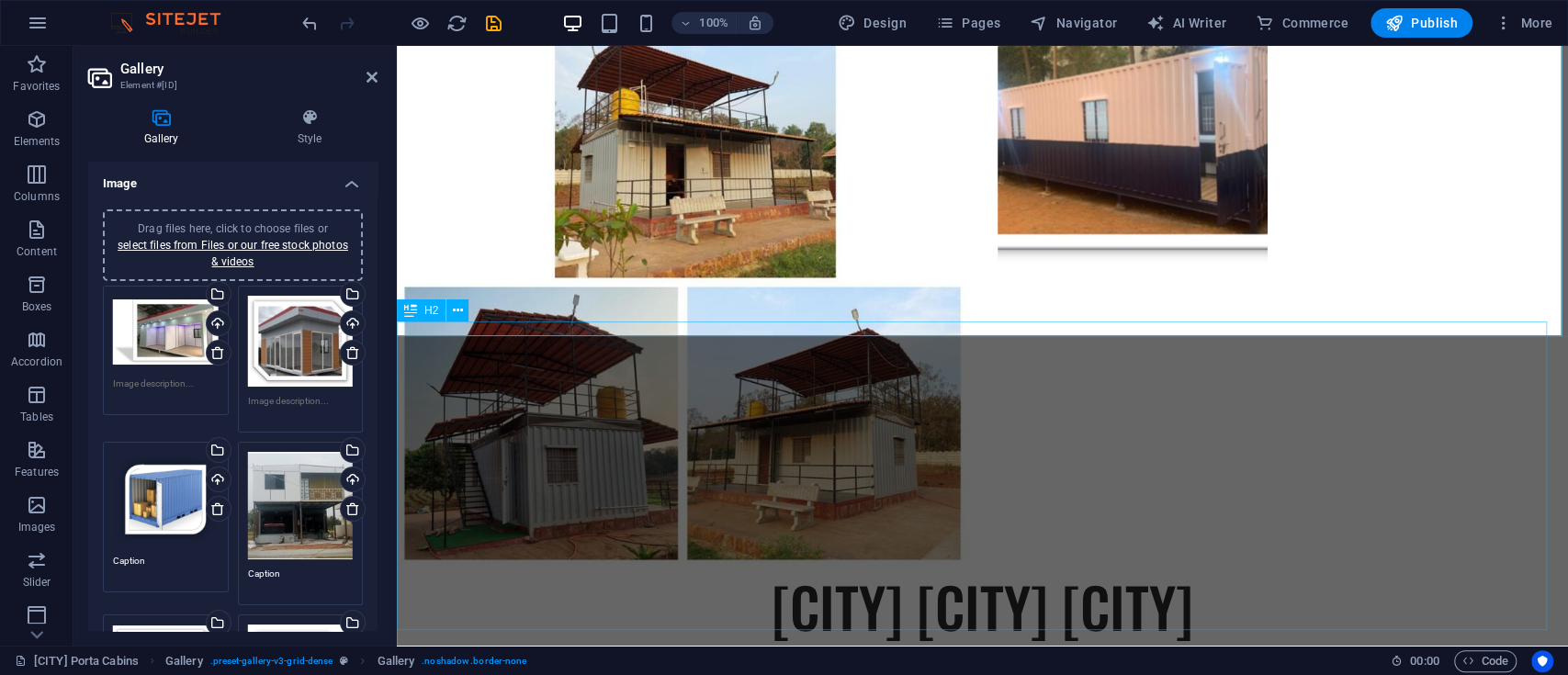 scroll, scrollTop: 3736, scrollLeft: 0, axis: vertical 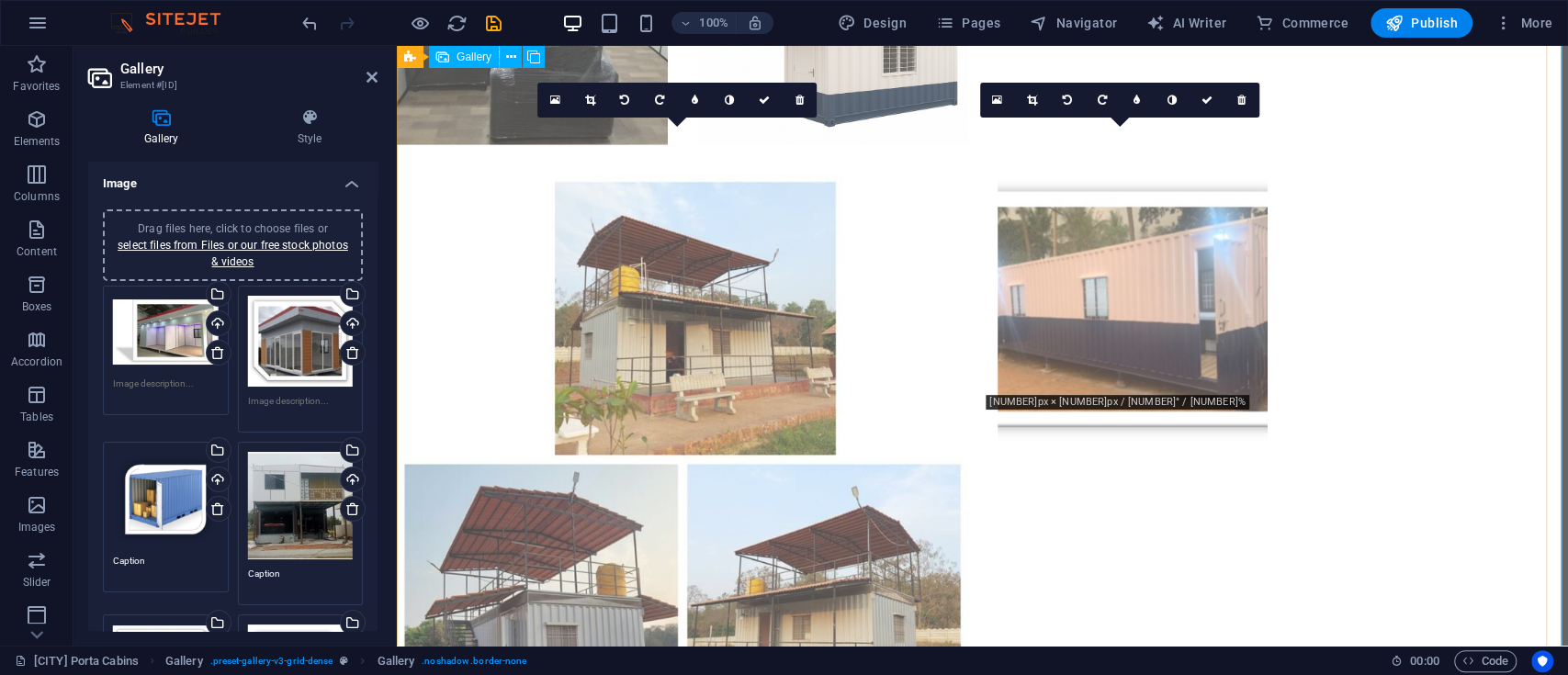 click at bounding box center [682, 460] 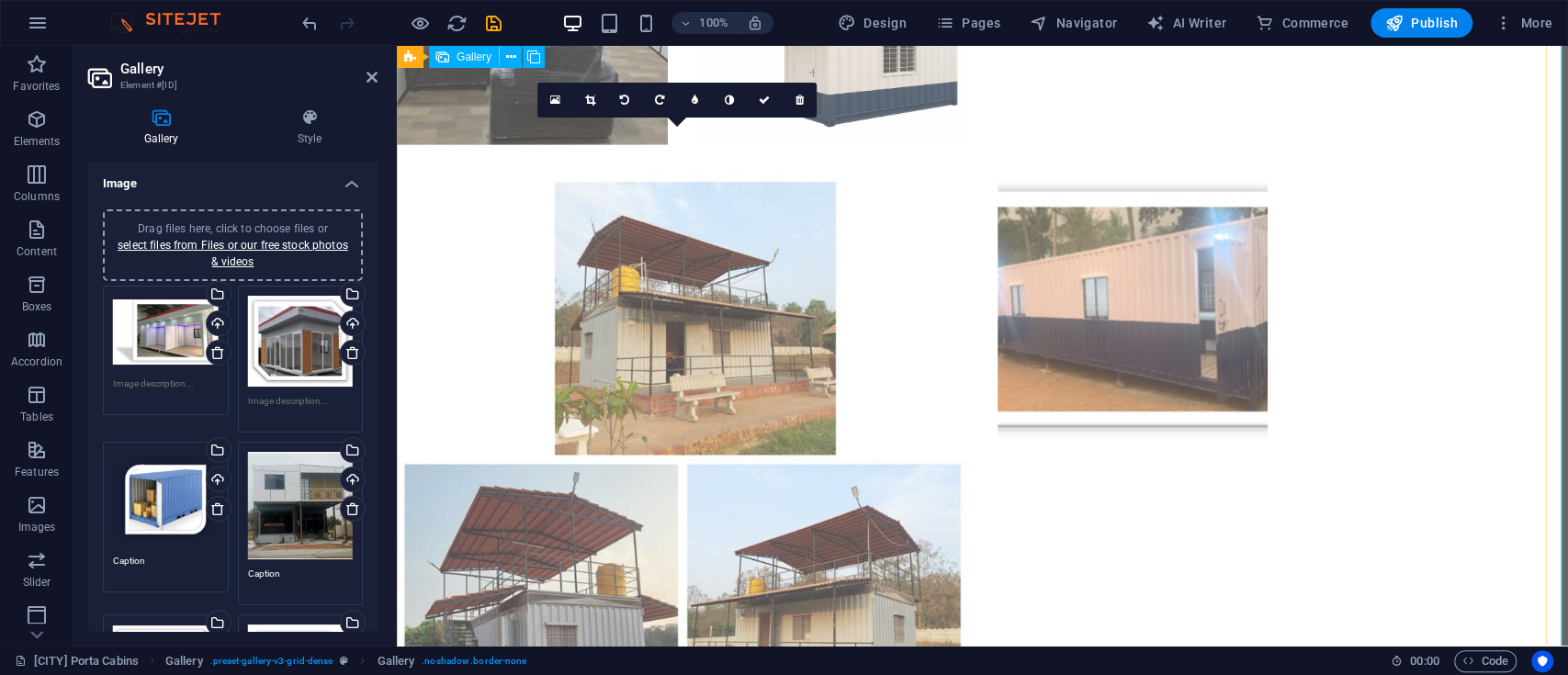 click at bounding box center (682, 460) 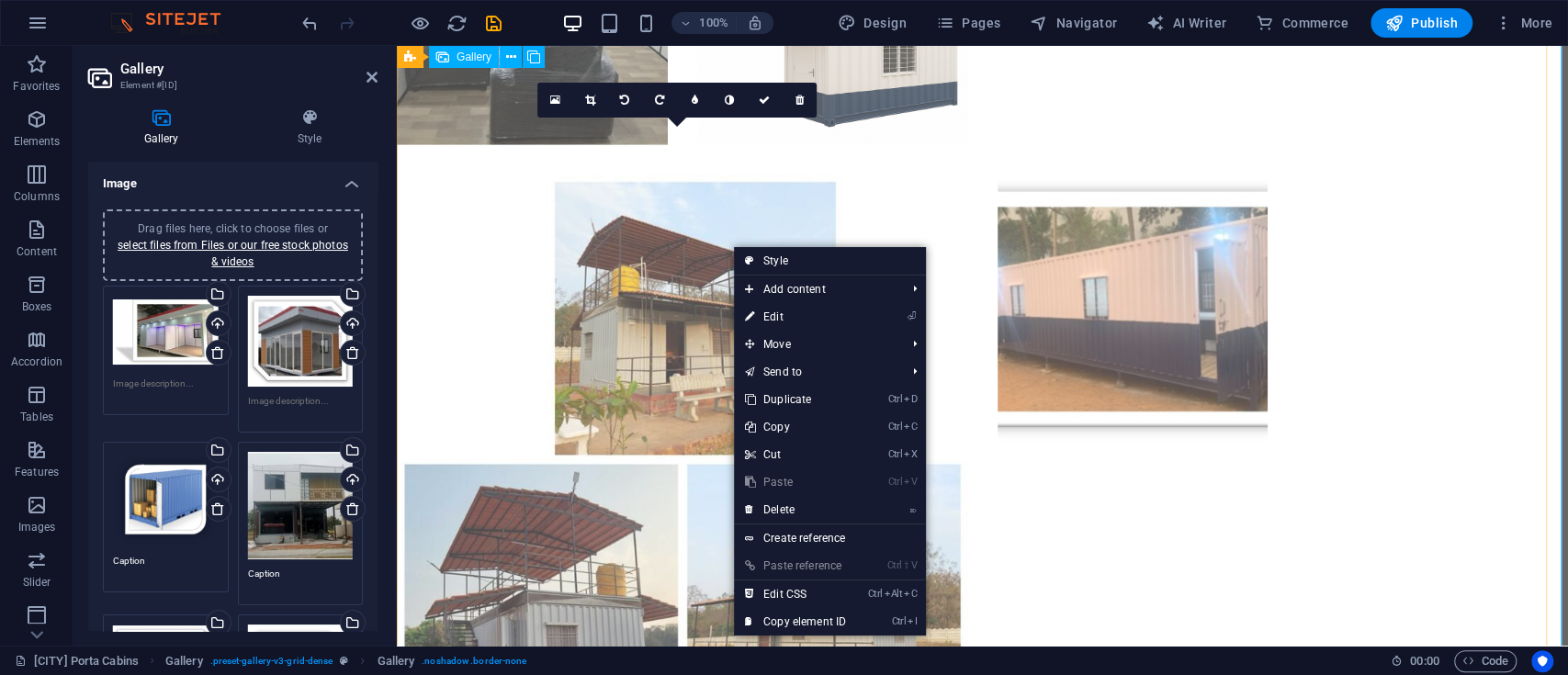 click at bounding box center (682, 460) 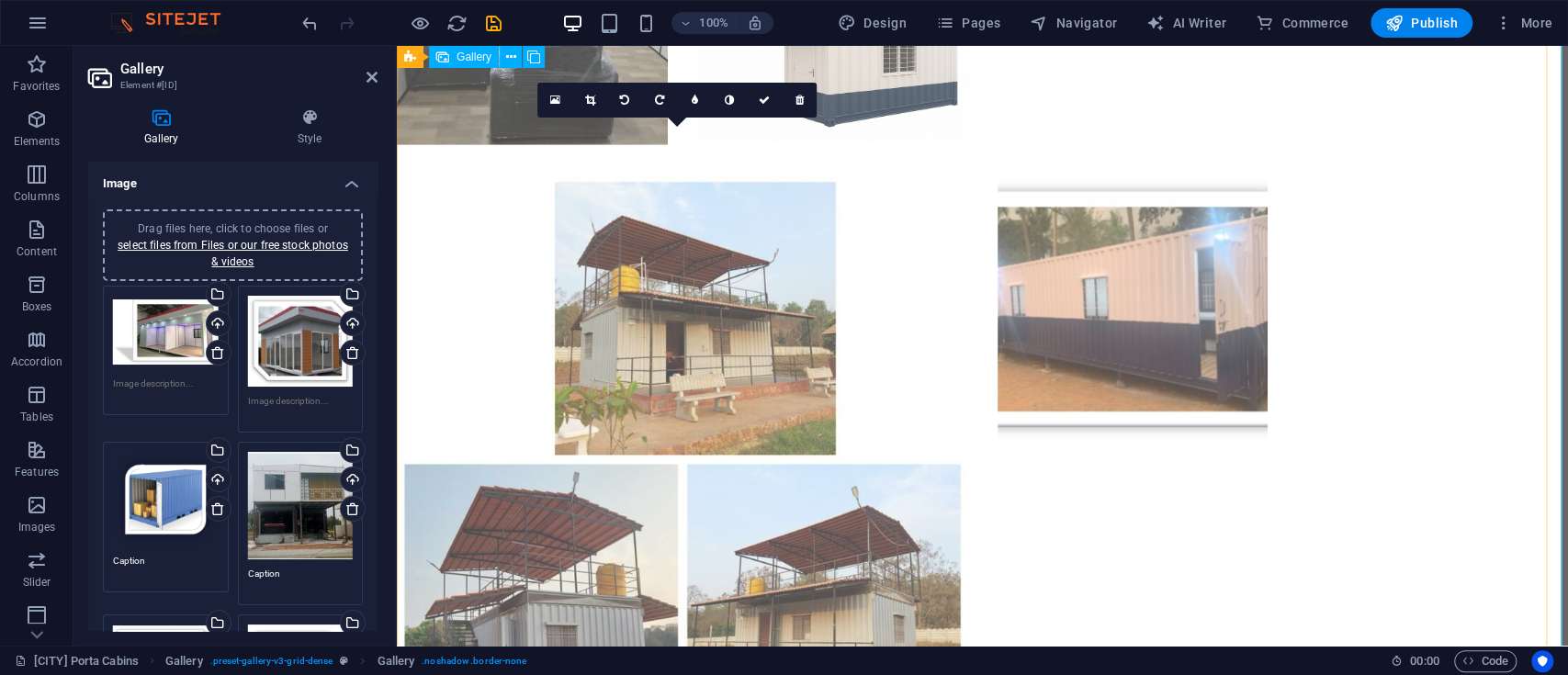click at bounding box center (682, 460) 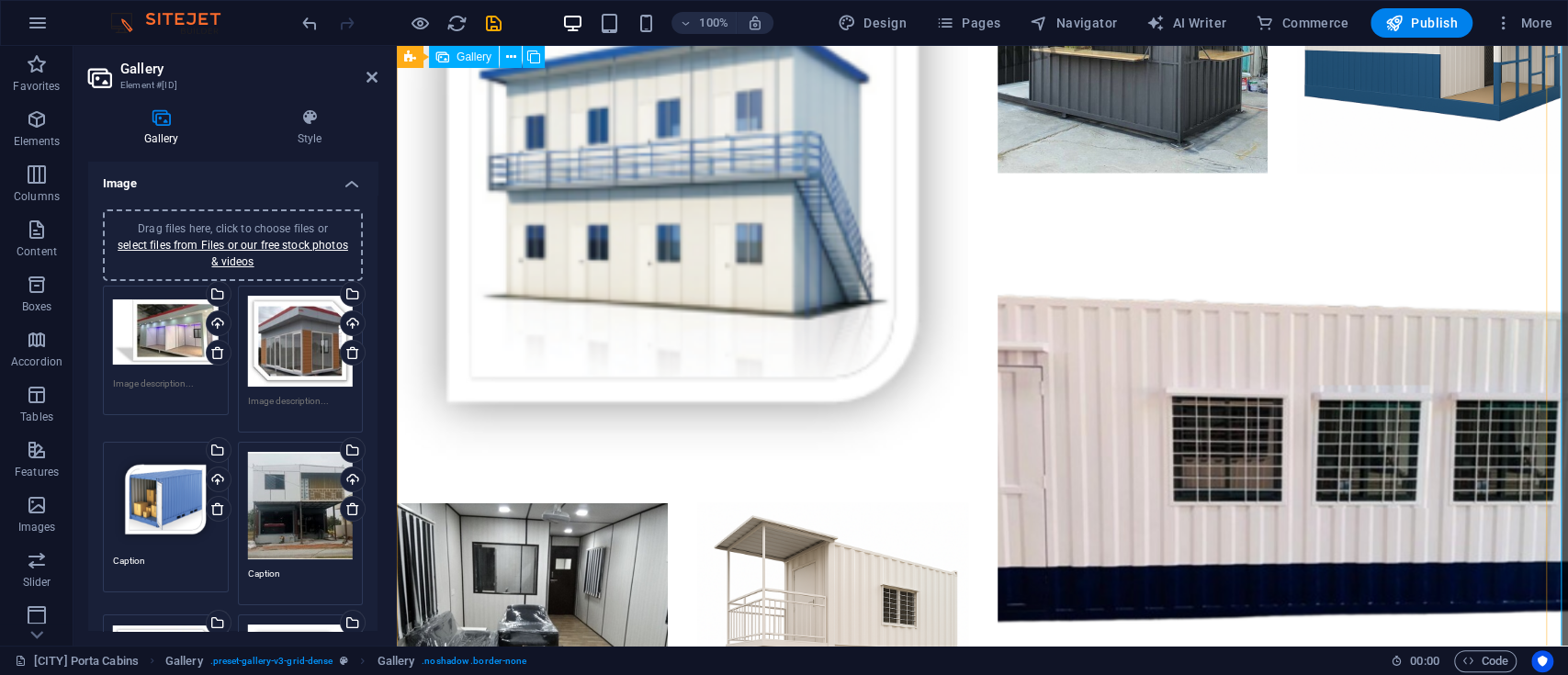 scroll, scrollTop: 2879, scrollLeft: 0, axis: vertical 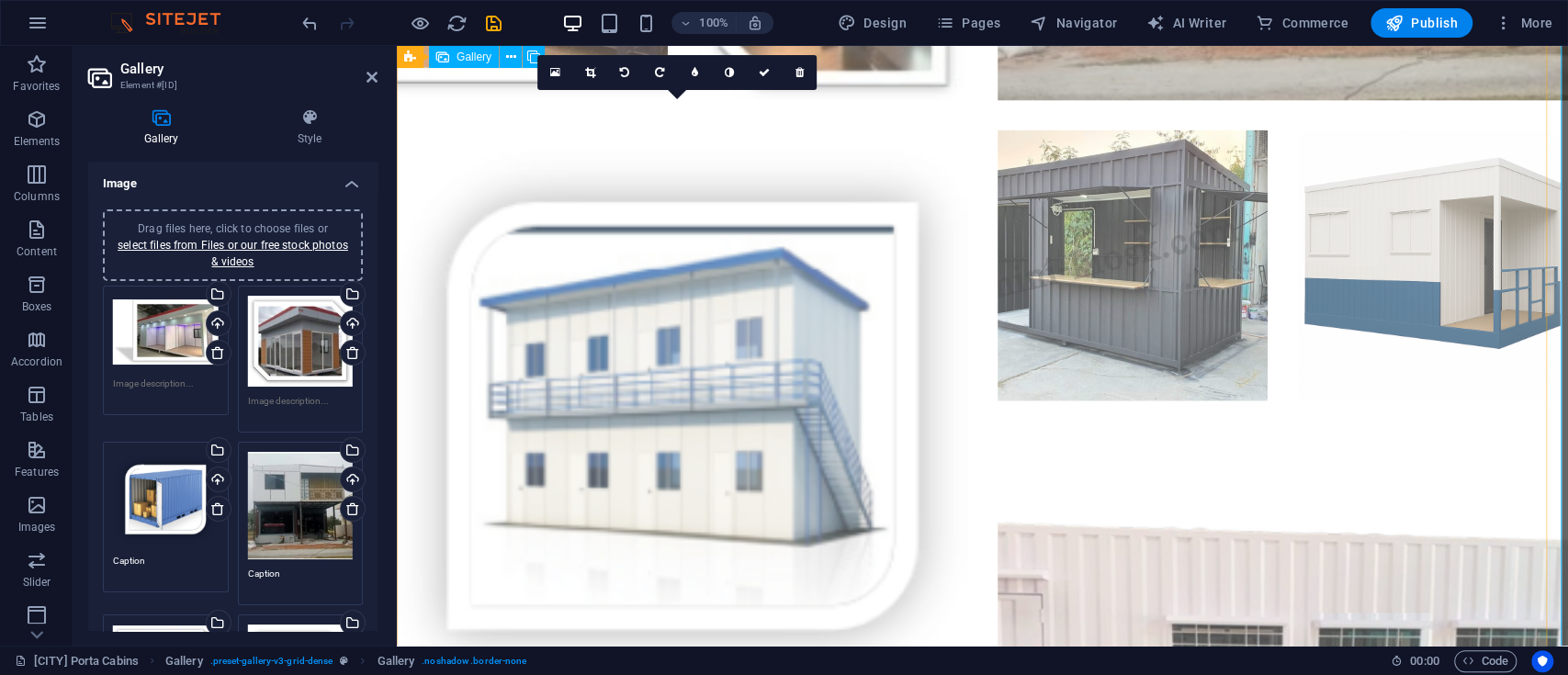click at bounding box center [682, 416] 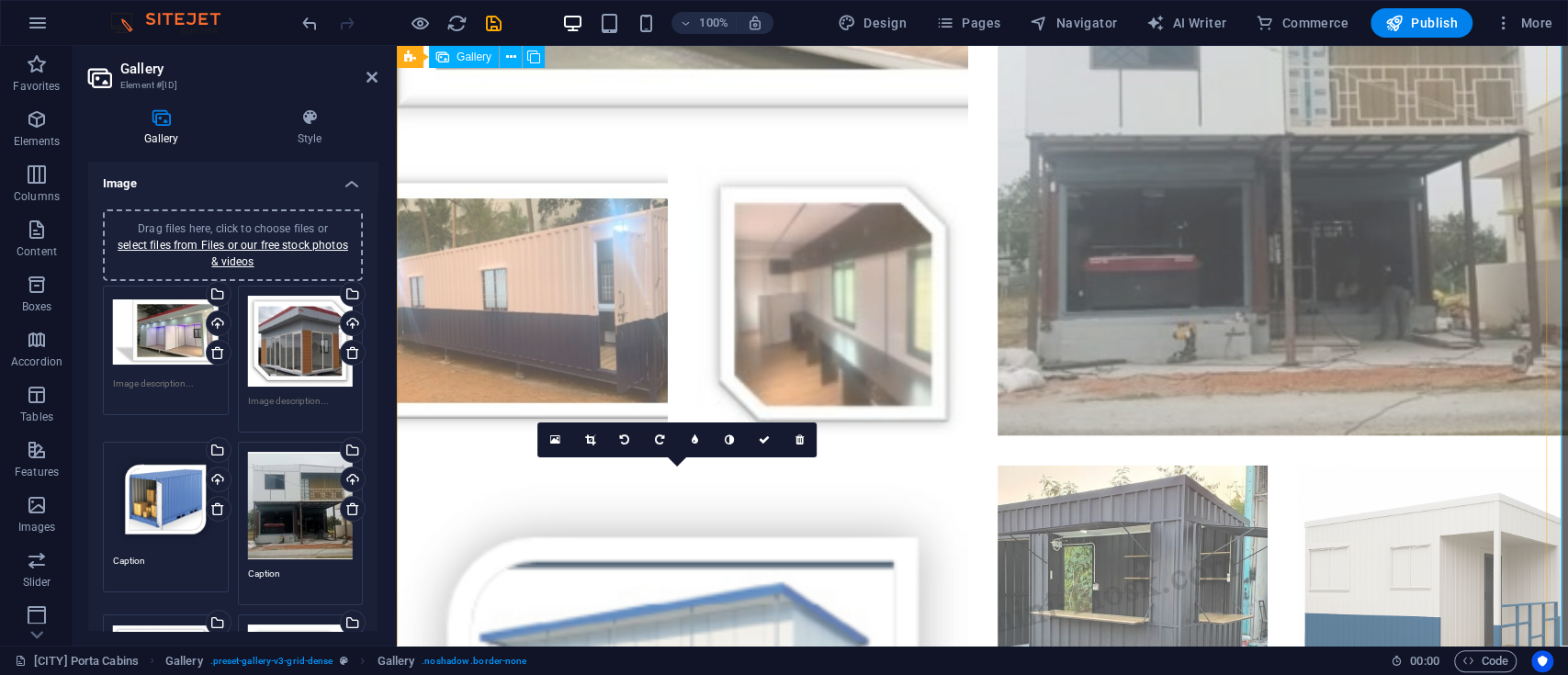scroll, scrollTop: 2512, scrollLeft: 0, axis: vertical 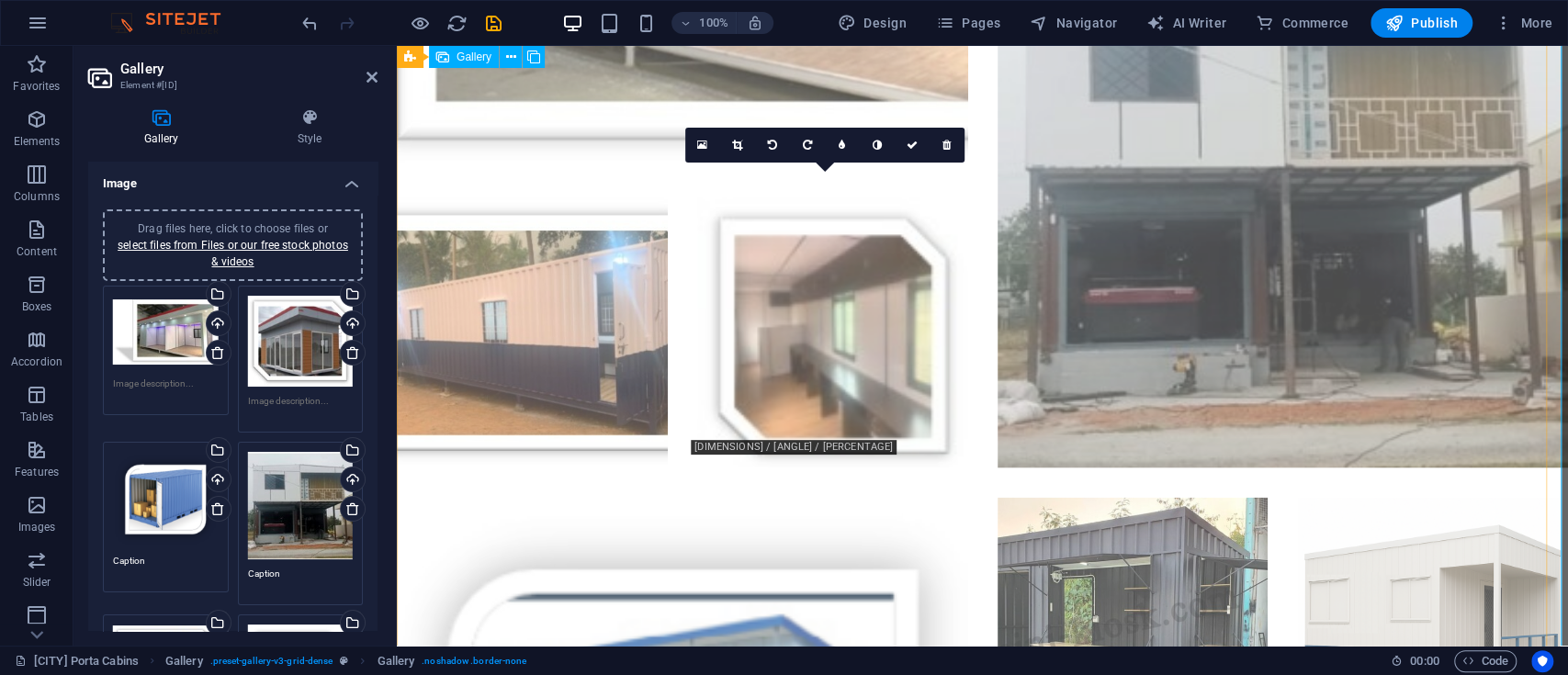 click at bounding box center (1283, 184) 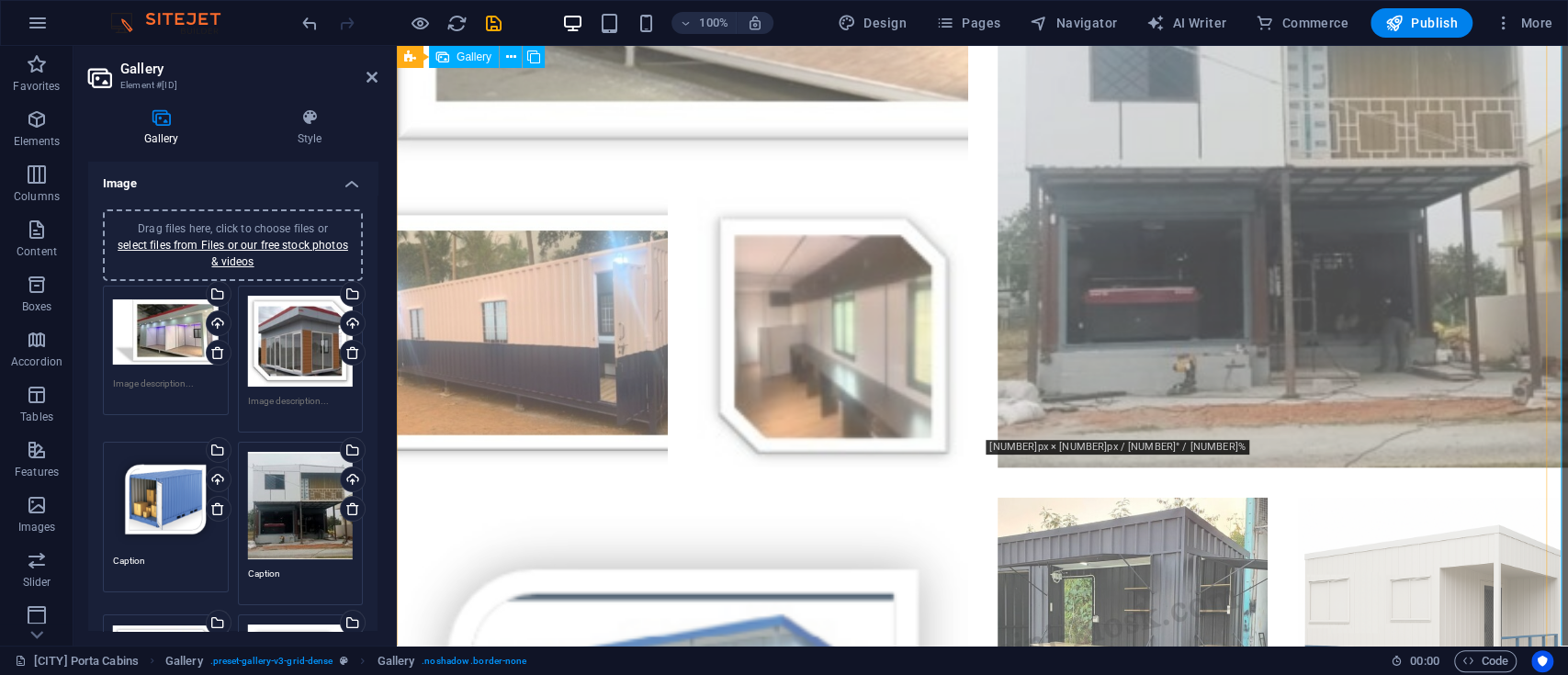 click at bounding box center [1283, 184] 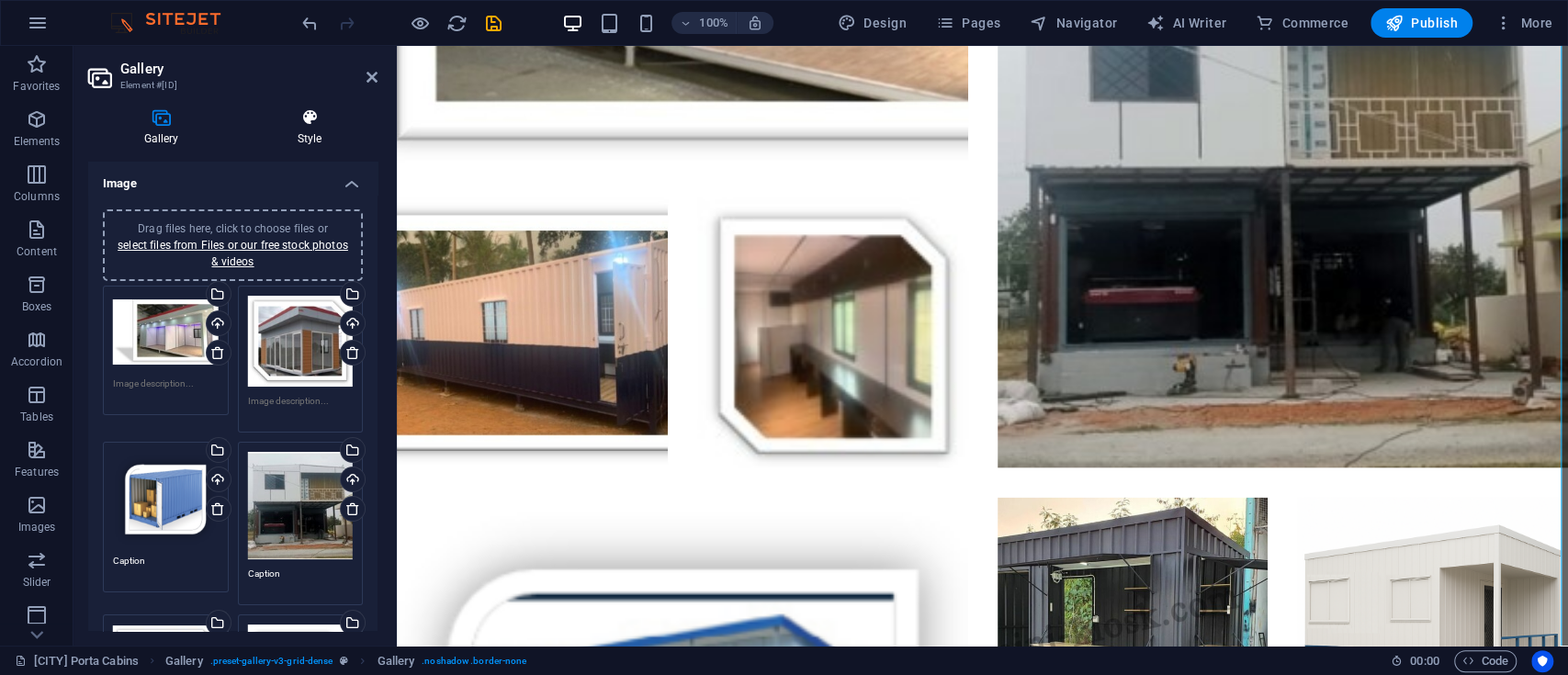 click at bounding box center [310, 118] 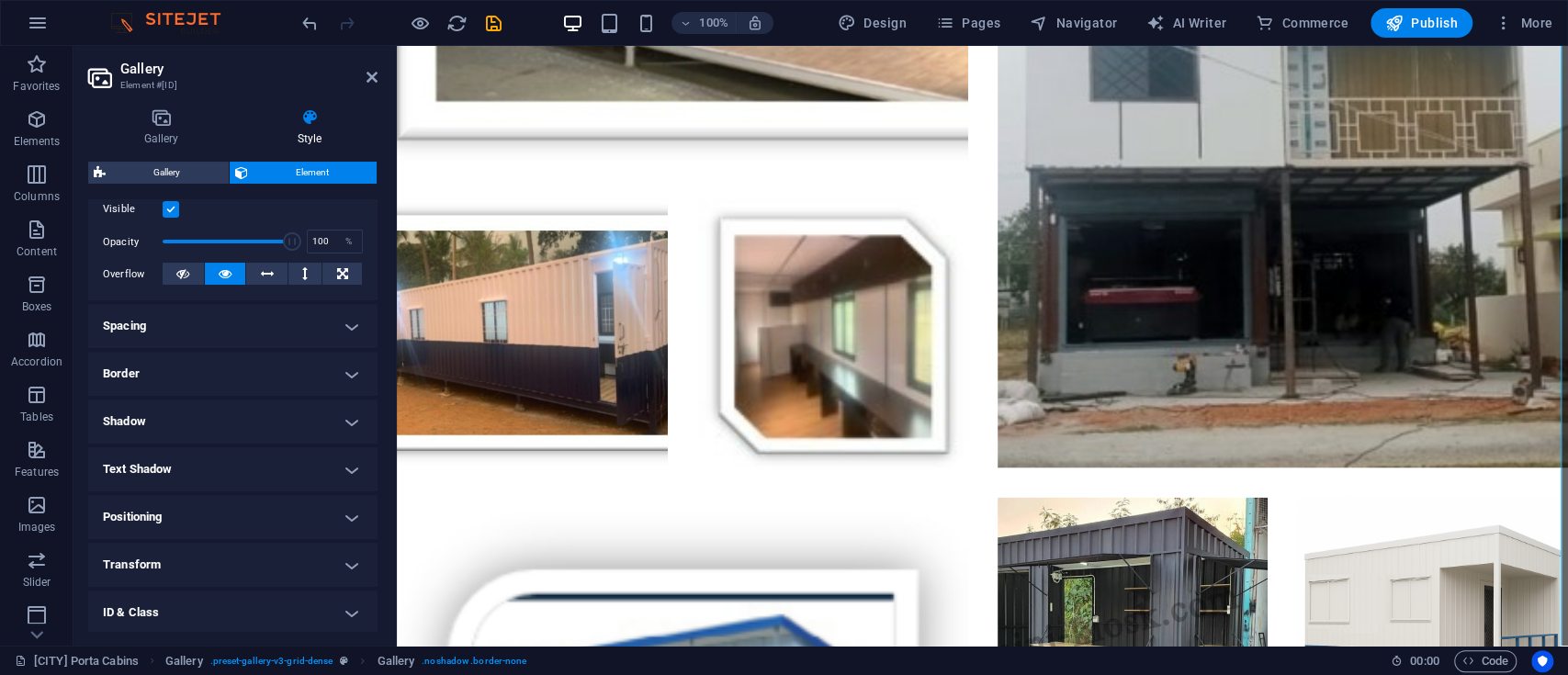 scroll, scrollTop: 344, scrollLeft: 0, axis: vertical 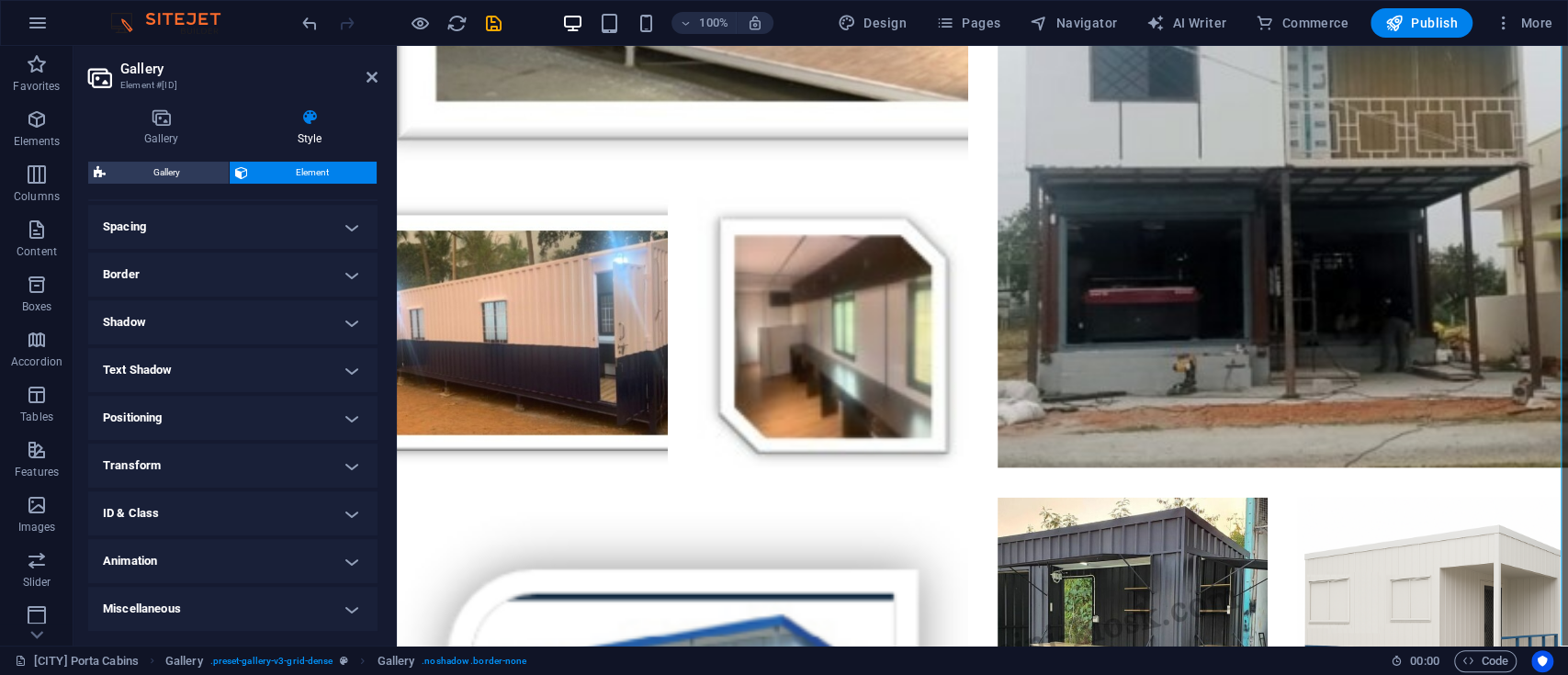 click on "Transform" at bounding box center (232, 466) 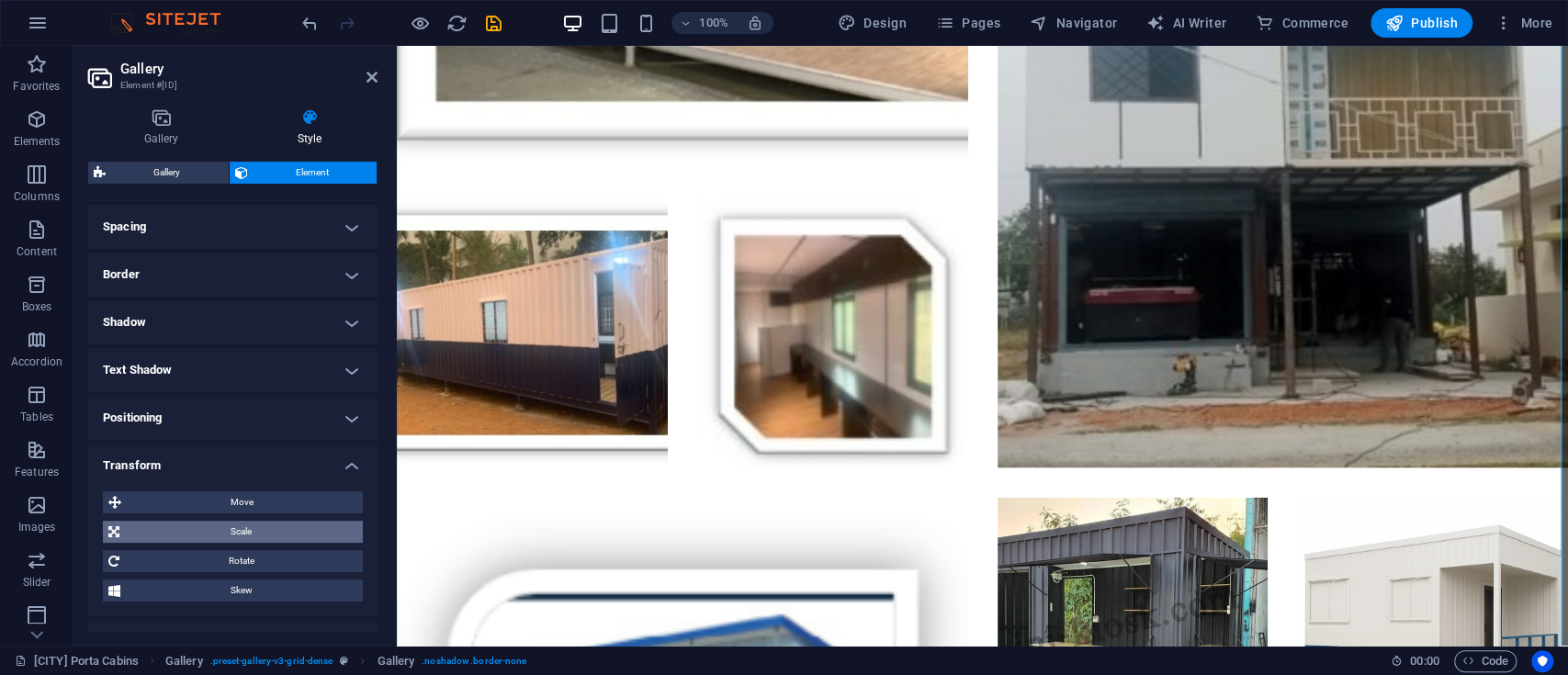 click on "Scale" at bounding box center [241, 532] 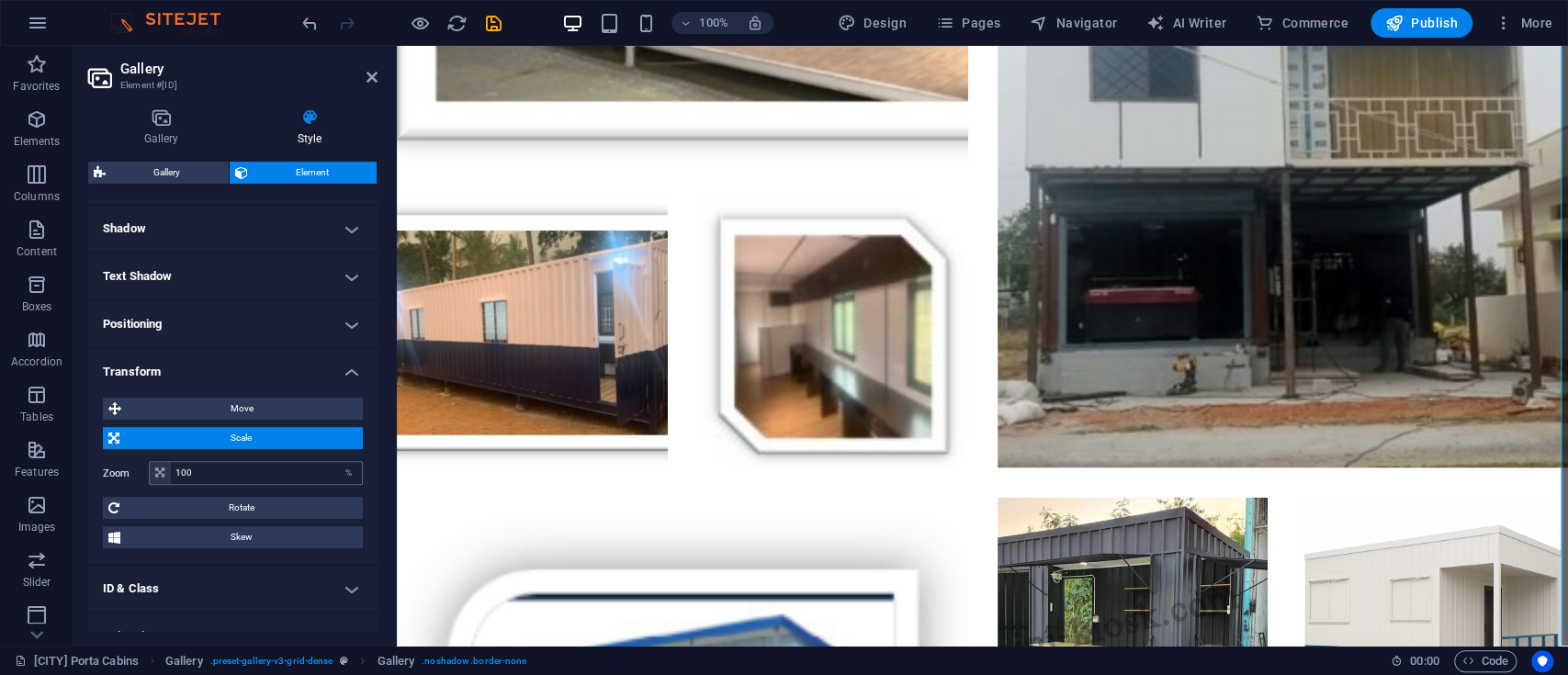 scroll, scrollTop: 467, scrollLeft: 0, axis: vertical 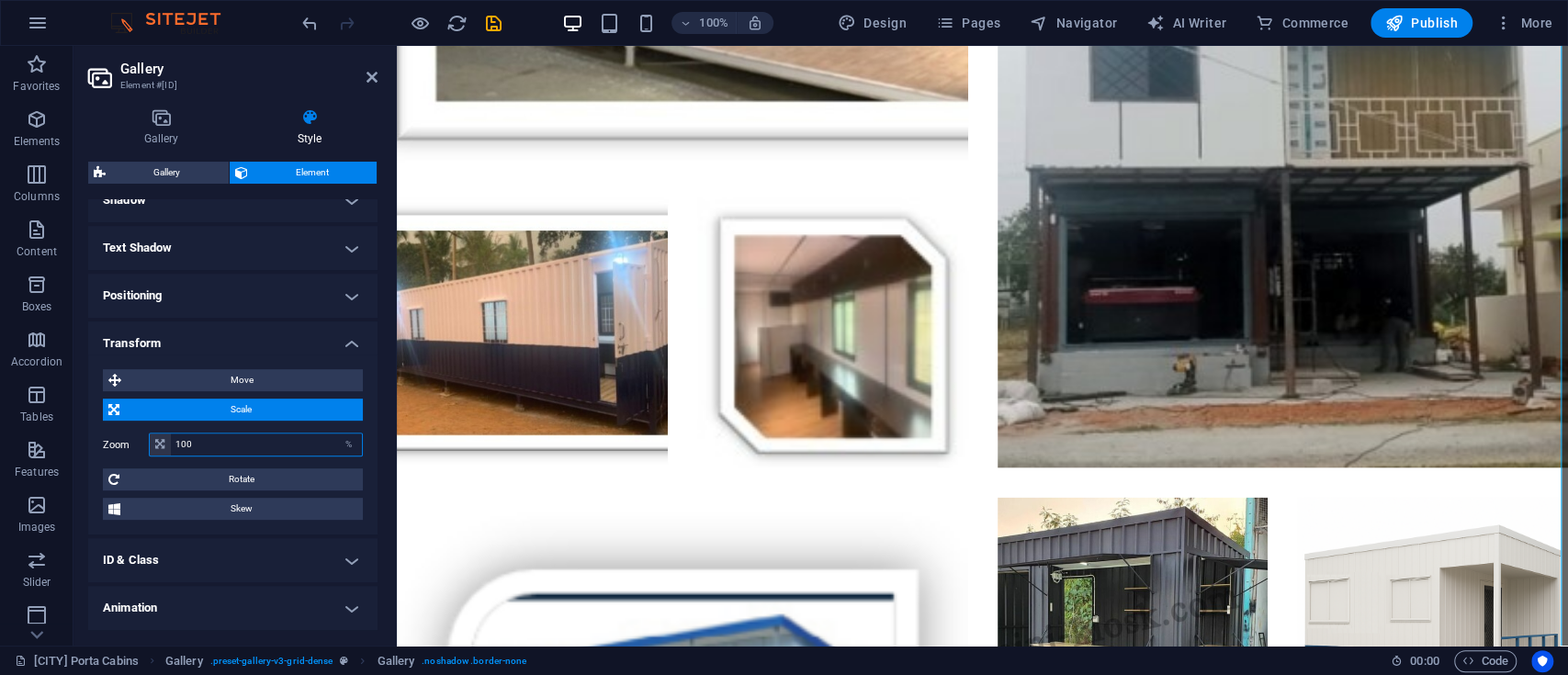 click on "100" at bounding box center [266, 444] 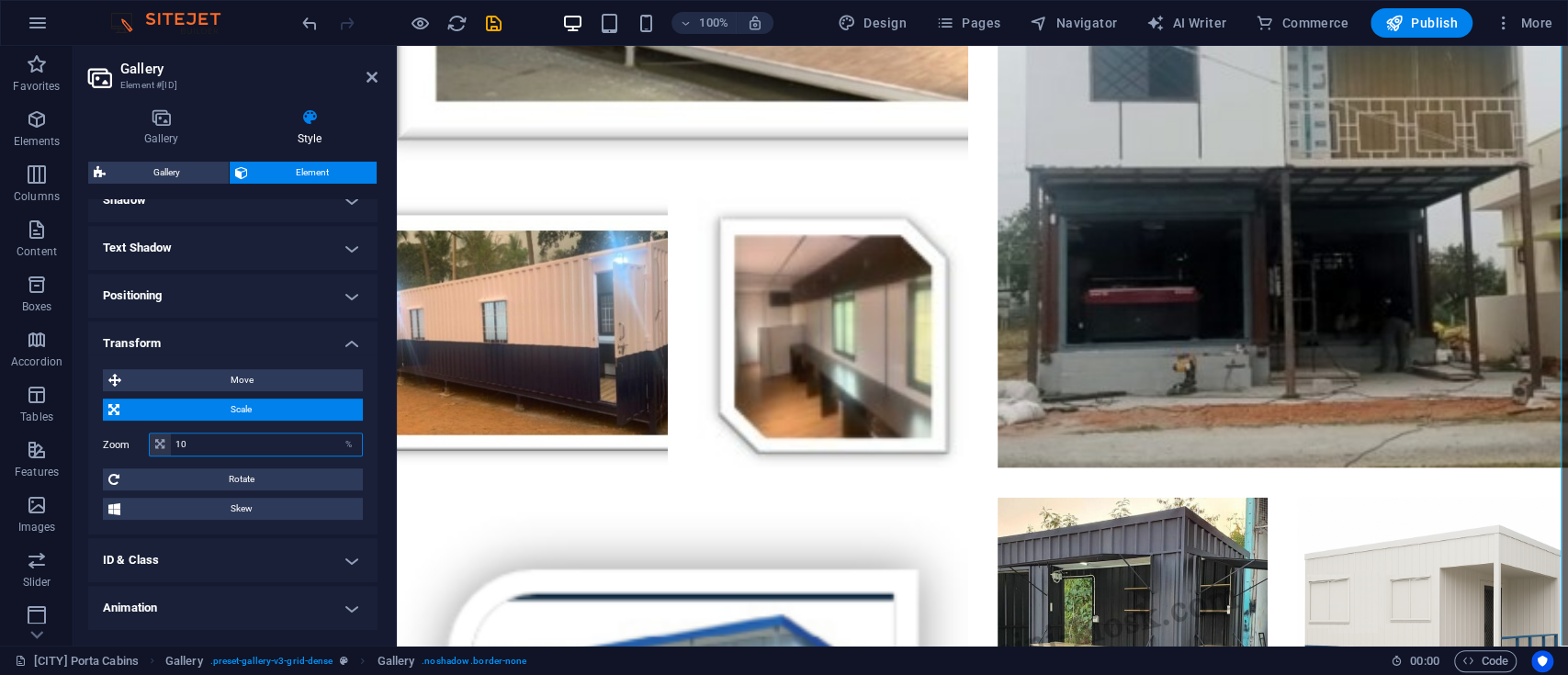 type on "1" 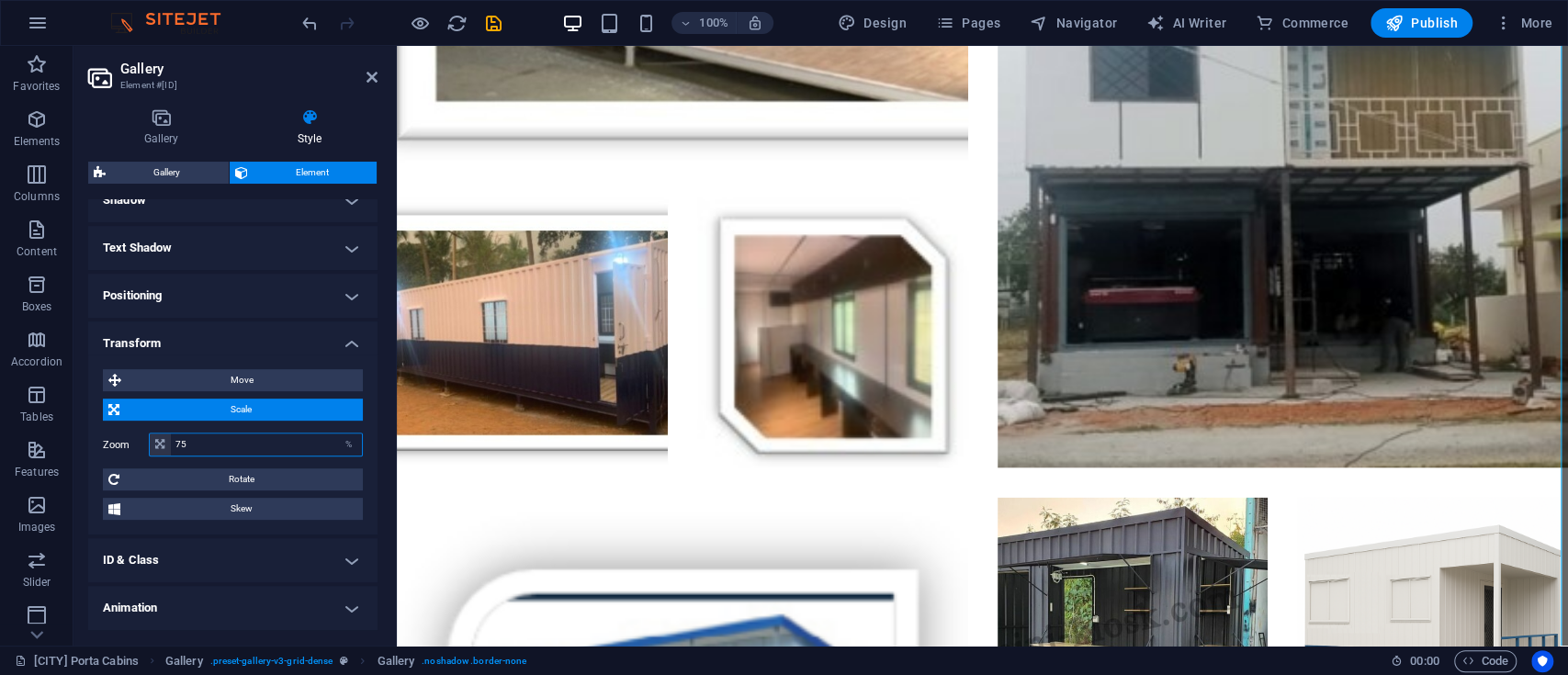 type on "75" 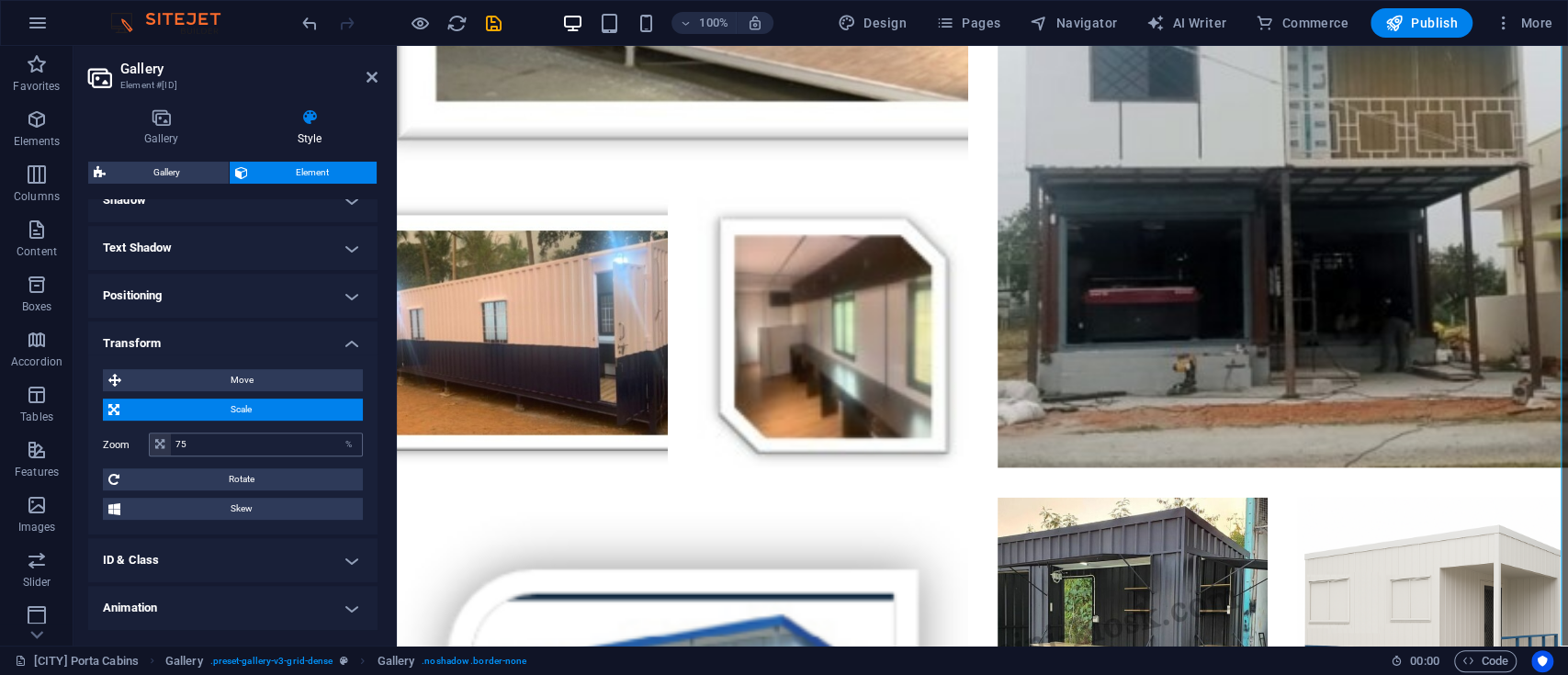 type 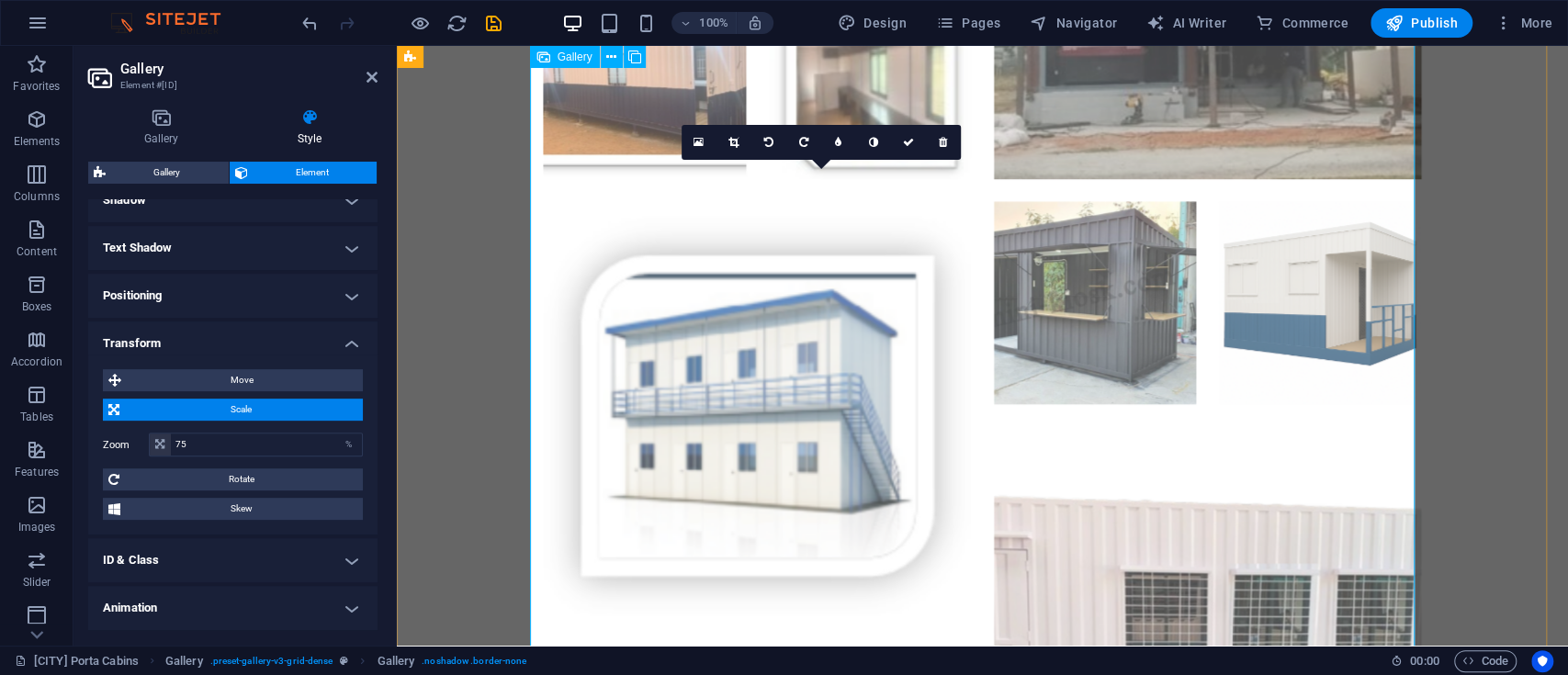 scroll, scrollTop: 3001, scrollLeft: 0, axis: vertical 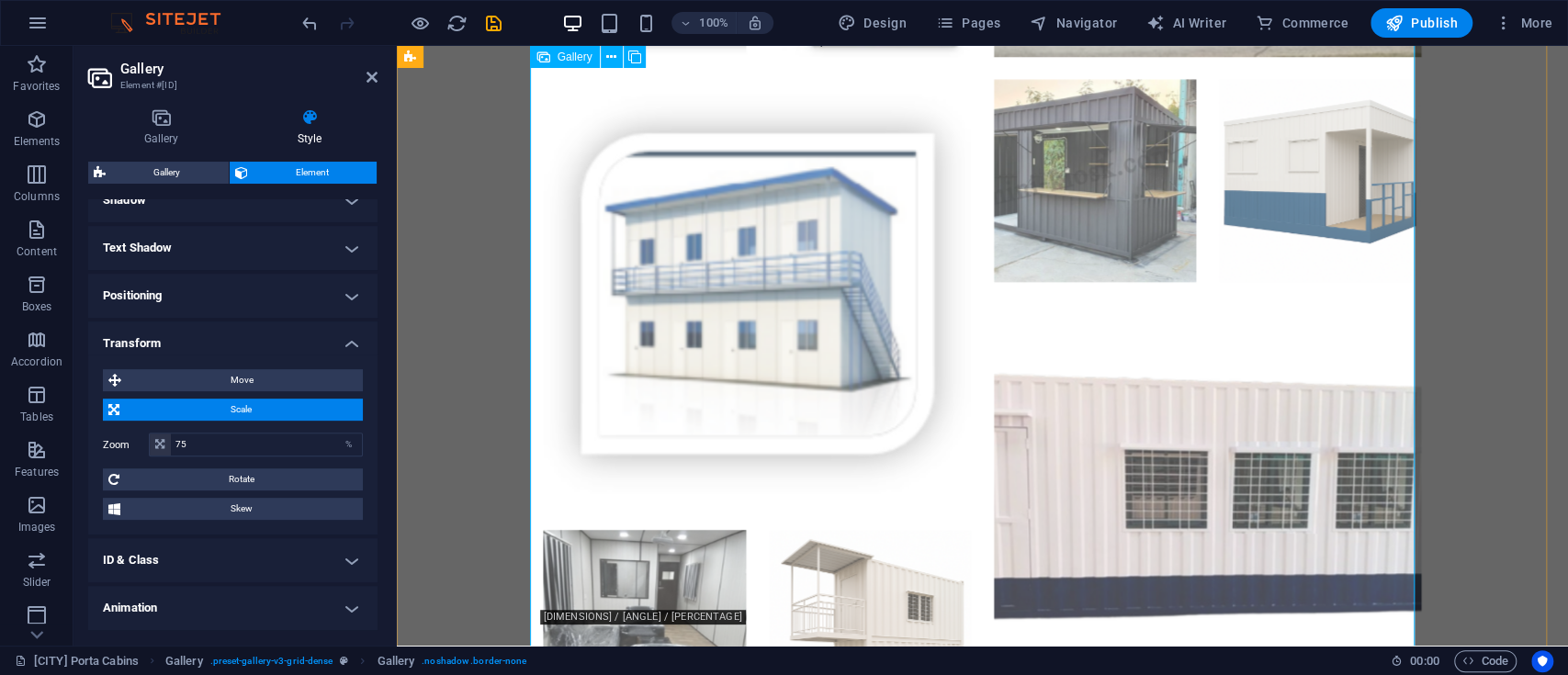 click at bounding box center [1208, 519] 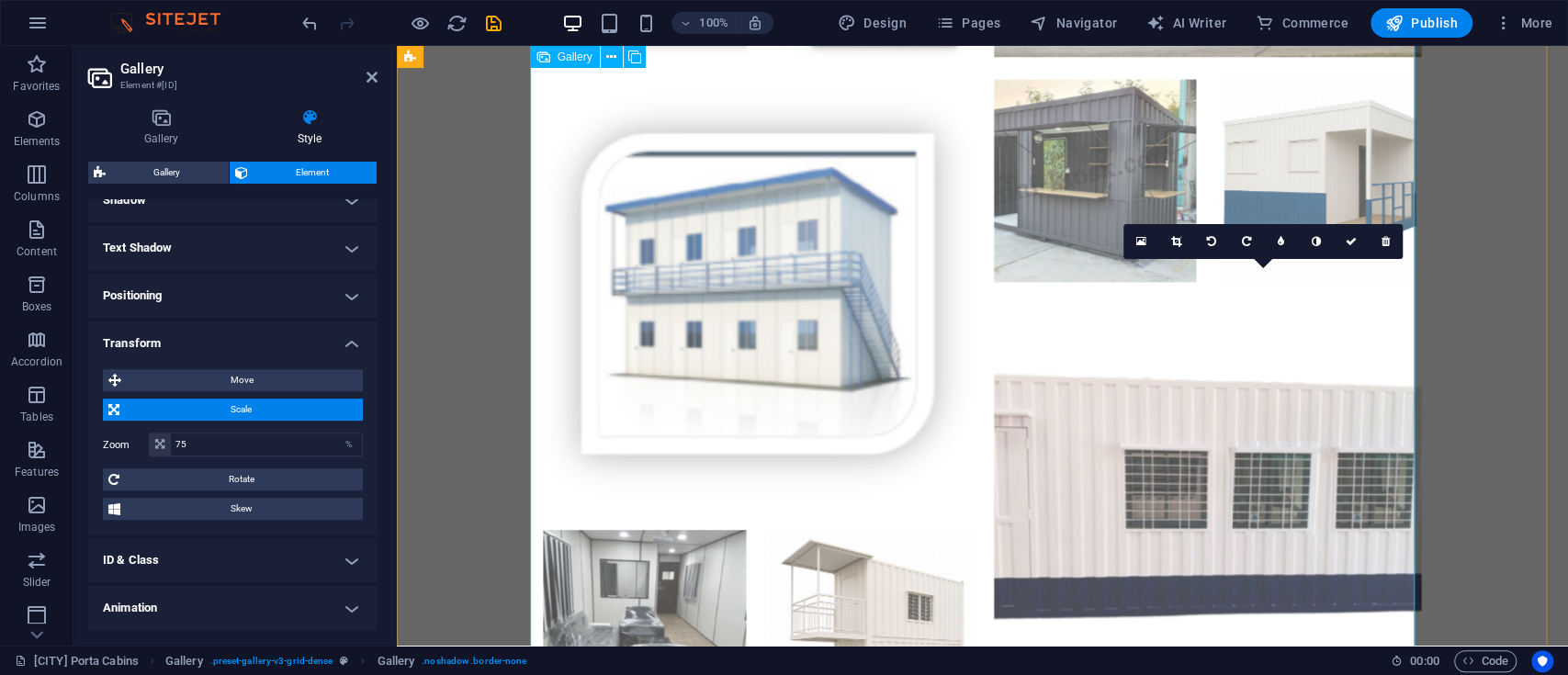 click at bounding box center [1208, 519] 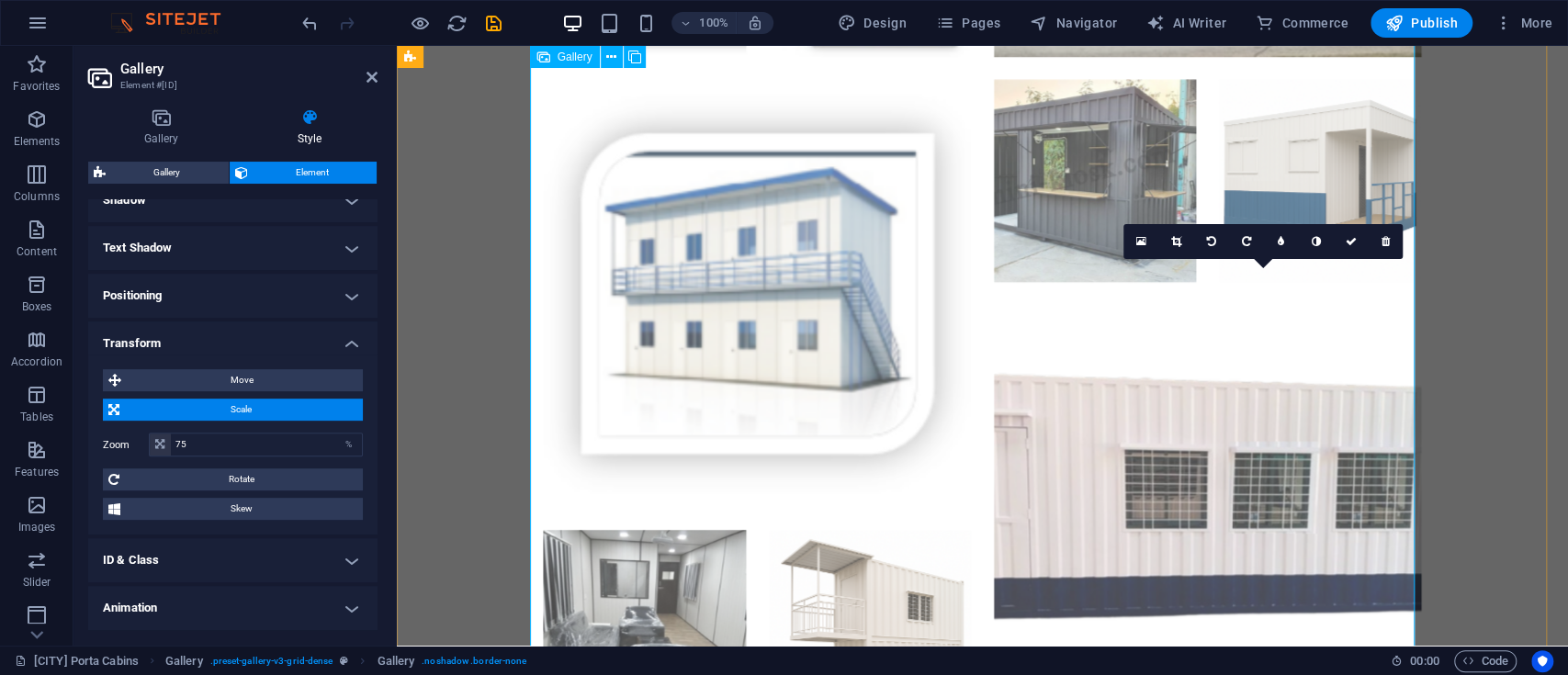 click at bounding box center (1208, 519) 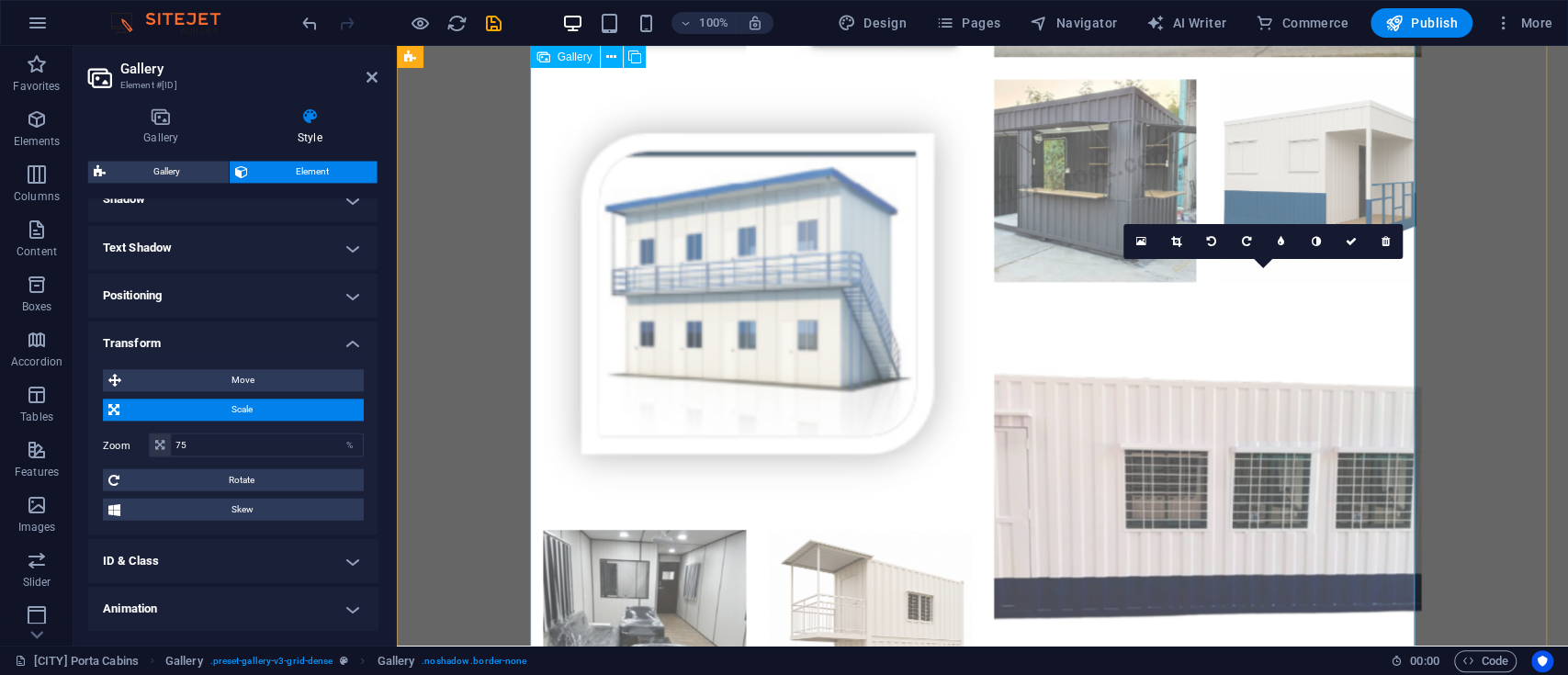 click at bounding box center (1208, 519) 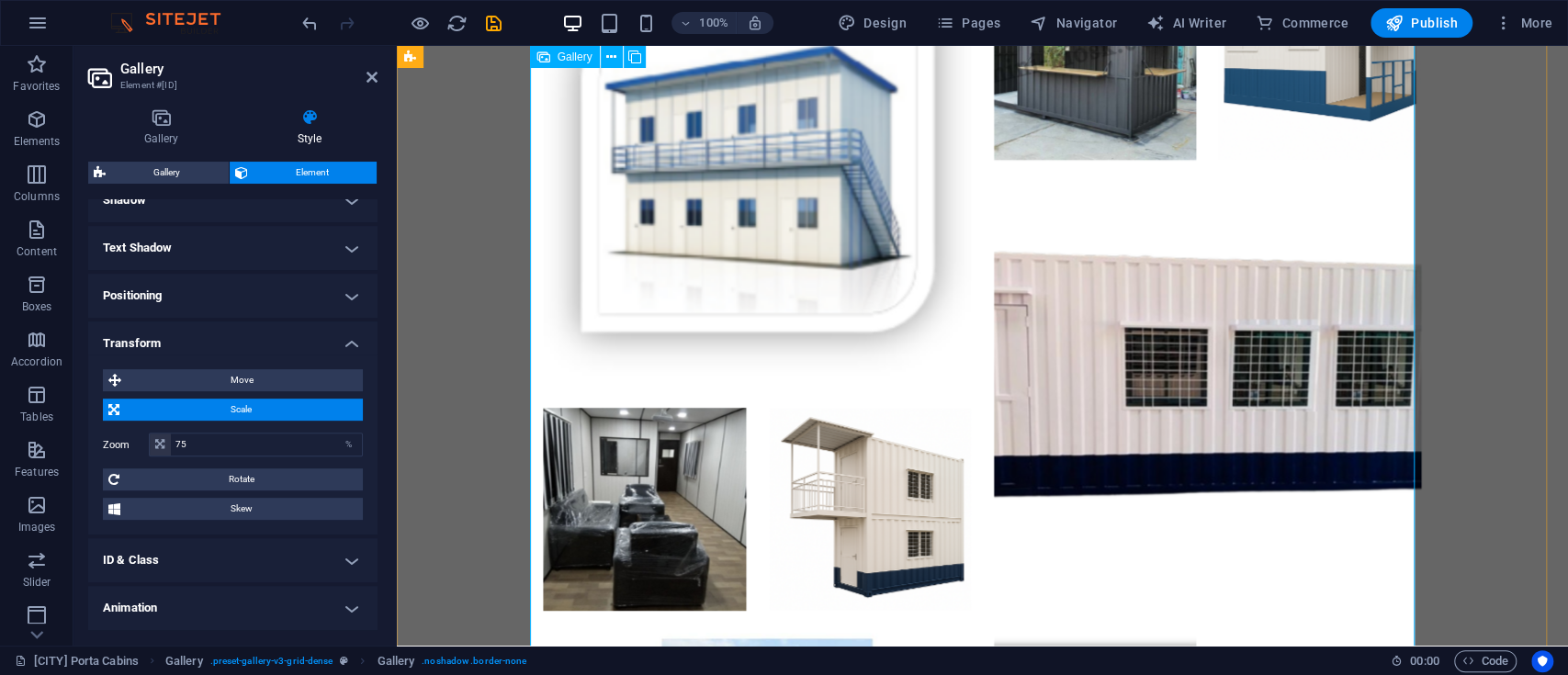 scroll, scrollTop: 2512, scrollLeft: 0, axis: vertical 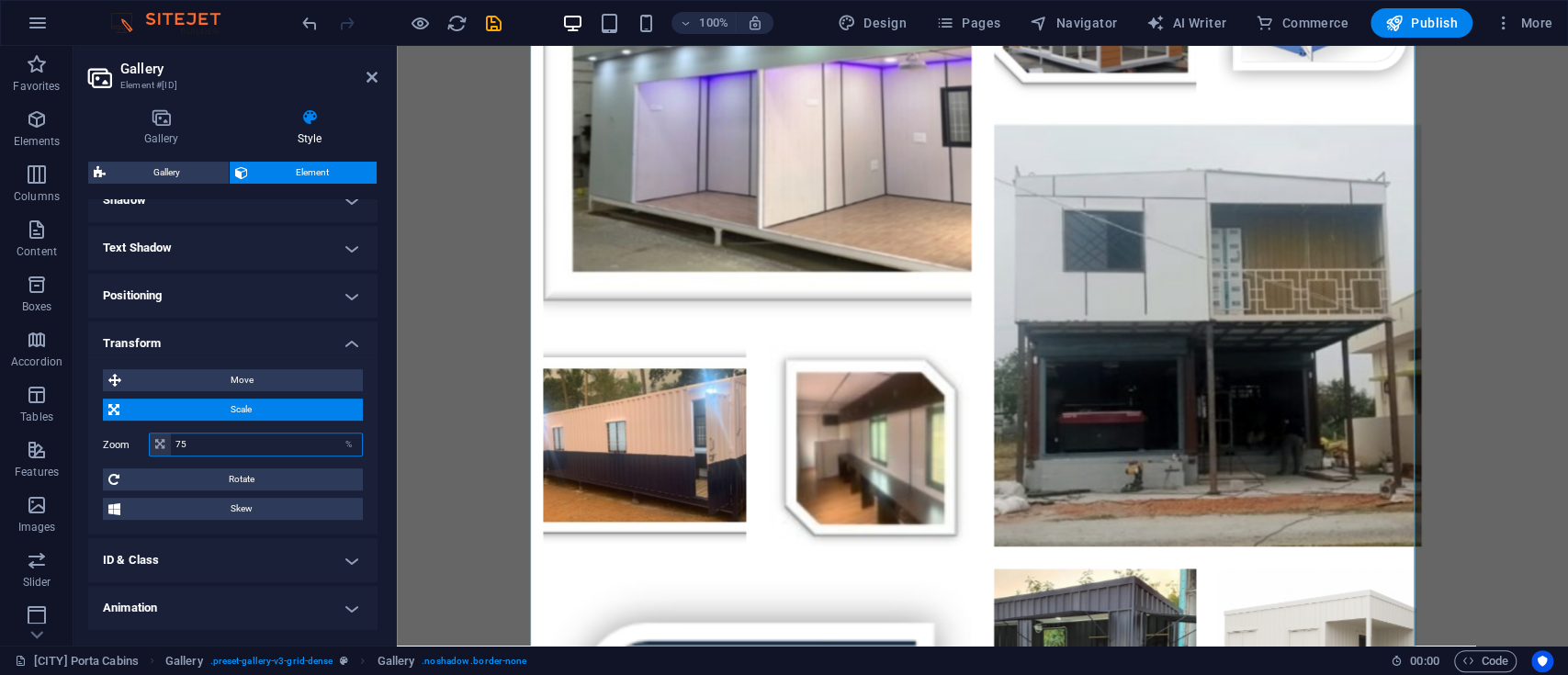 click on "75" at bounding box center [266, 444] 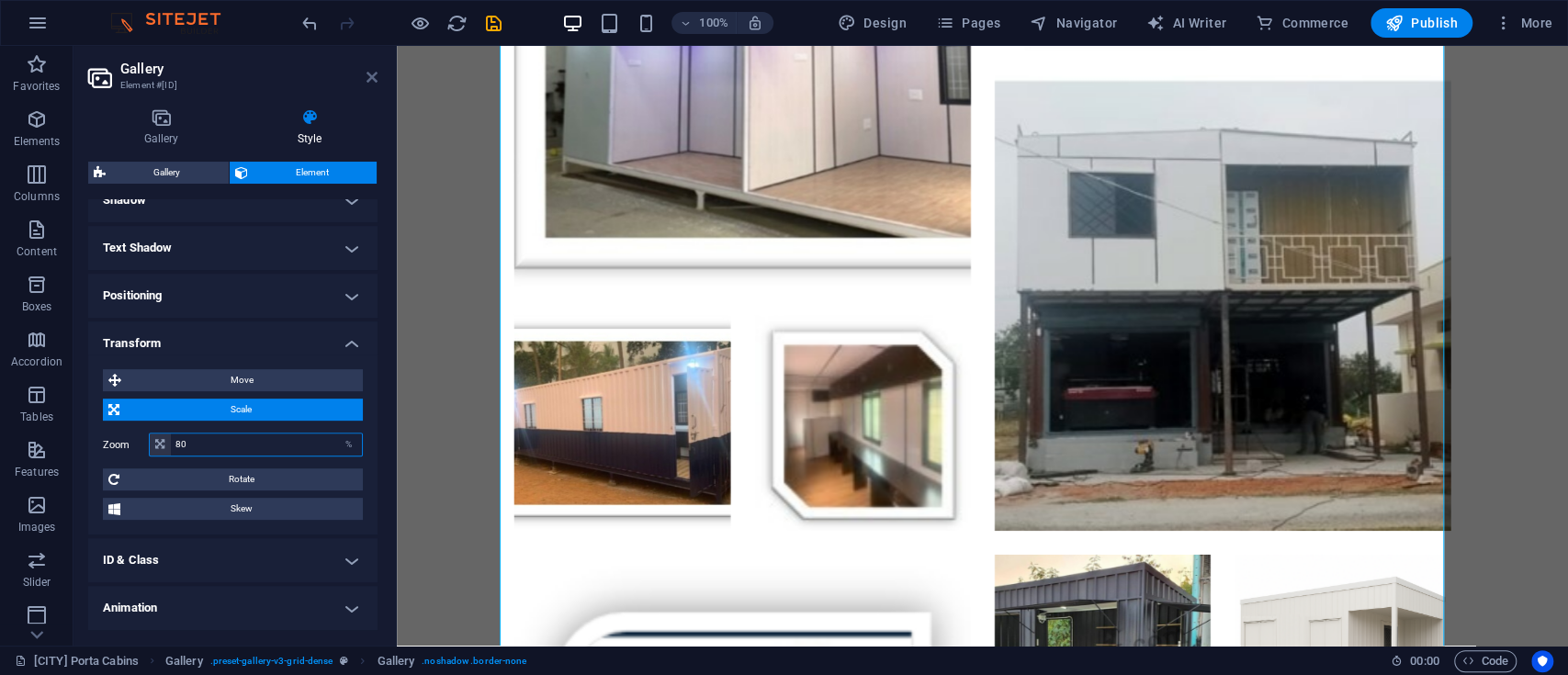 type on "80" 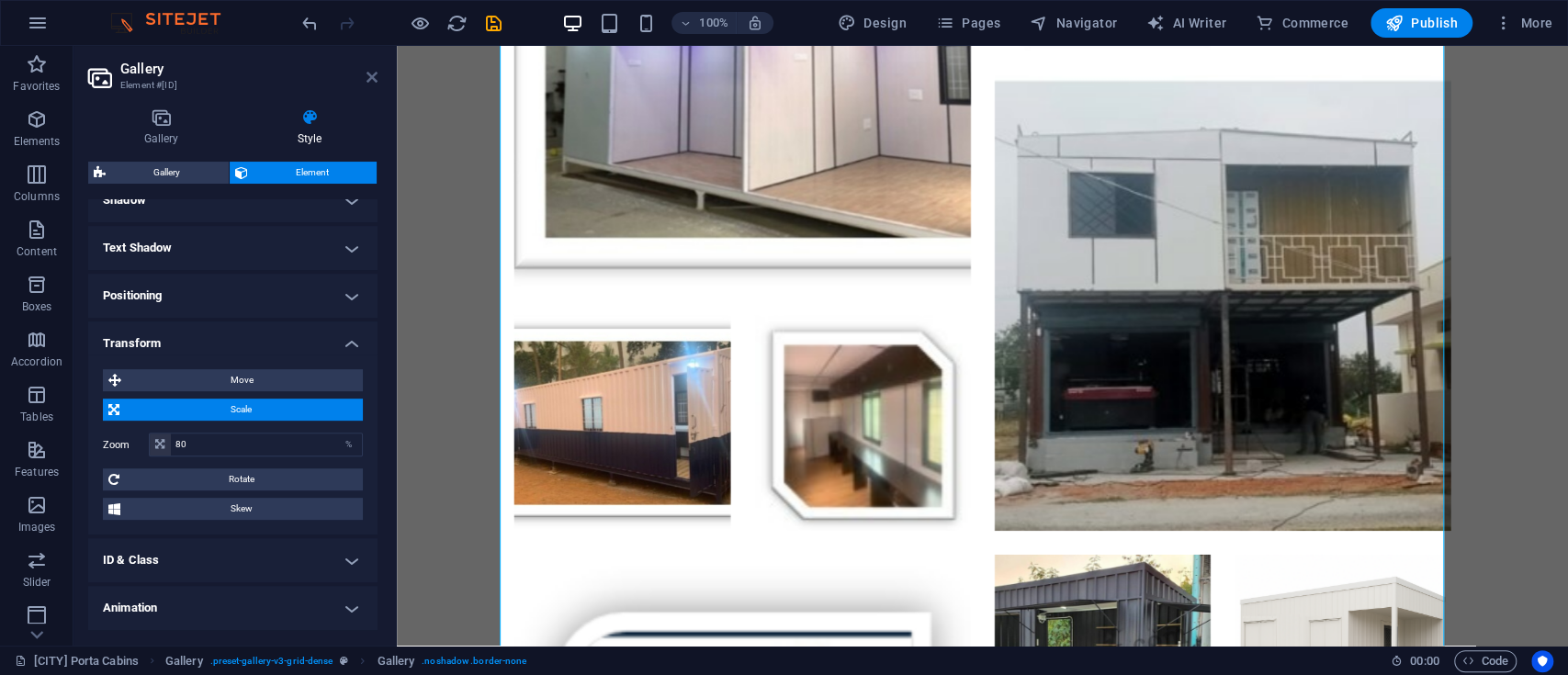 drag, startPoint x: 372, startPoint y: 72, endPoint x: 948, endPoint y: 83, distance: 576.105 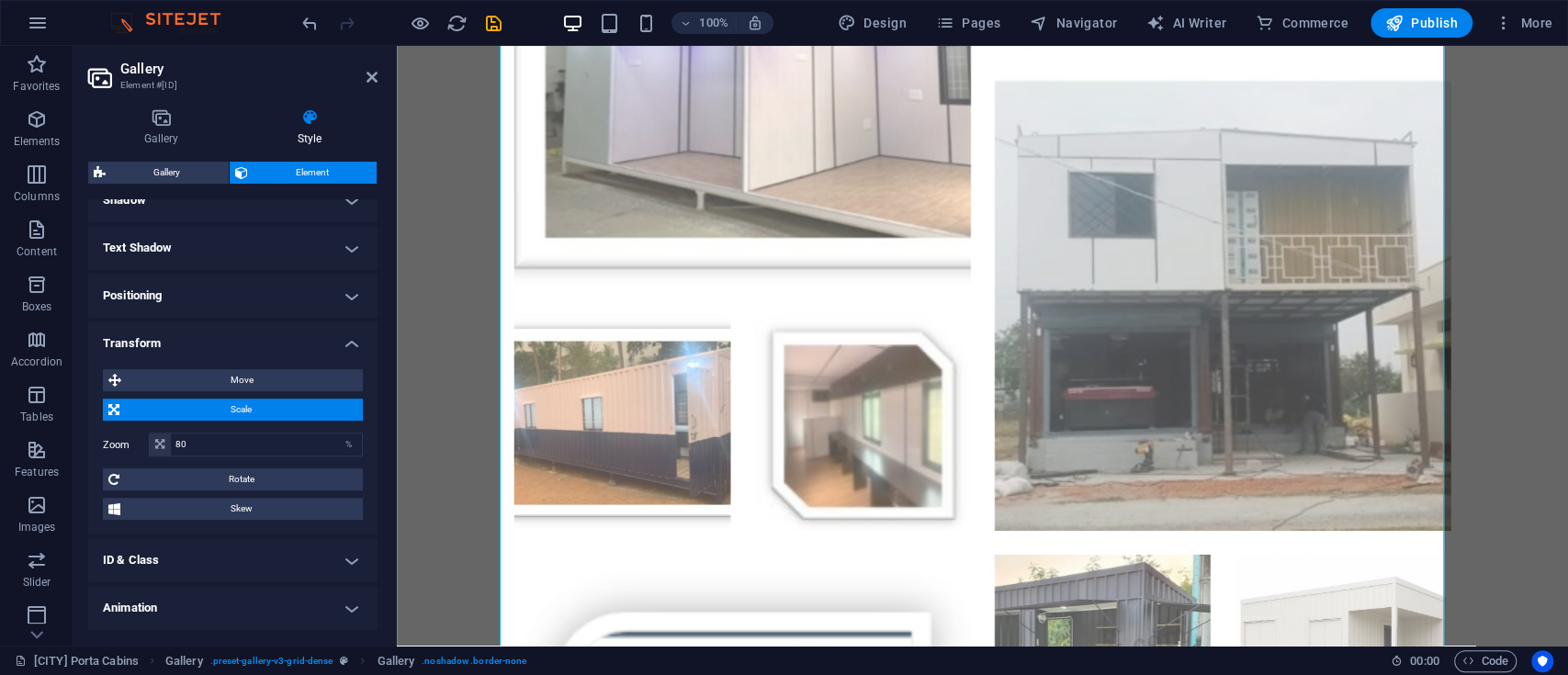 scroll, scrollTop: 2718, scrollLeft: 0, axis: vertical 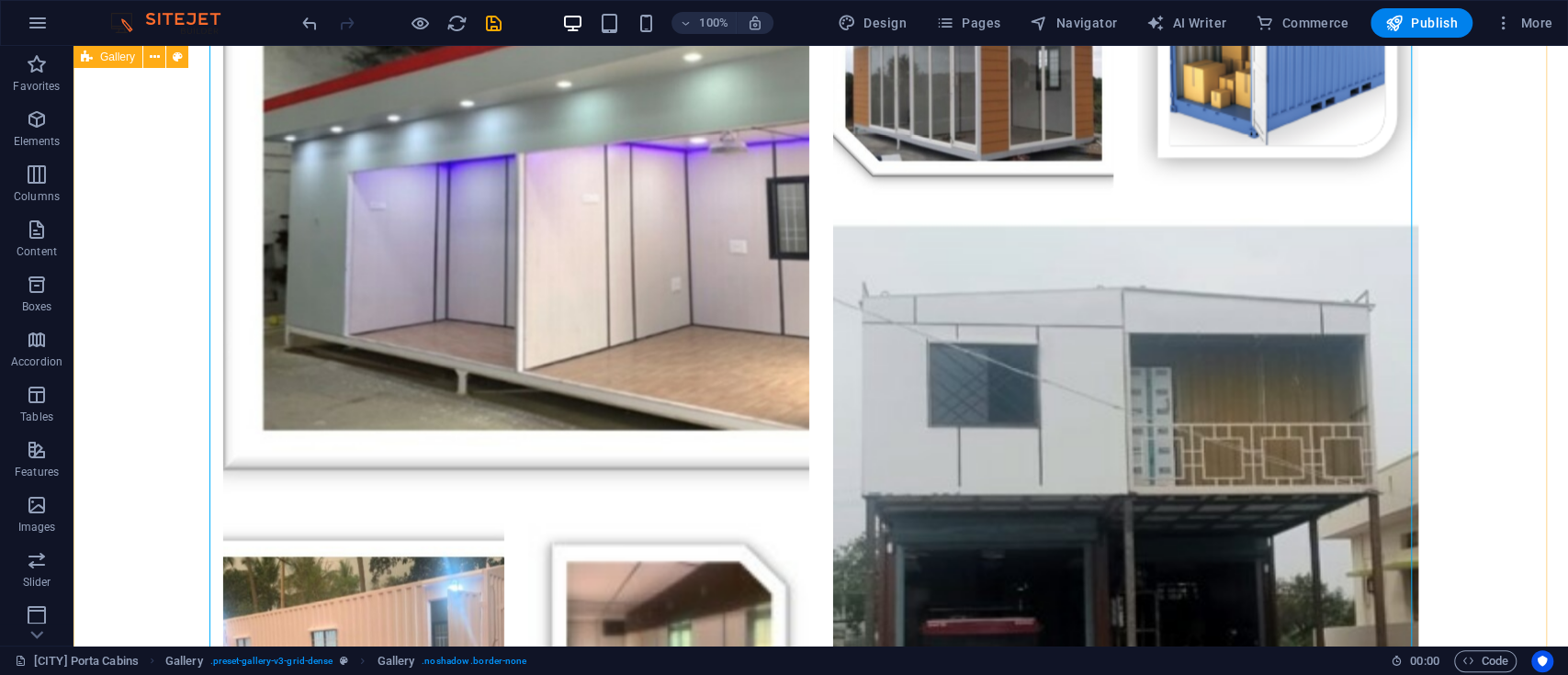 click at bounding box center (820, 988) 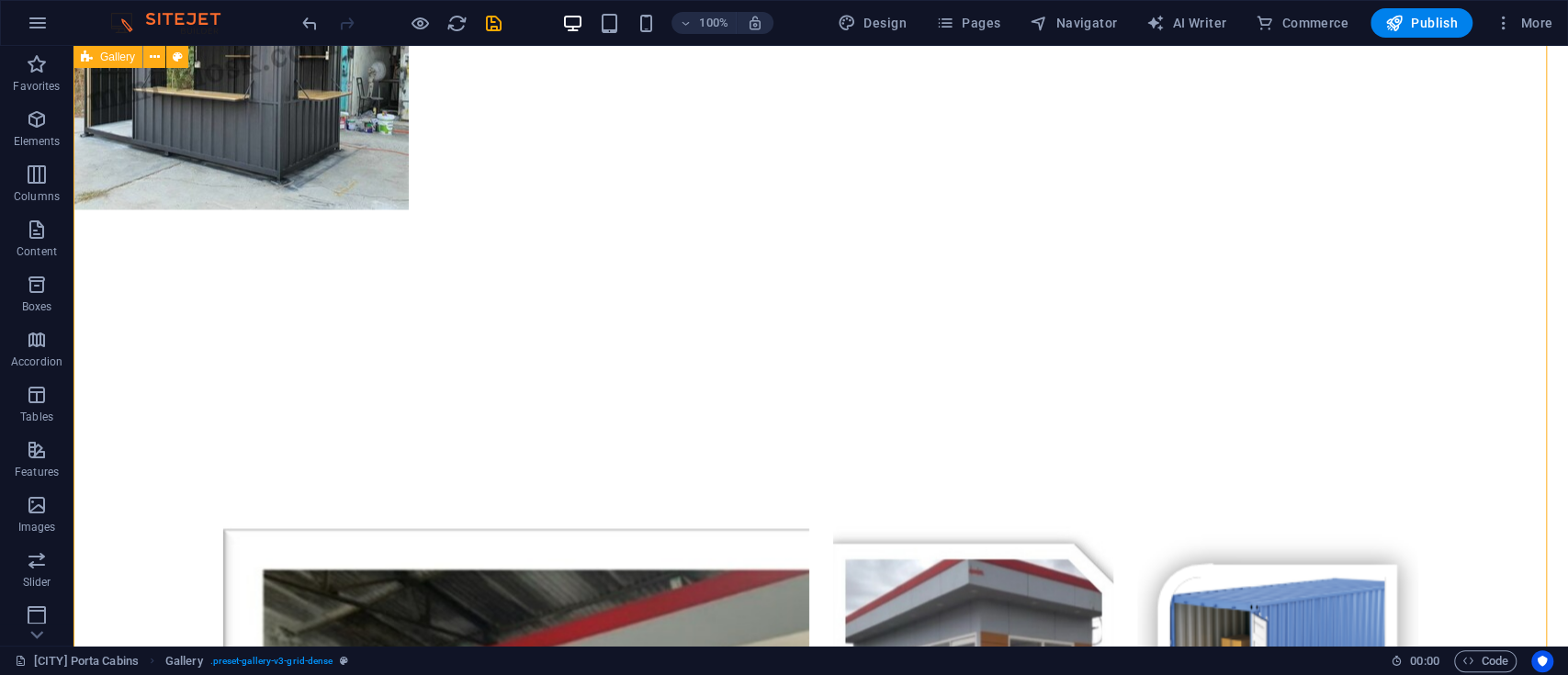 scroll, scrollTop: 1984, scrollLeft: 0, axis: vertical 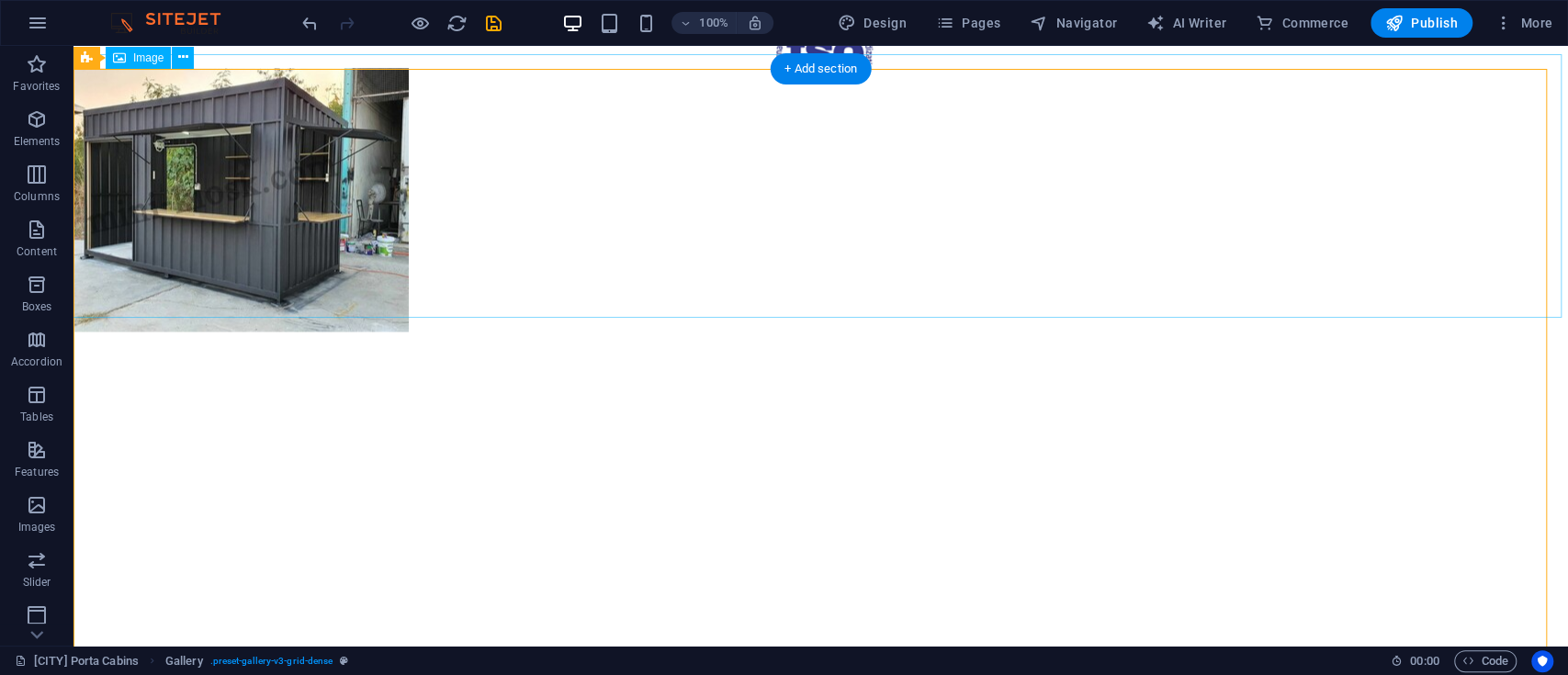 click at bounding box center [820, 199] 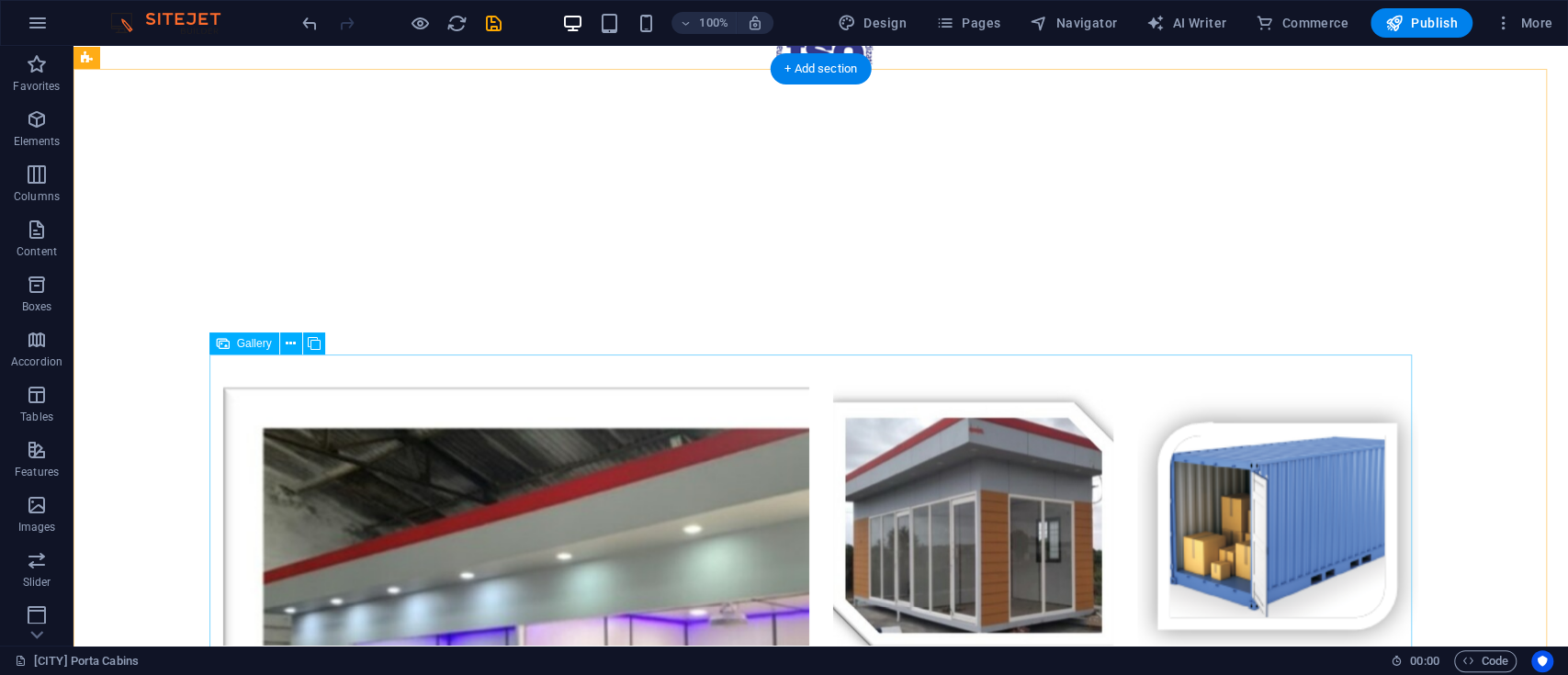 scroll, scrollTop: 1861, scrollLeft: 0, axis: vertical 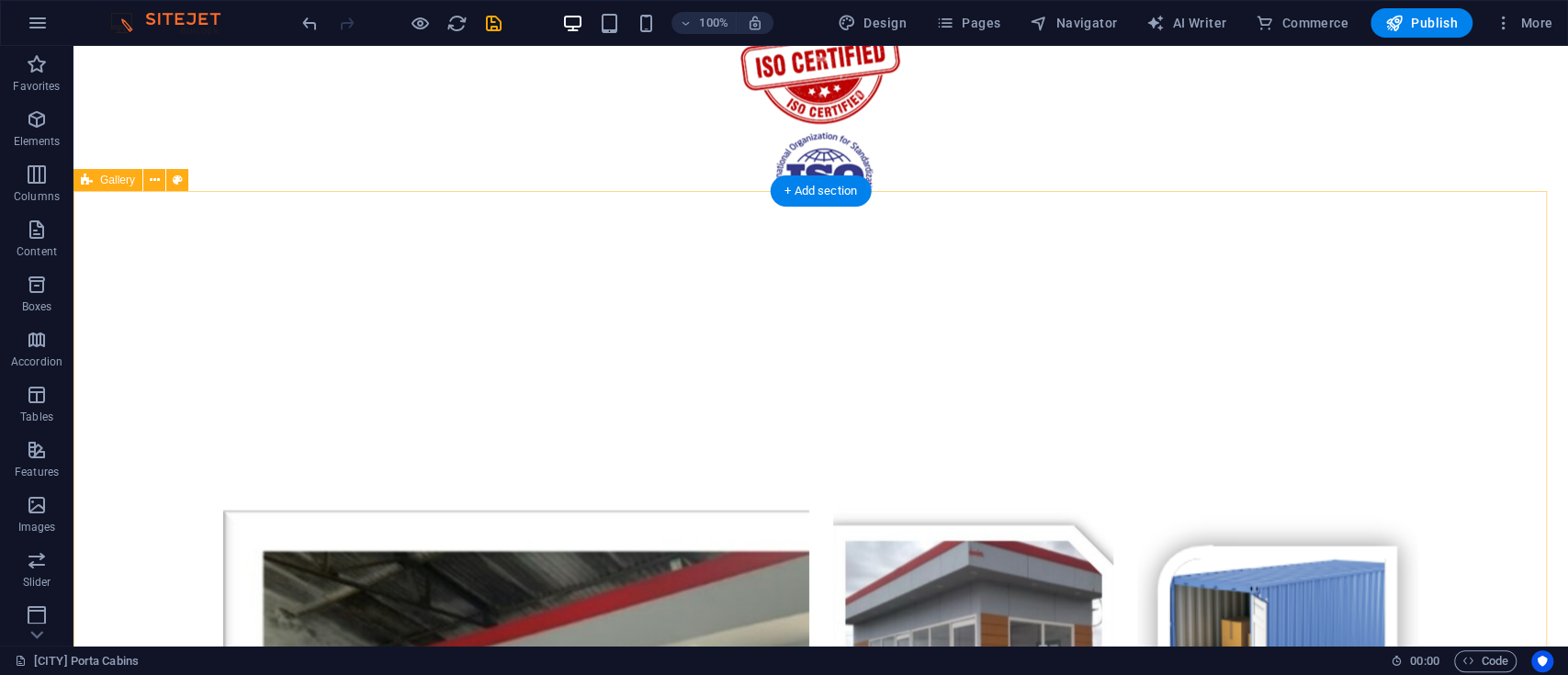 click at bounding box center (820, 1715) 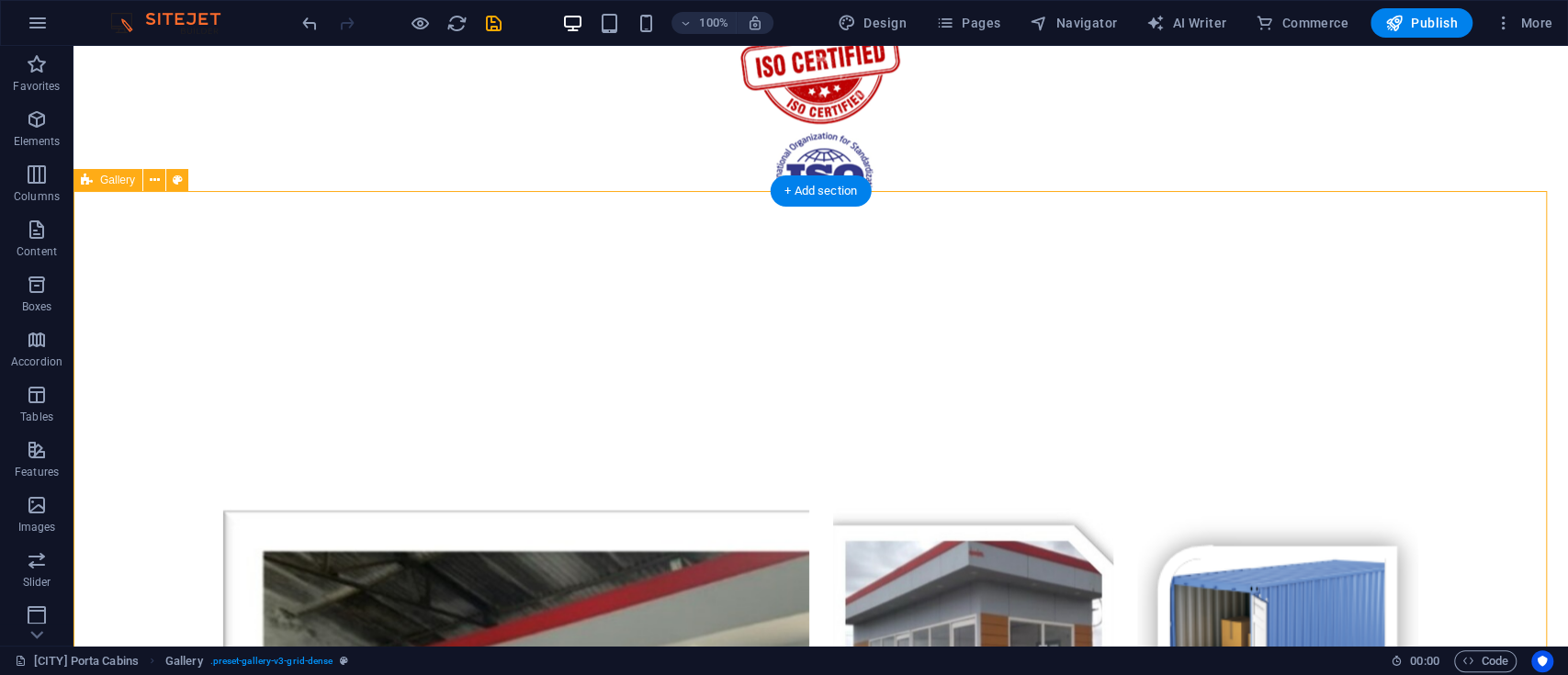 click at bounding box center [820, 1715] 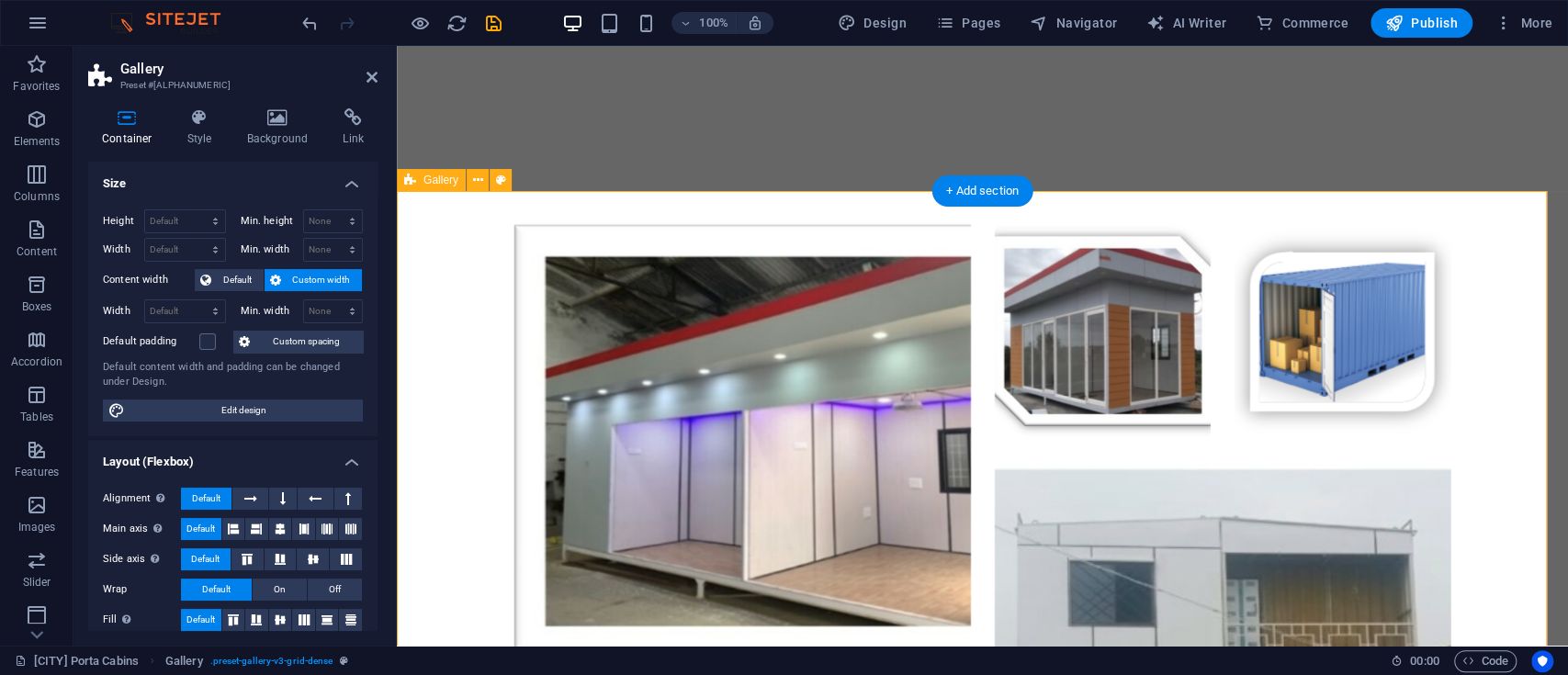 scroll, scrollTop: 1640, scrollLeft: 0, axis: vertical 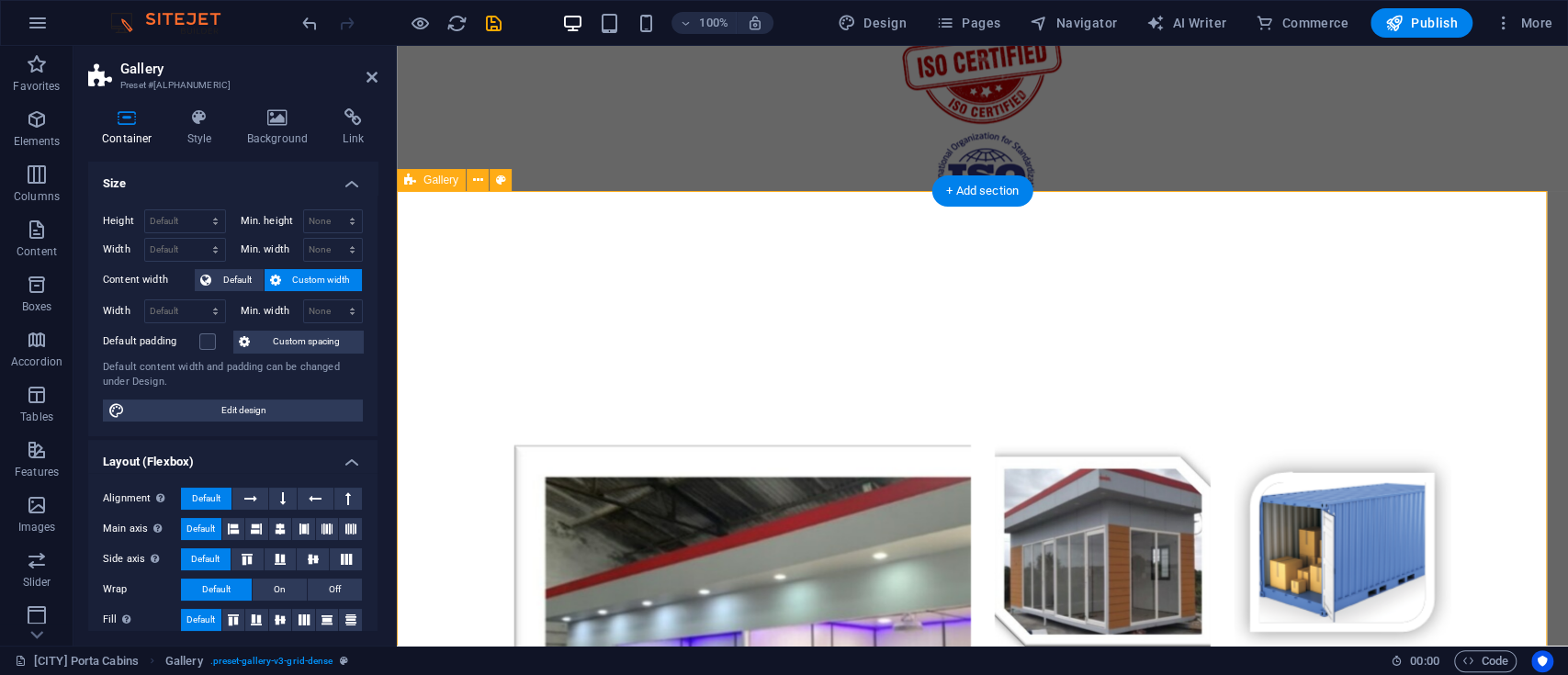 click at bounding box center (982, 1391) 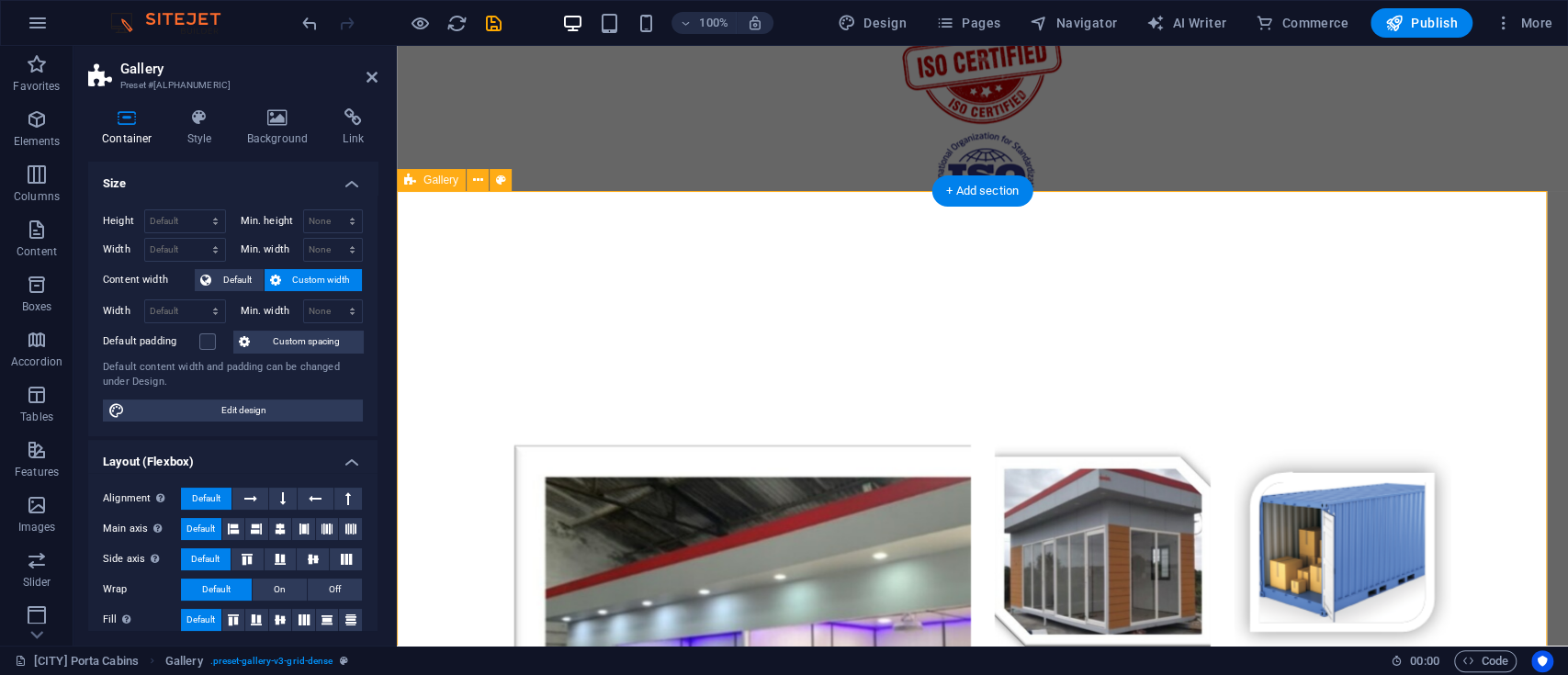 click at bounding box center (982, 1391) 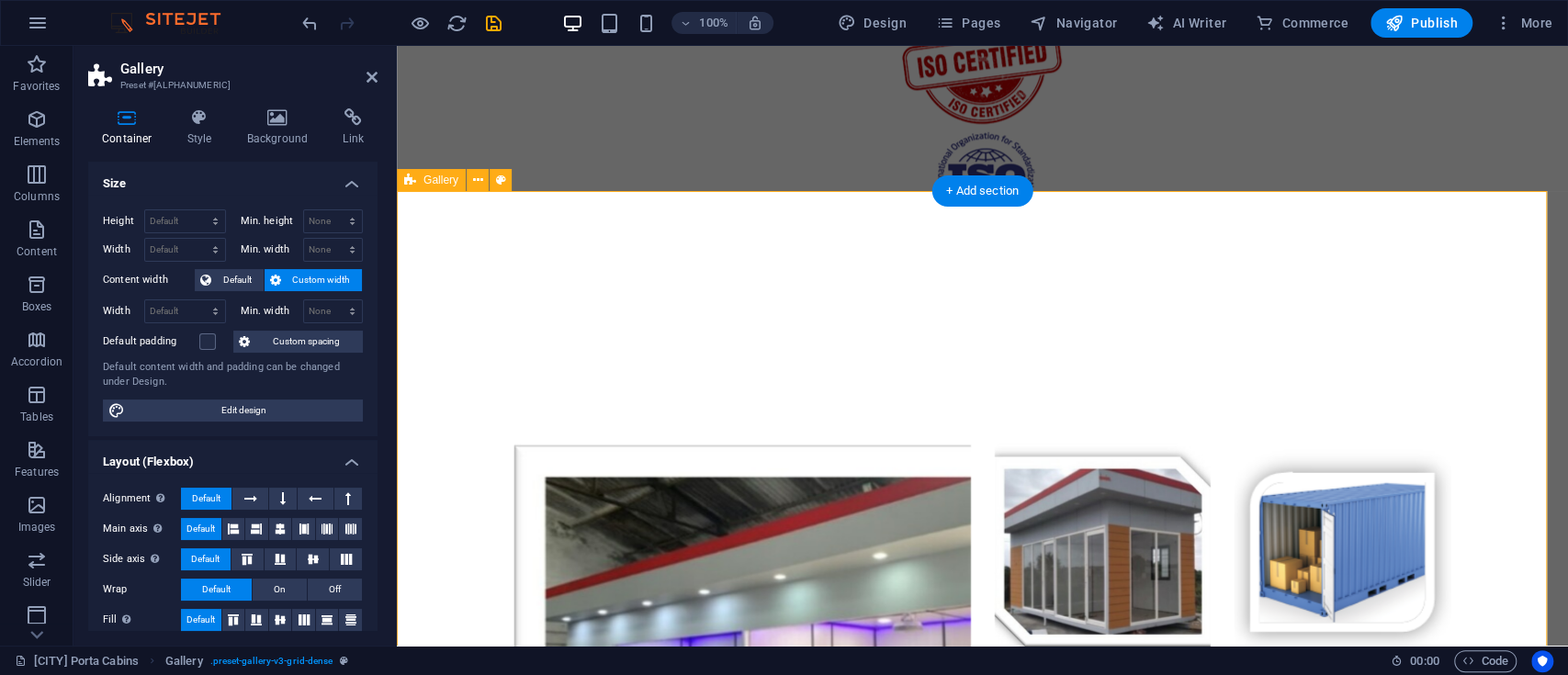 click at bounding box center (982, 1391) 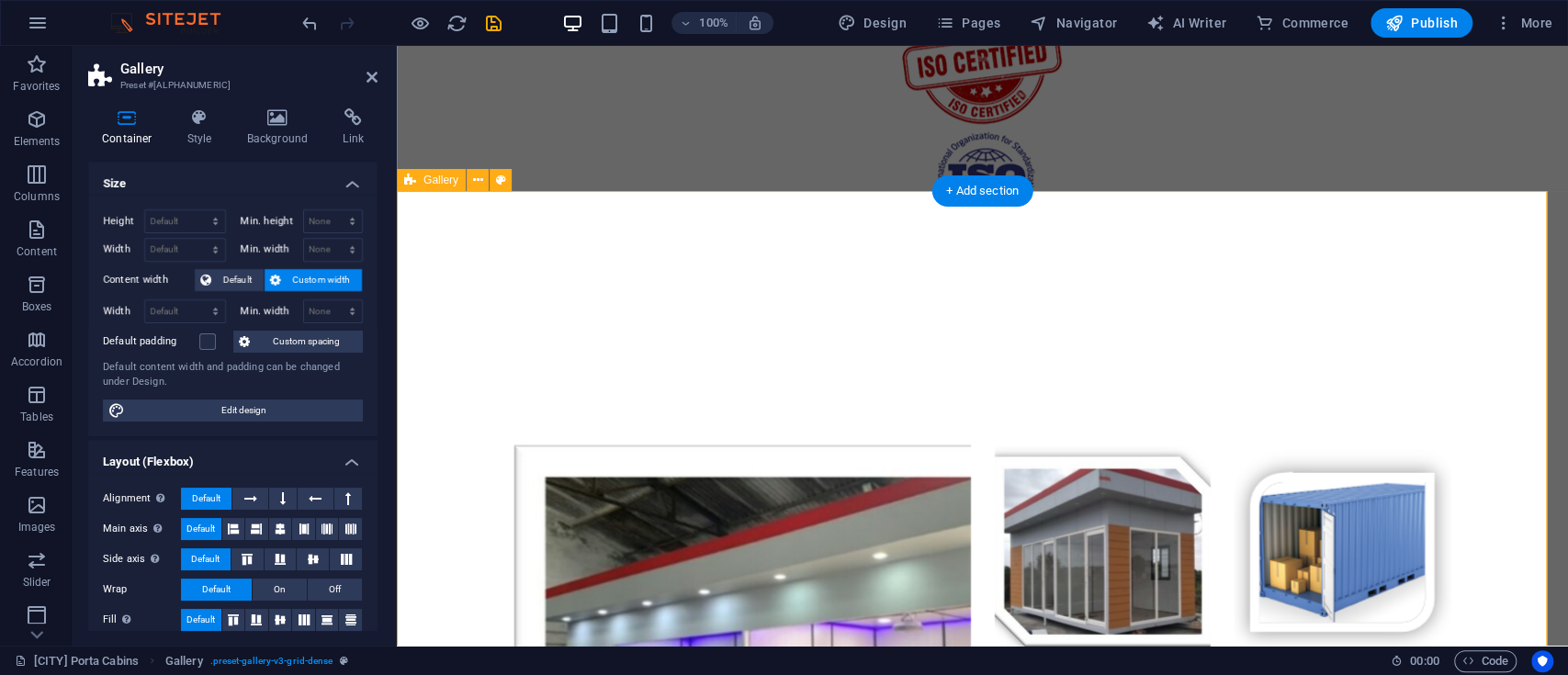 click at bounding box center (982, 1391) 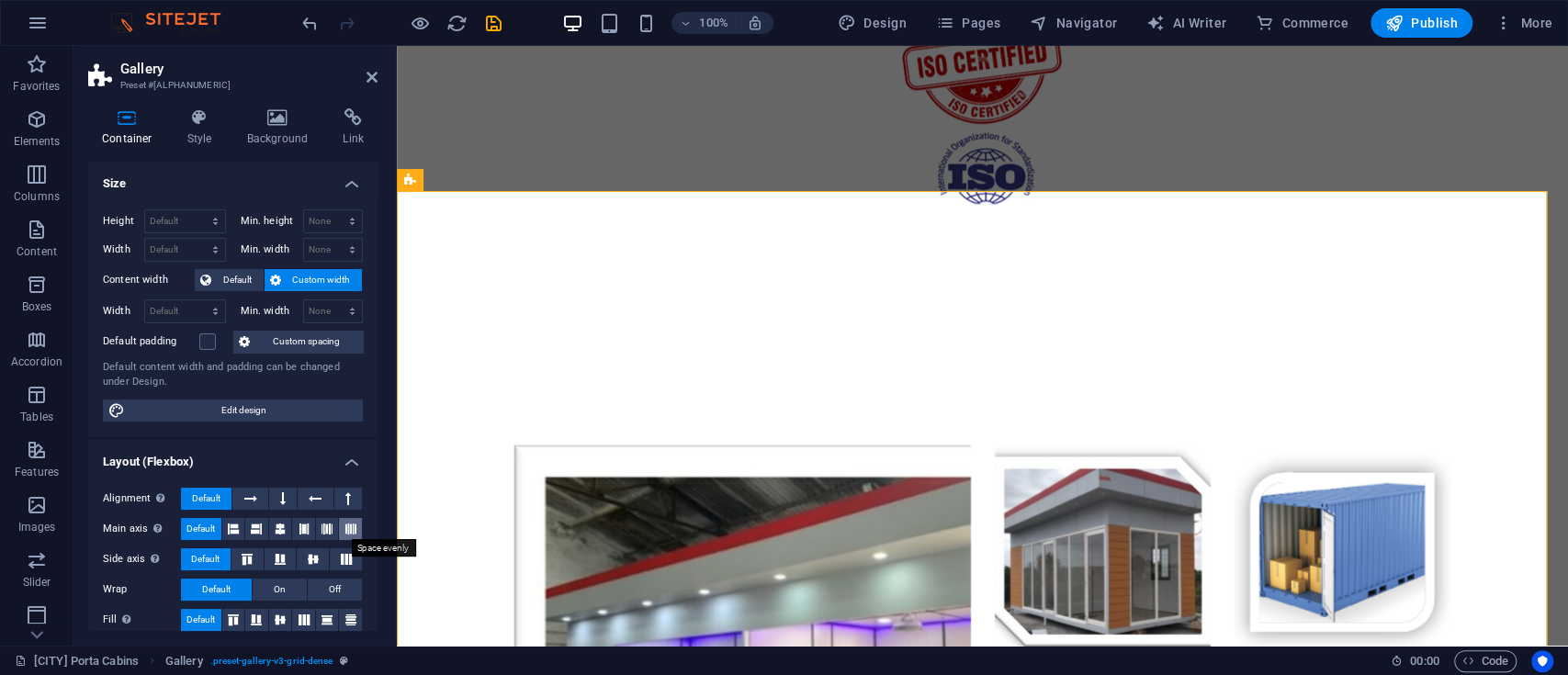 click at bounding box center (351, 529) 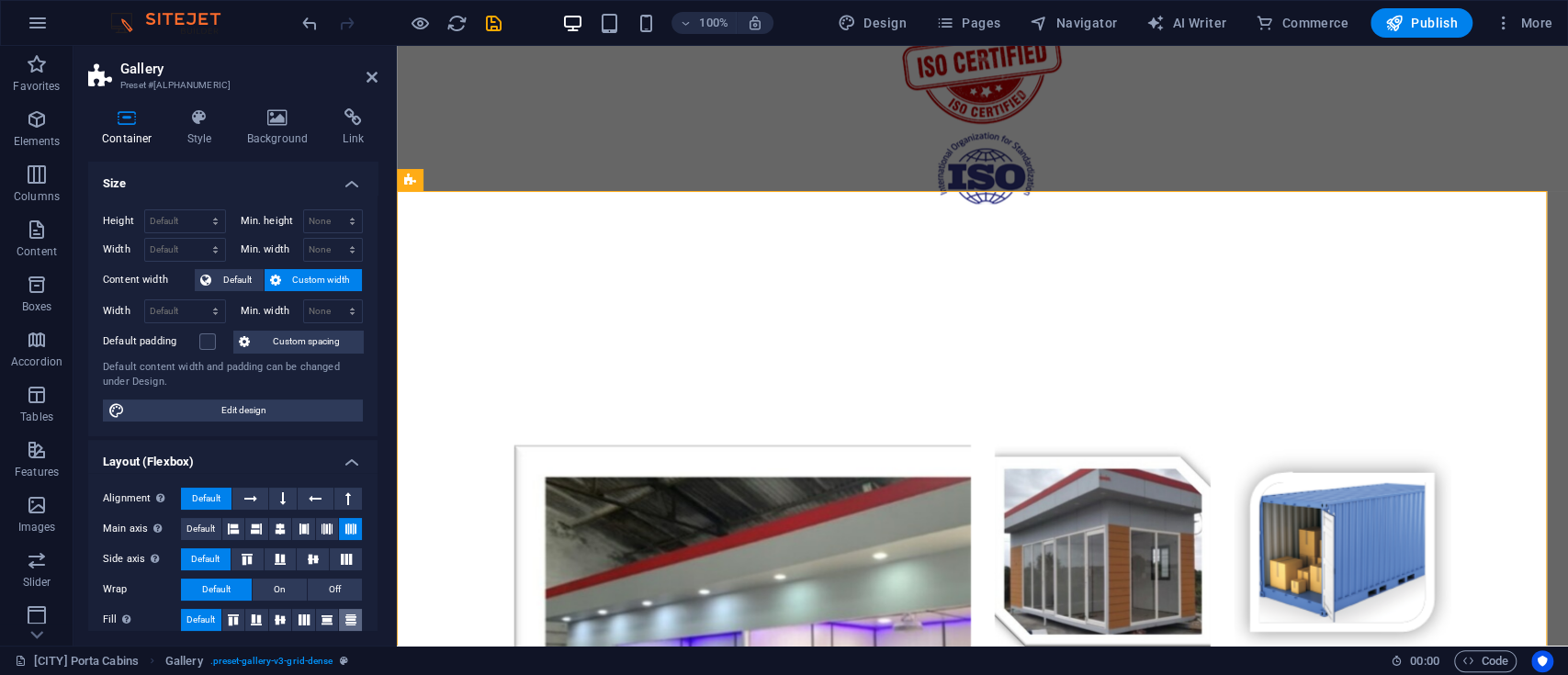 click at bounding box center [351, 620] 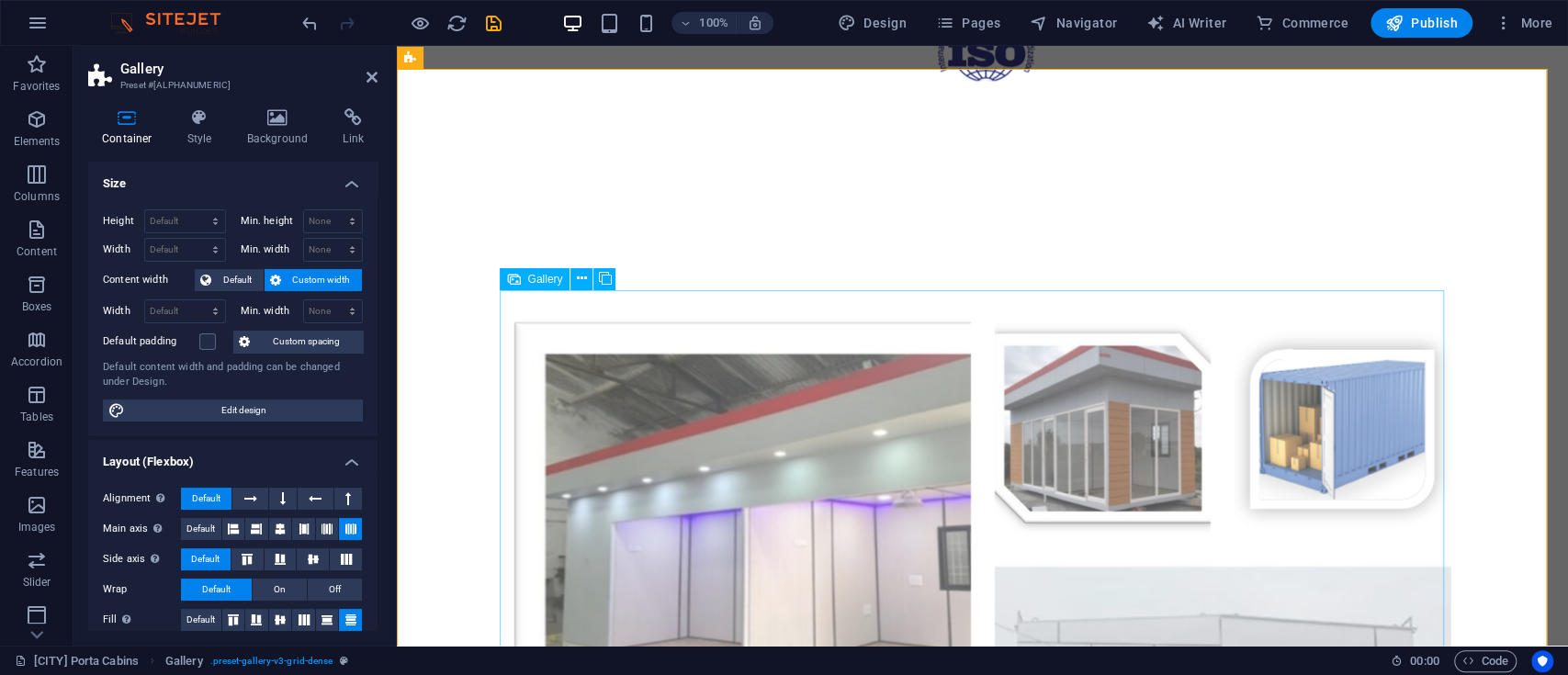scroll, scrollTop: 1273, scrollLeft: 0, axis: vertical 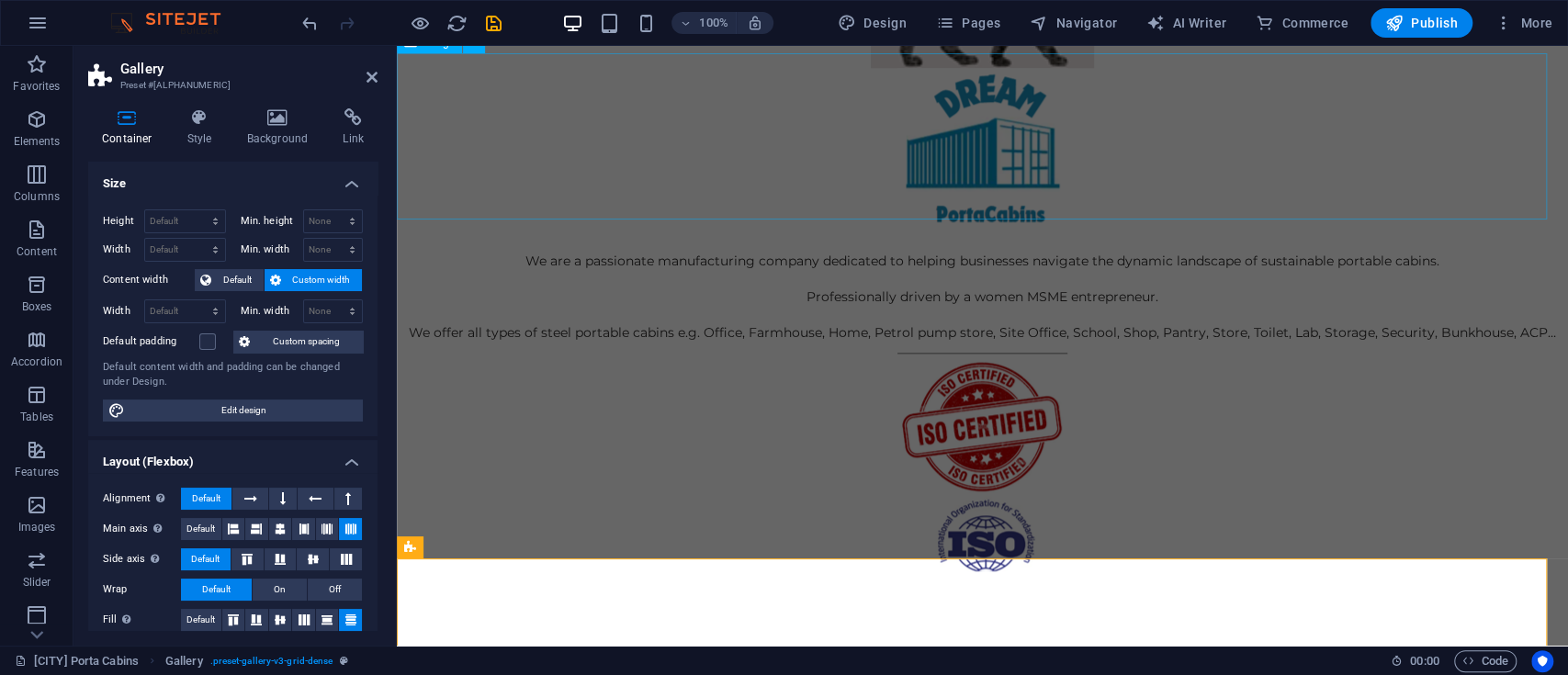 click at bounding box center (982, 151) 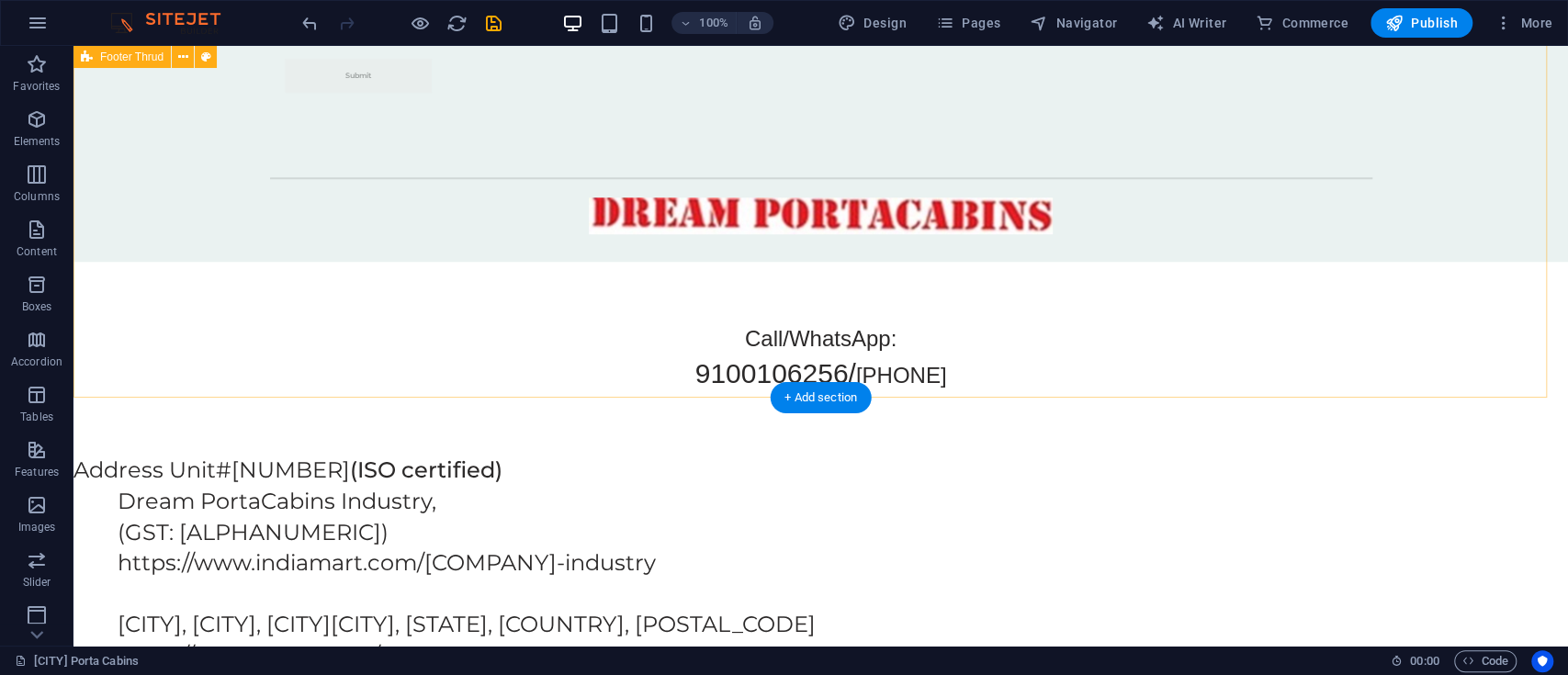 scroll, scrollTop: 5826, scrollLeft: 0, axis: vertical 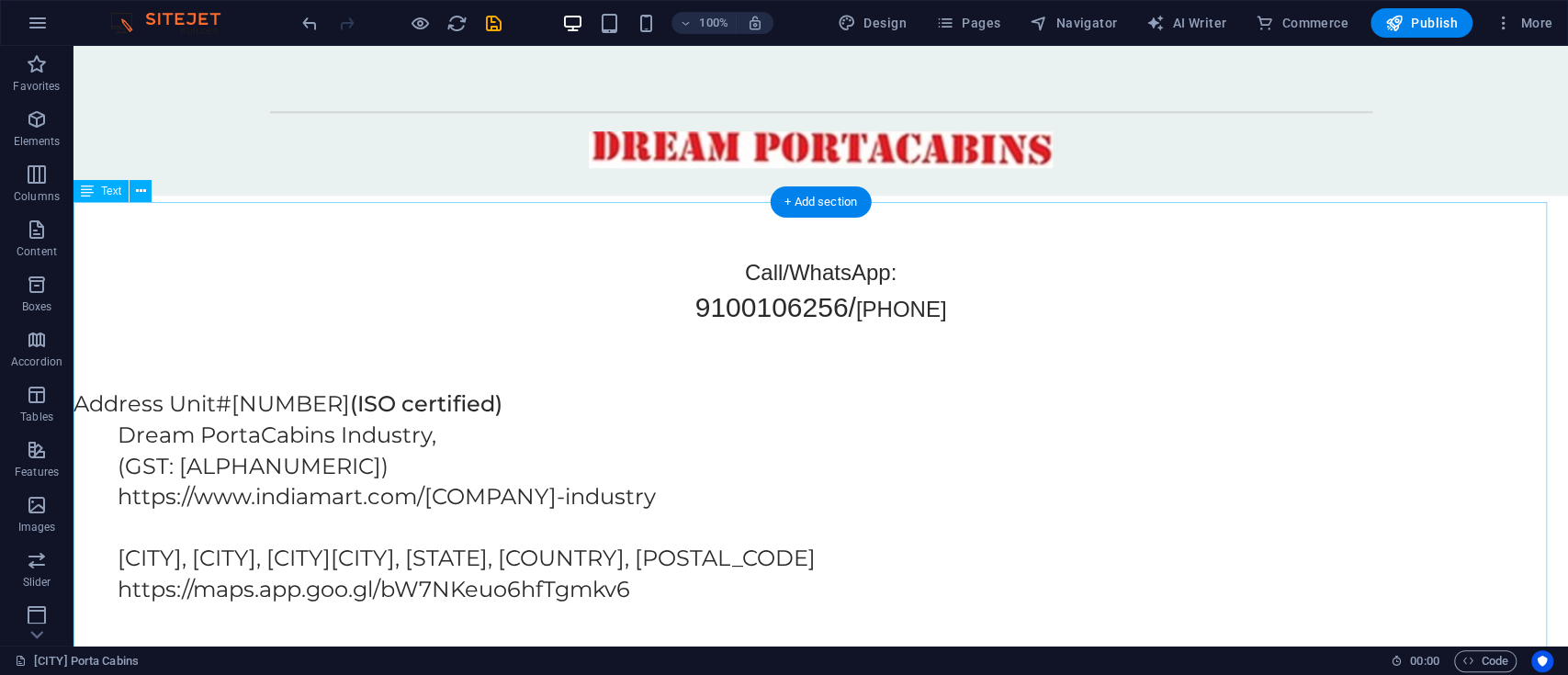 click on "Call/WhatsApp:  [PHONE]/ [PHONE] Address Unit#[NUMBER]:   (ISO certified) [COMPANY] [COMPANY],  (GST: [ID]) https://www.indiamart.com/[COMPANY]-industry   [CITY], [CITY], [CITY], [STATE], [COUNTRY], [POSTAL_CODE]  https://maps.app.goo.gl/[ID] Address Unit#[NUMBER]:   (ISO certified) [COMPANY] [COMPANY],  (GST: [ID]) https://www.indiamart.com/[COMPANY]-industry New address: Plot [NUMBER] [CITY] Industrial Area,  [CITY], [STATE], [COUNTRY], [POSTAL_CODE] https://maps.app.goo.gl/[ID] Old address: Plot No [NUMBER], [CITY] Industrial Area, [CITY] Colony,  [CITY], [STATE], [COUNTRY], [POSTAL_CODE]  https://maps.app.goo.gl/[ID]" at bounding box center [820, 601] 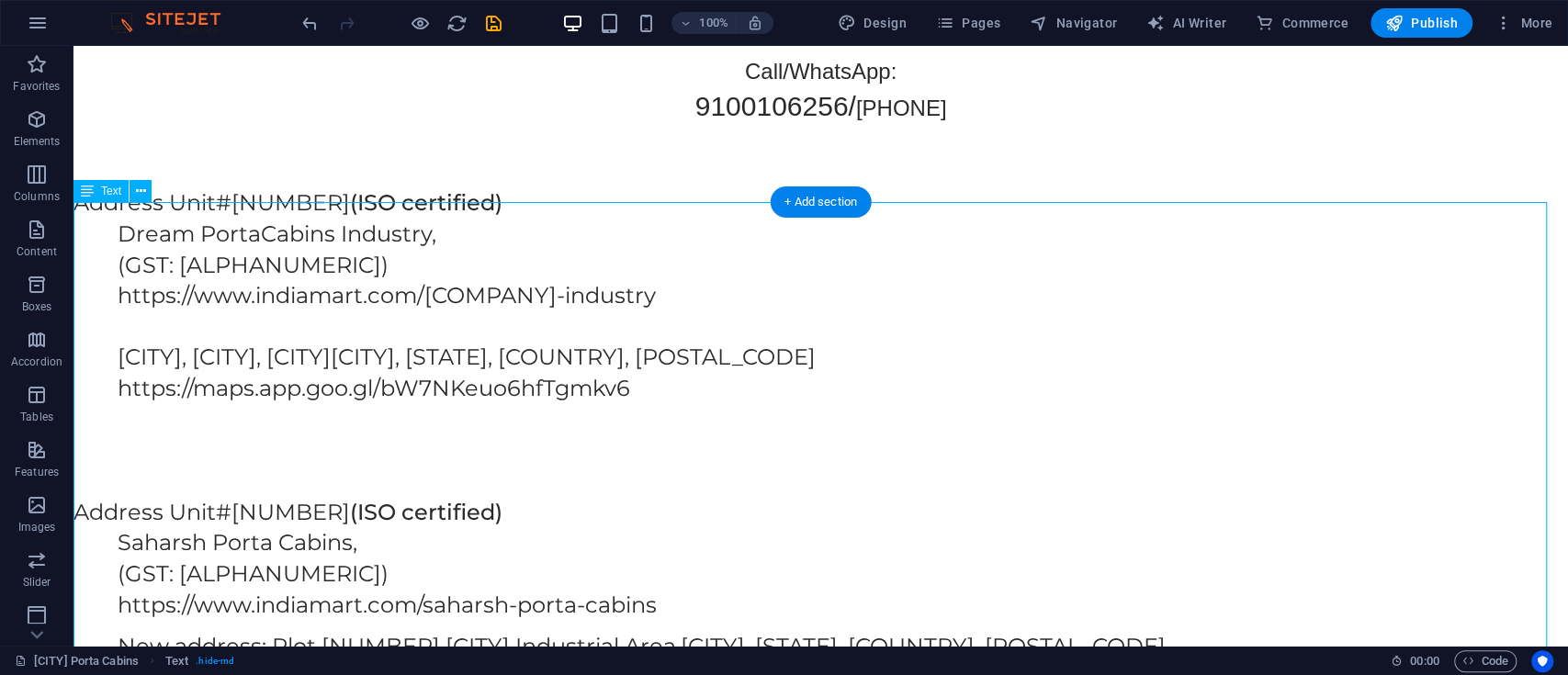 scroll, scrollTop: 6193, scrollLeft: 0, axis: vertical 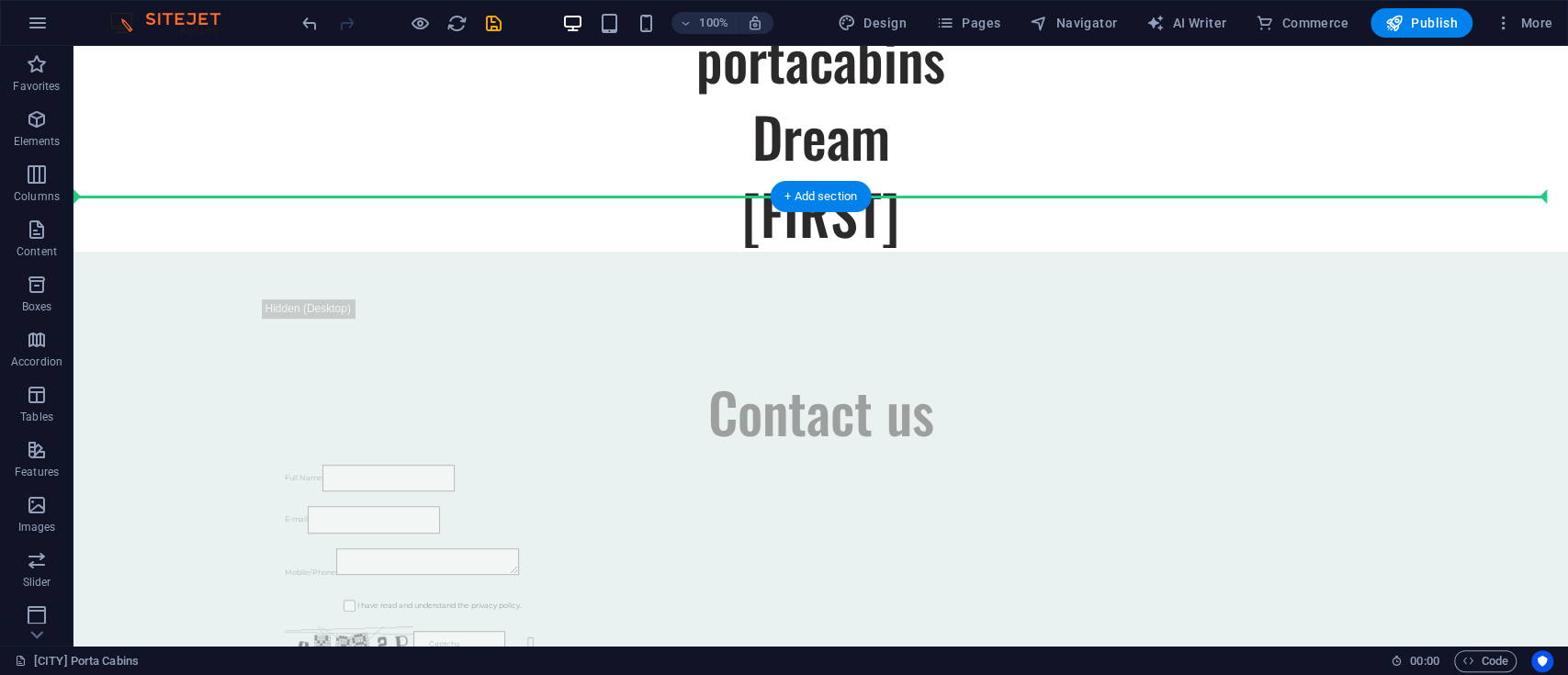 drag, startPoint x: 196, startPoint y: 286, endPoint x: 182, endPoint y: 186, distance: 100.97524 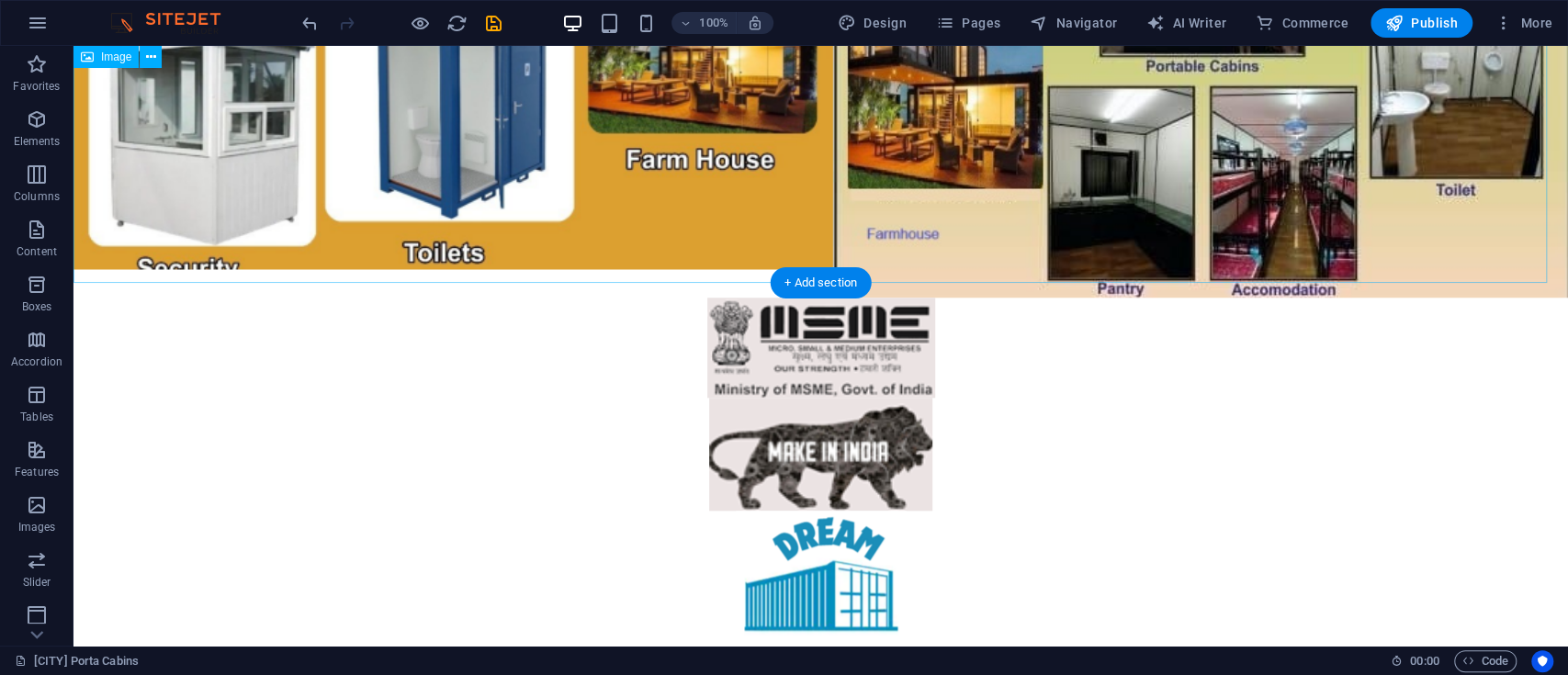 scroll, scrollTop: 0, scrollLeft: 0, axis: both 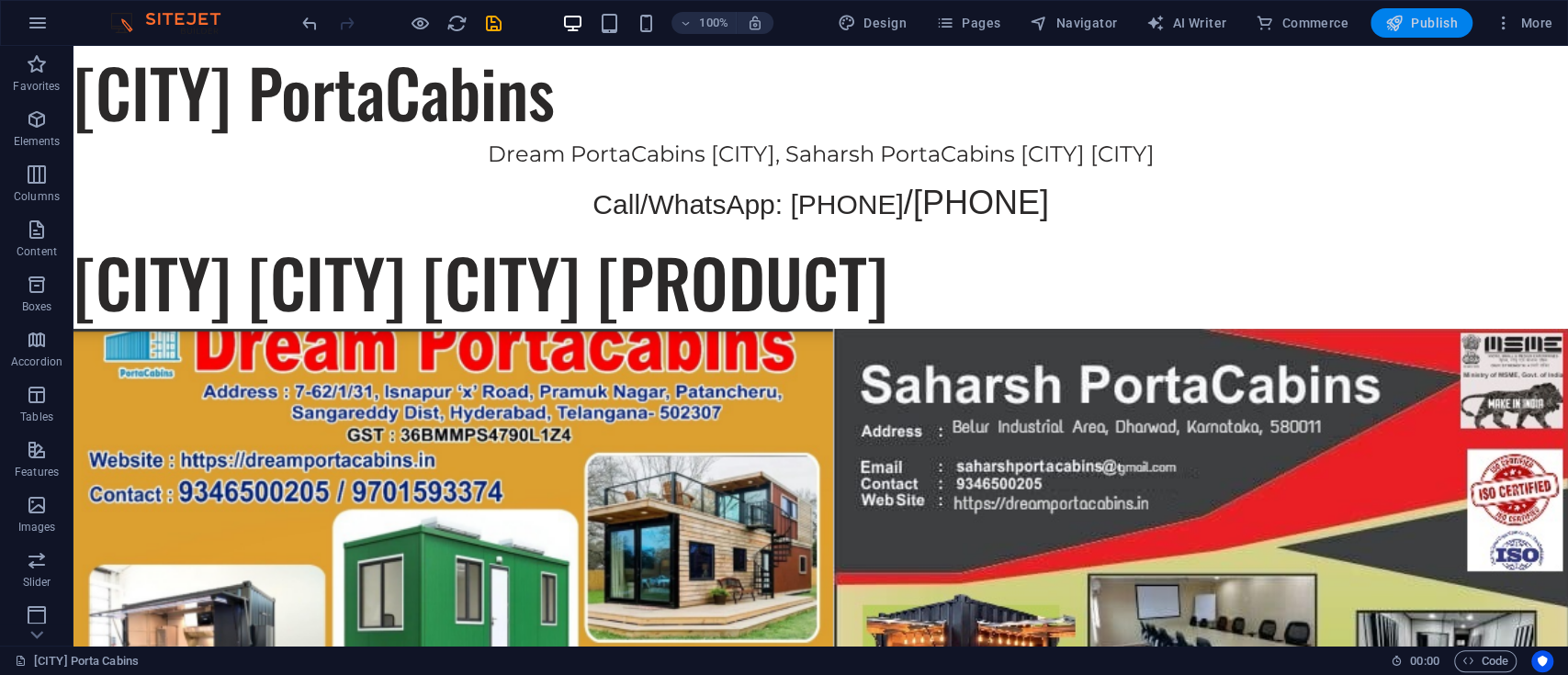 click on "Publish" at bounding box center (1421, 23) 